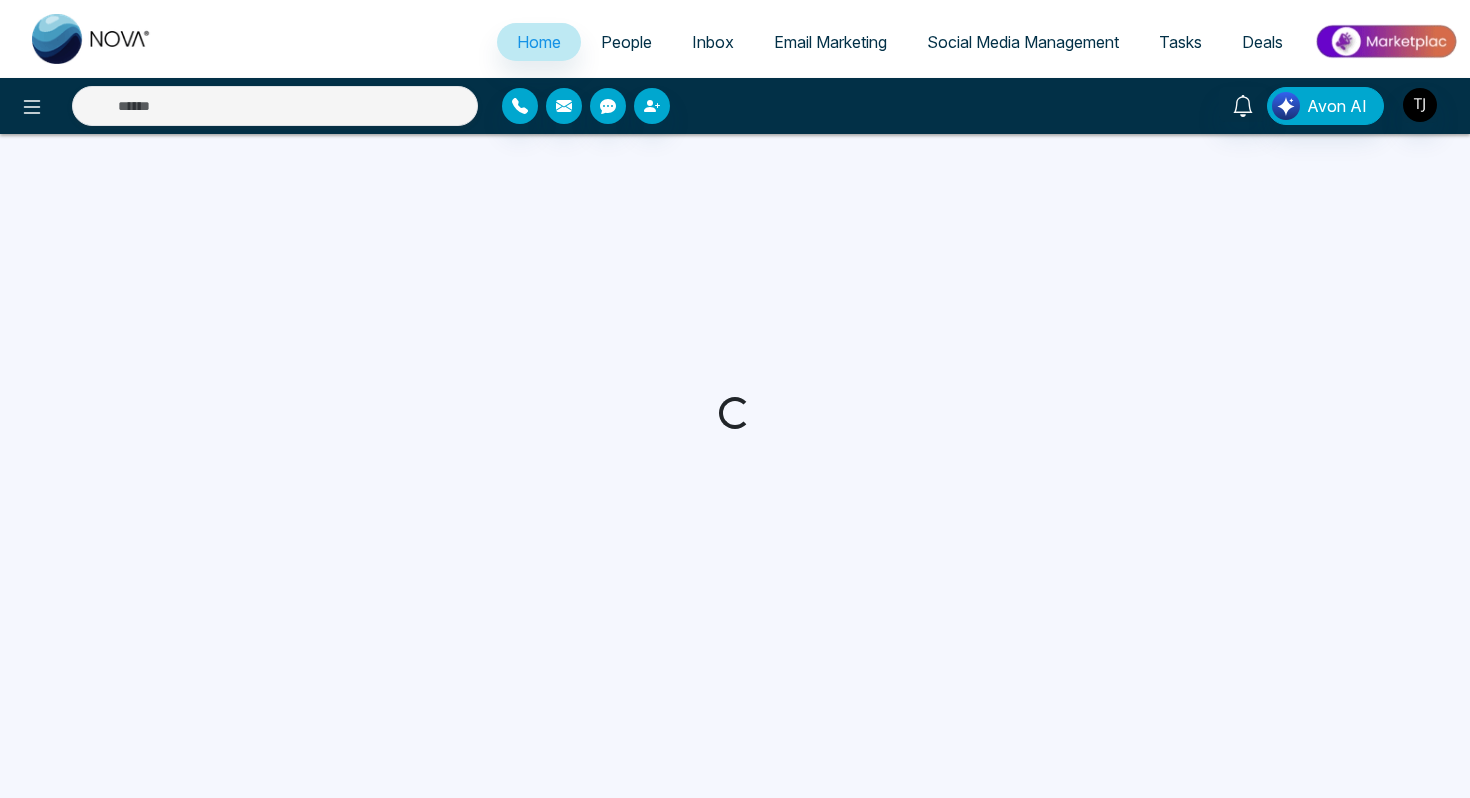 scroll, scrollTop: 0, scrollLeft: 0, axis: both 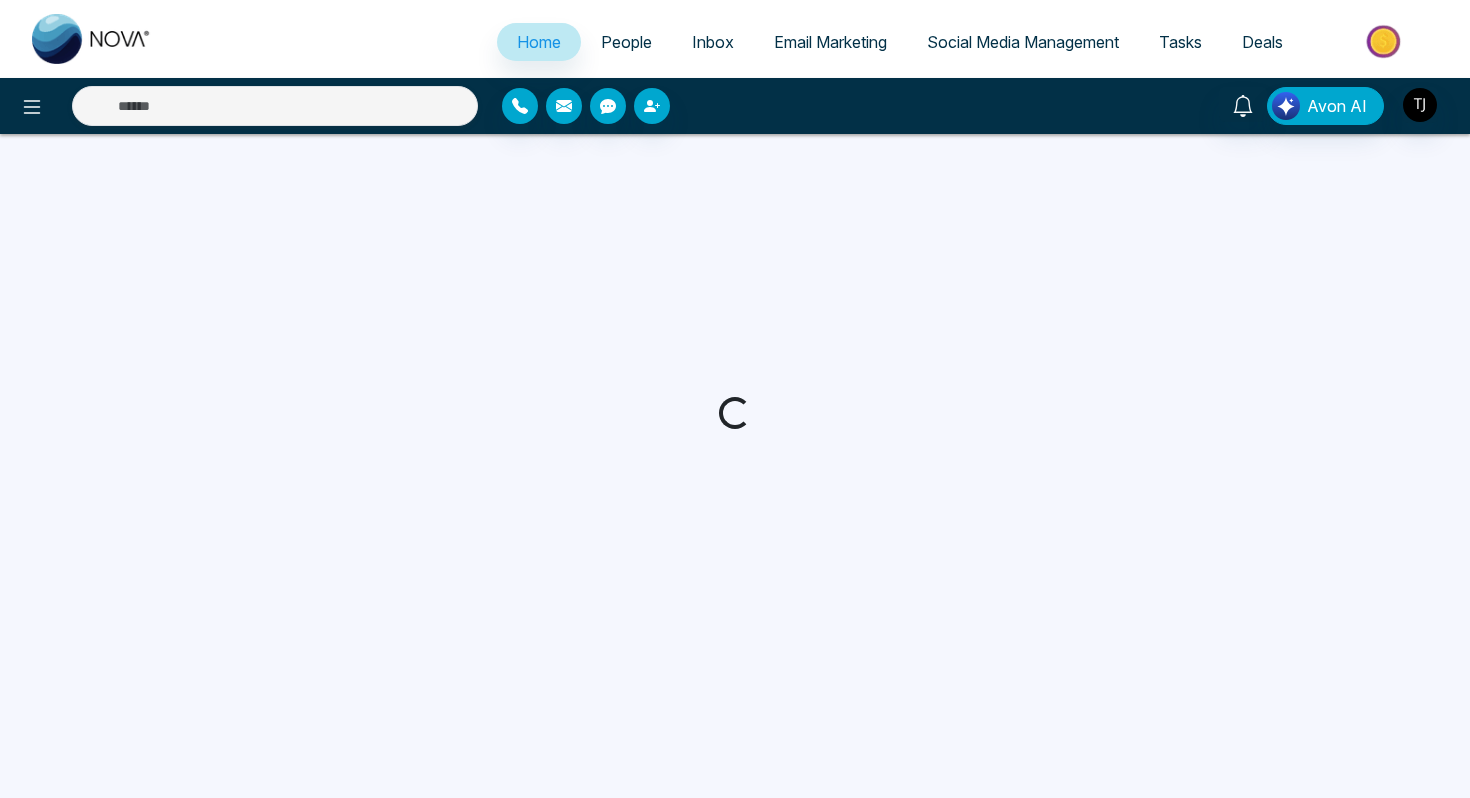 select on "*" 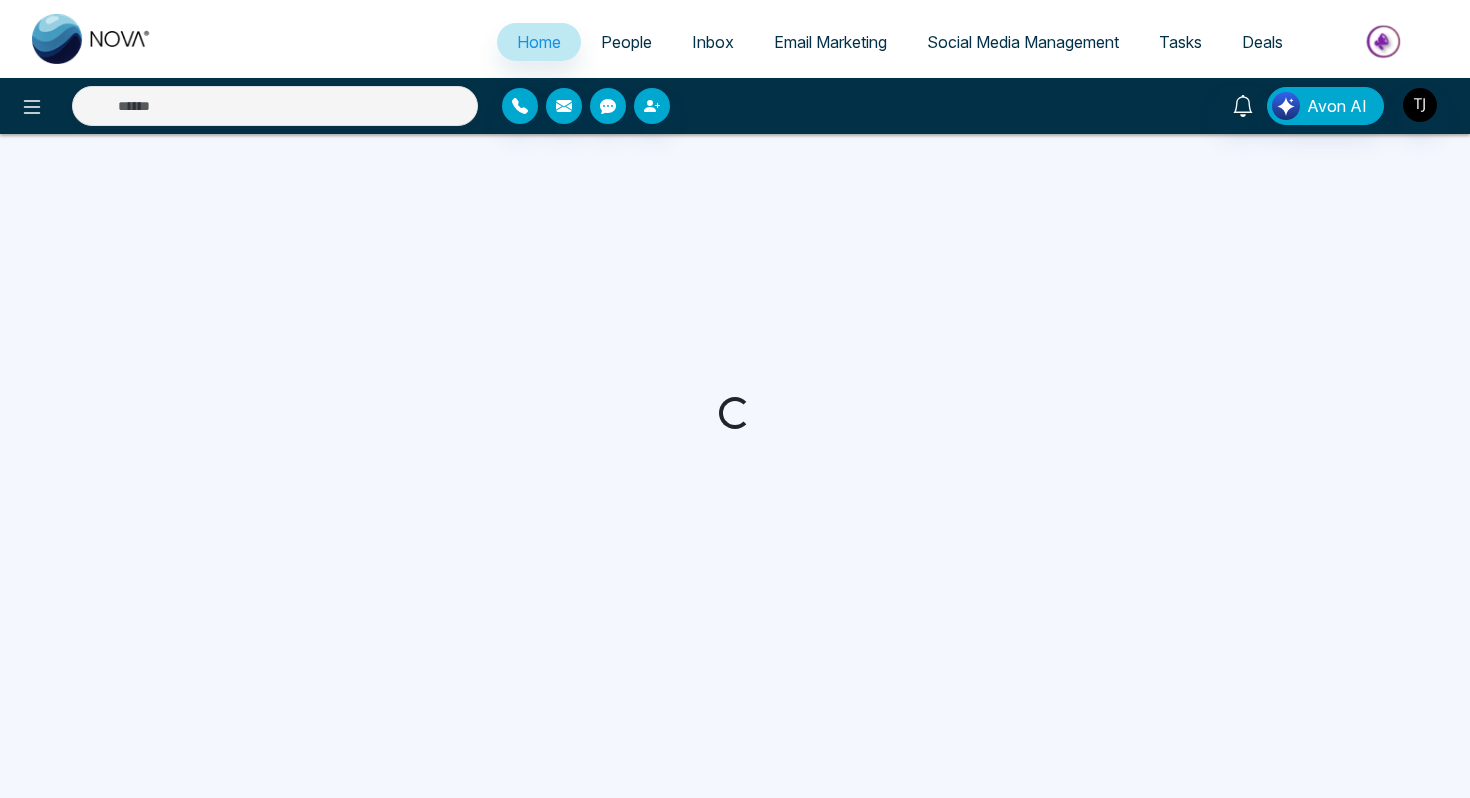 select on "*" 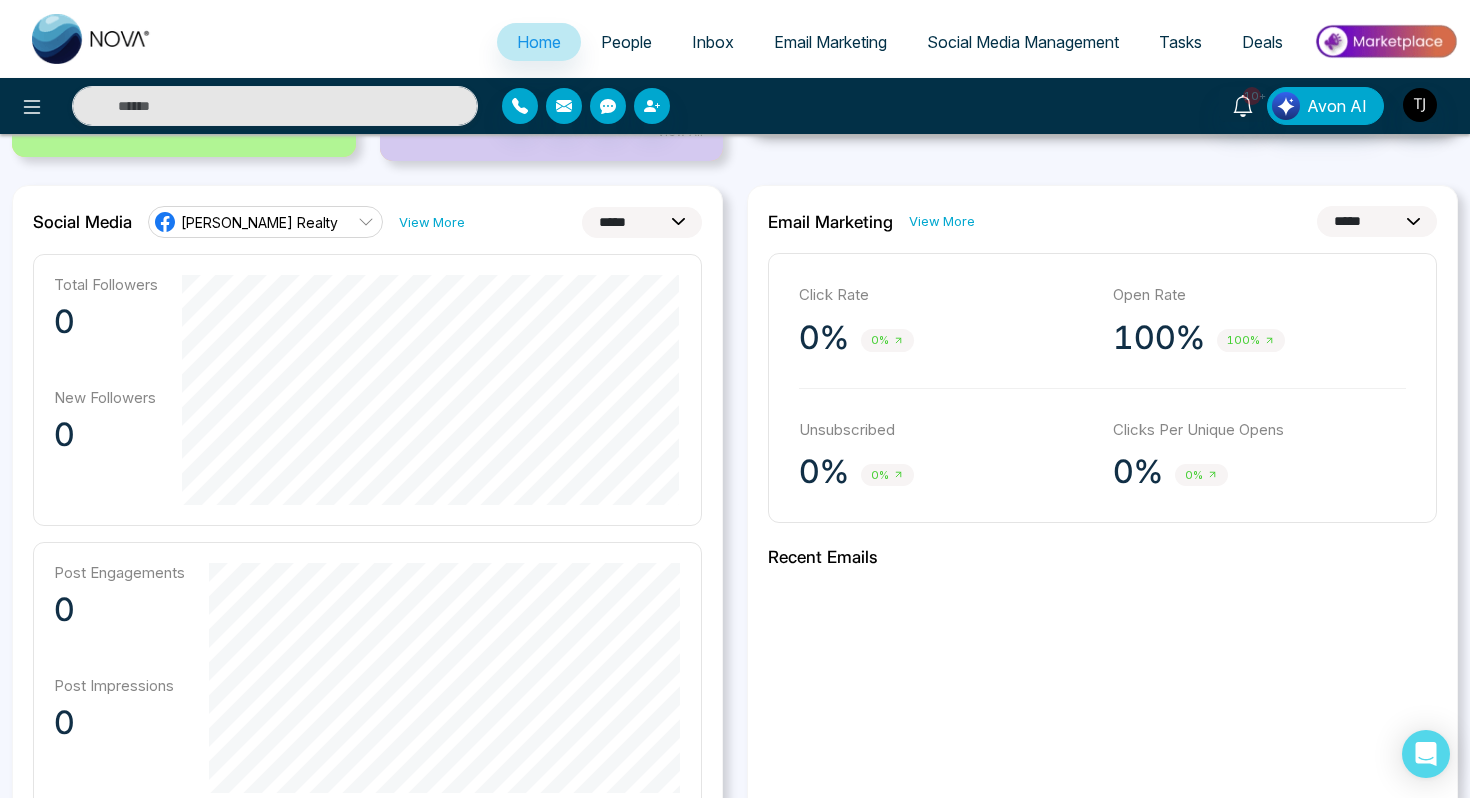 scroll, scrollTop: 495, scrollLeft: 0, axis: vertical 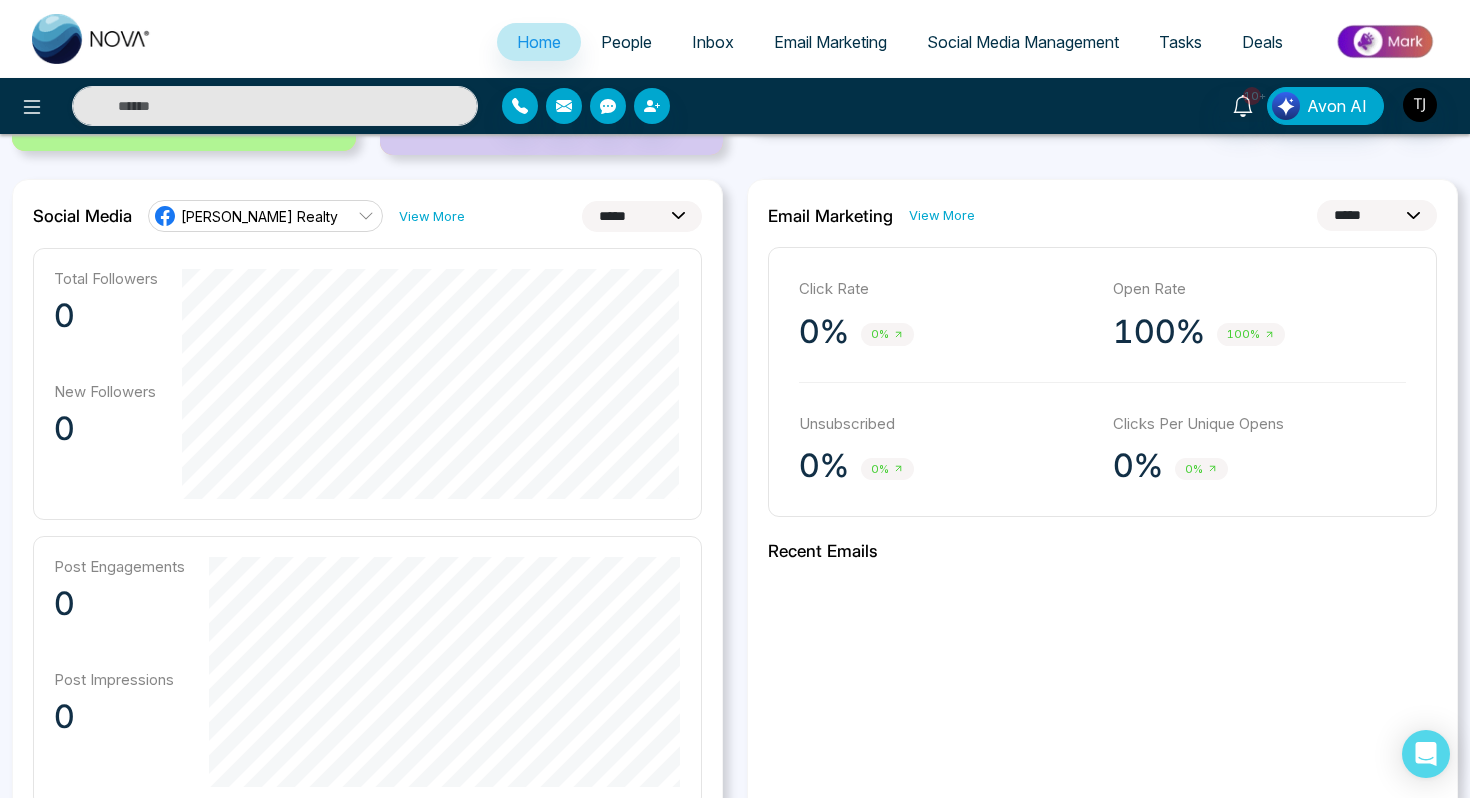 click on "**********" at bounding box center [642, 216] 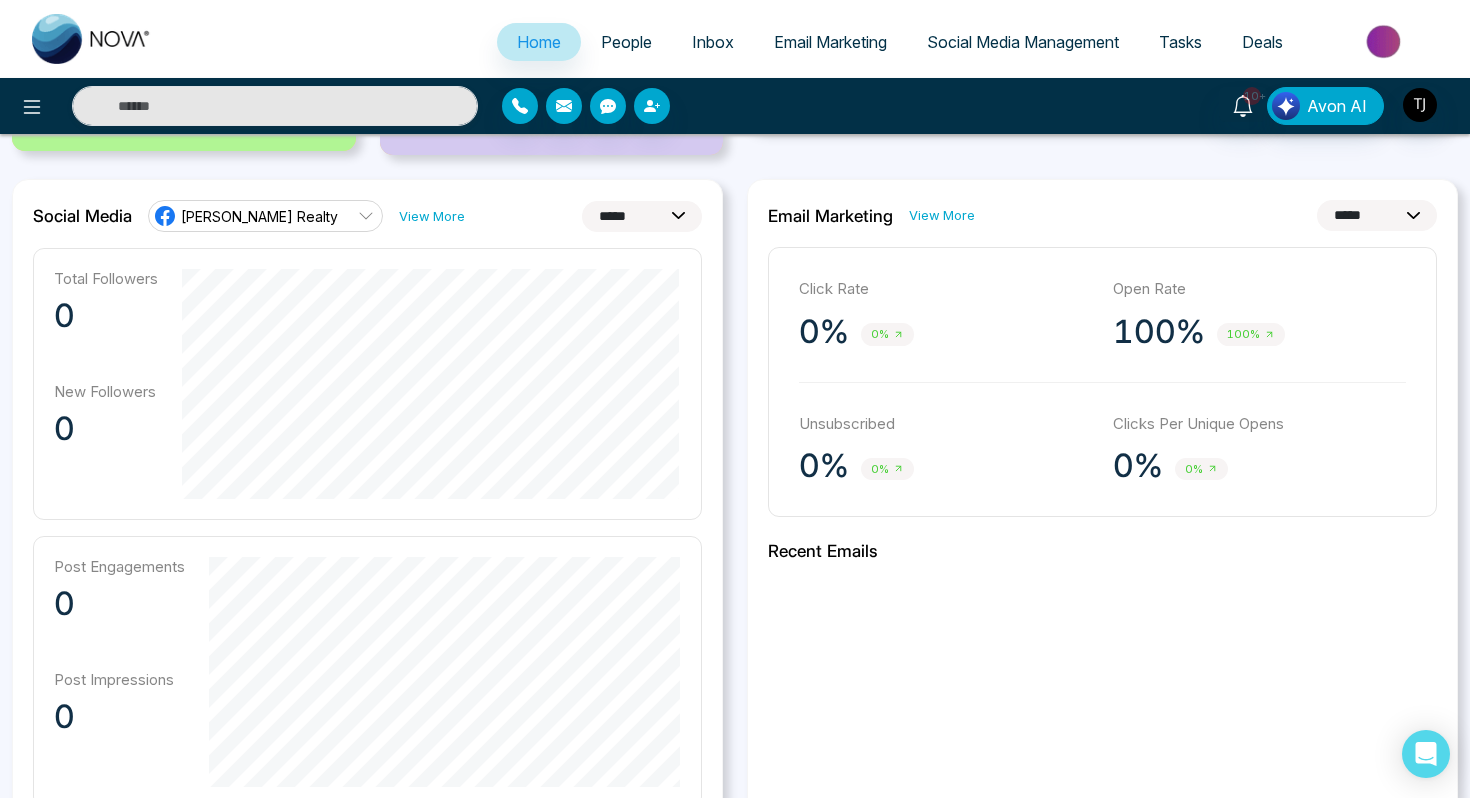 select on "**" 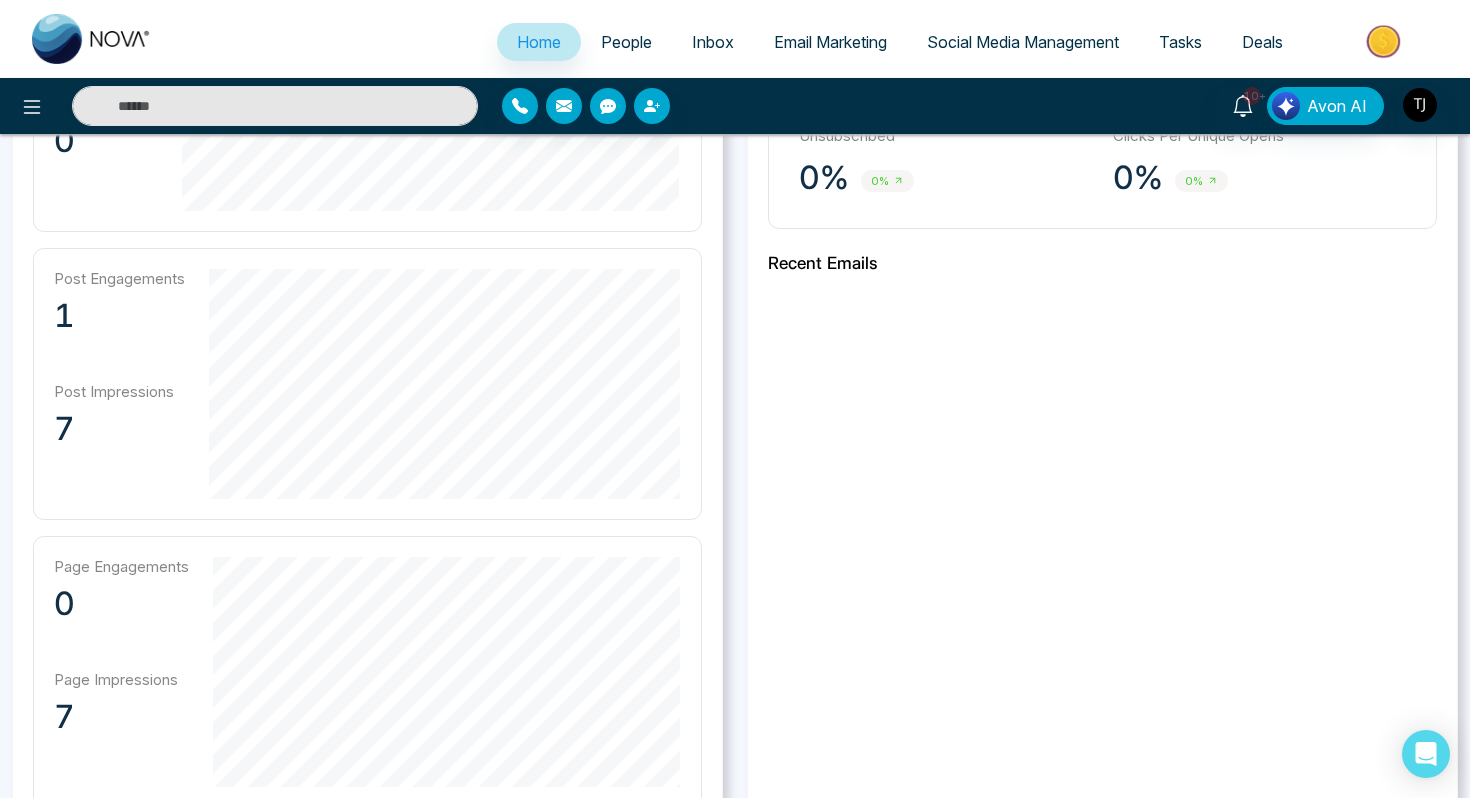 scroll, scrollTop: 534, scrollLeft: 0, axis: vertical 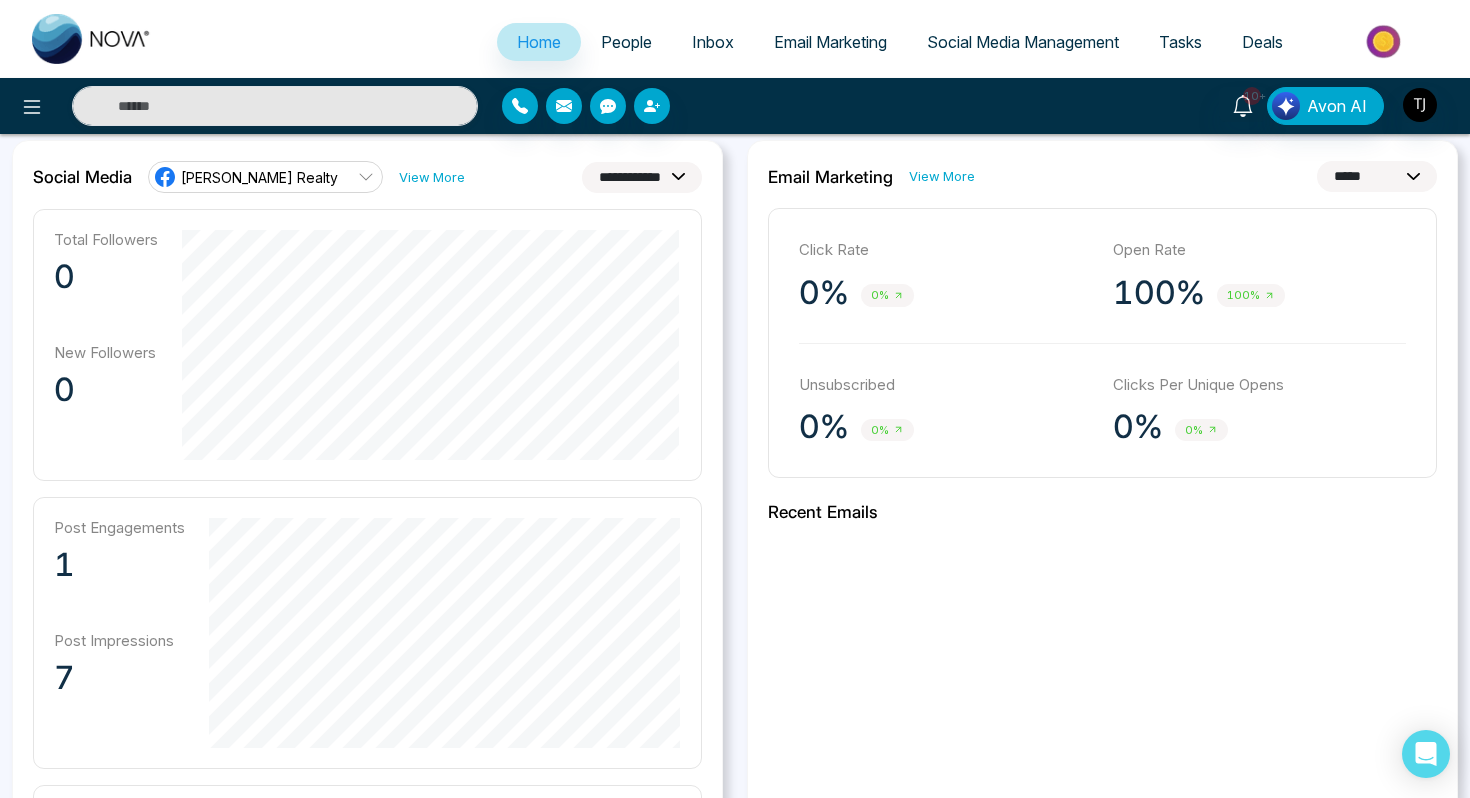 click on "**********" at bounding box center (1377, 176) 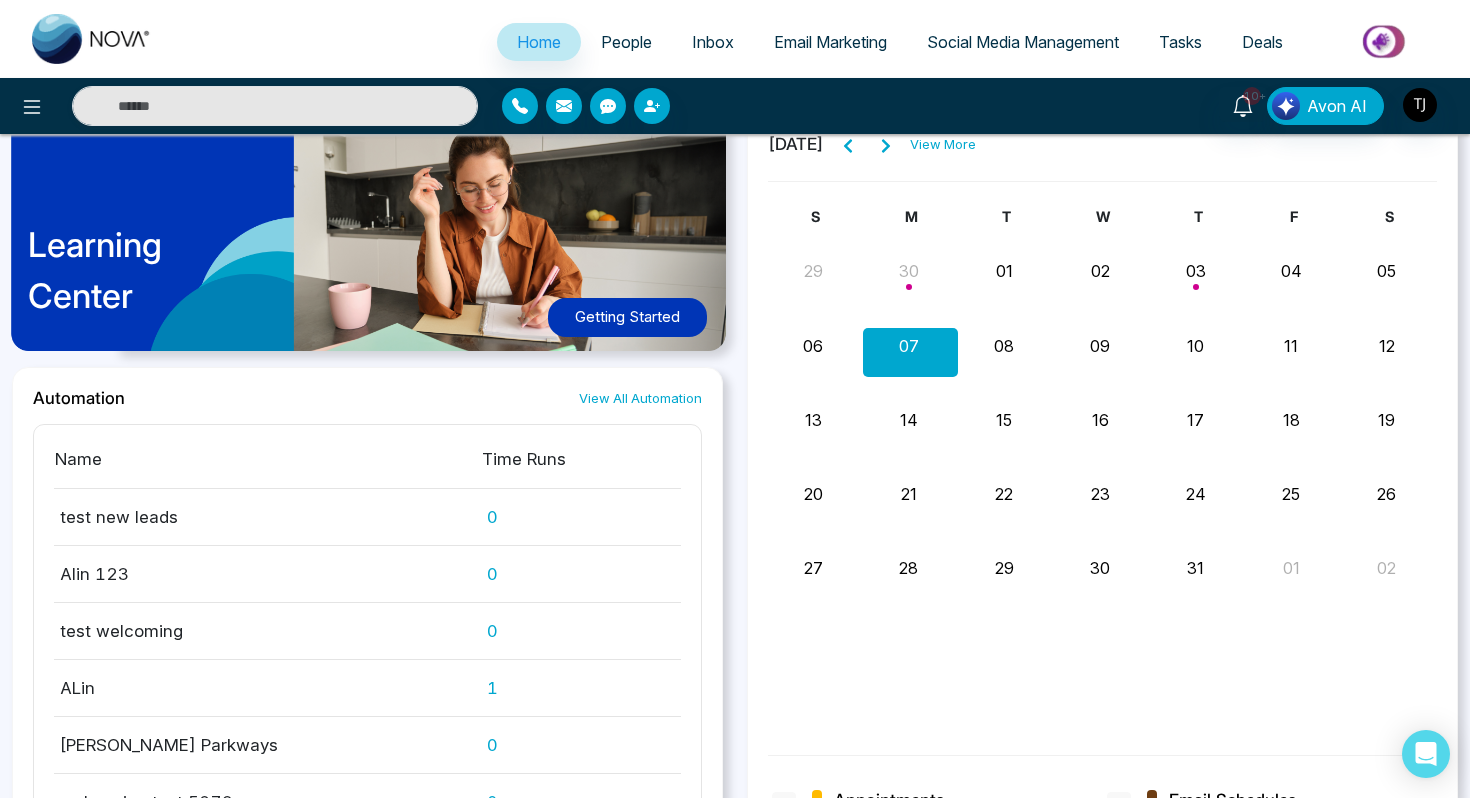 scroll, scrollTop: 2126, scrollLeft: 0, axis: vertical 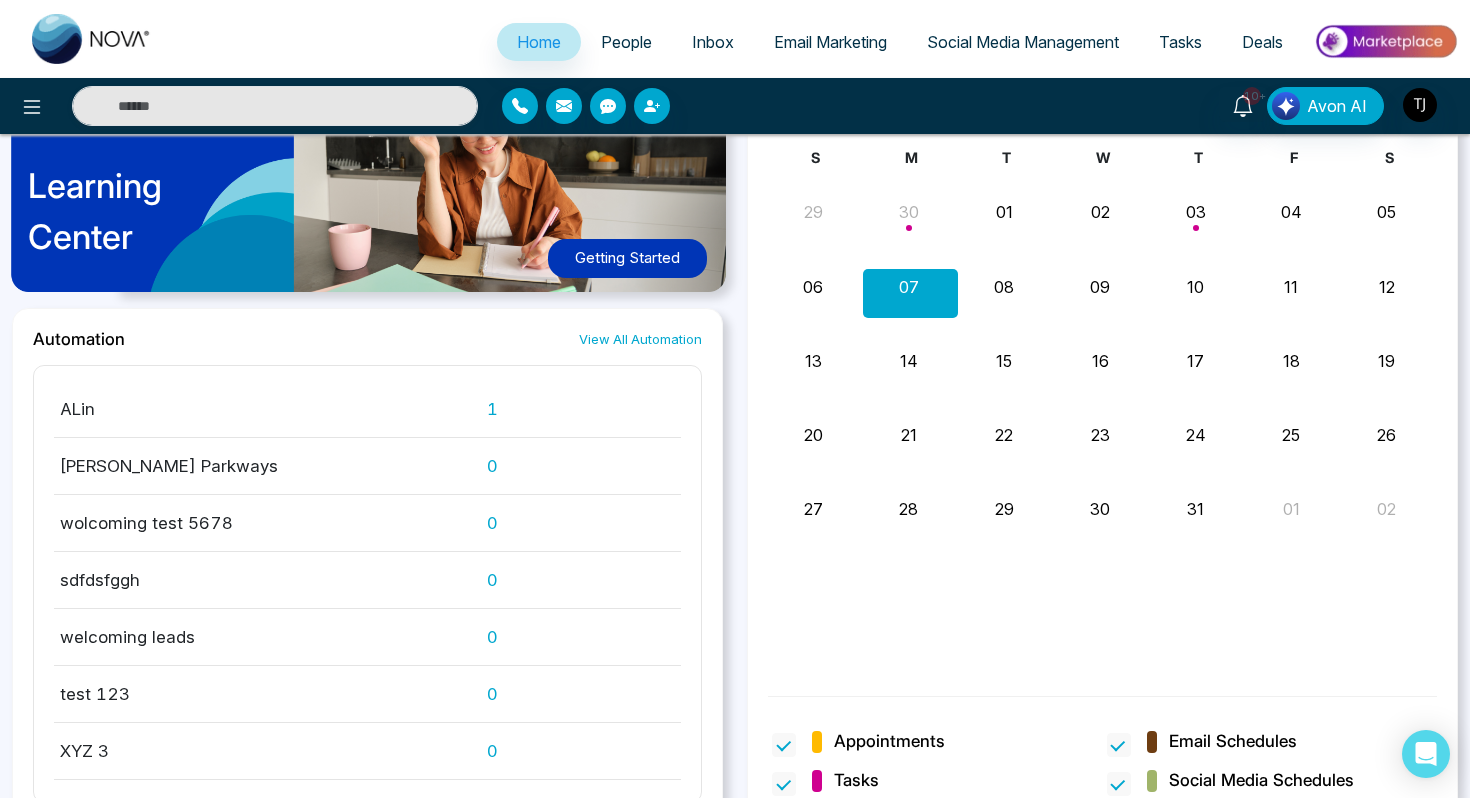 click on "People" at bounding box center [626, 42] 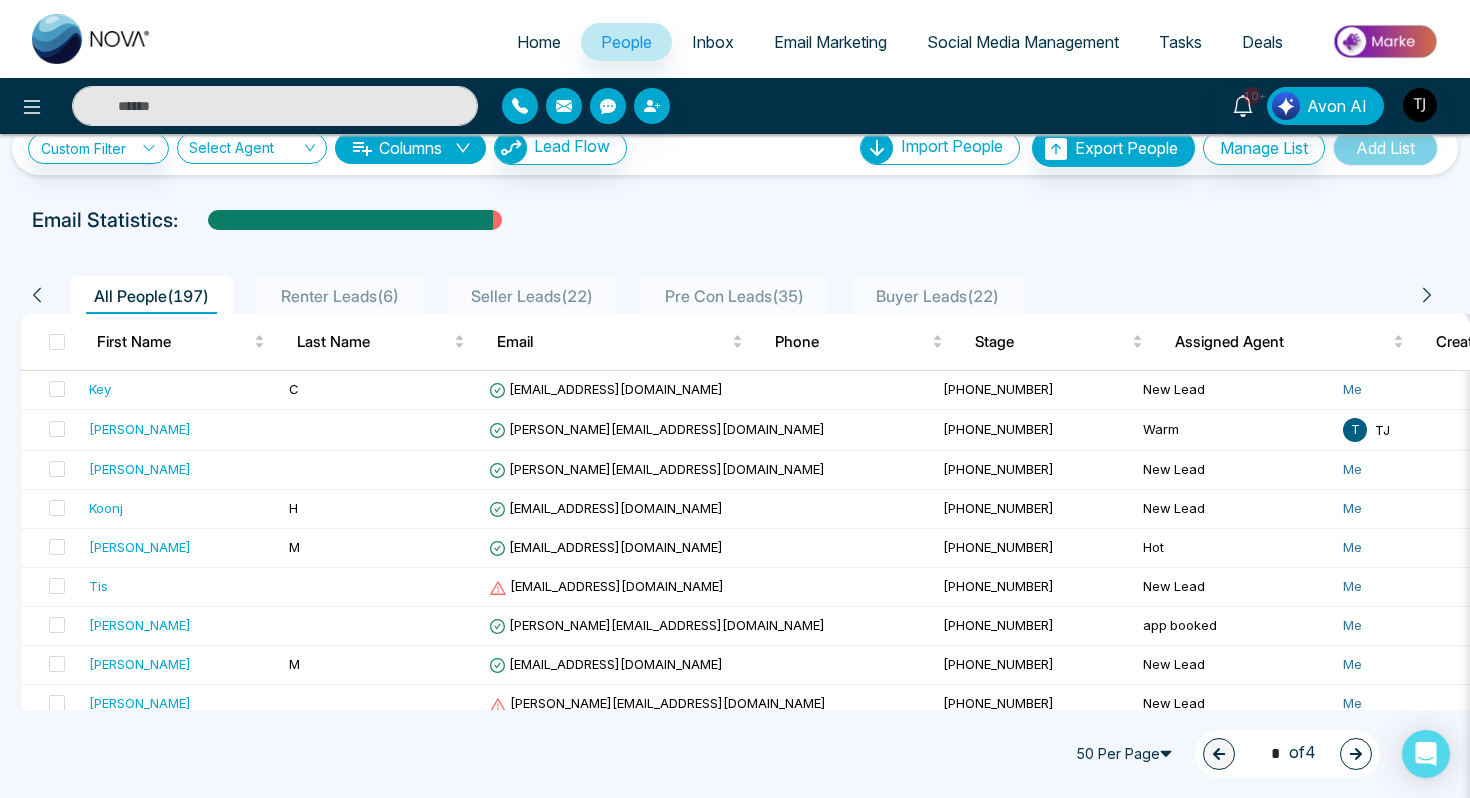 scroll, scrollTop: 20, scrollLeft: 0, axis: vertical 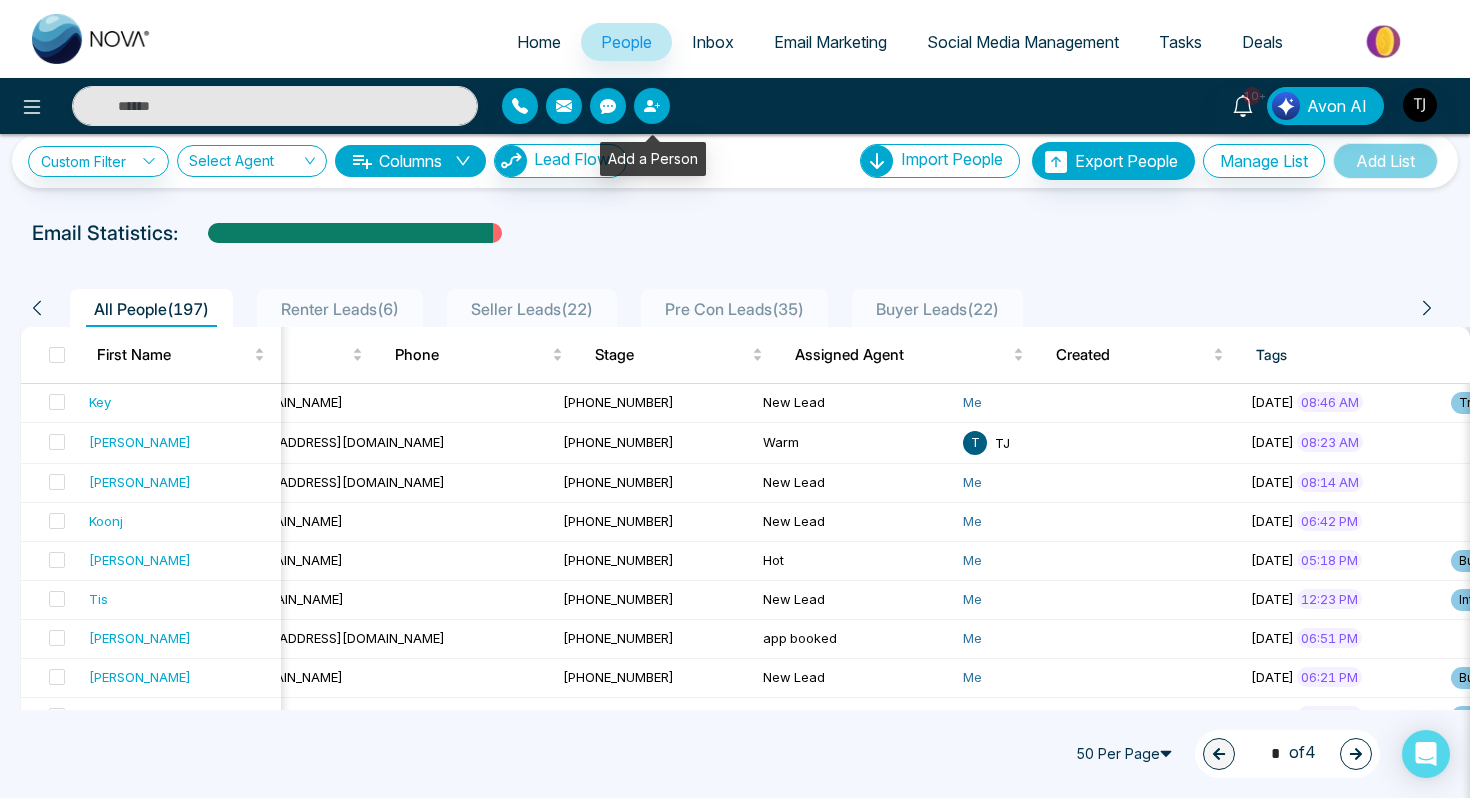 click at bounding box center [652, 106] 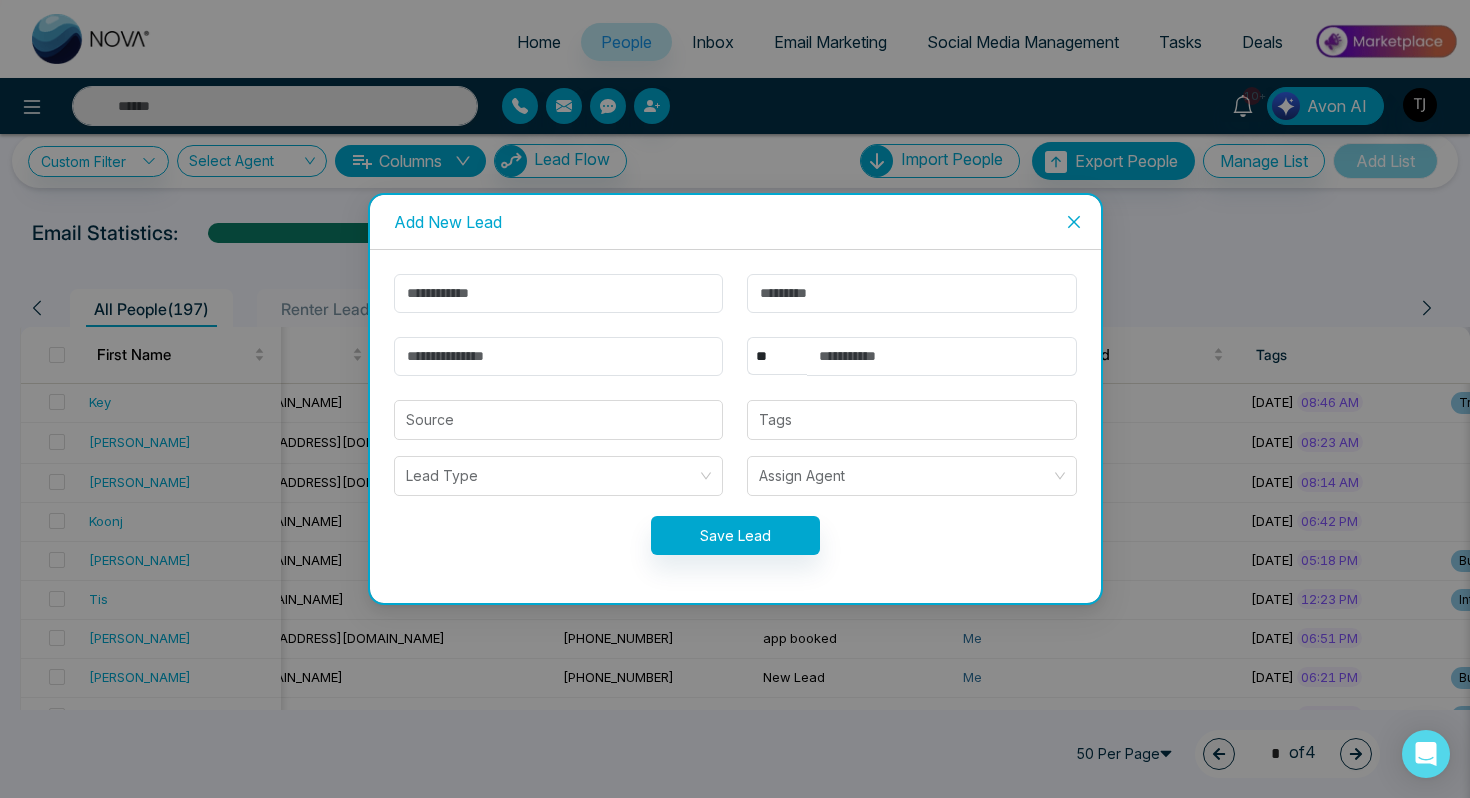 click at bounding box center [1074, 222] 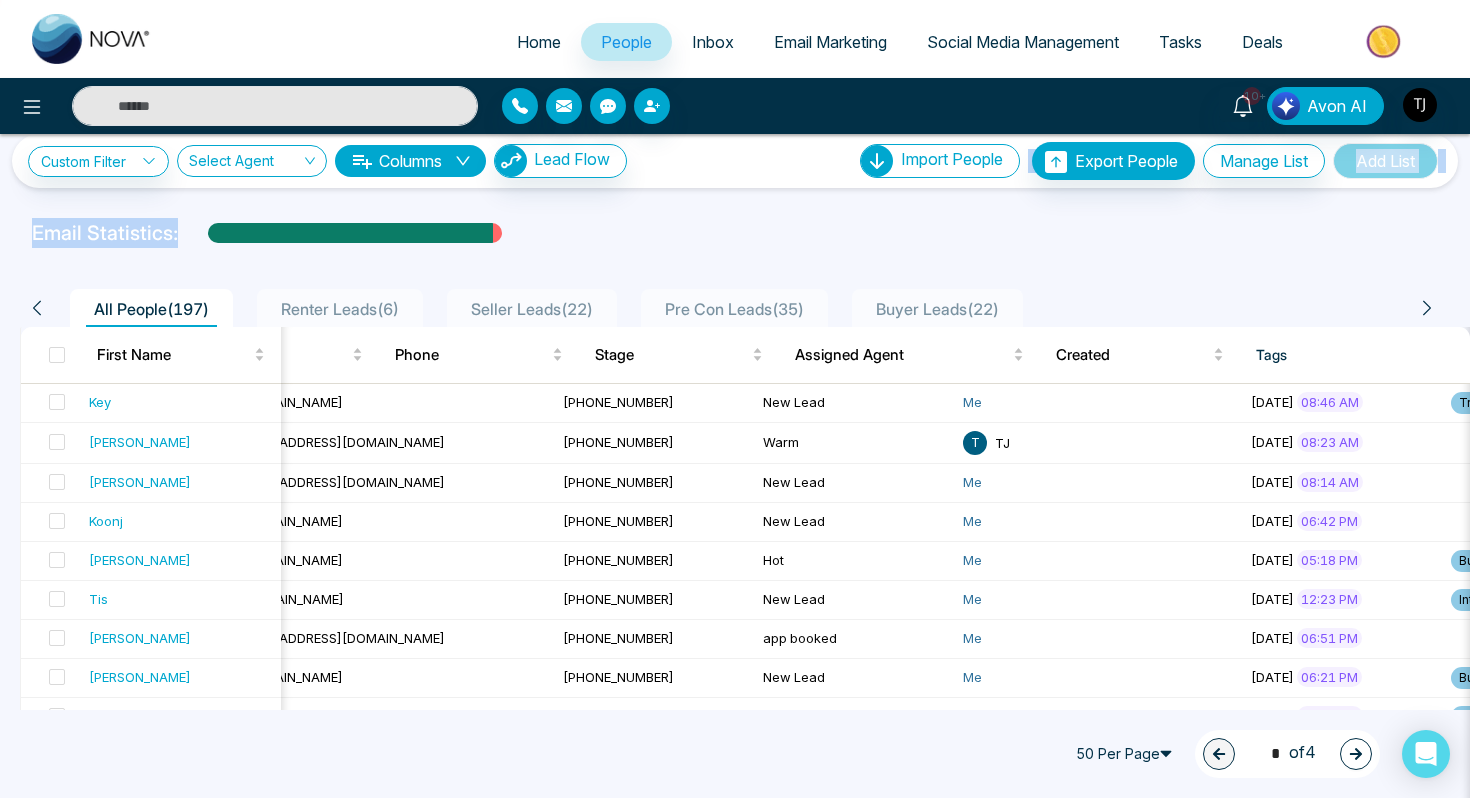 drag, startPoint x: 957, startPoint y: 200, endPoint x: 600, endPoint y: 217, distance: 357.40454 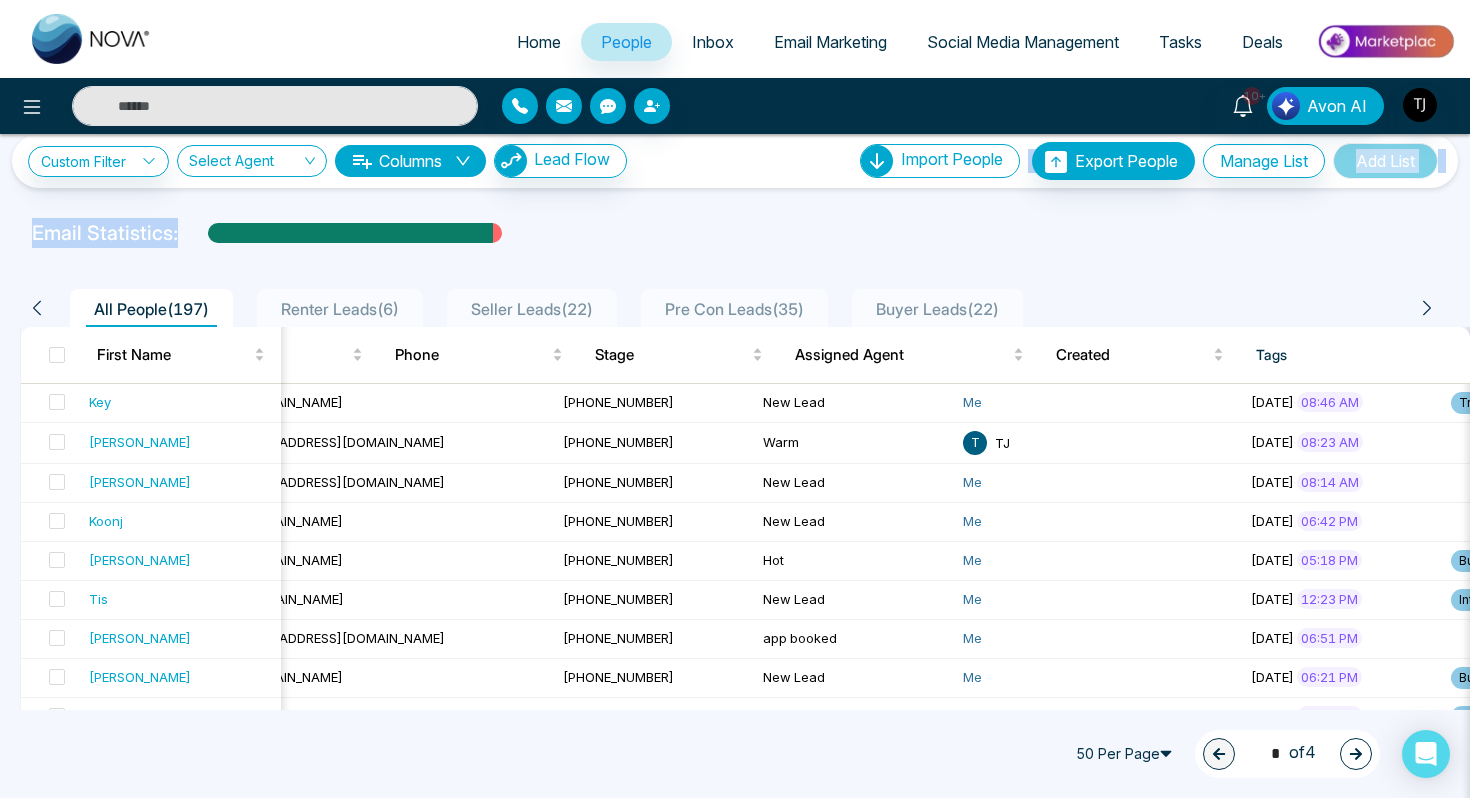 click on "**********" at bounding box center (735, 1310) 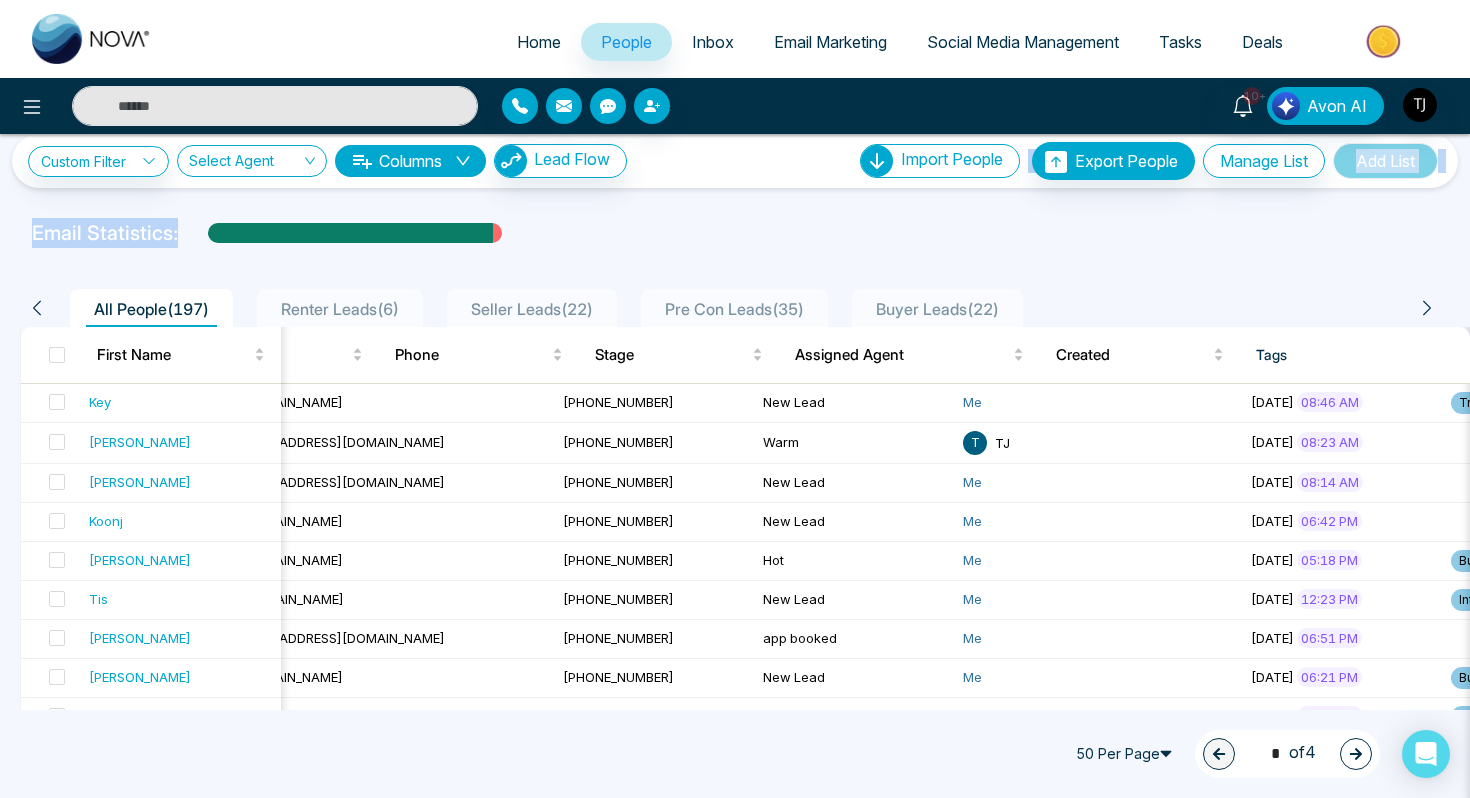 click on "Columns" at bounding box center (410, 161) 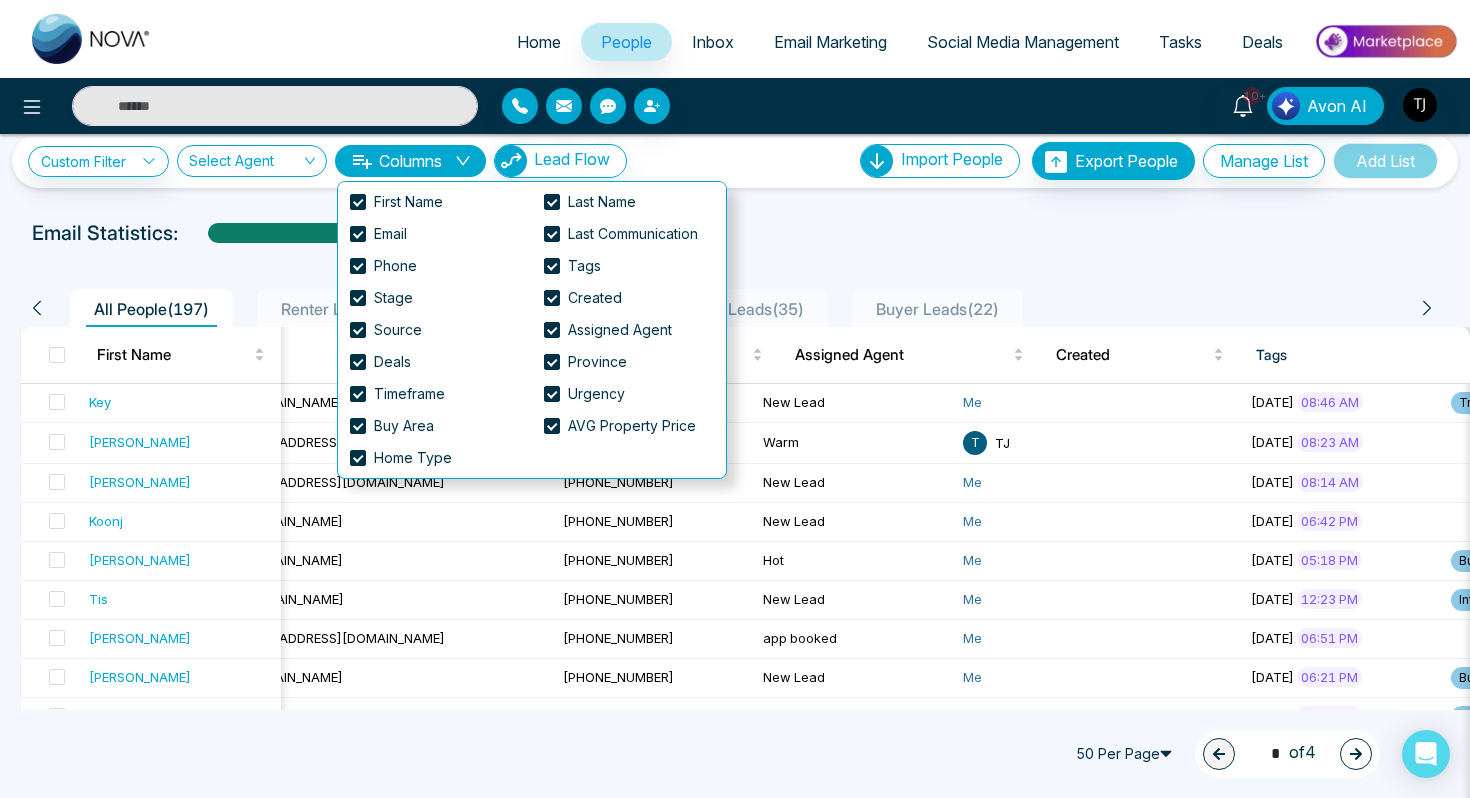 click on "Email Statistics:" at bounding box center [735, 233] 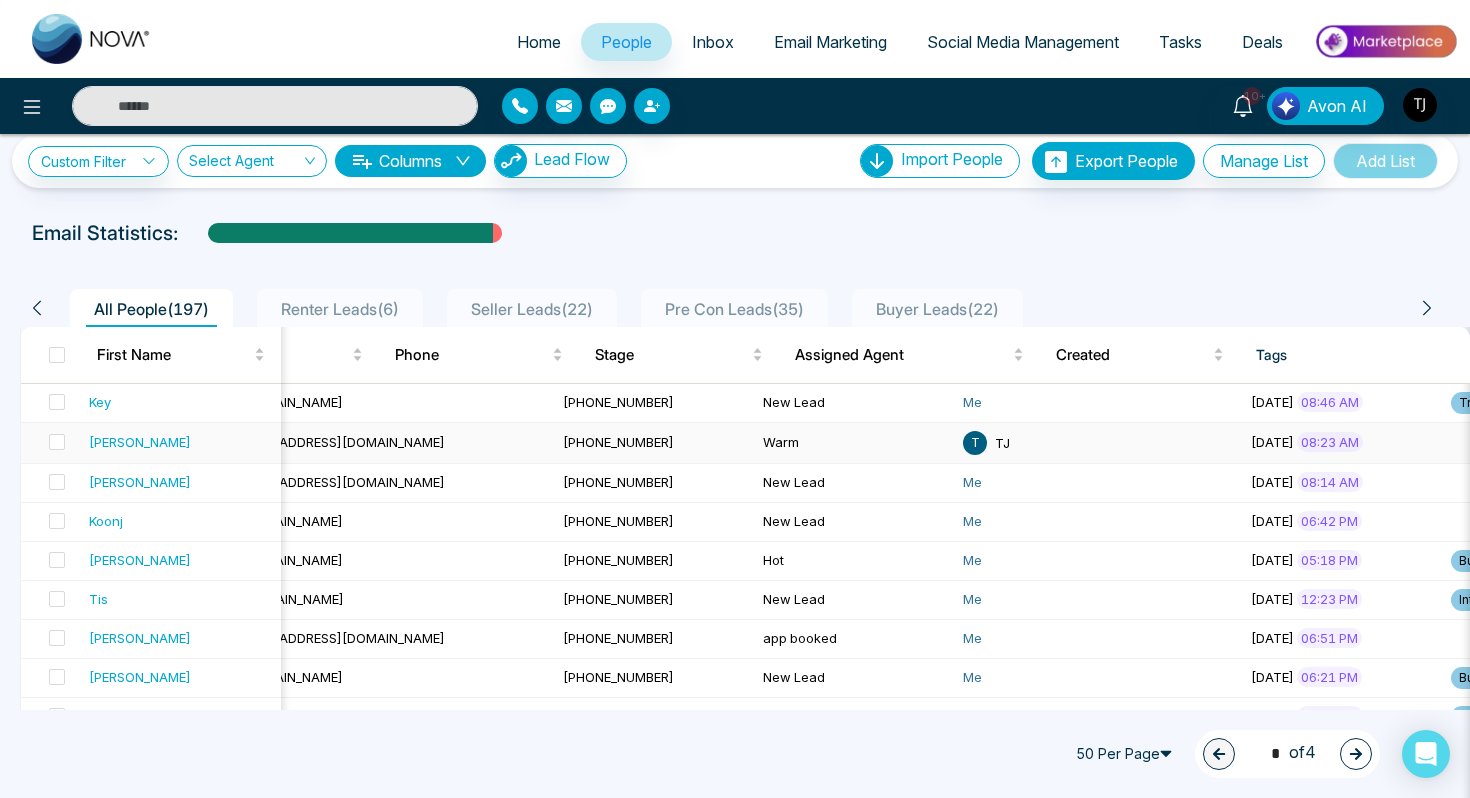 scroll, scrollTop: 0, scrollLeft: 486, axis: horizontal 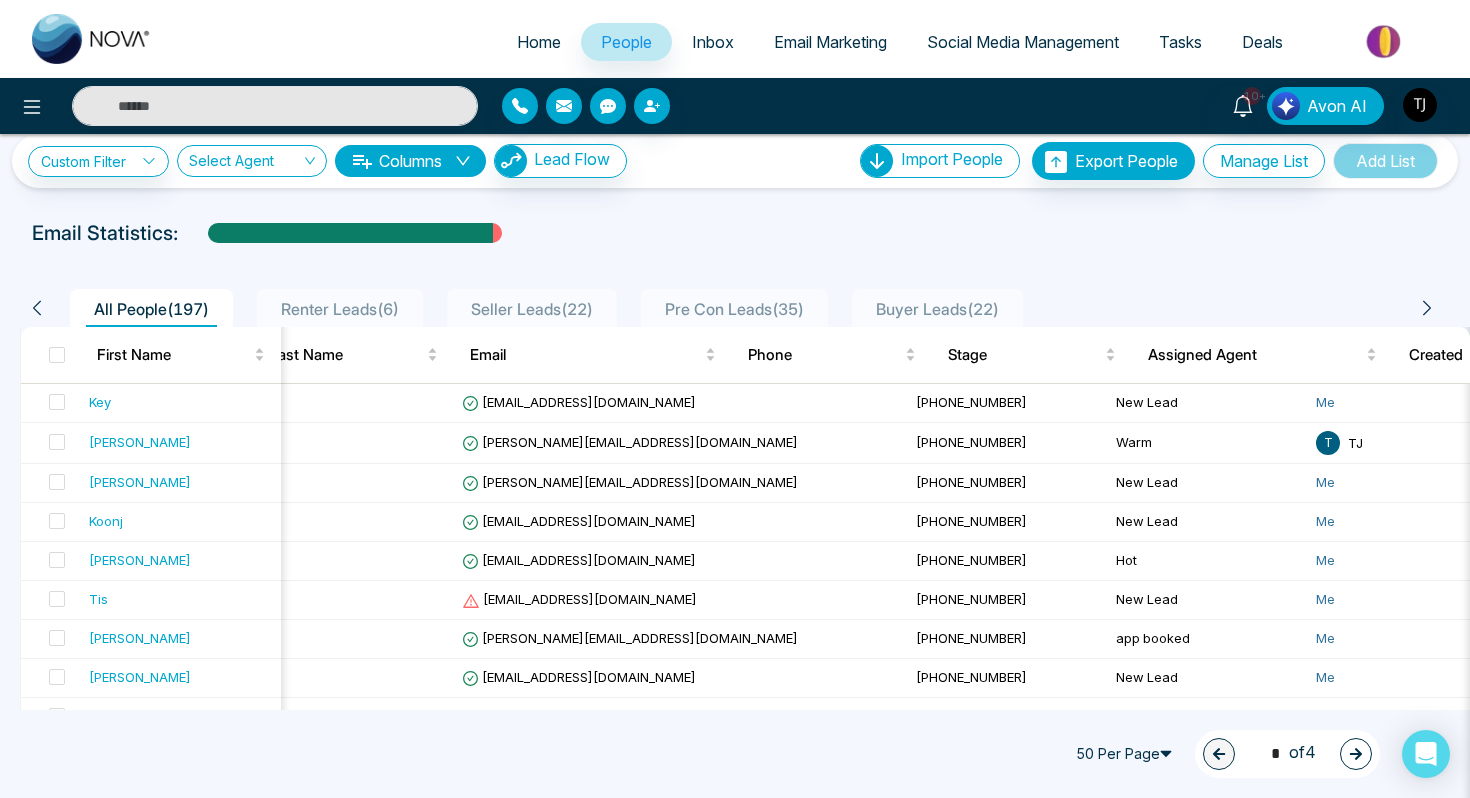 click on "Columns" at bounding box center (410, 161) 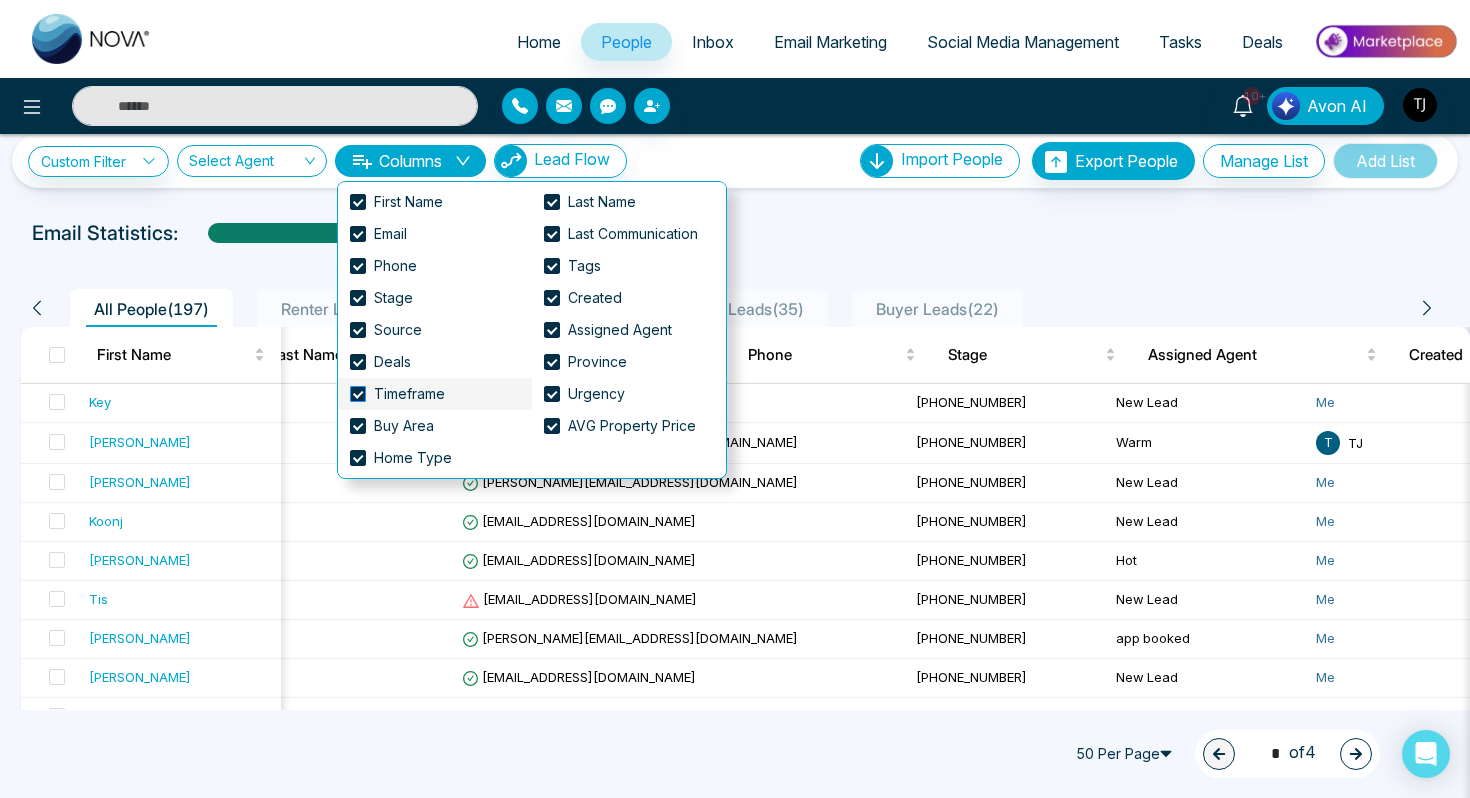 click on "Timeframe" at bounding box center [409, 394] 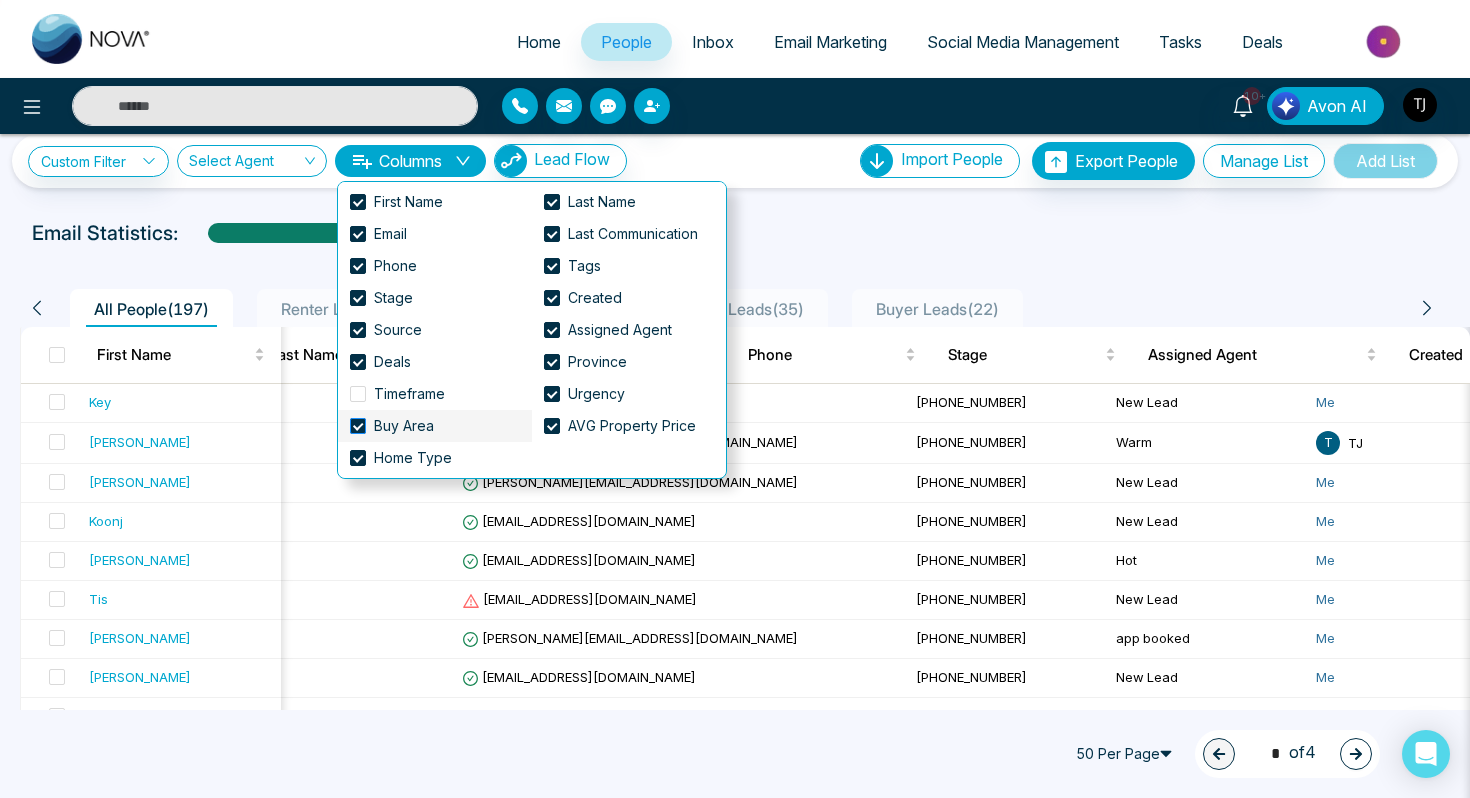 click on "Buy Area" at bounding box center [396, 426] 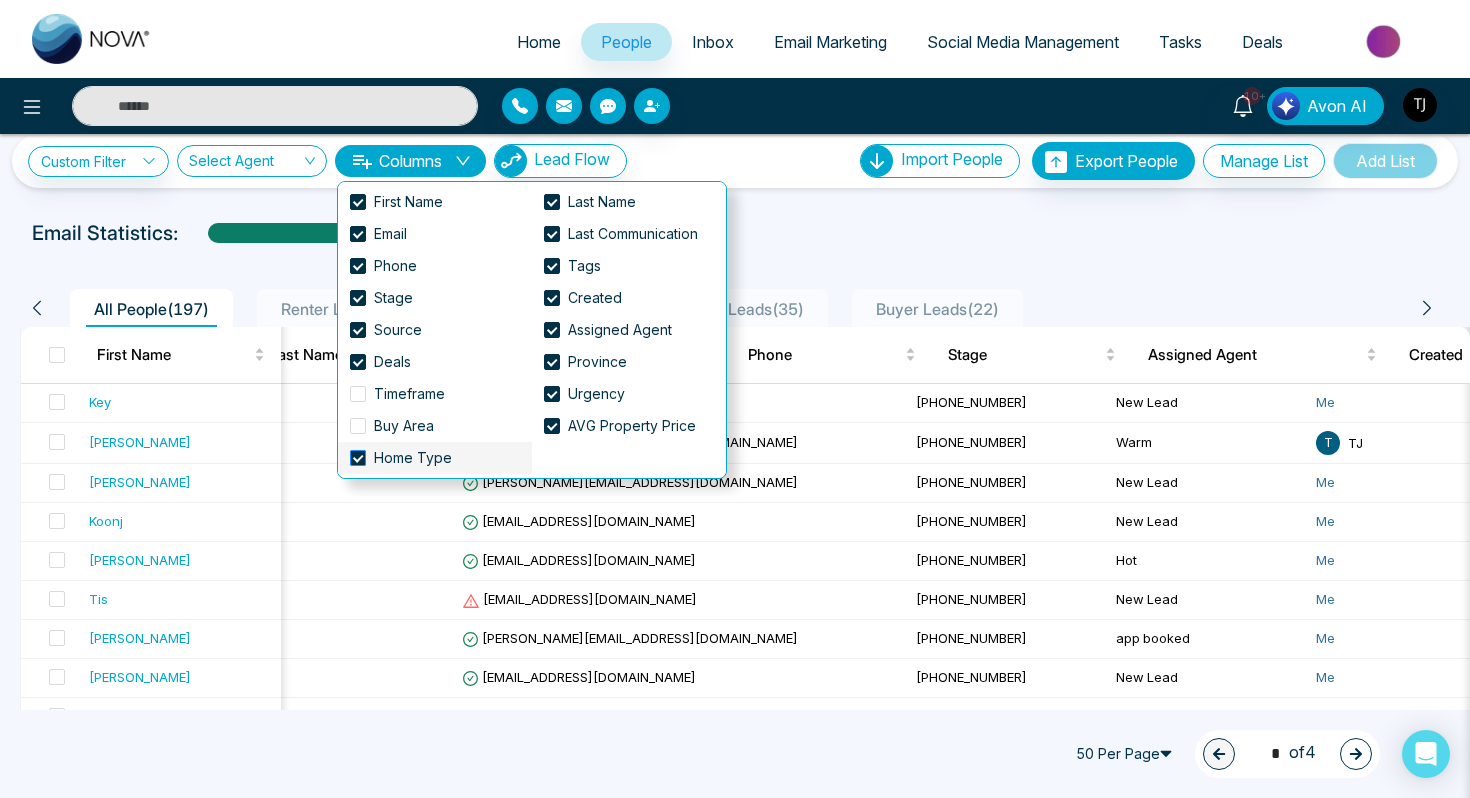 click on "Home Type" at bounding box center [413, 458] 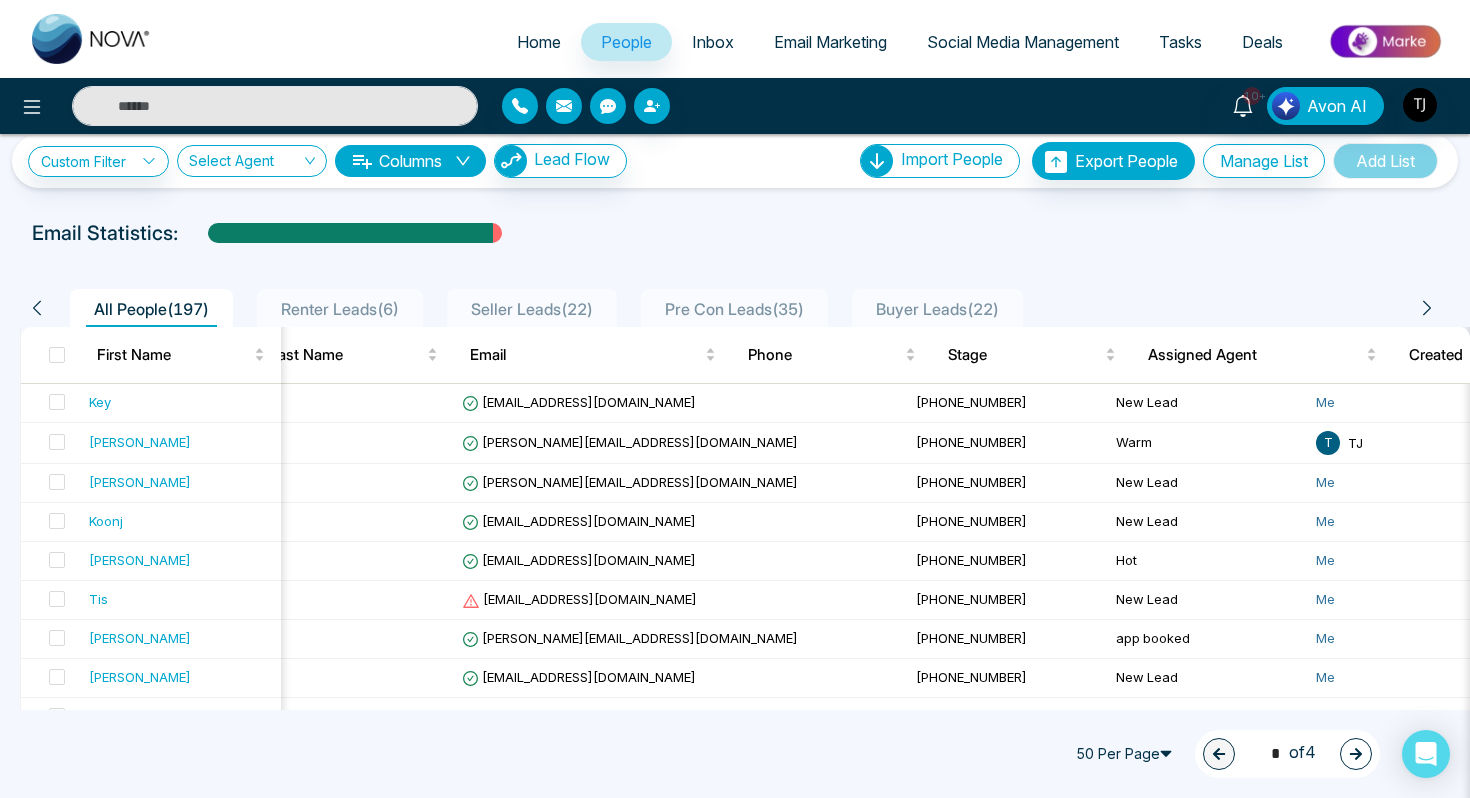 click on "**********" at bounding box center (735, 1310) 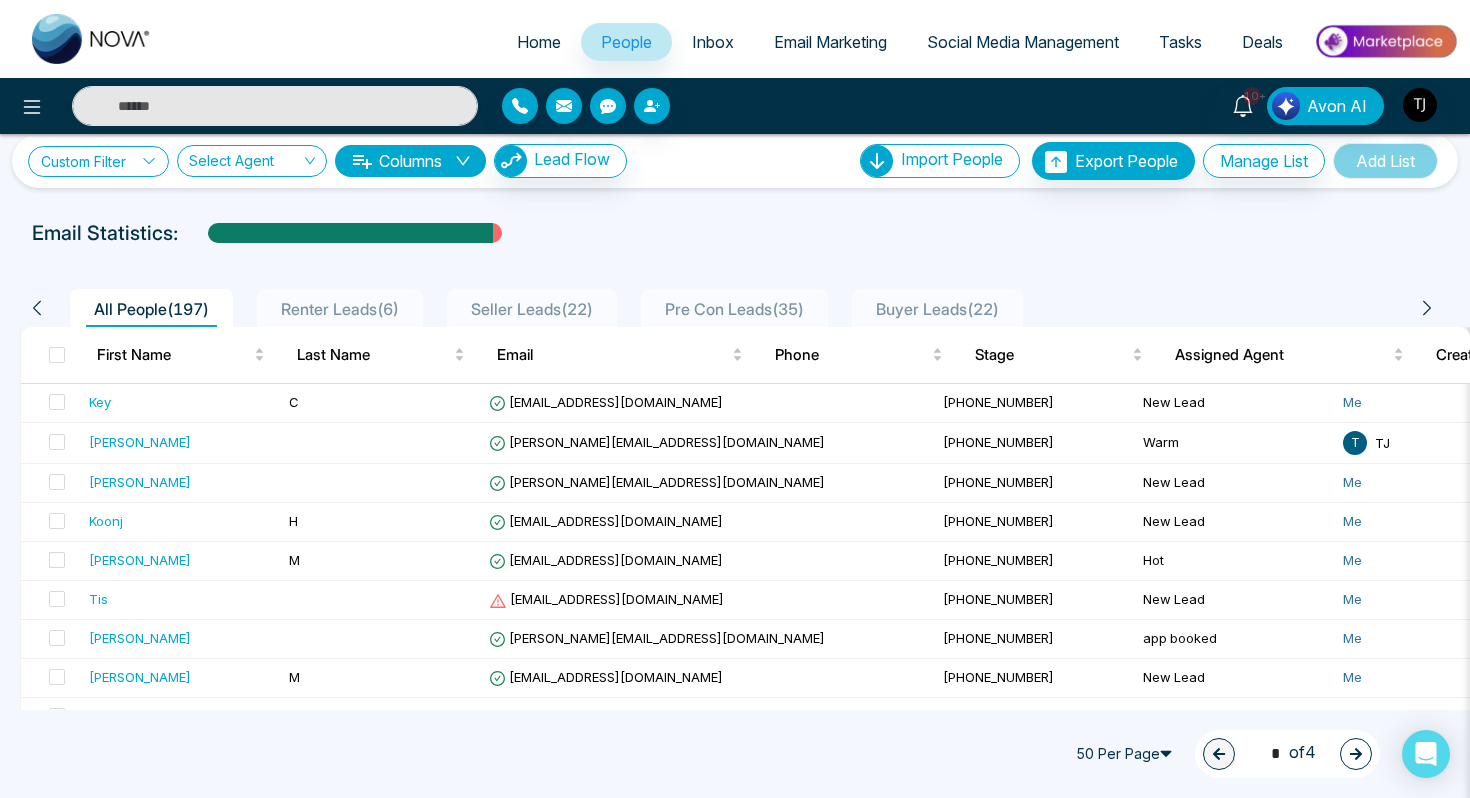 click on "Custom Filter" at bounding box center (98, 161) 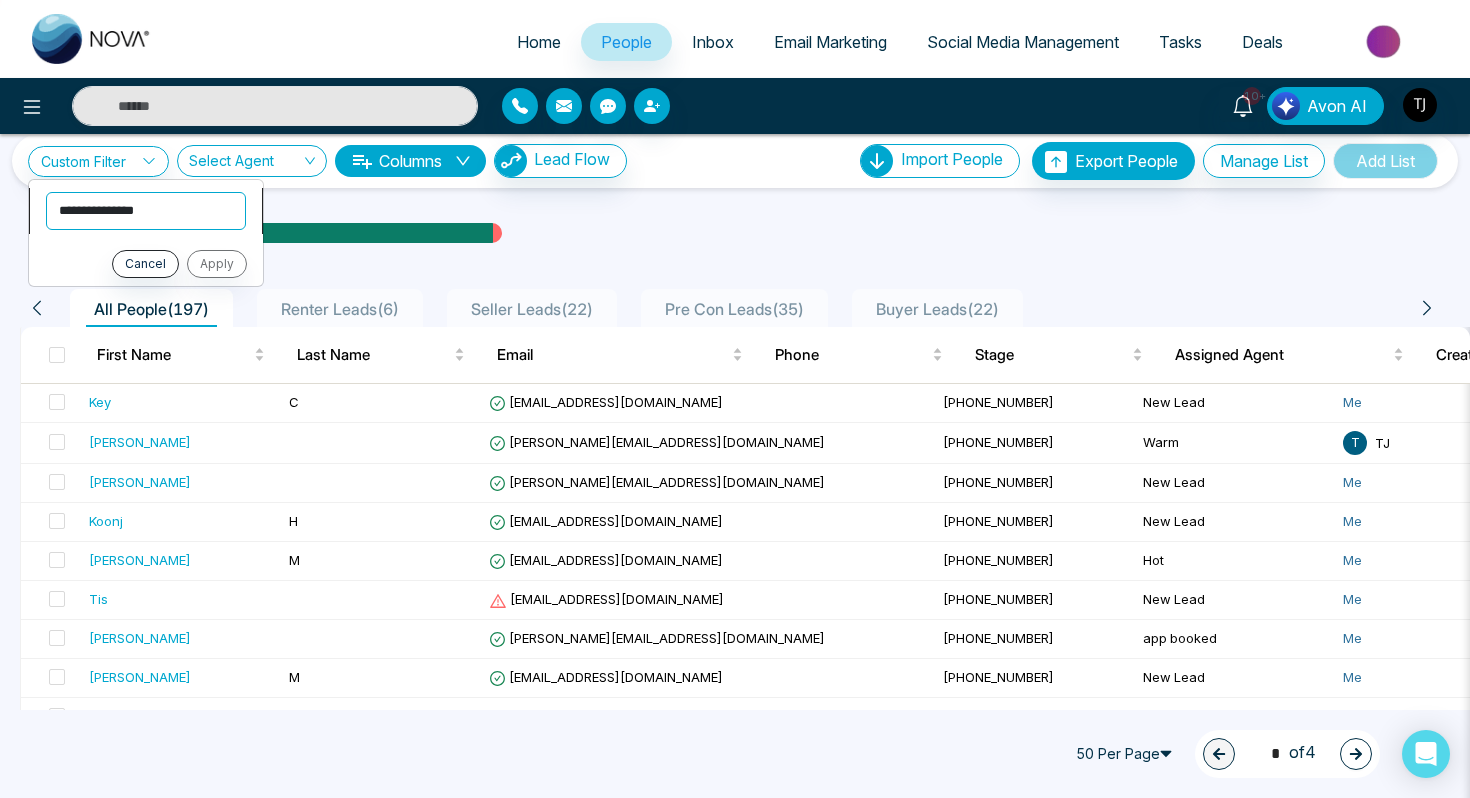click on "**********" at bounding box center (146, 211) 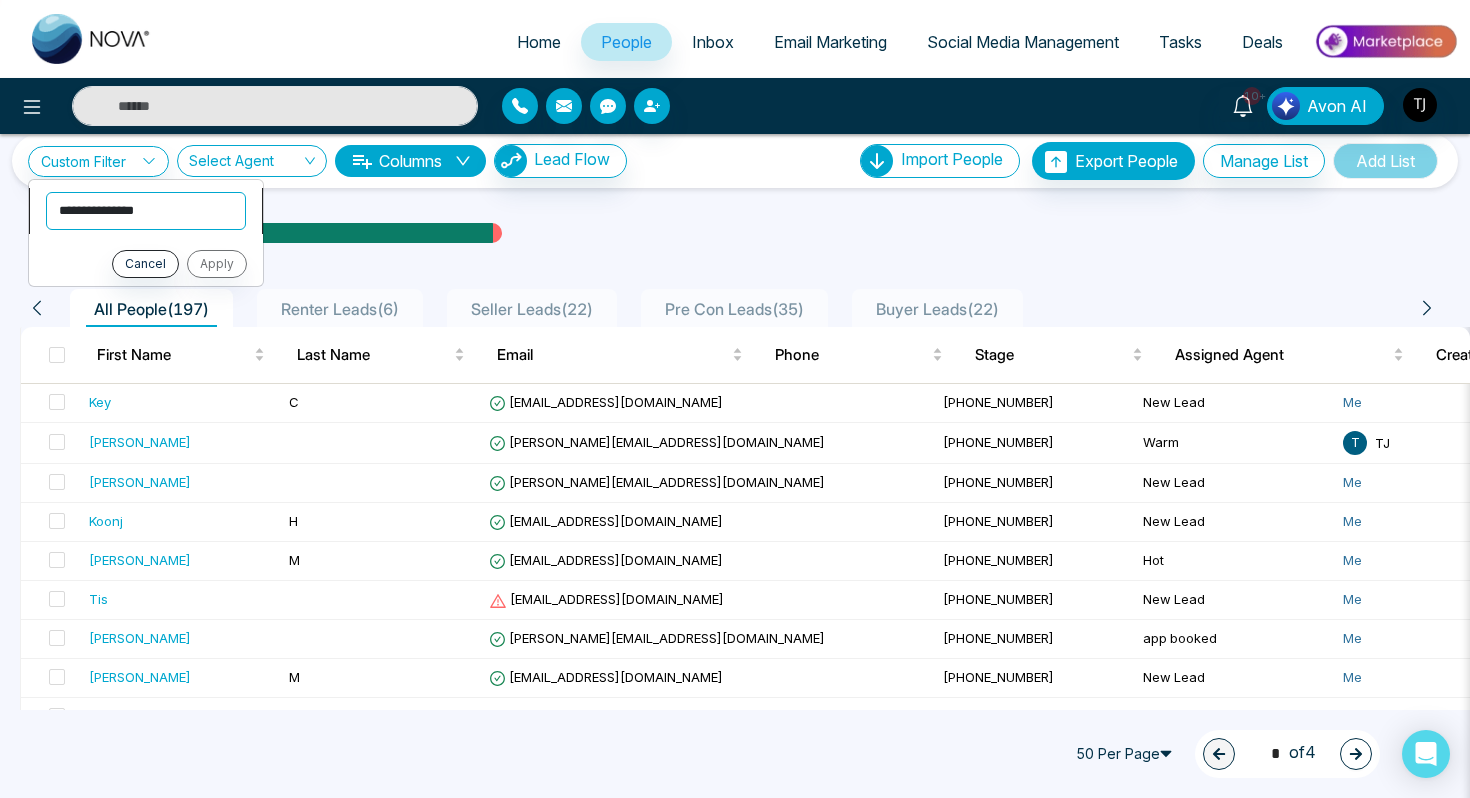 click on "**********" at bounding box center [146, 211] 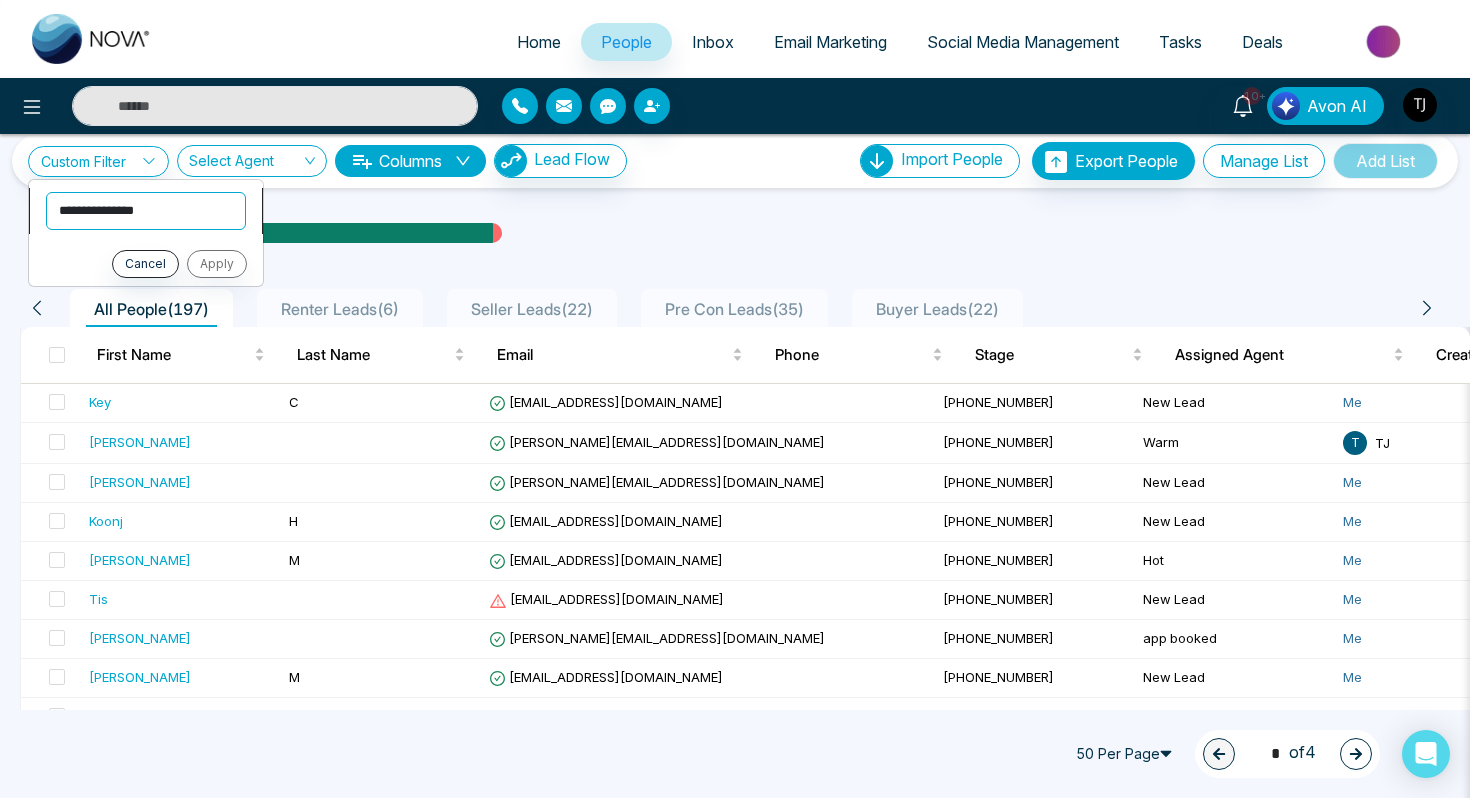 select on "****" 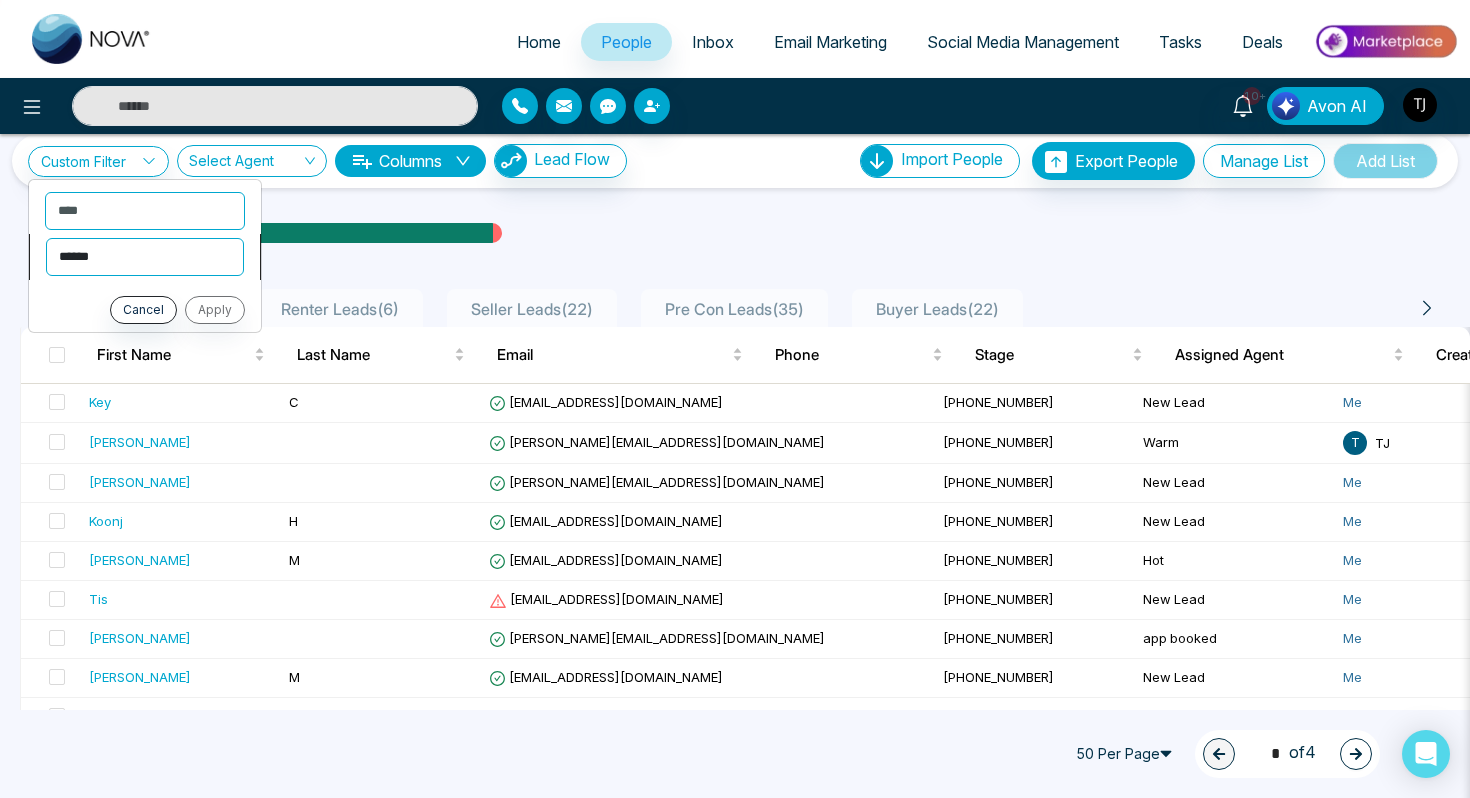 click on "**********" at bounding box center [145, 257] 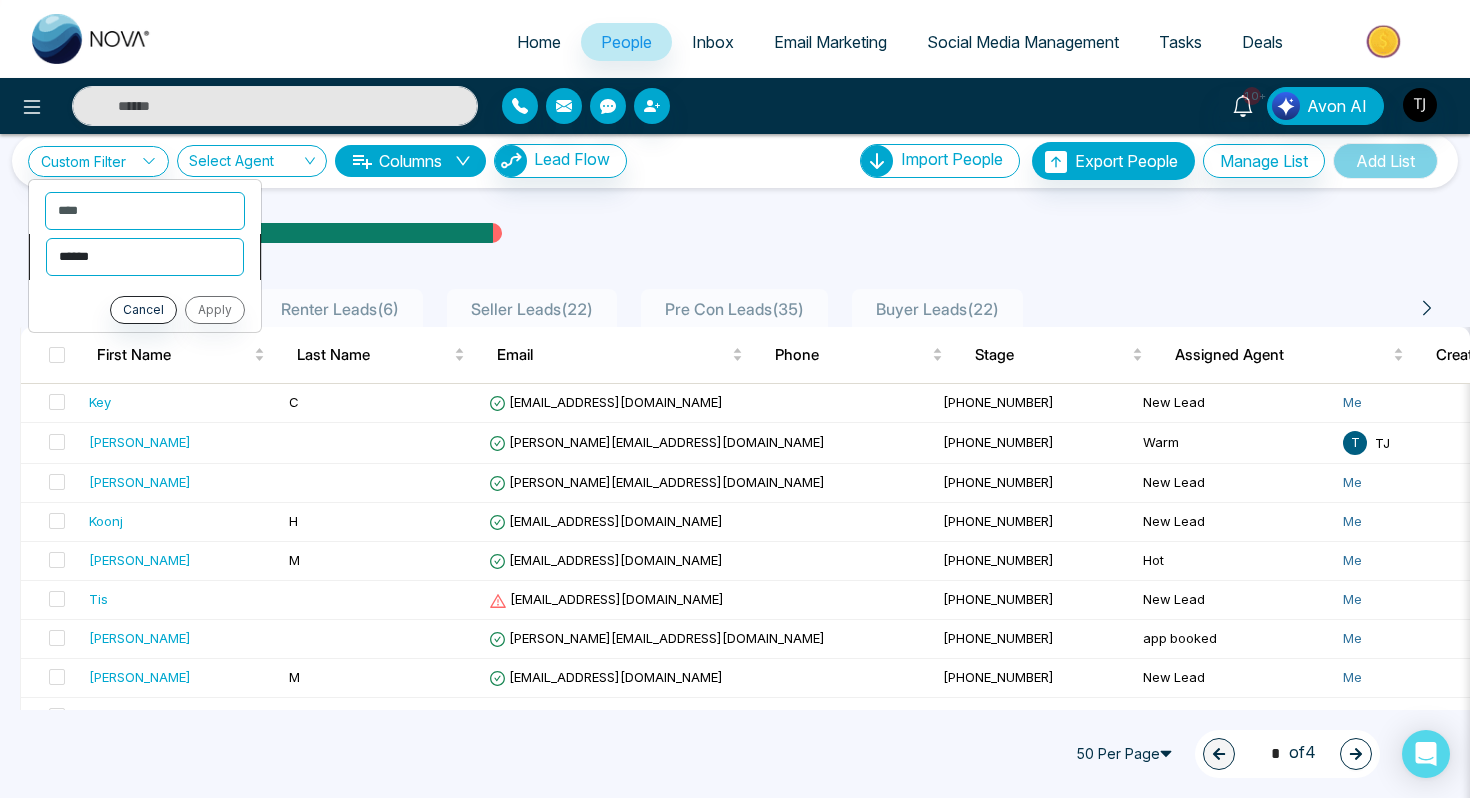 select on "*******" 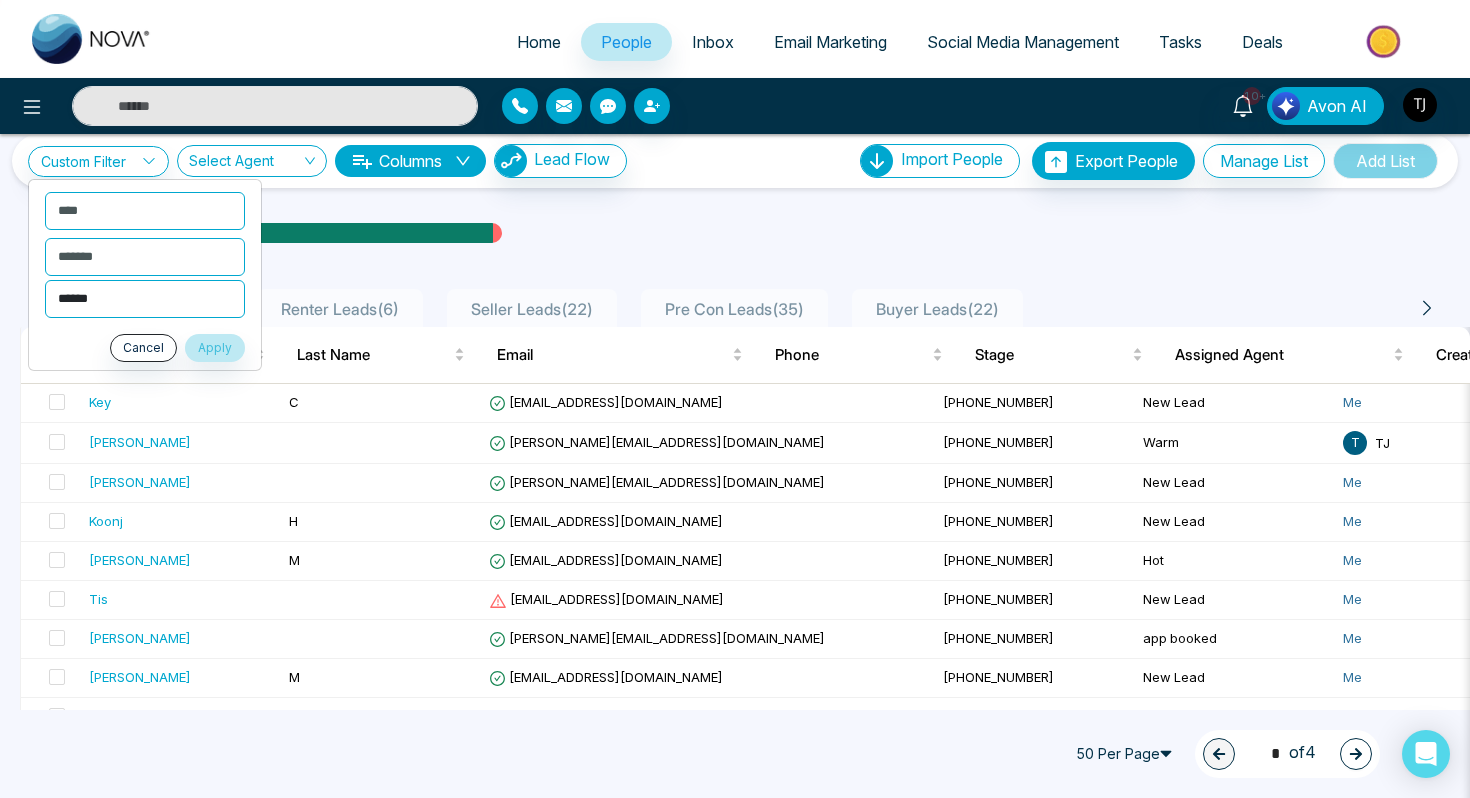 click on "**********" at bounding box center [145, 299] 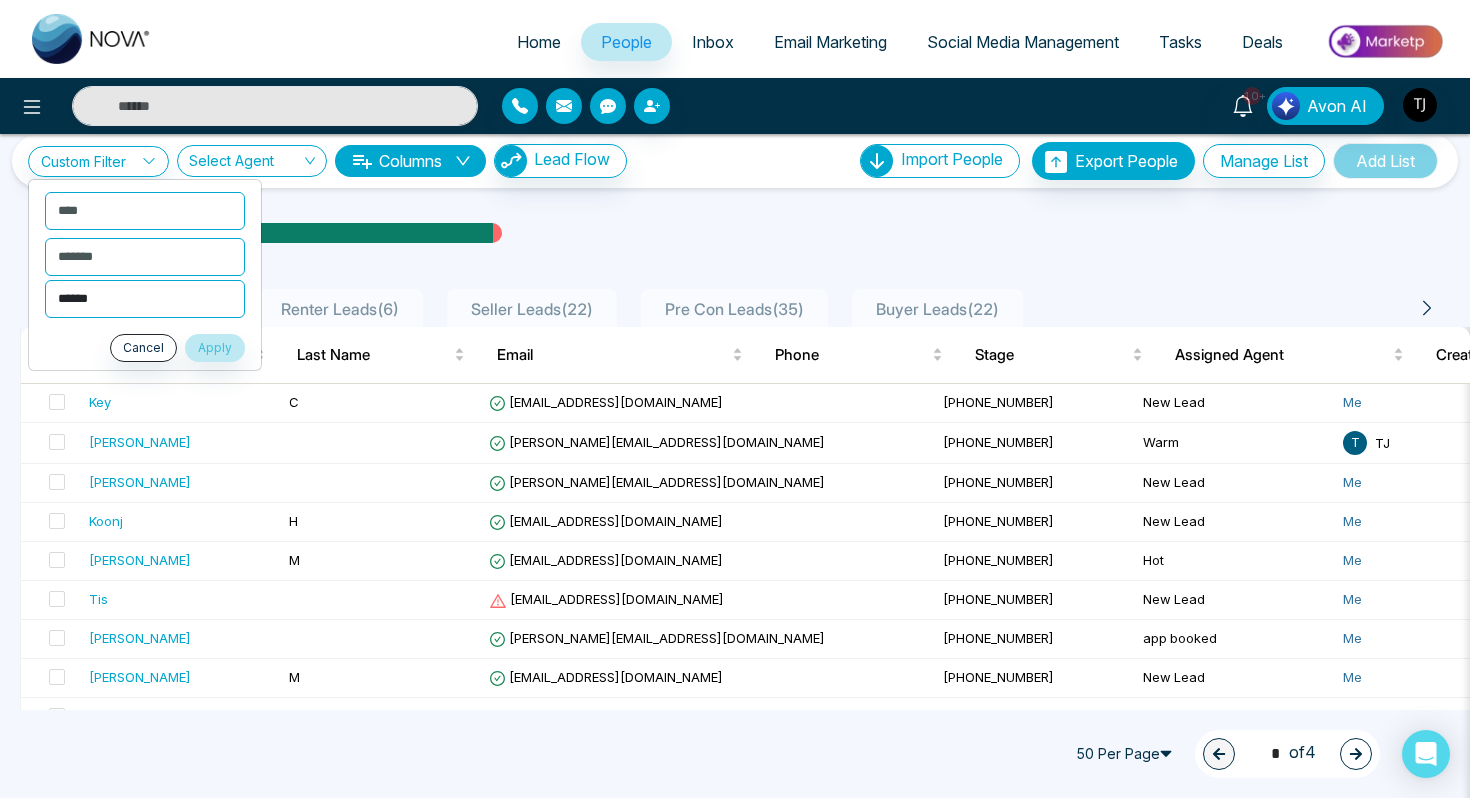 select on "*****" 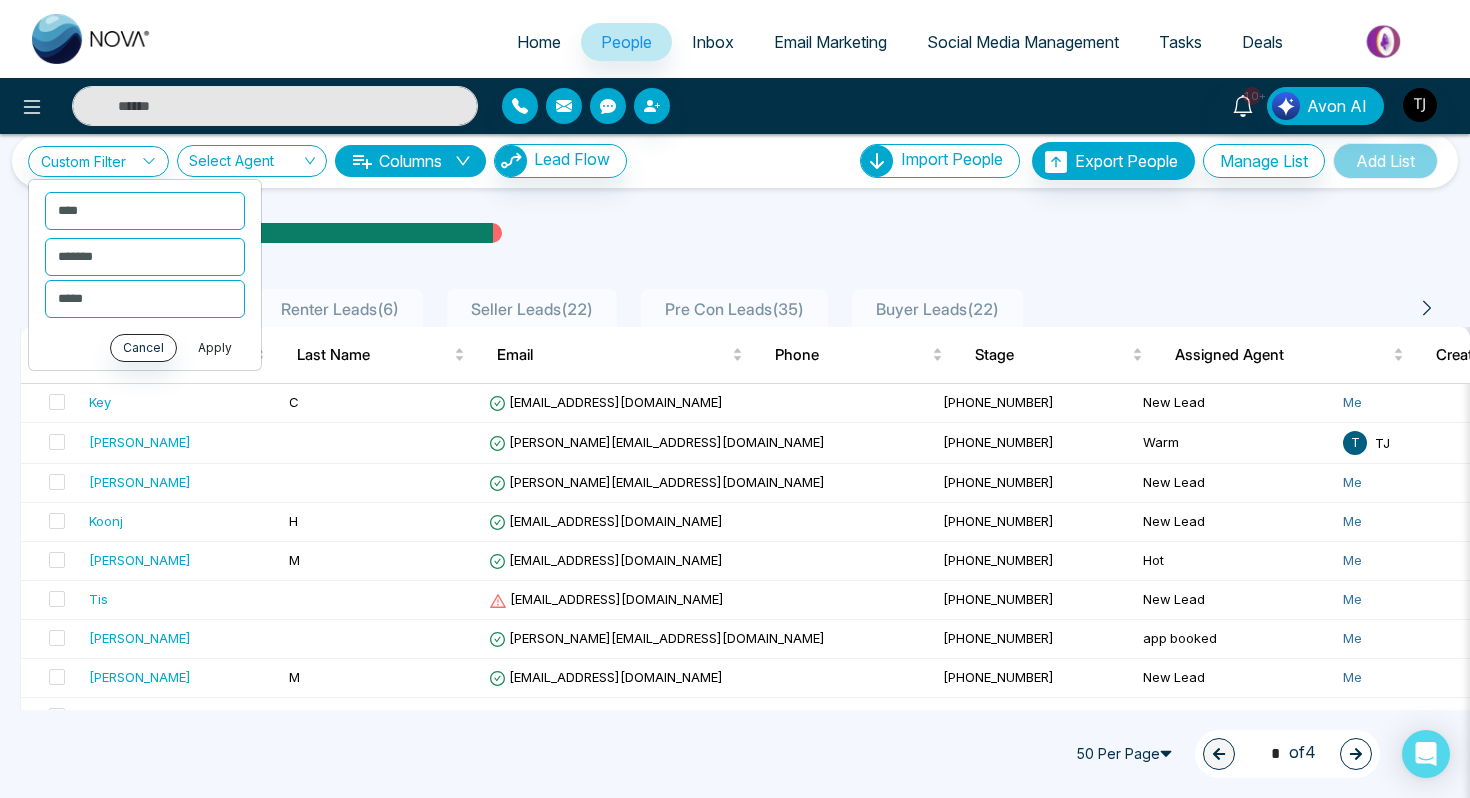 click on "Apply" at bounding box center [215, 348] 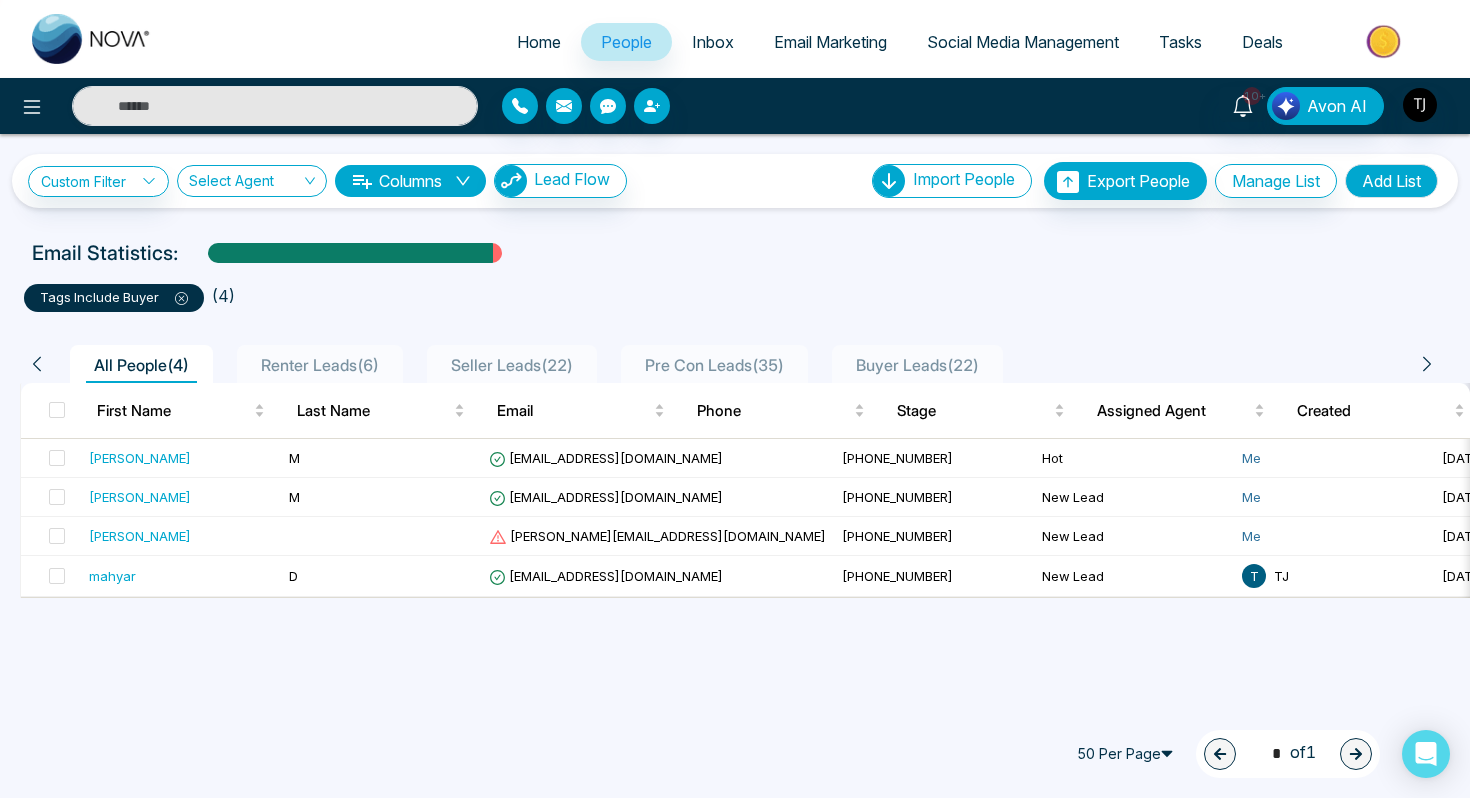 click on "tags   include   Buyer ( 4 )" at bounding box center [735, 290] 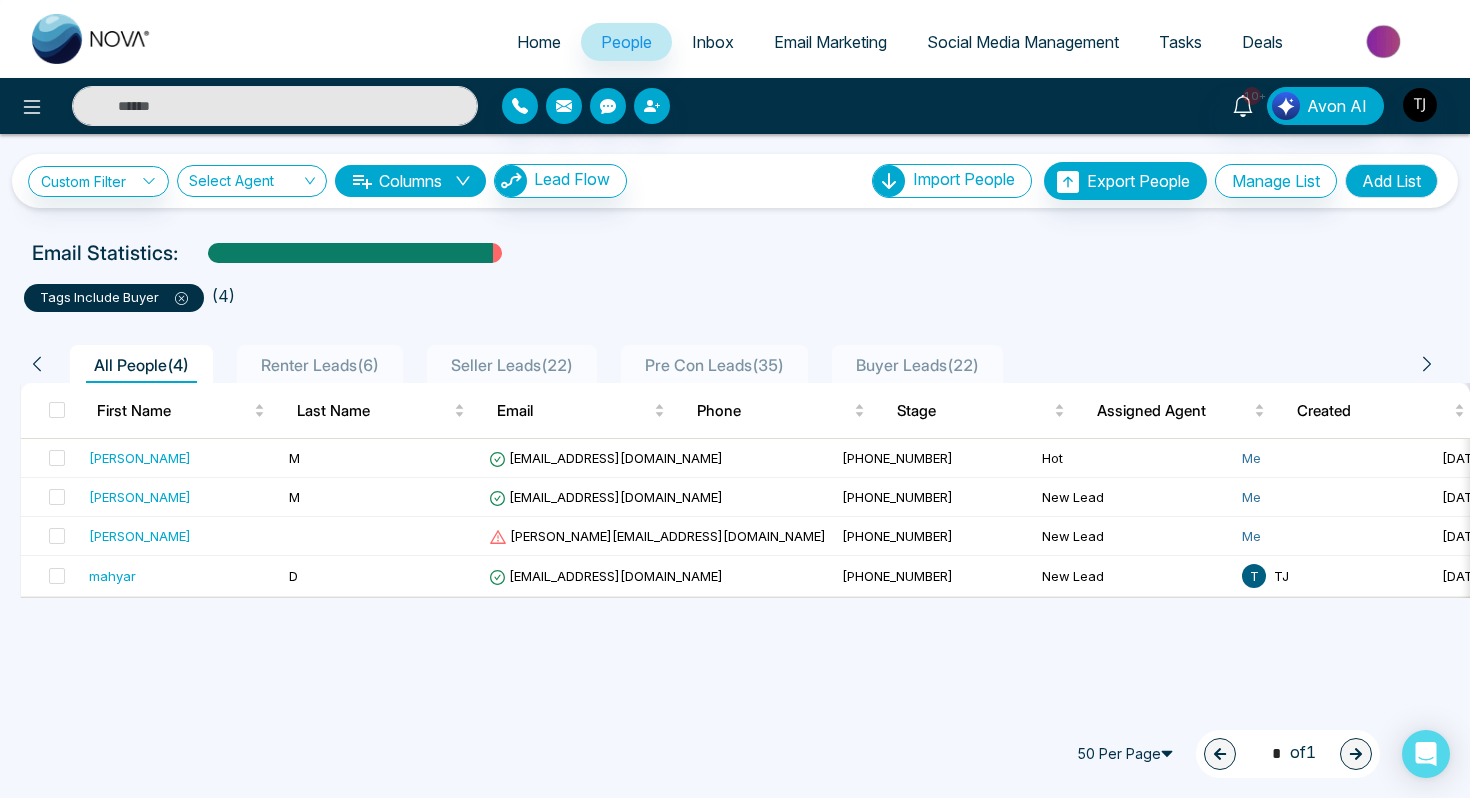 click on "Buyer Leads  ( 22 )" at bounding box center (917, 365) 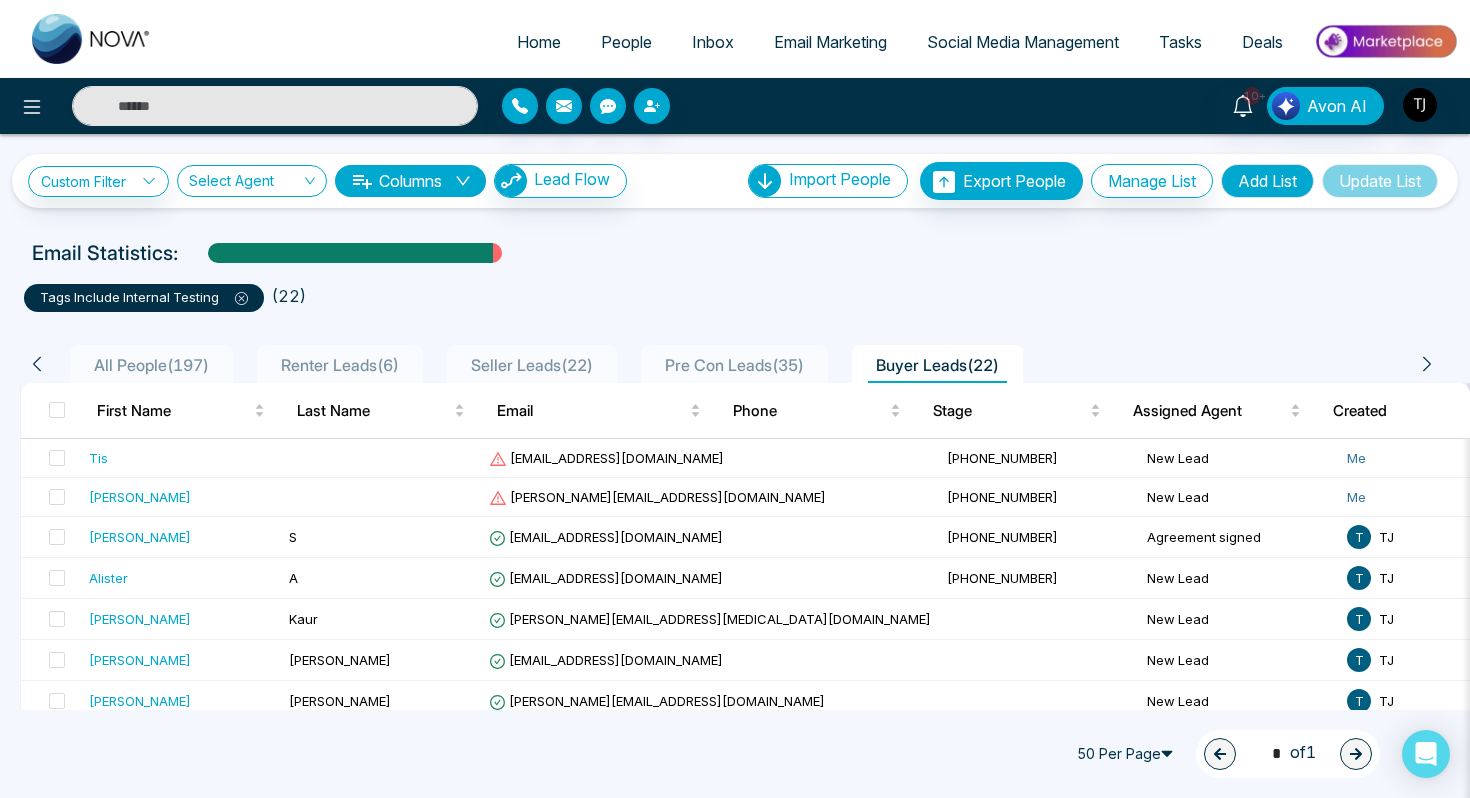 click on "Pre Con Leads  ( 35 )" at bounding box center [734, 365] 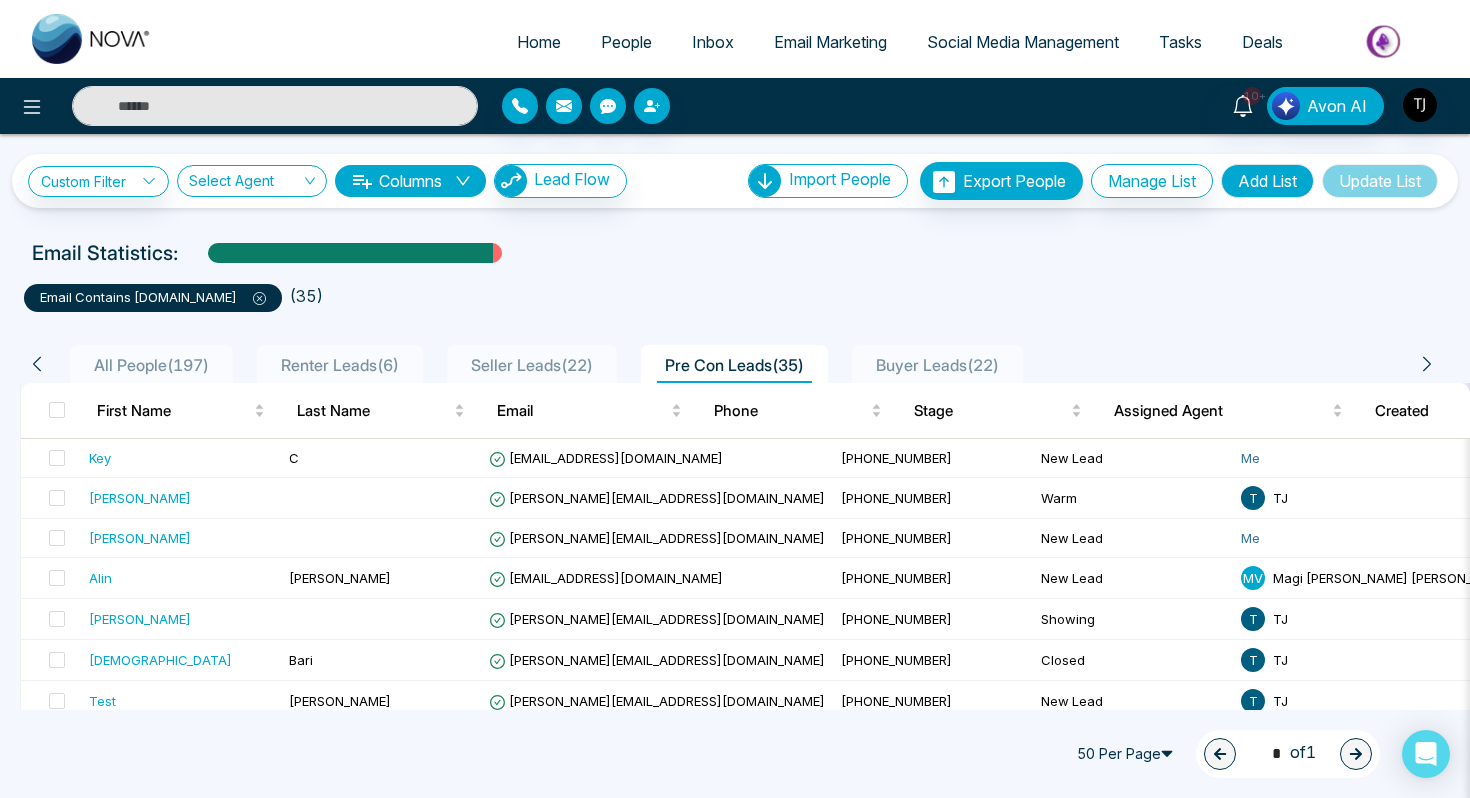 click on "Buyer Leads  ( 22 )" at bounding box center (937, 365) 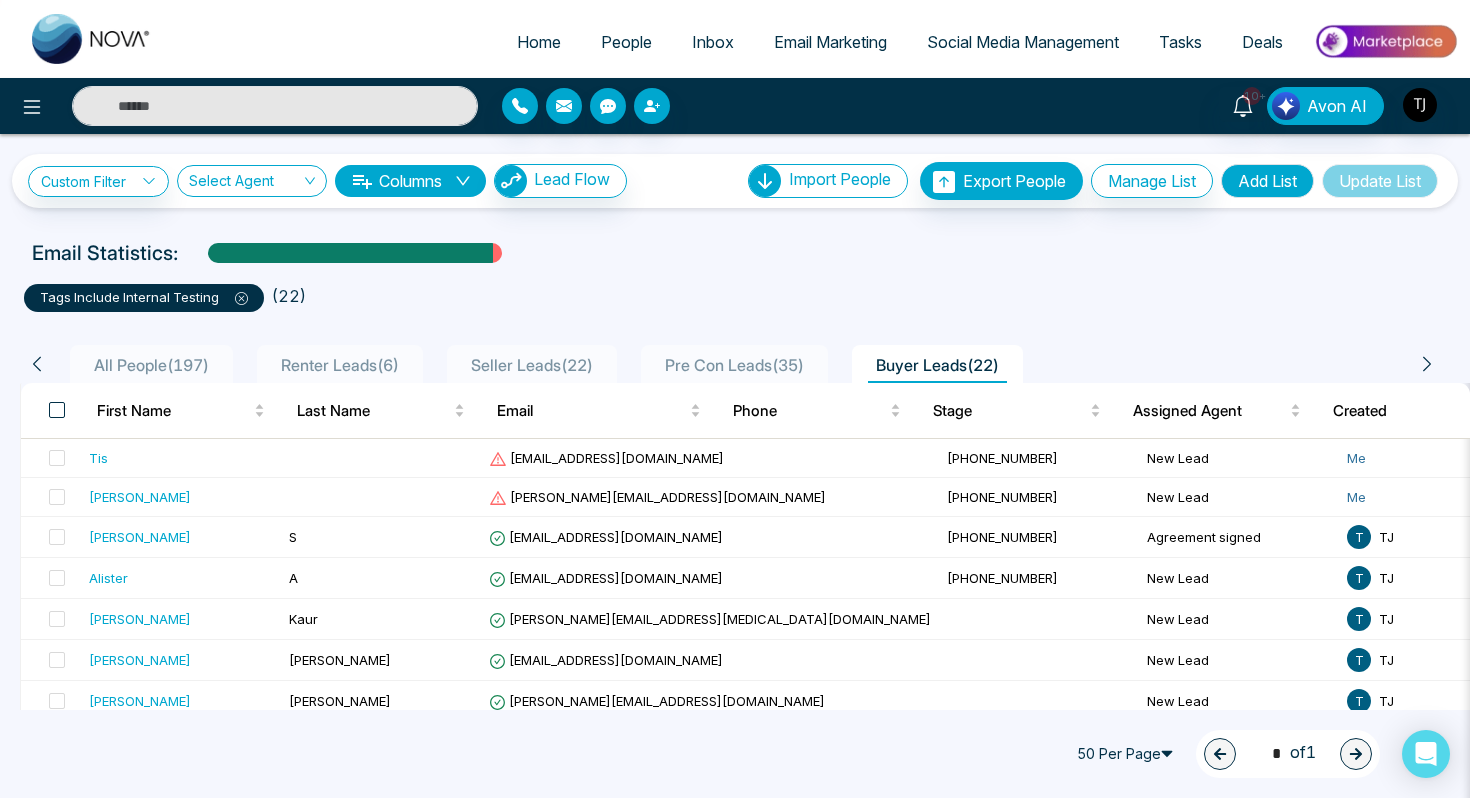 click at bounding box center (57, 410) 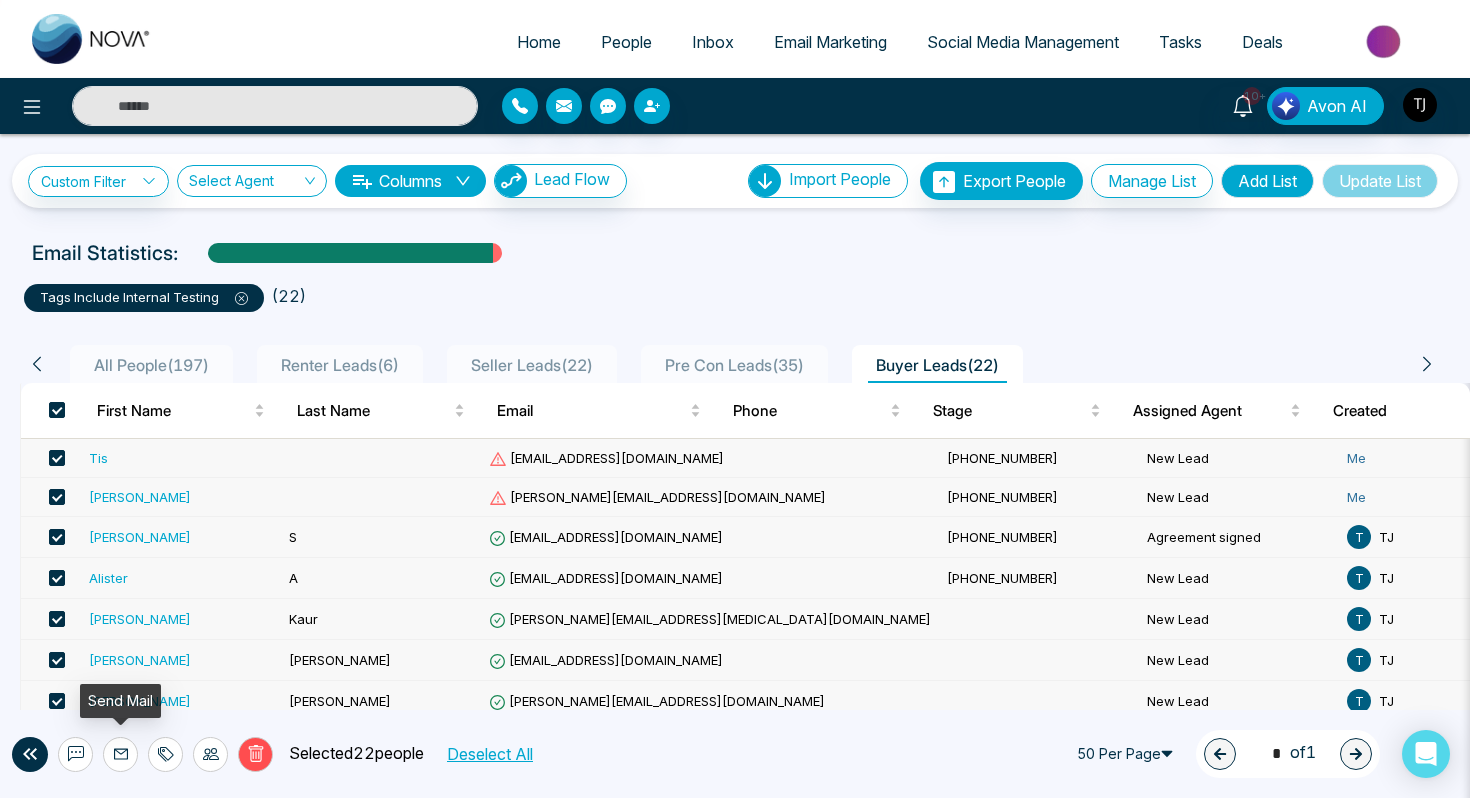 click at bounding box center [120, 754] 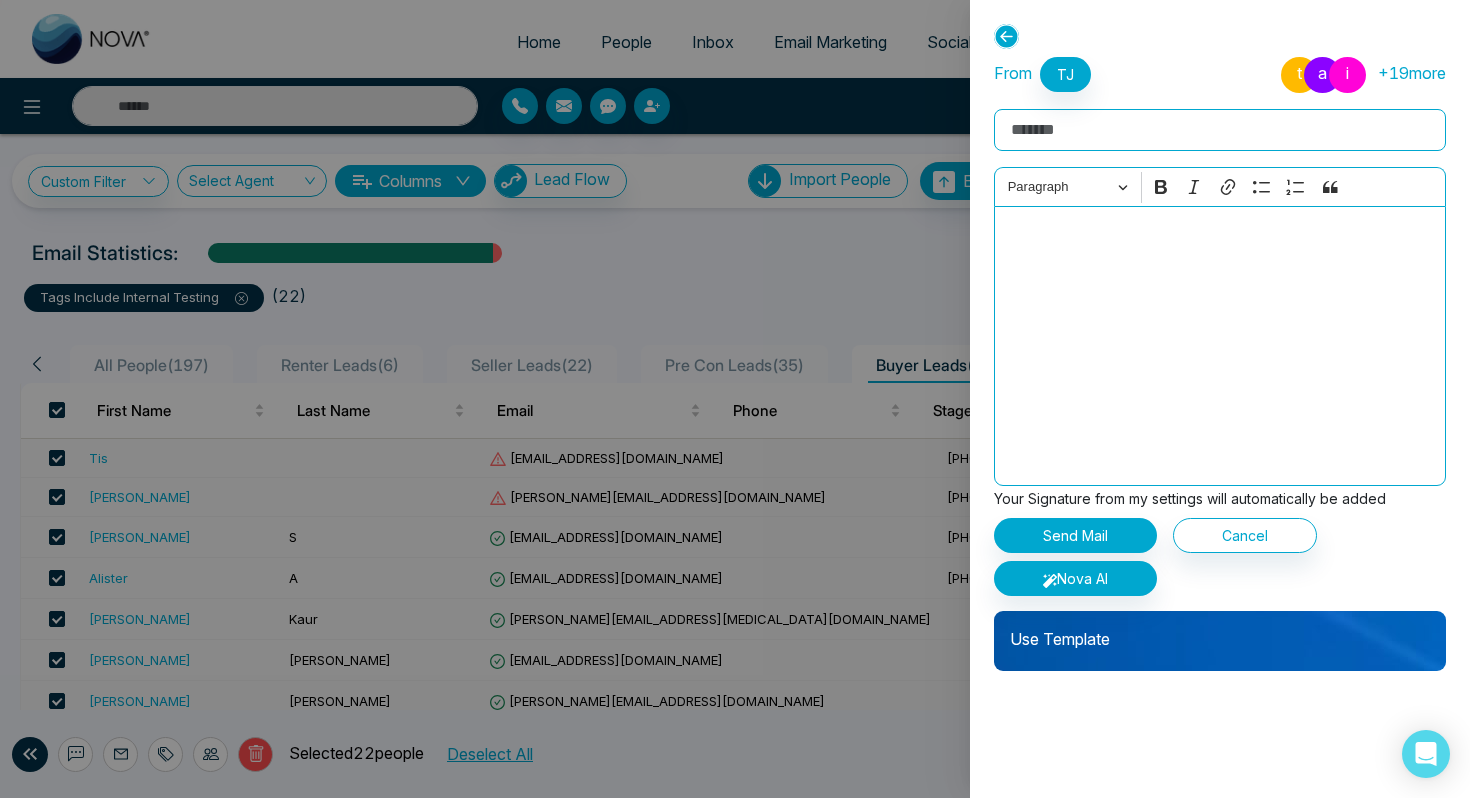 click 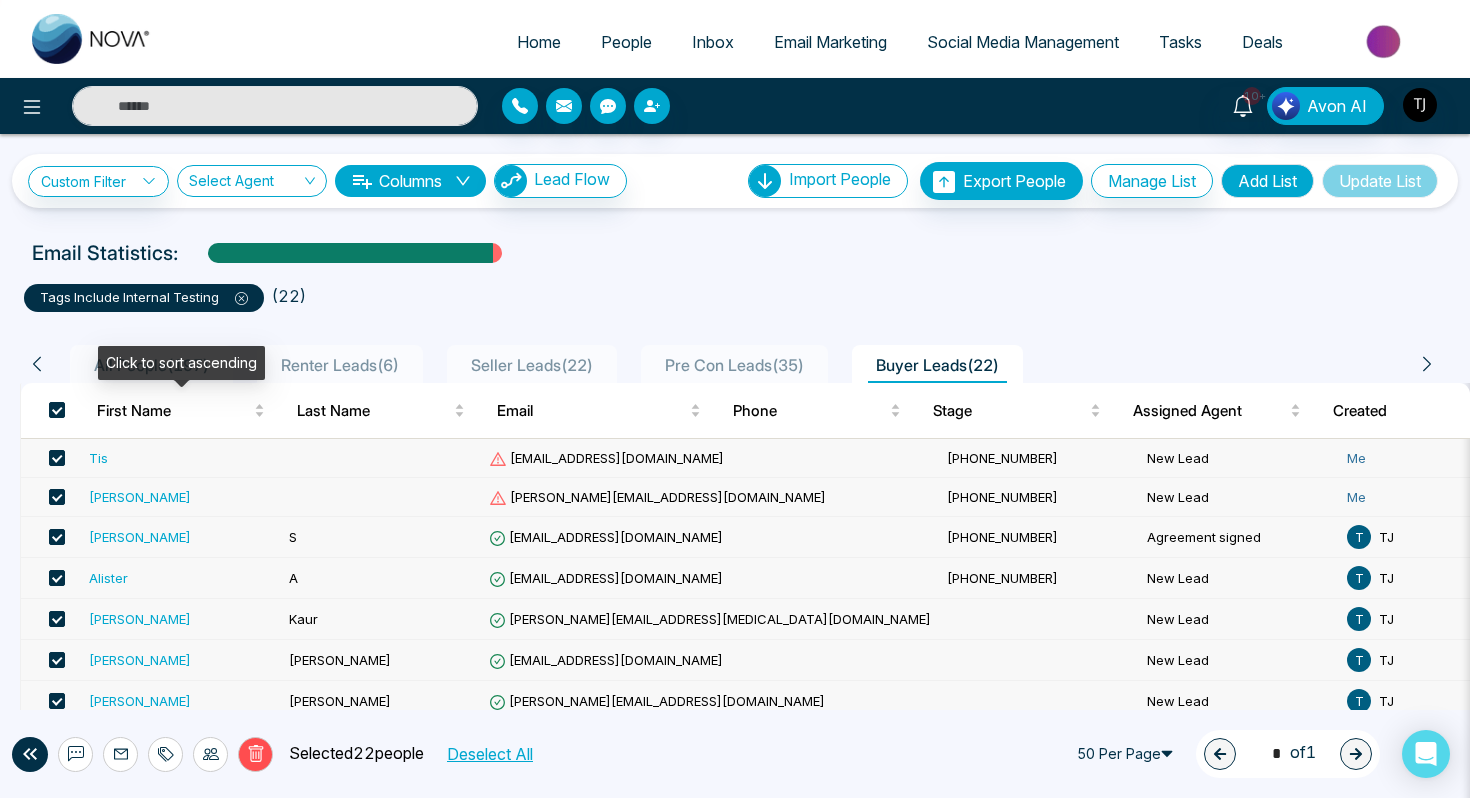 click on "Click to sort ascending" at bounding box center [181, 363] 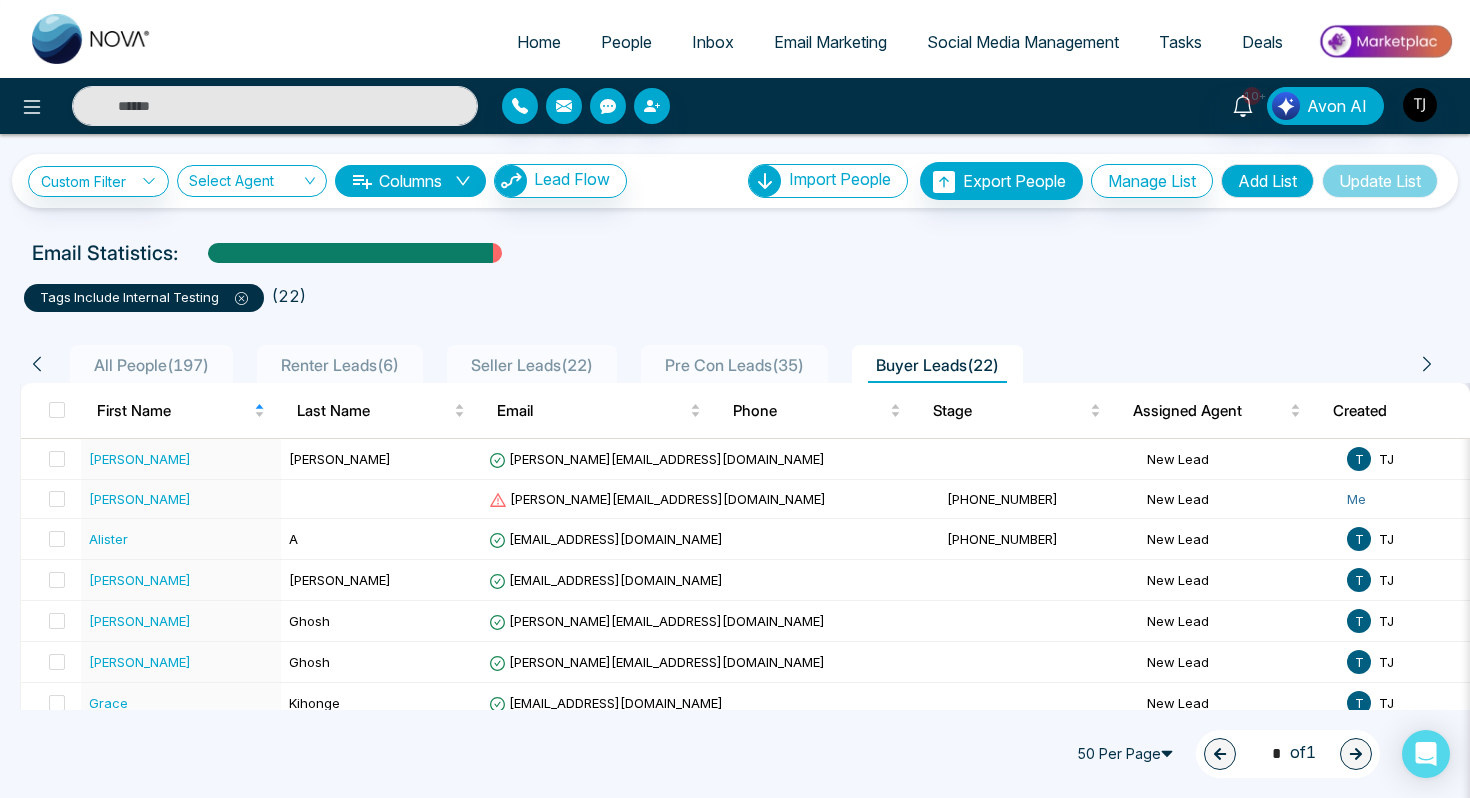 click on "All People  ( 197 )" at bounding box center [151, 365] 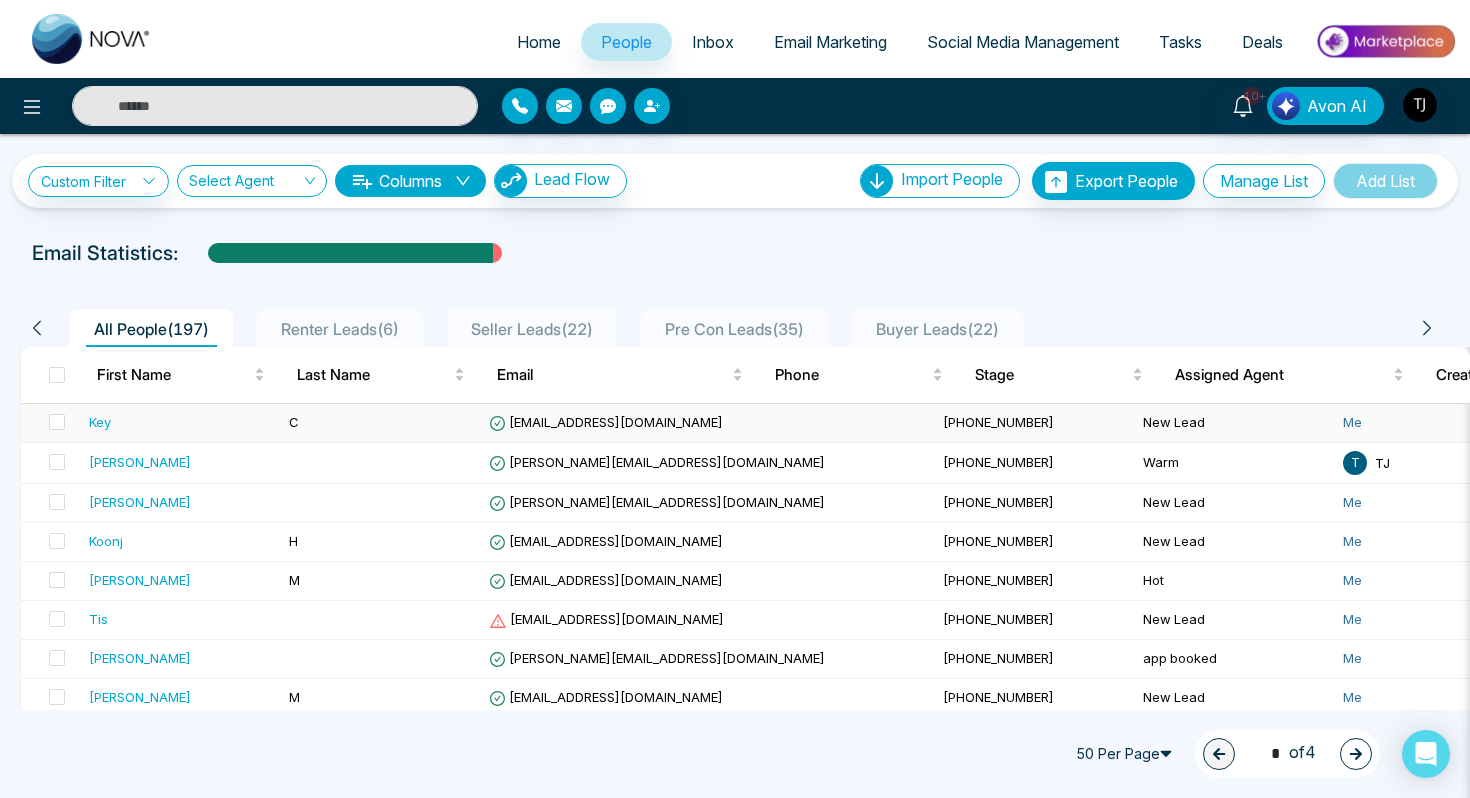 click on "Key" at bounding box center [181, 423] 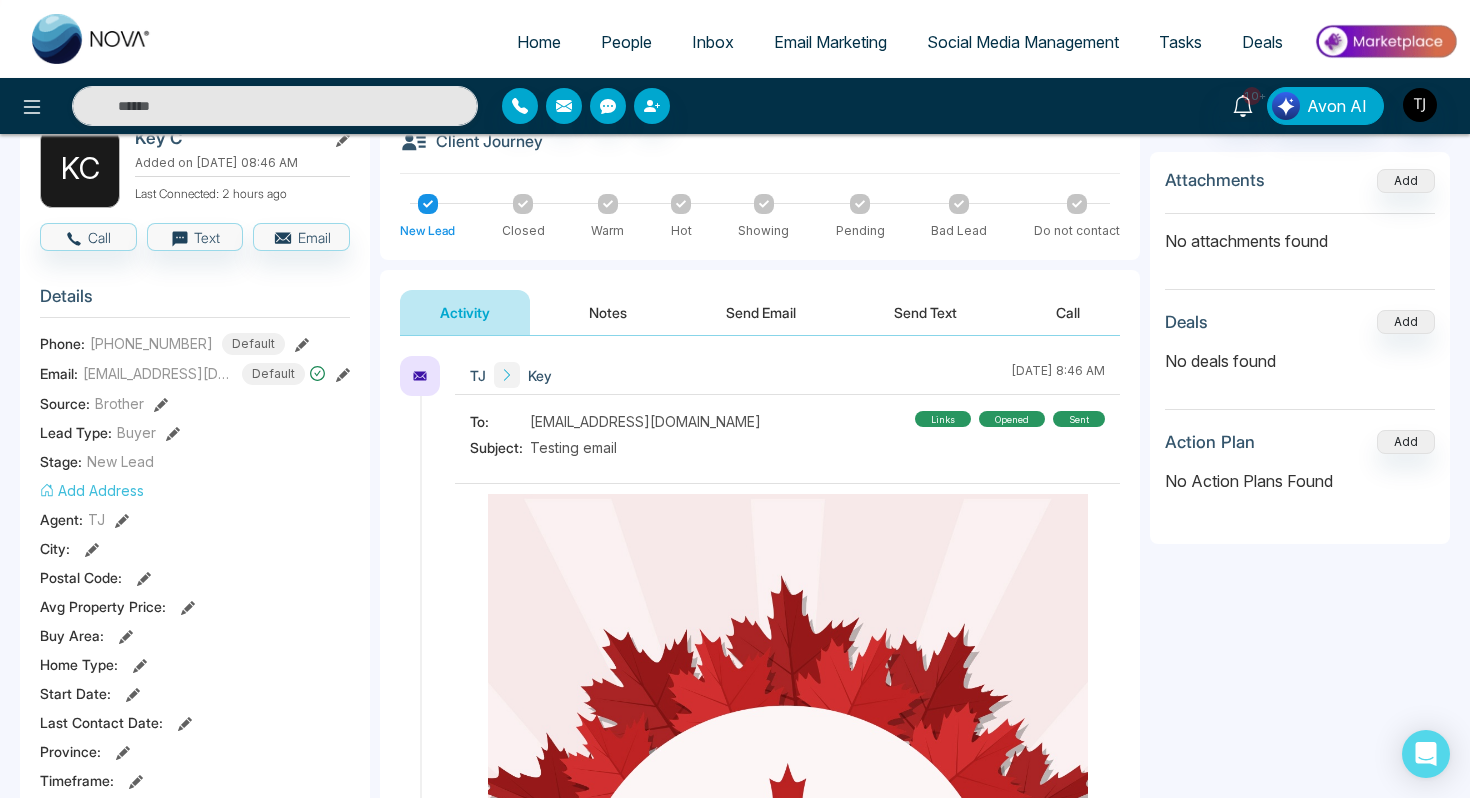 scroll, scrollTop: 92, scrollLeft: 0, axis: vertical 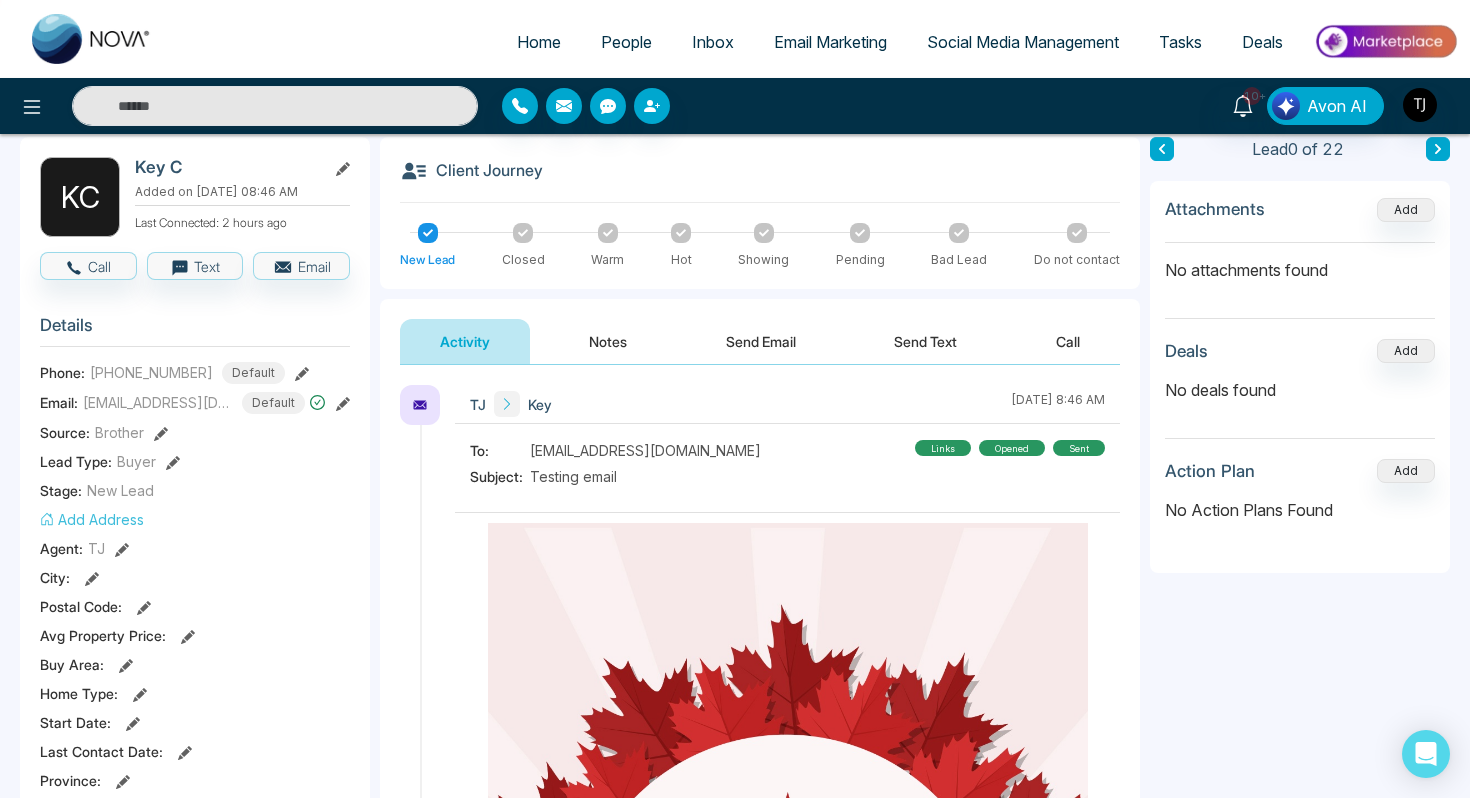 click on "Notes" at bounding box center (608, 341) 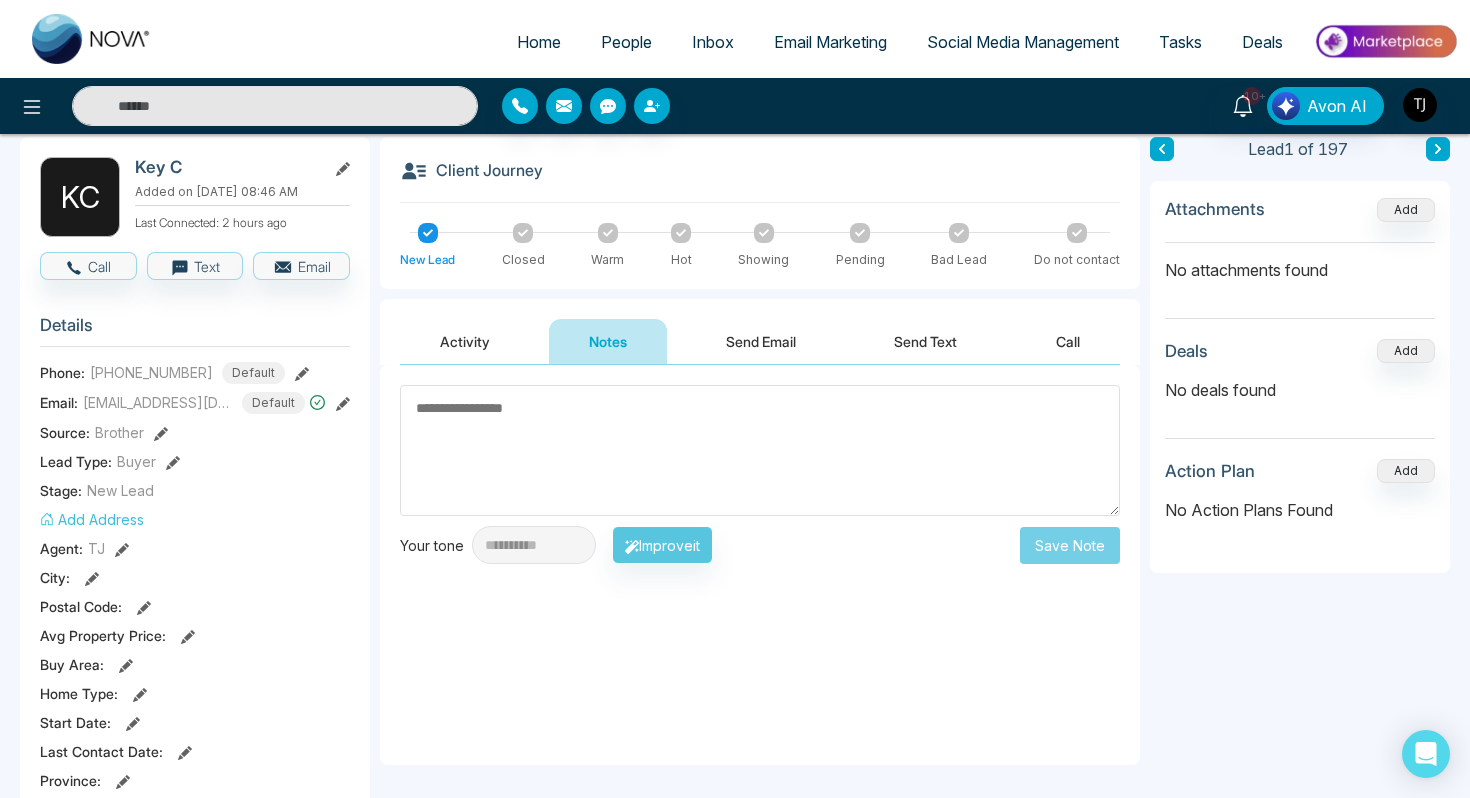 click on "Send Email" at bounding box center [761, 341] 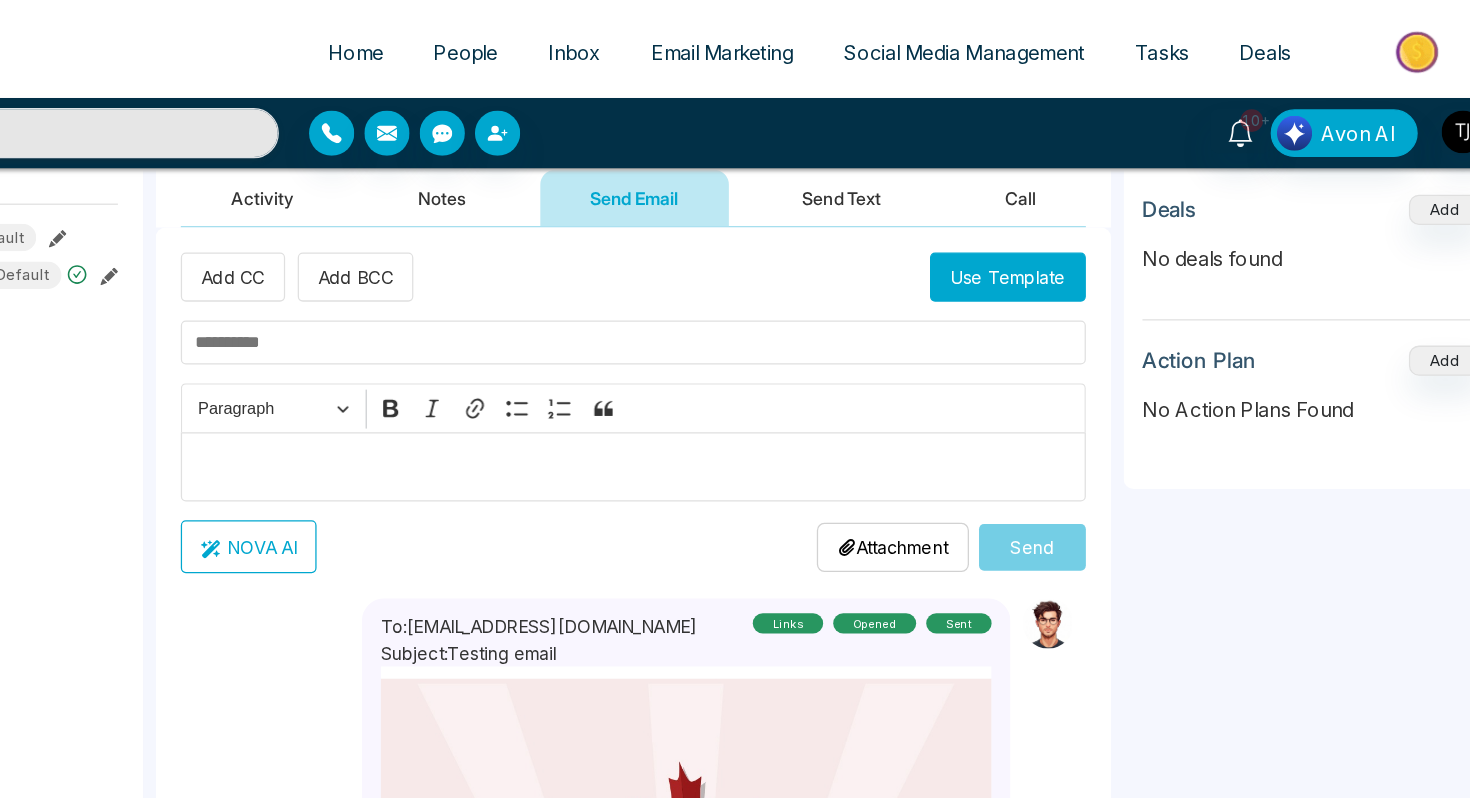 scroll, scrollTop: 274, scrollLeft: 0, axis: vertical 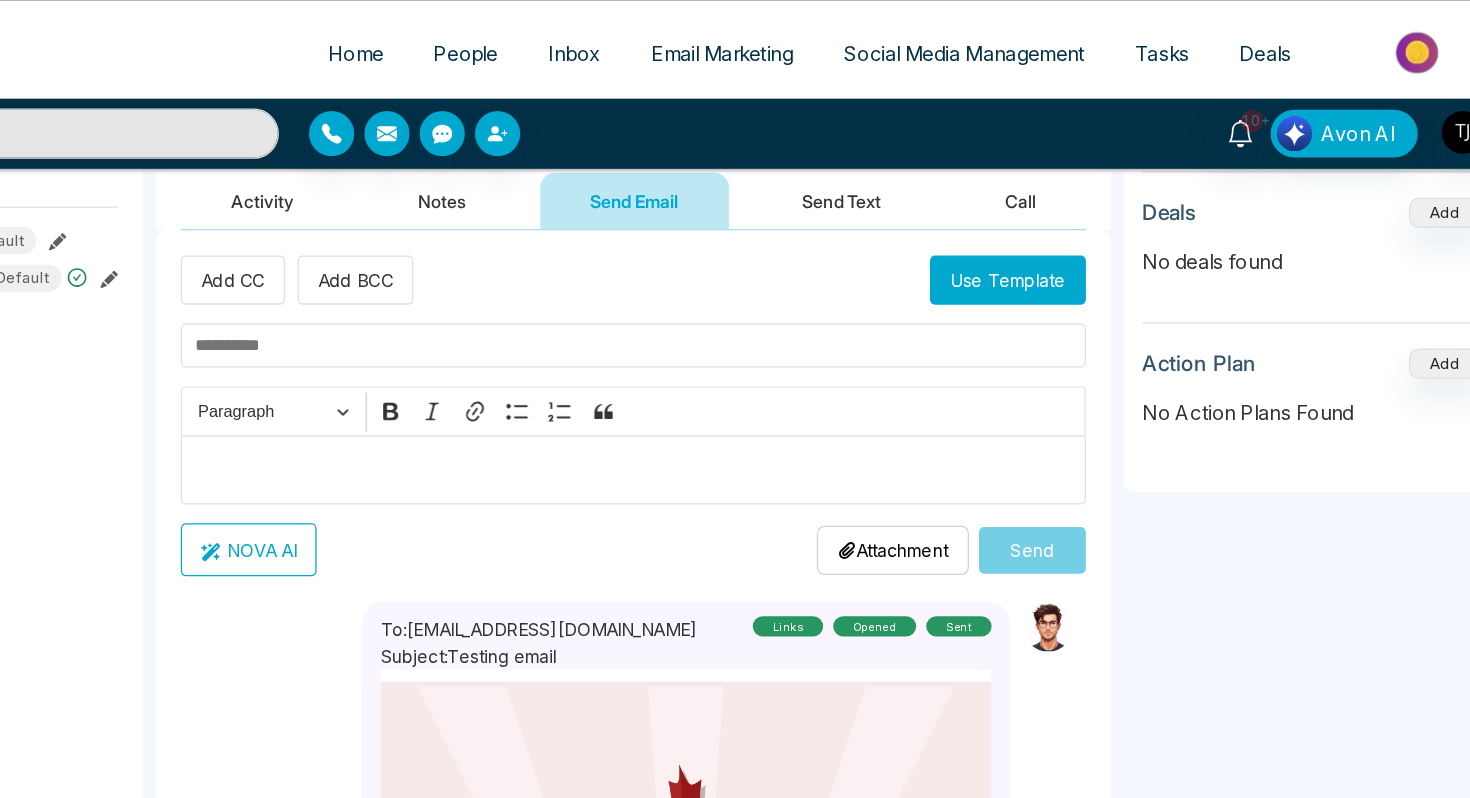 click on "Send Text" at bounding box center [925, 159] 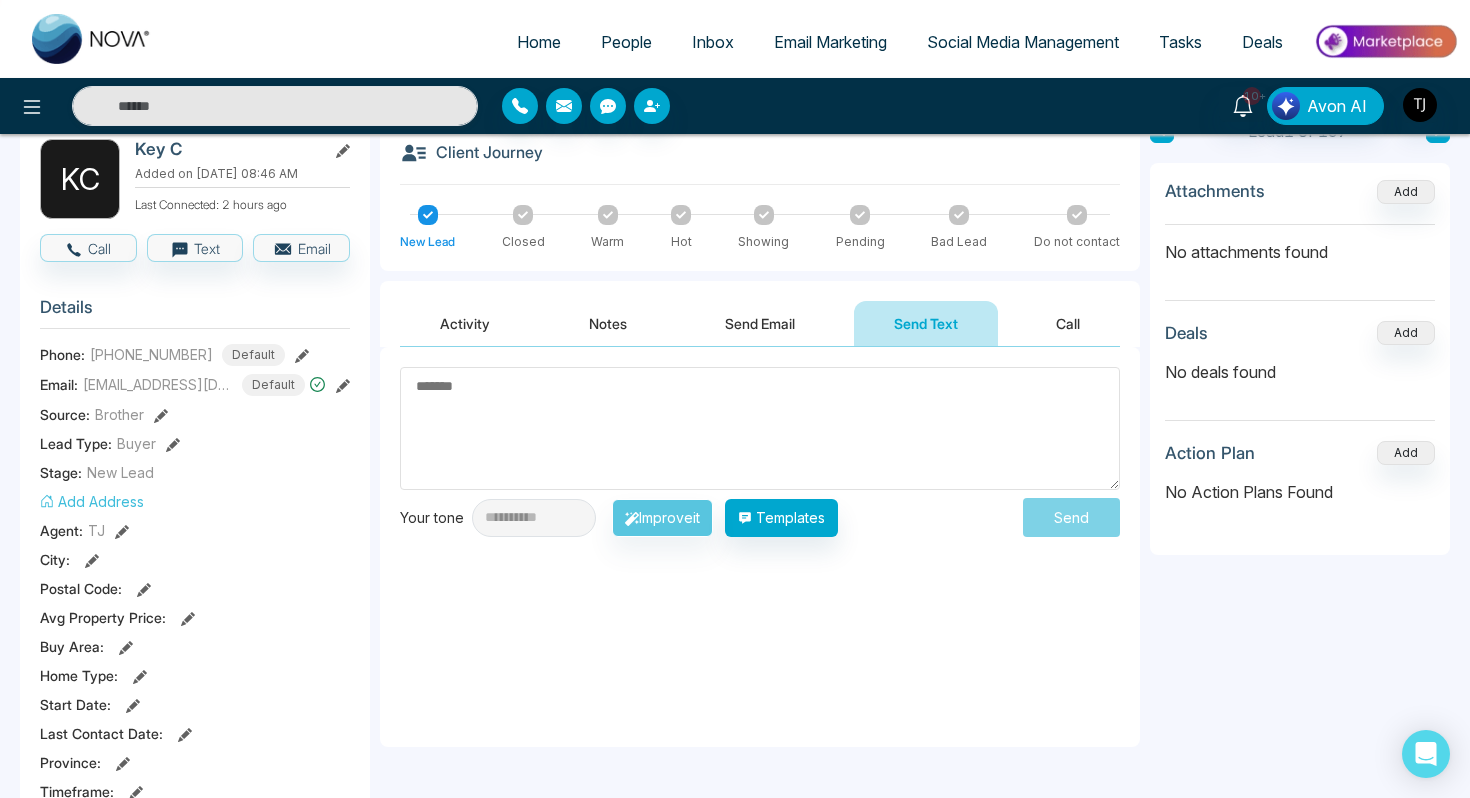 scroll, scrollTop: 81, scrollLeft: 0, axis: vertical 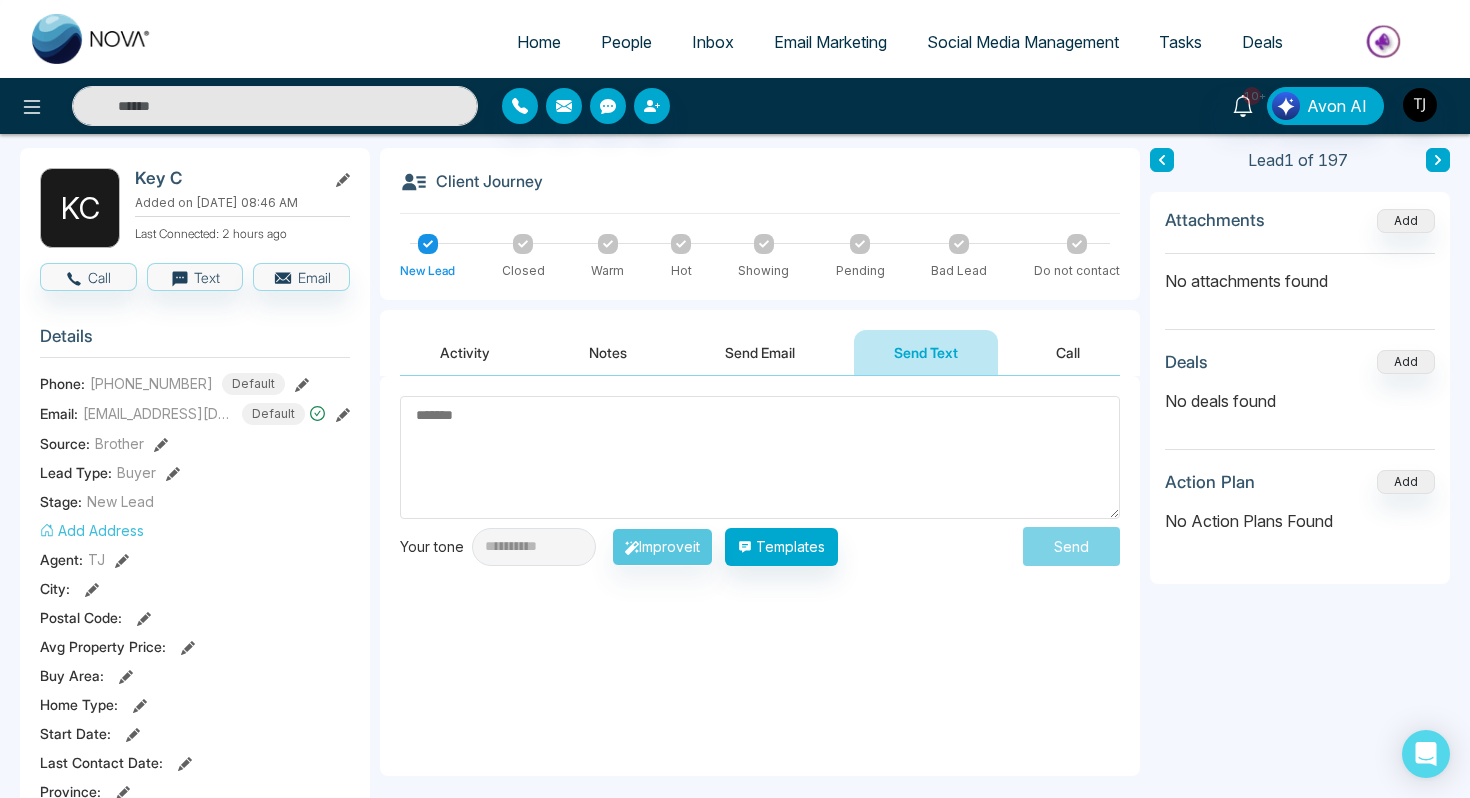 click on "Send Email" at bounding box center (760, 352) 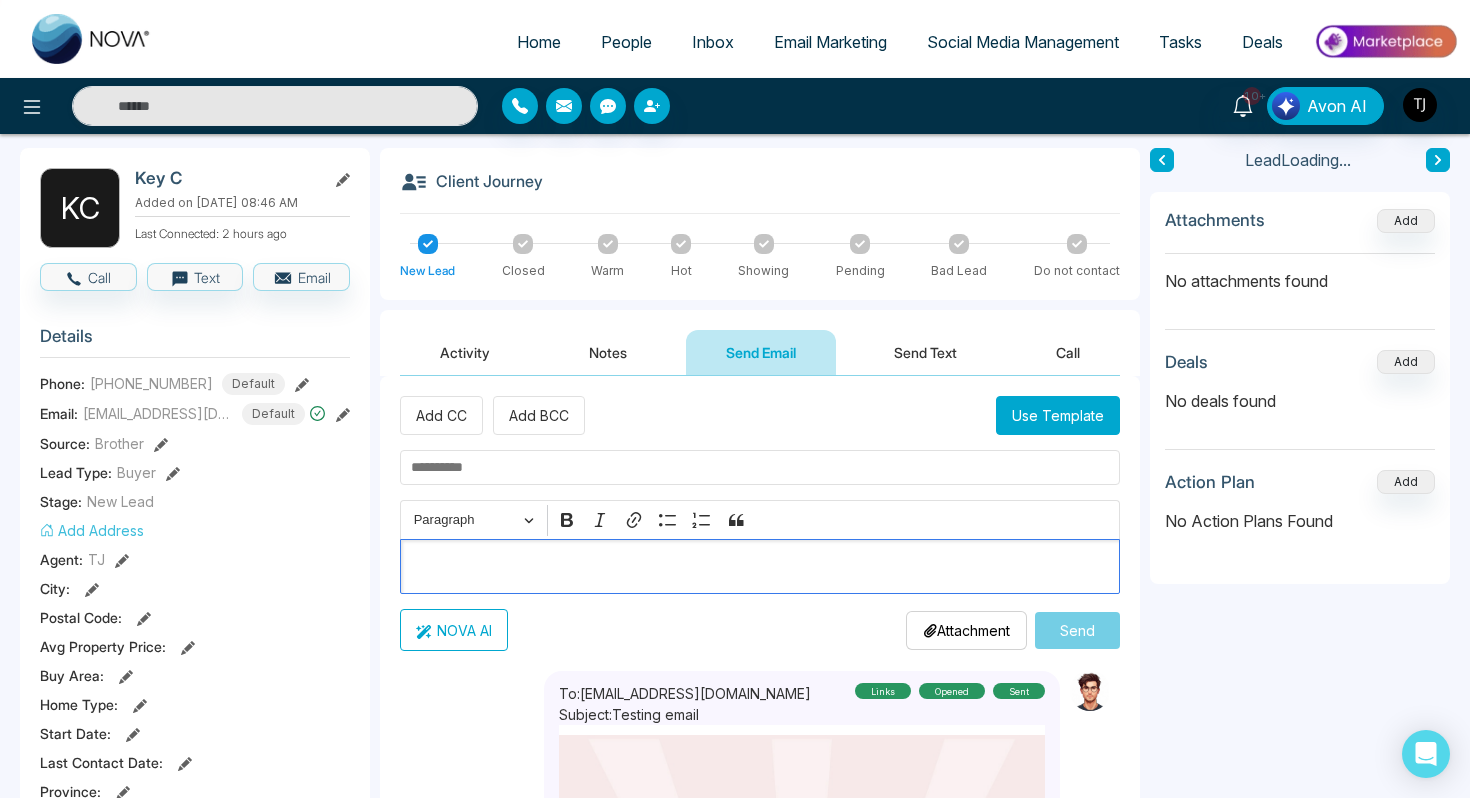click at bounding box center [760, 567] 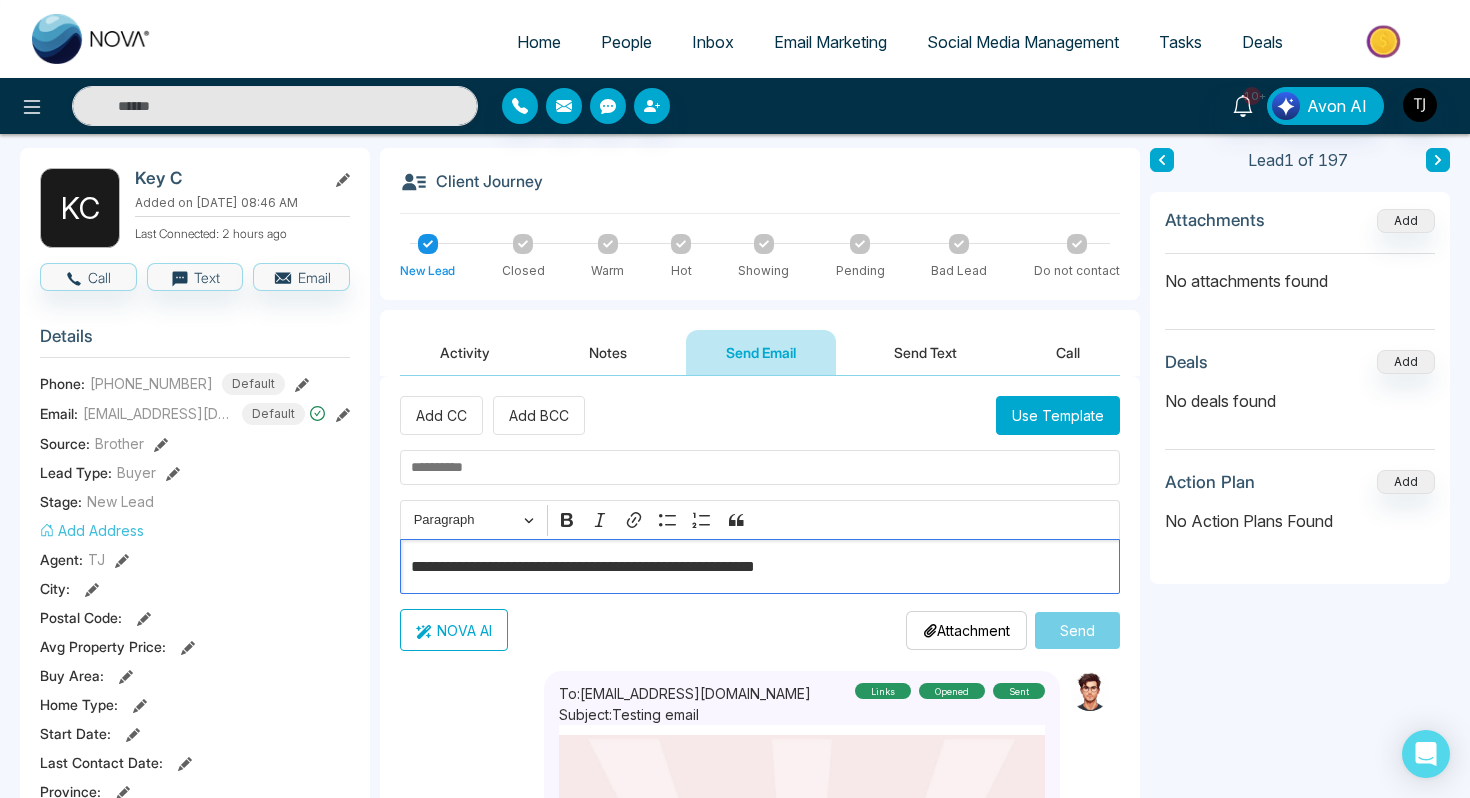 type on "**********" 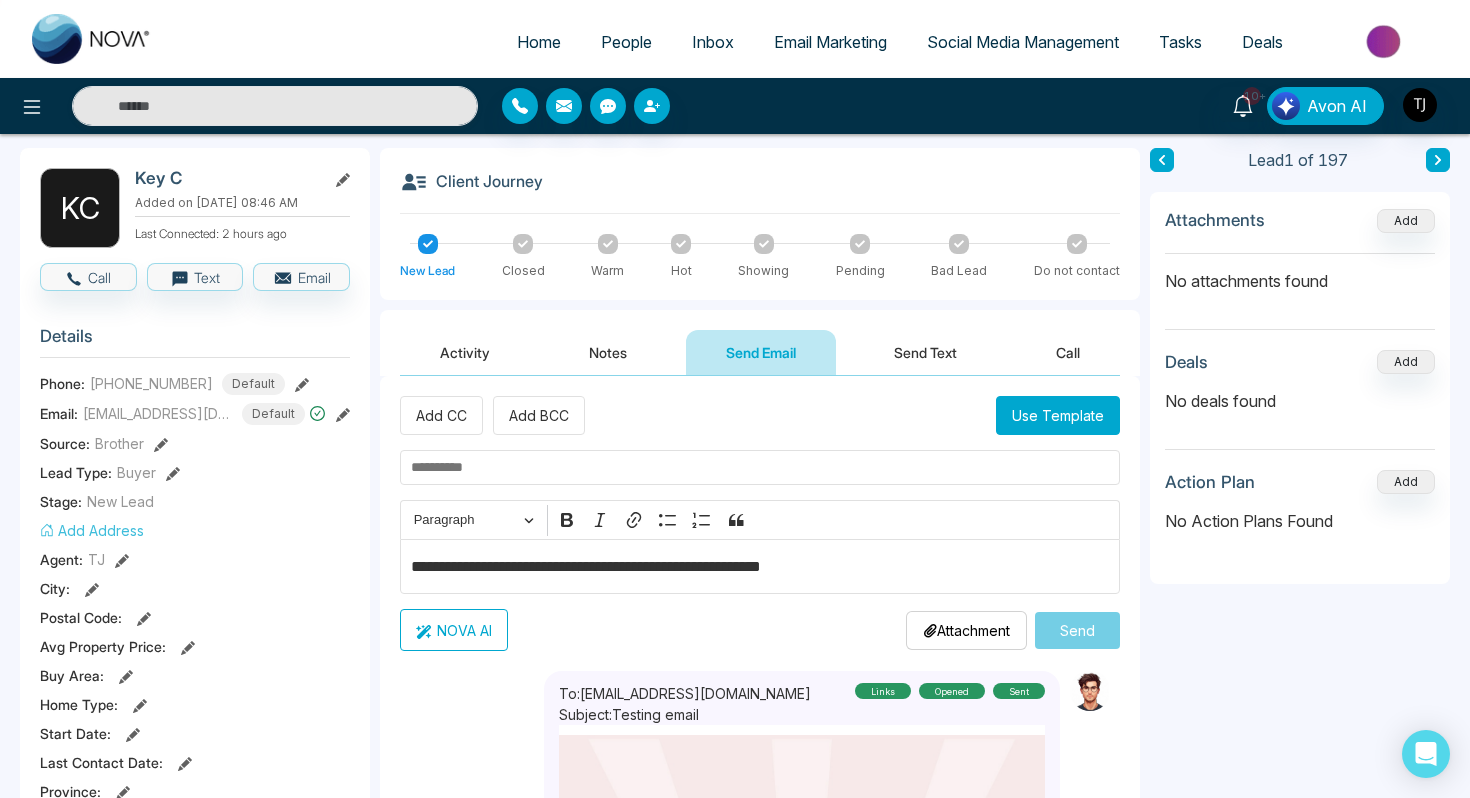 click on "NOVA AI" at bounding box center (454, 630) 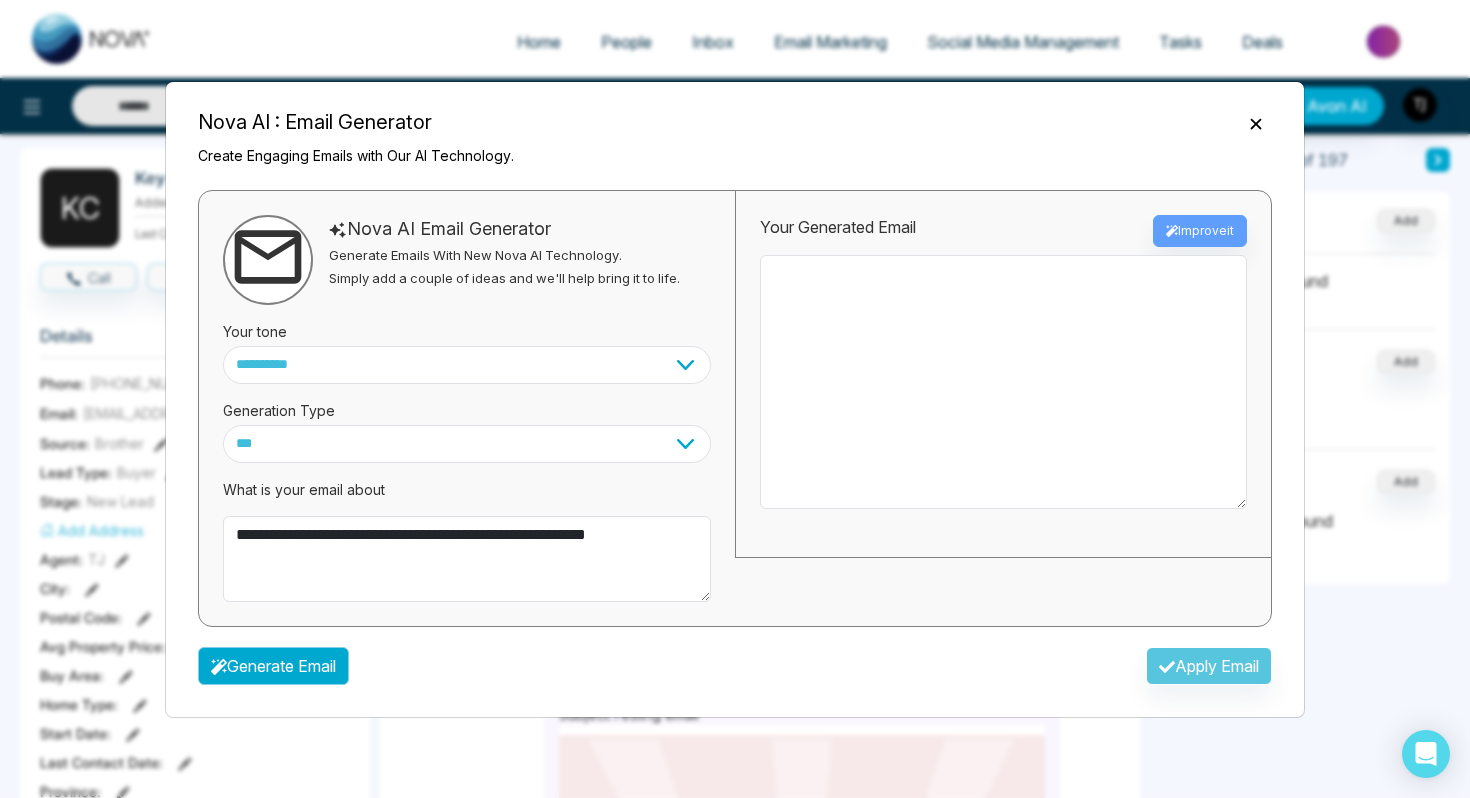 click on "Generate Email" at bounding box center [273, 666] 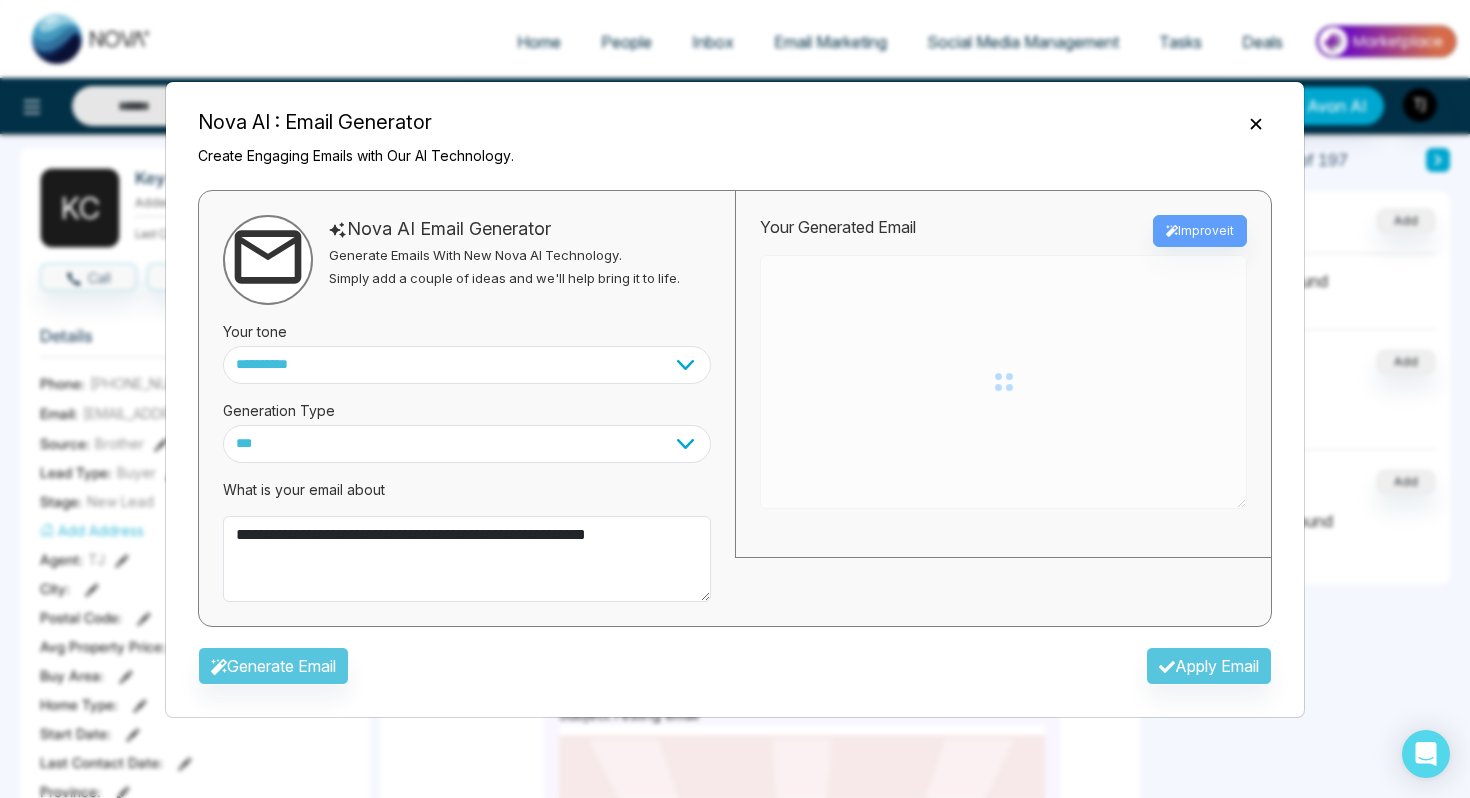 type on "**********" 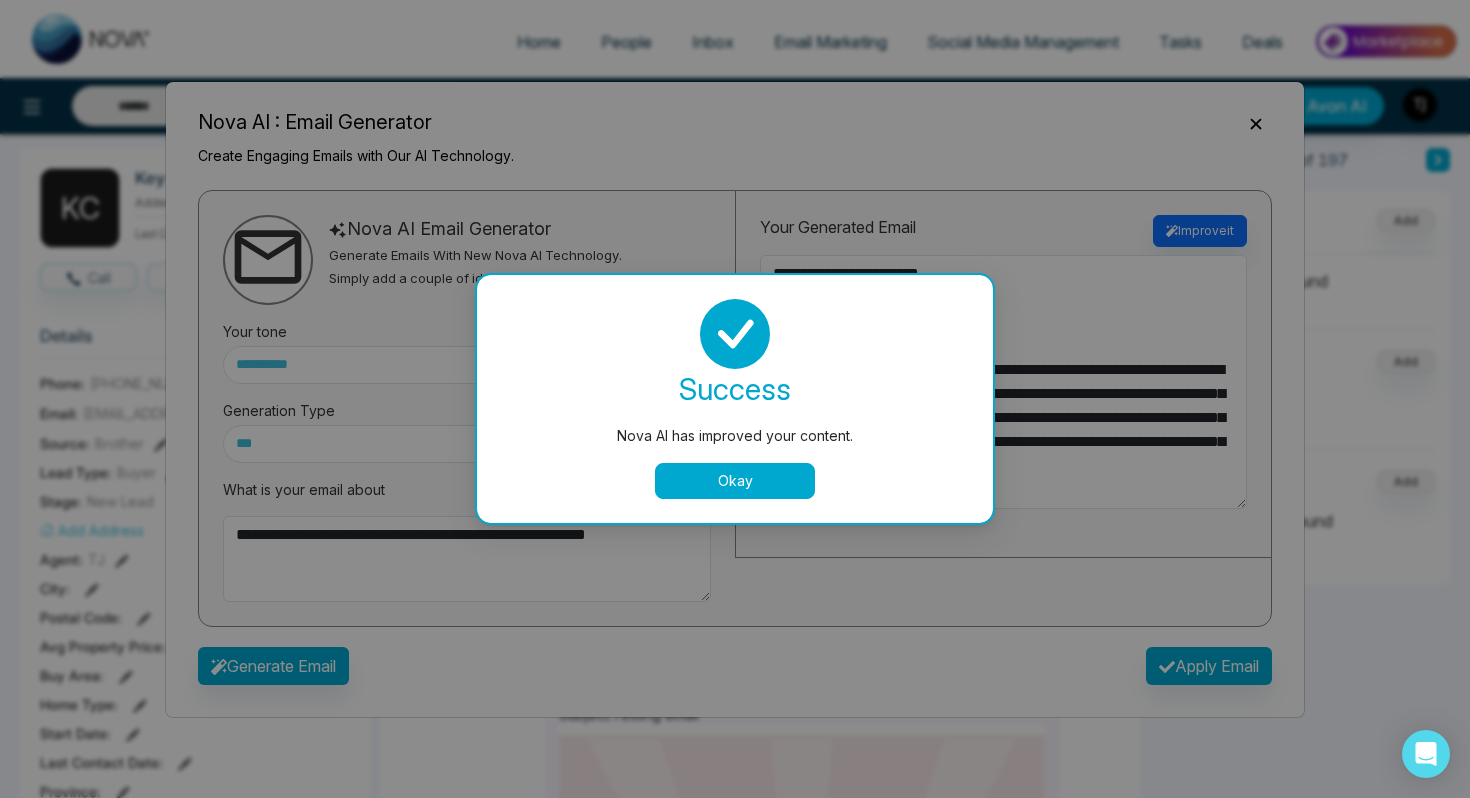 click on "Okay" at bounding box center [735, 481] 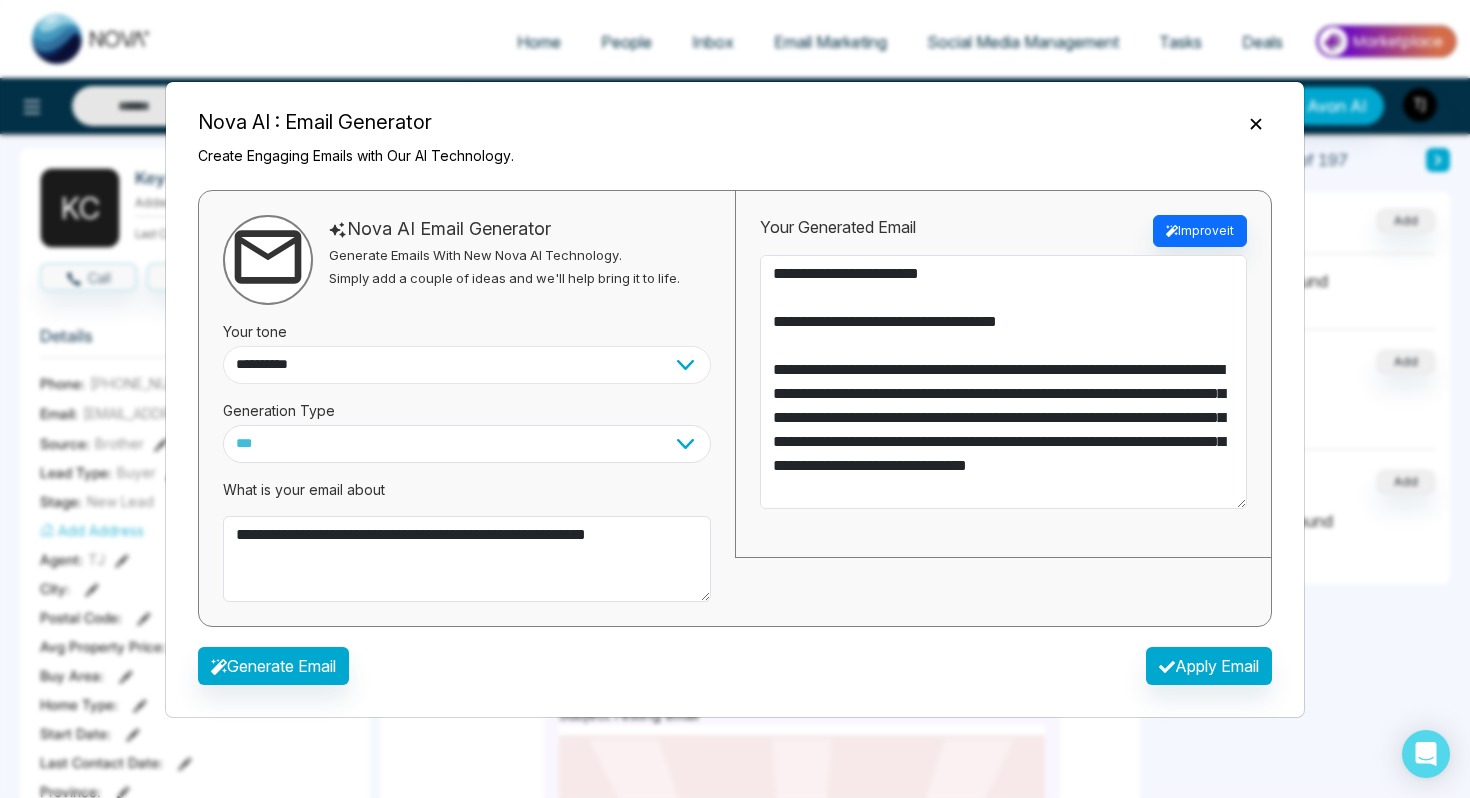 click on "**********" at bounding box center (467, 365) 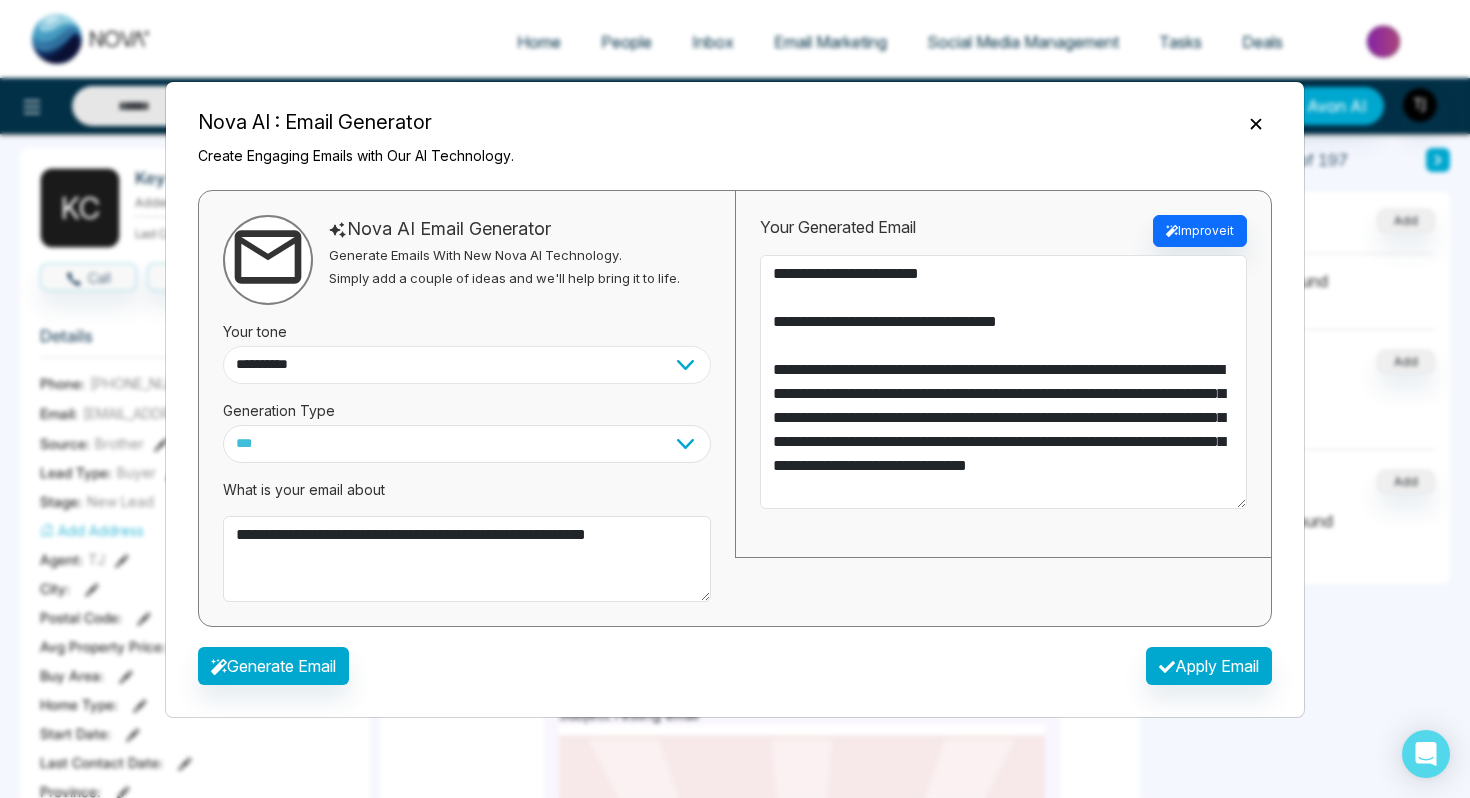 select on "*******" 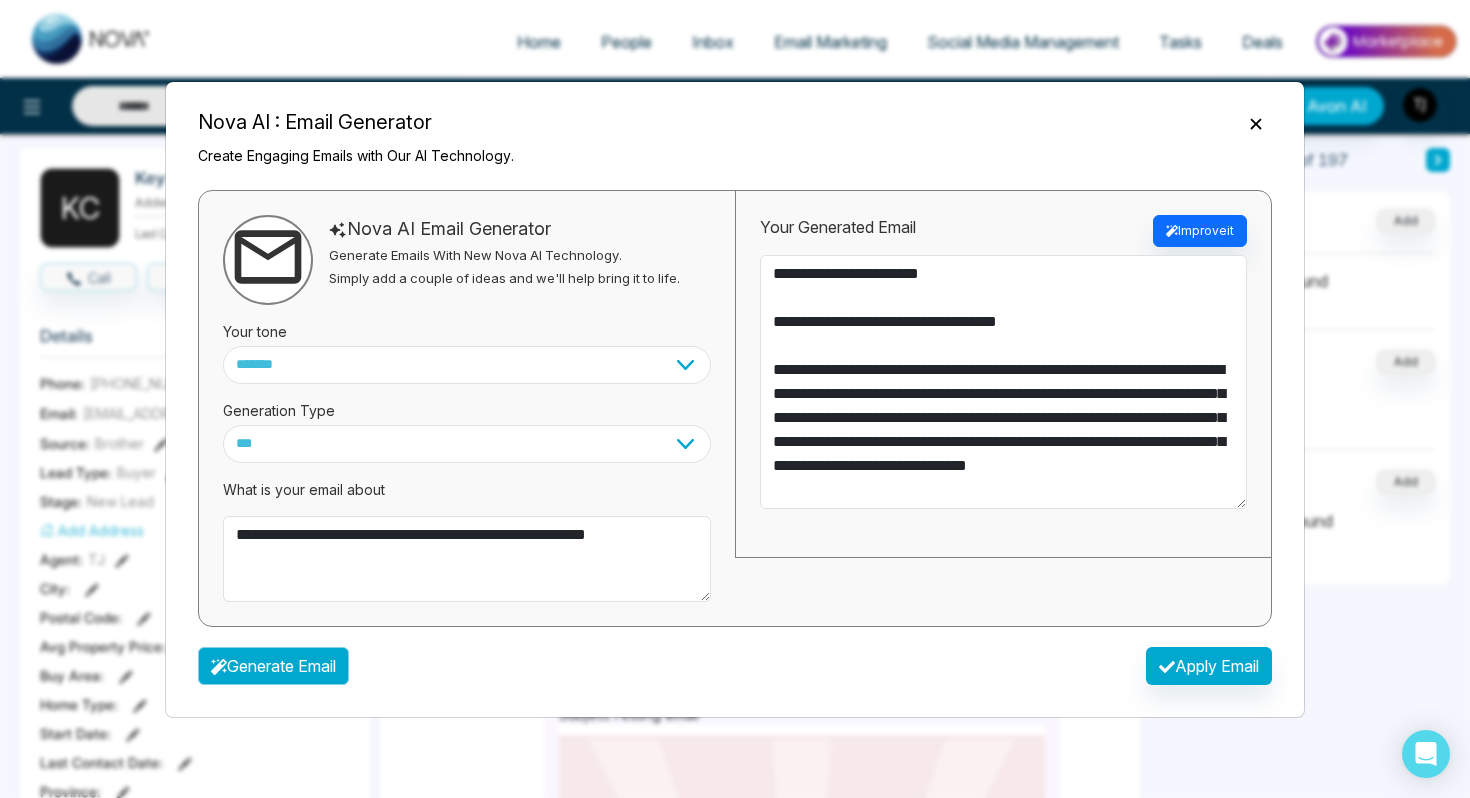 click on "Generate Email" at bounding box center (273, 666) 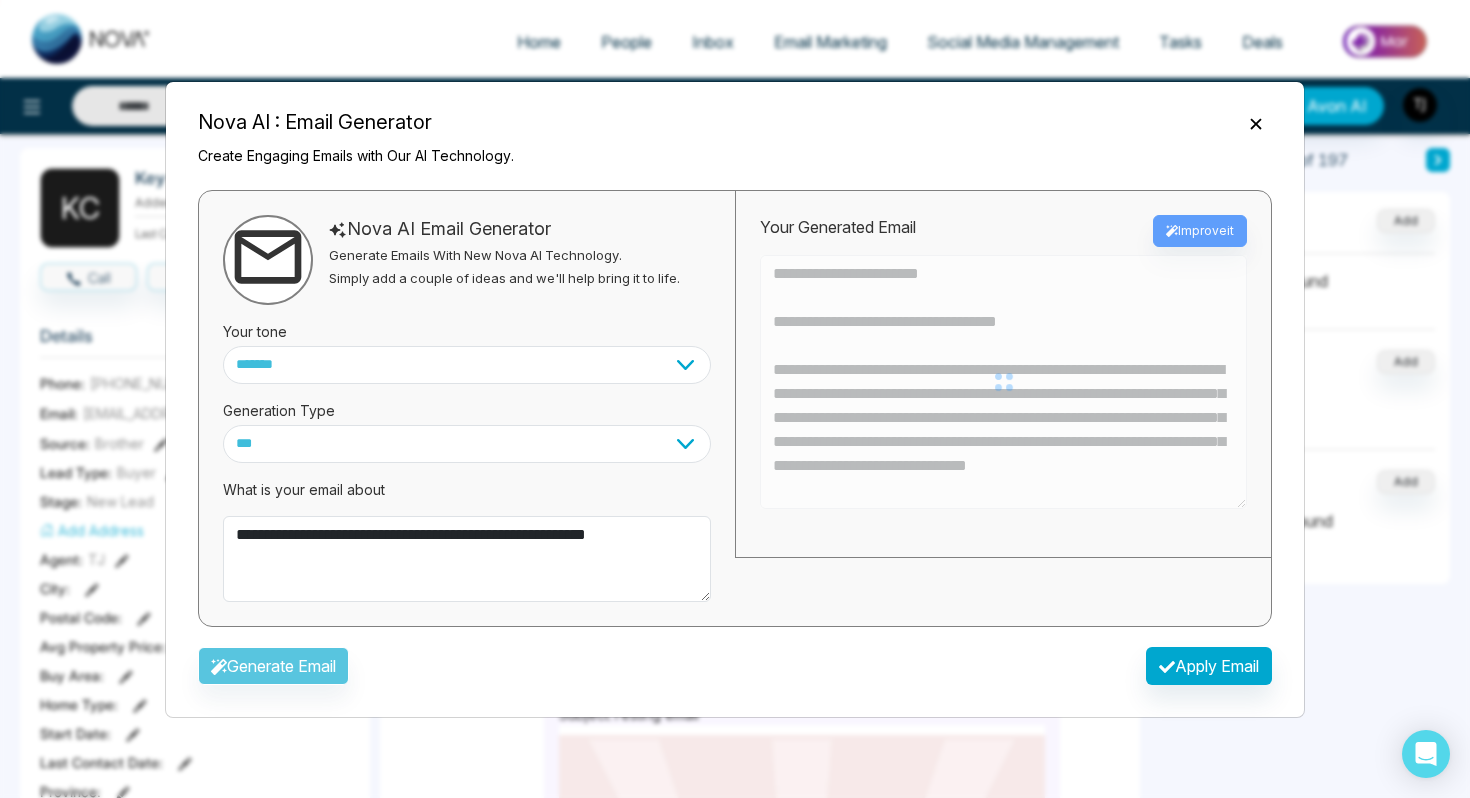 type on "**********" 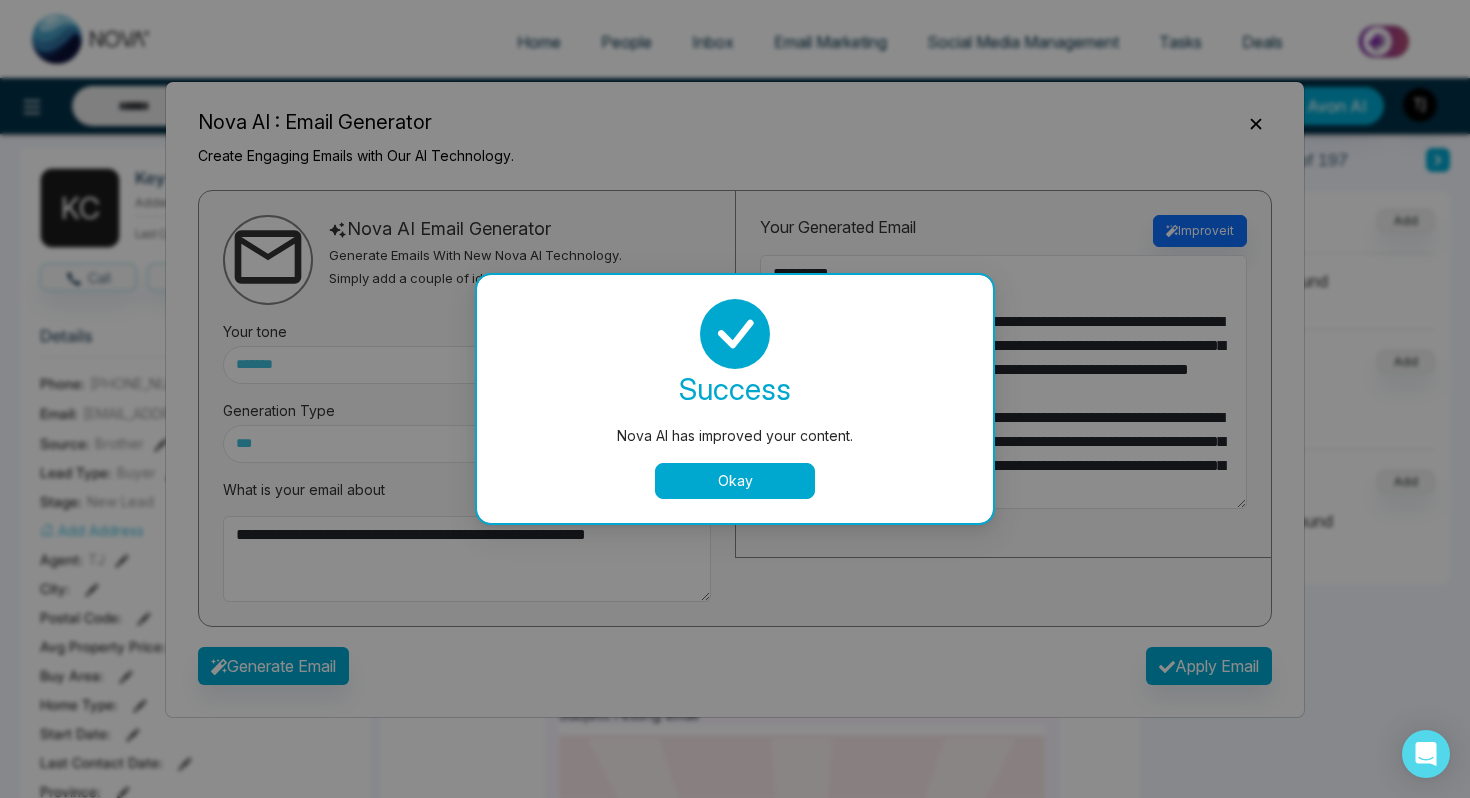 click on "Okay" at bounding box center [735, 481] 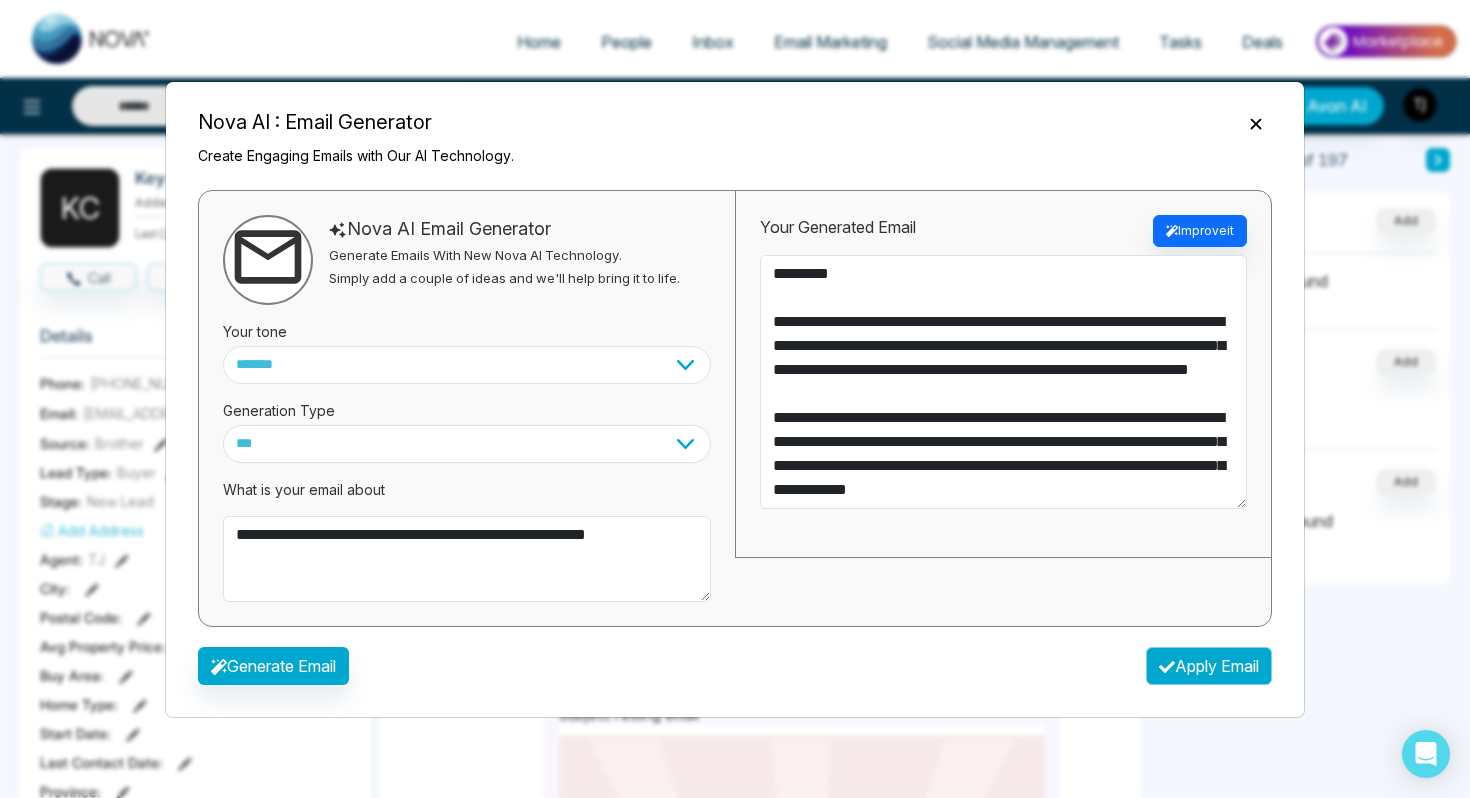 click on "Apply Email" at bounding box center (1209, 666) 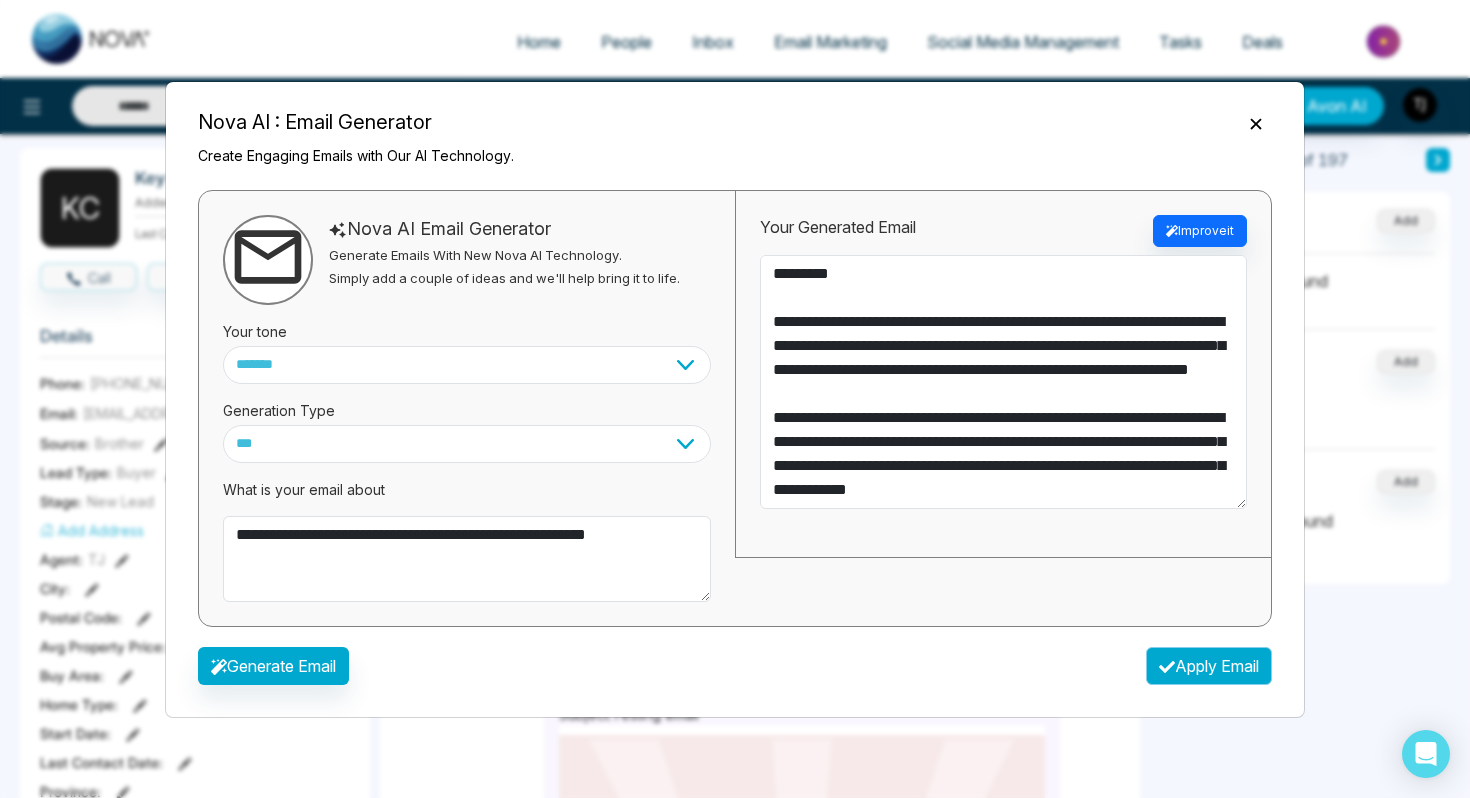 type on "**********" 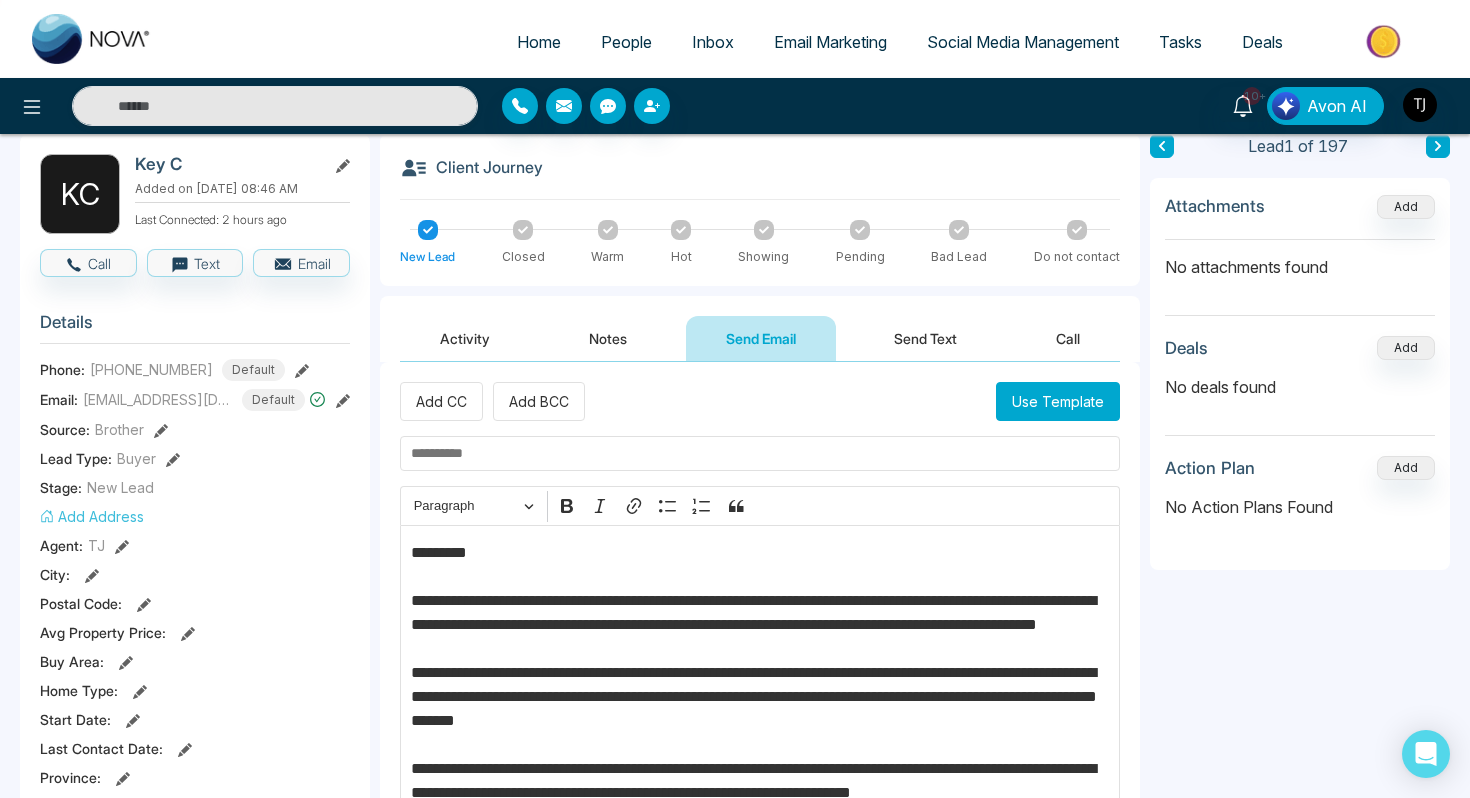 scroll, scrollTop: 111, scrollLeft: 0, axis: vertical 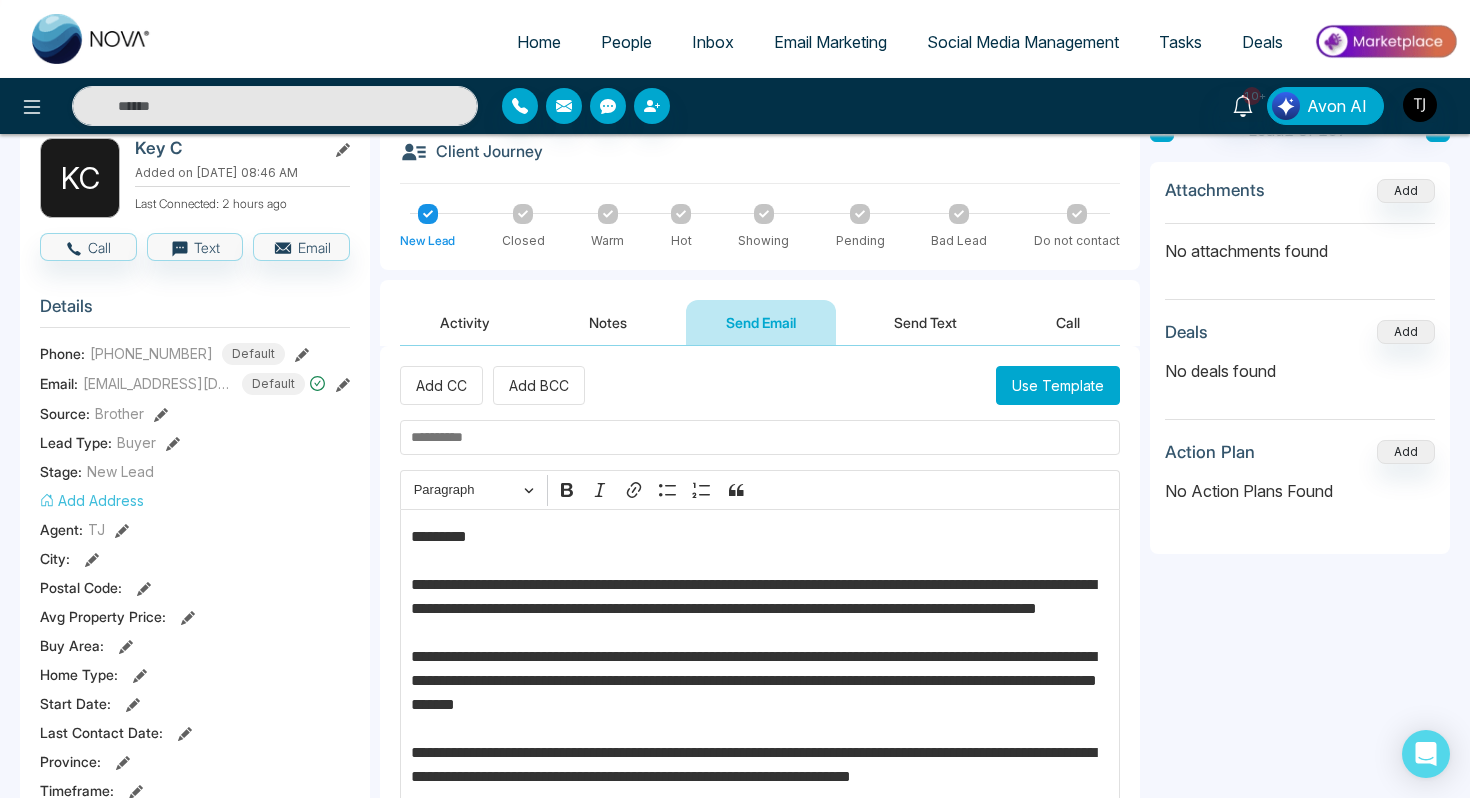 click on "Send Text" at bounding box center [925, 322] 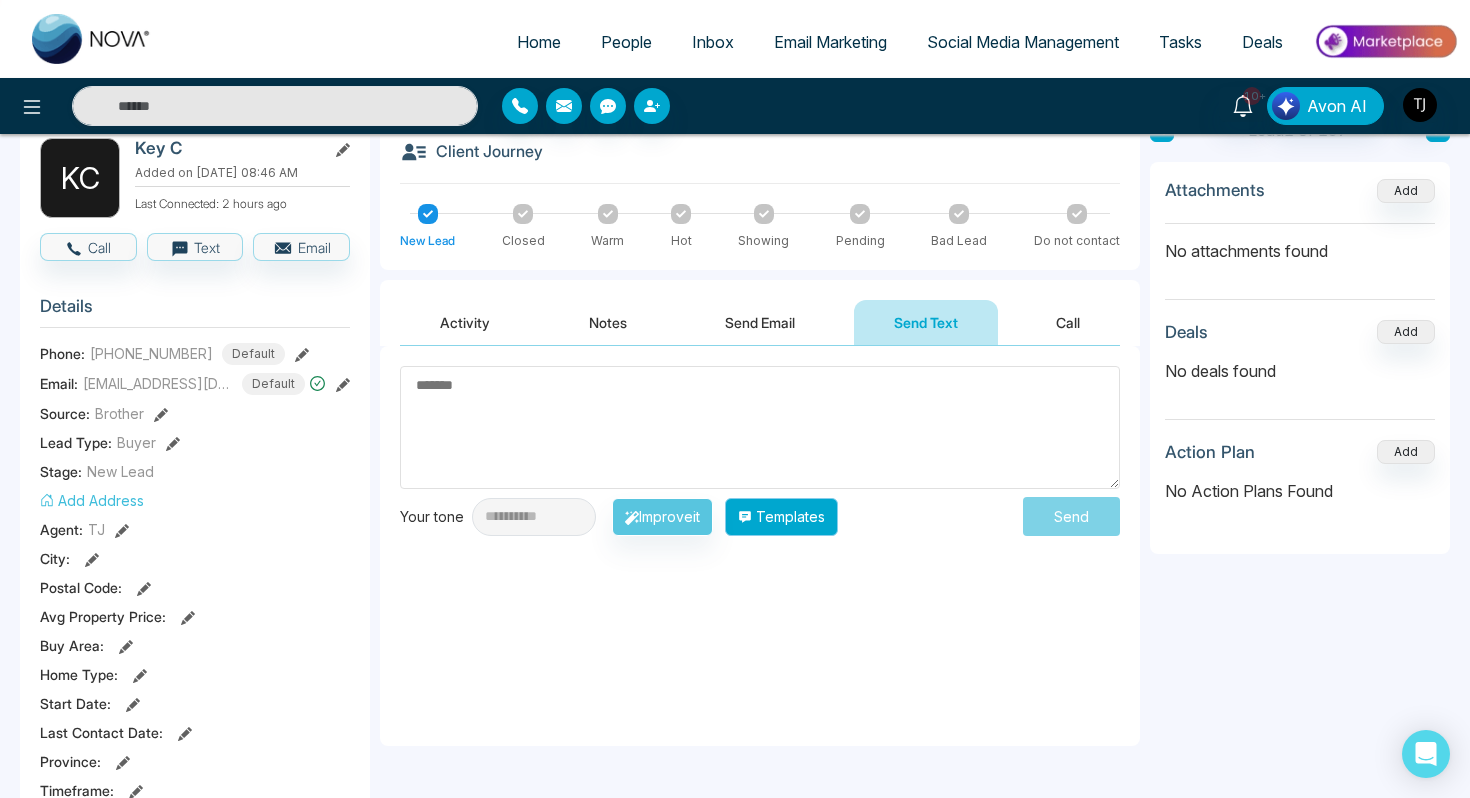 click on "Templates" at bounding box center (781, 517) 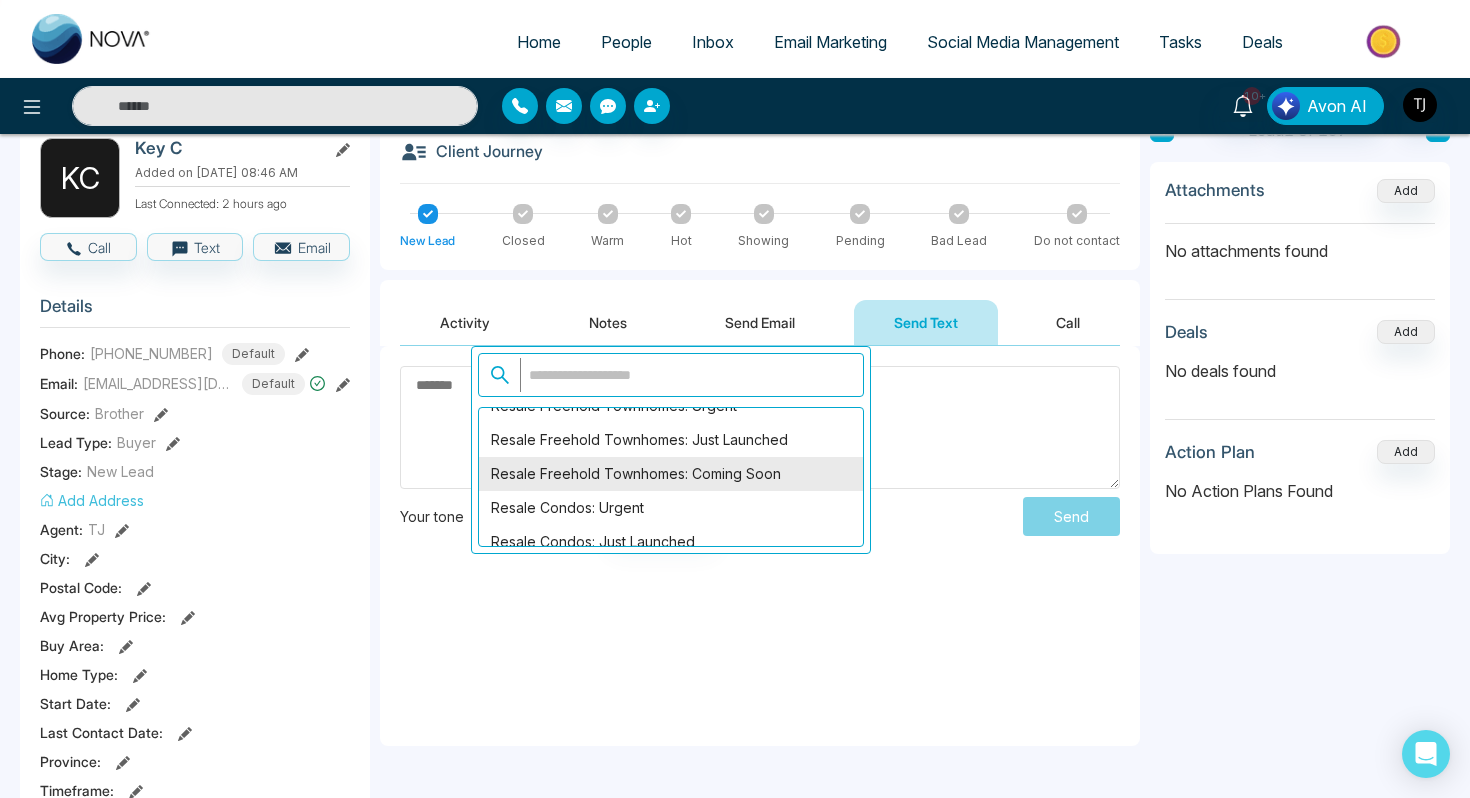 scroll, scrollTop: 2330, scrollLeft: 0, axis: vertical 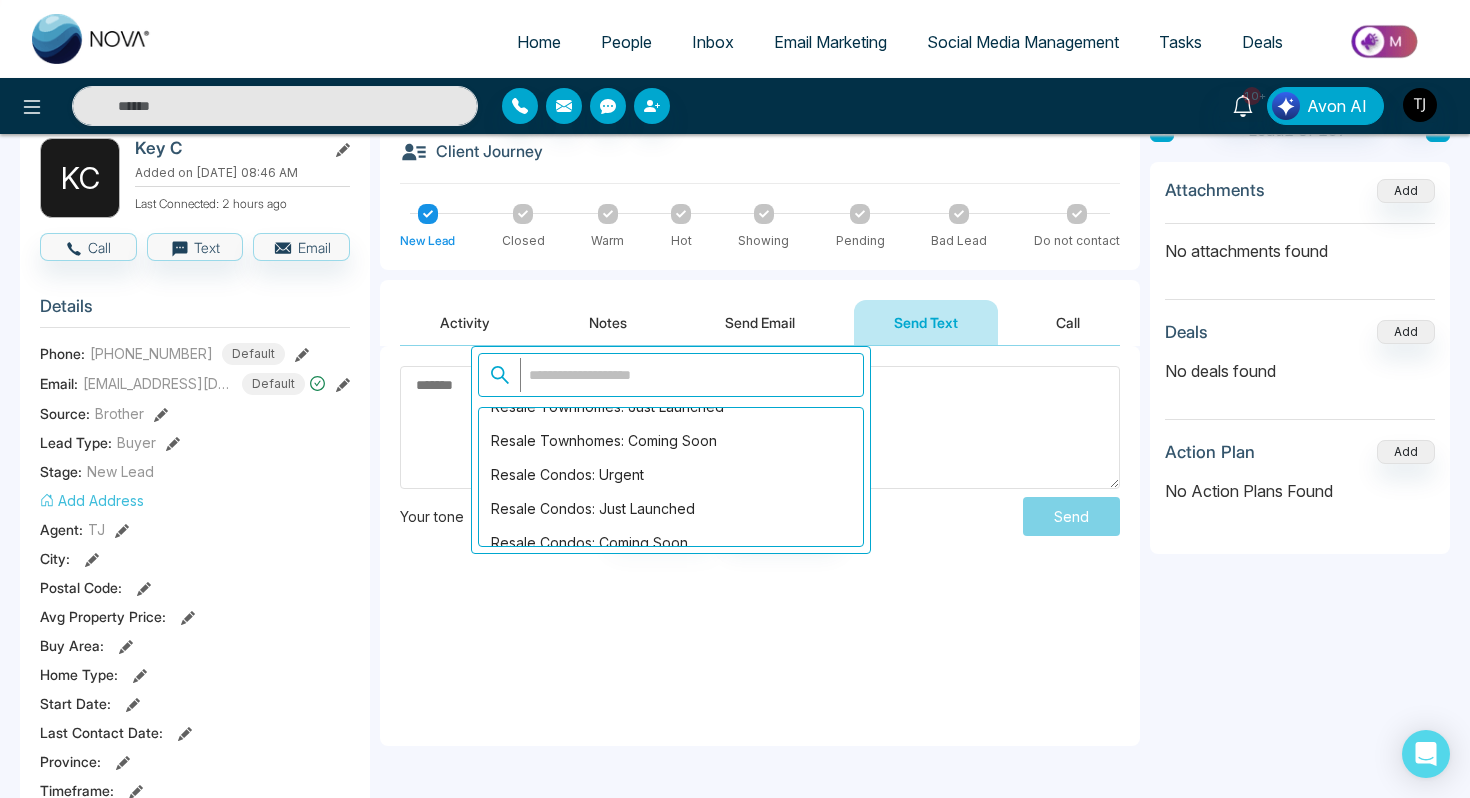 click on "**********" at bounding box center [760, 546] 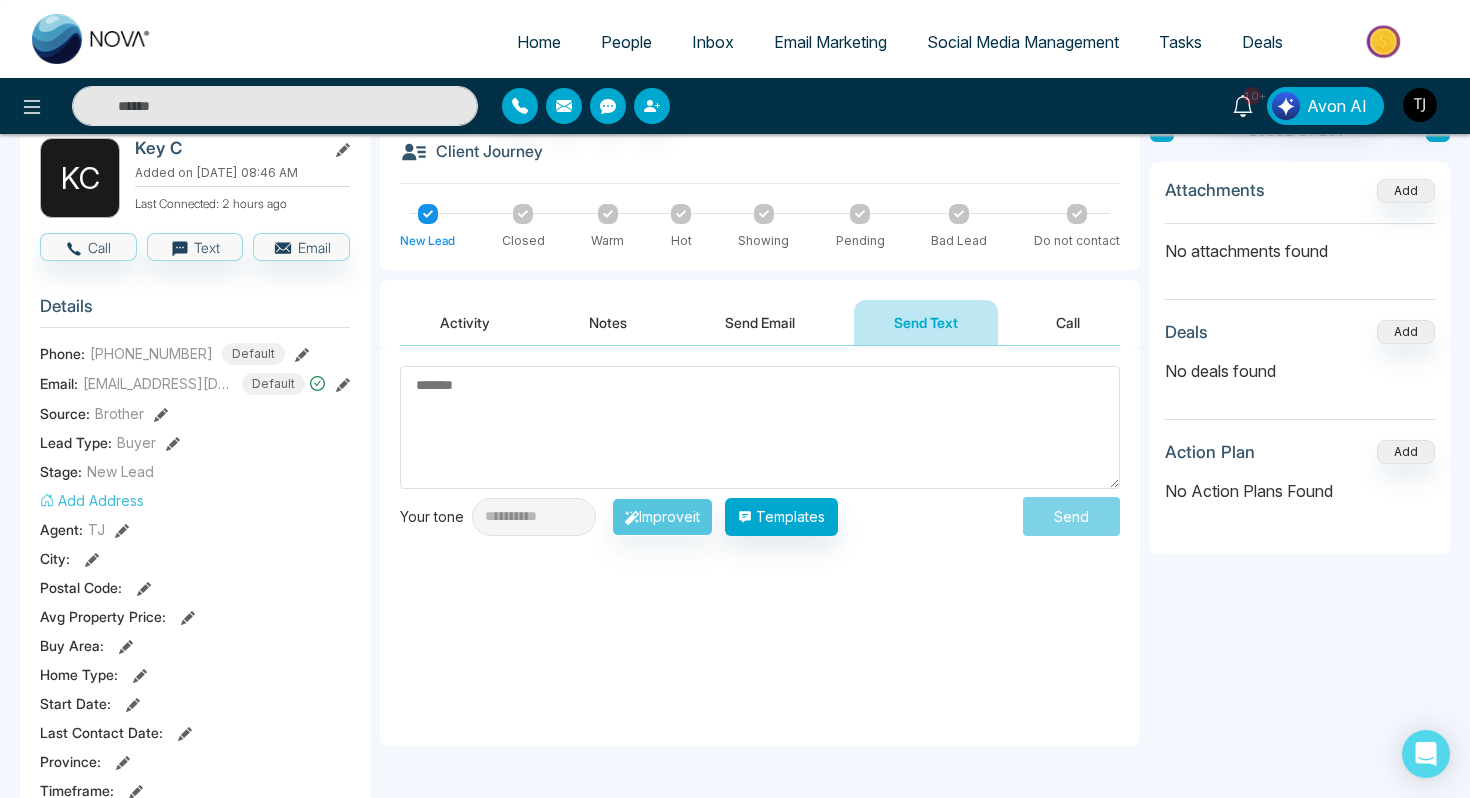 scroll, scrollTop: 0, scrollLeft: 0, axis: both 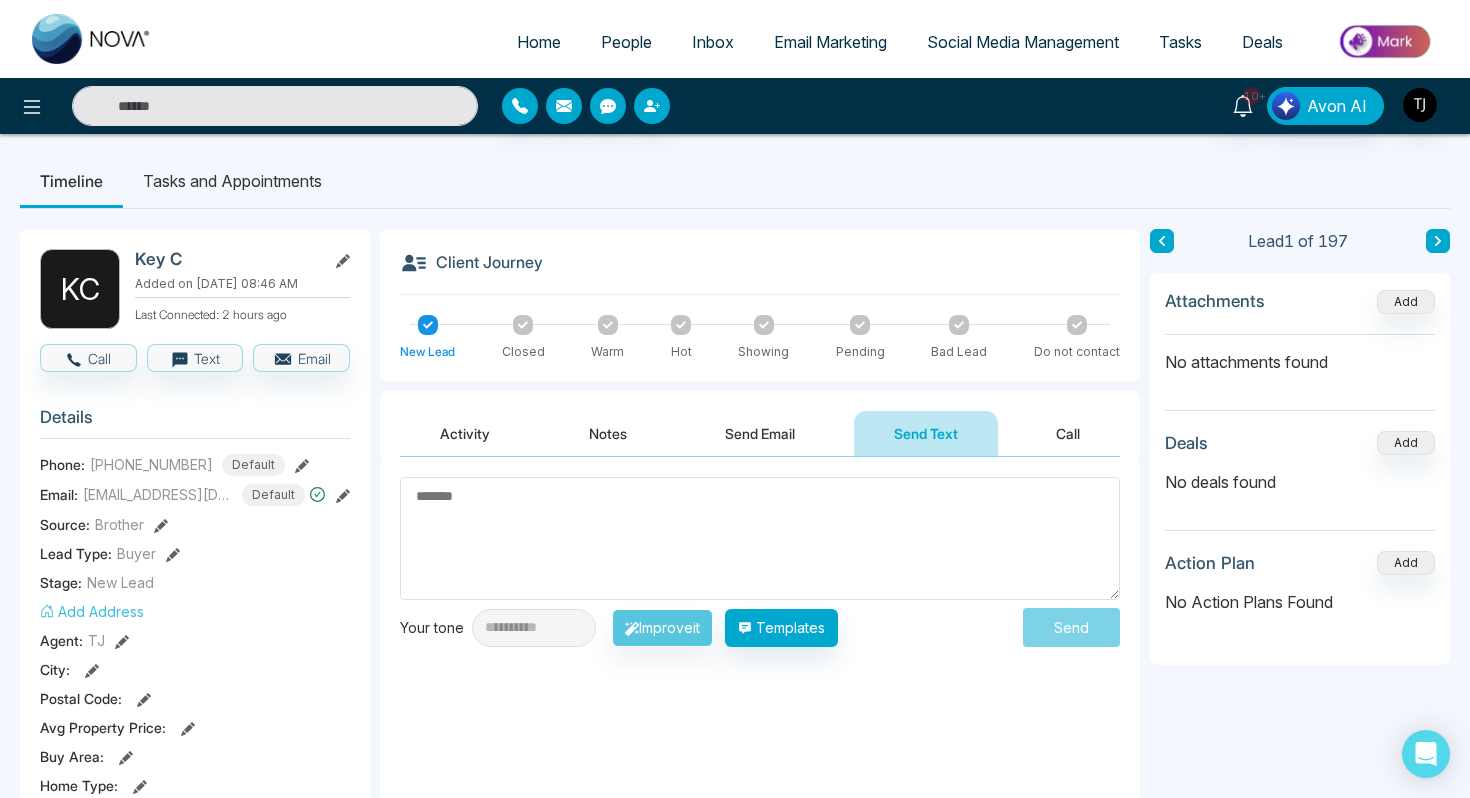 click on "Tasks and Appointments" at bounding box center [232, 181] 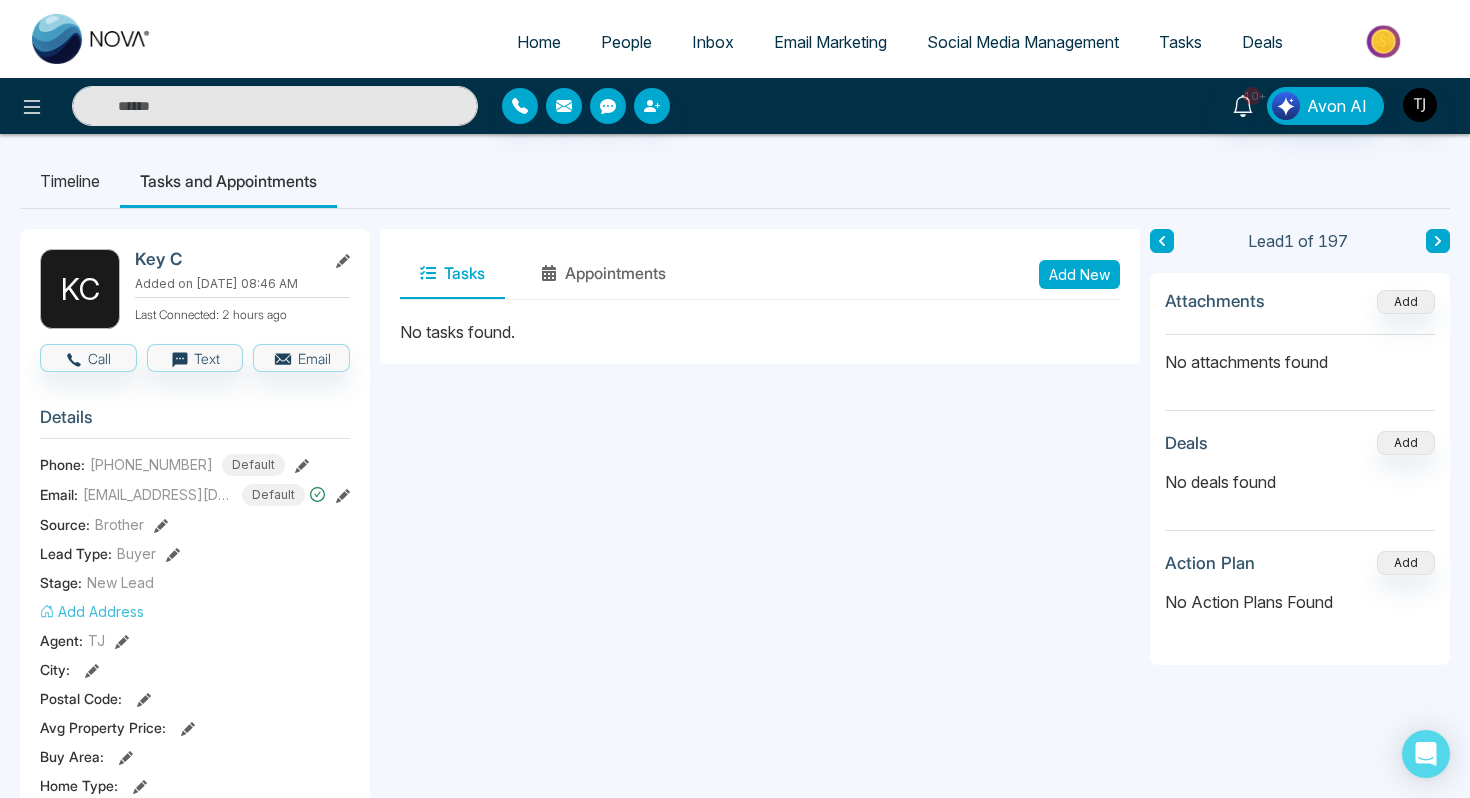click on "Email Marketing" at bounding box center (830, 42) 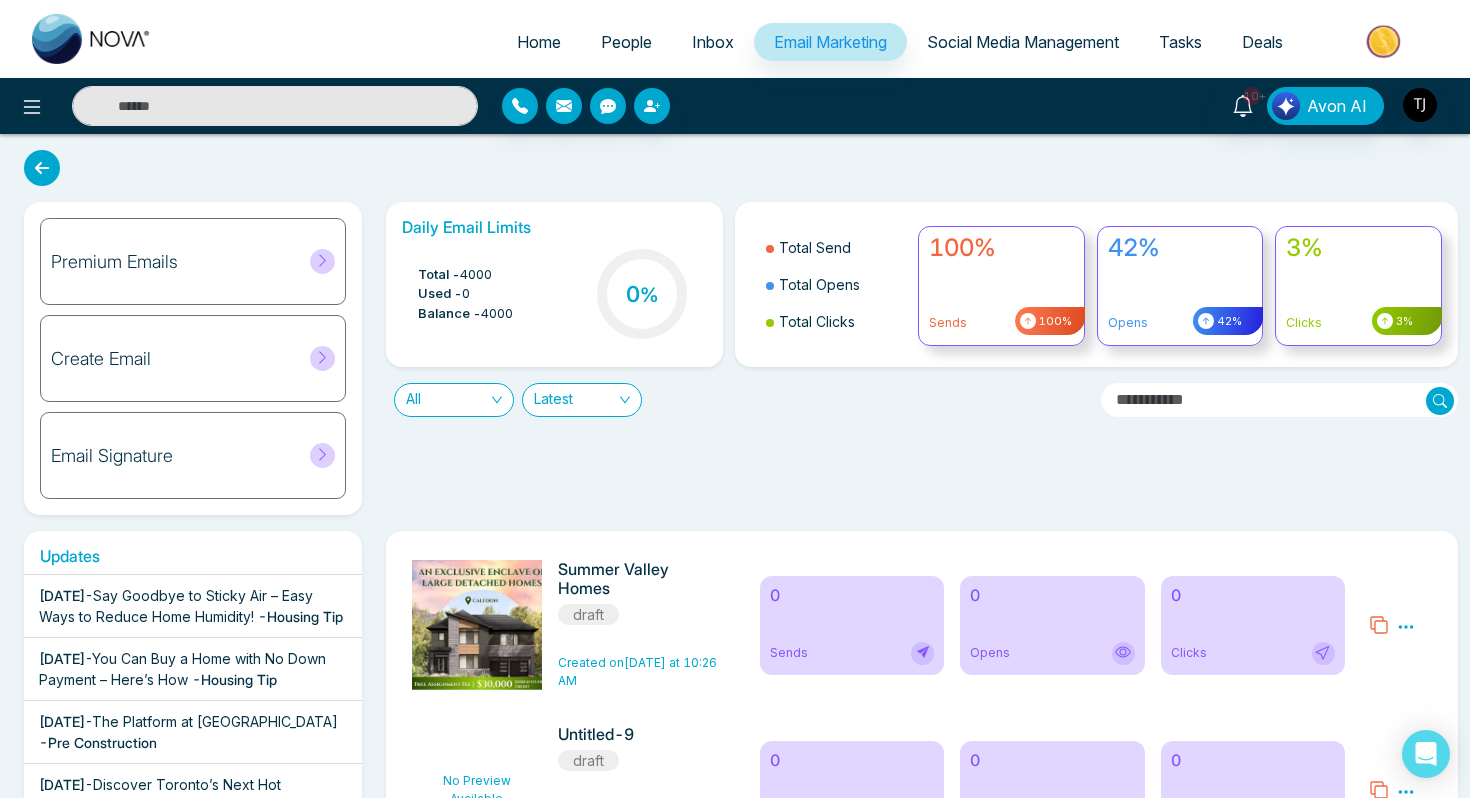 click on "Create Email" at bounding box center (101, 359) 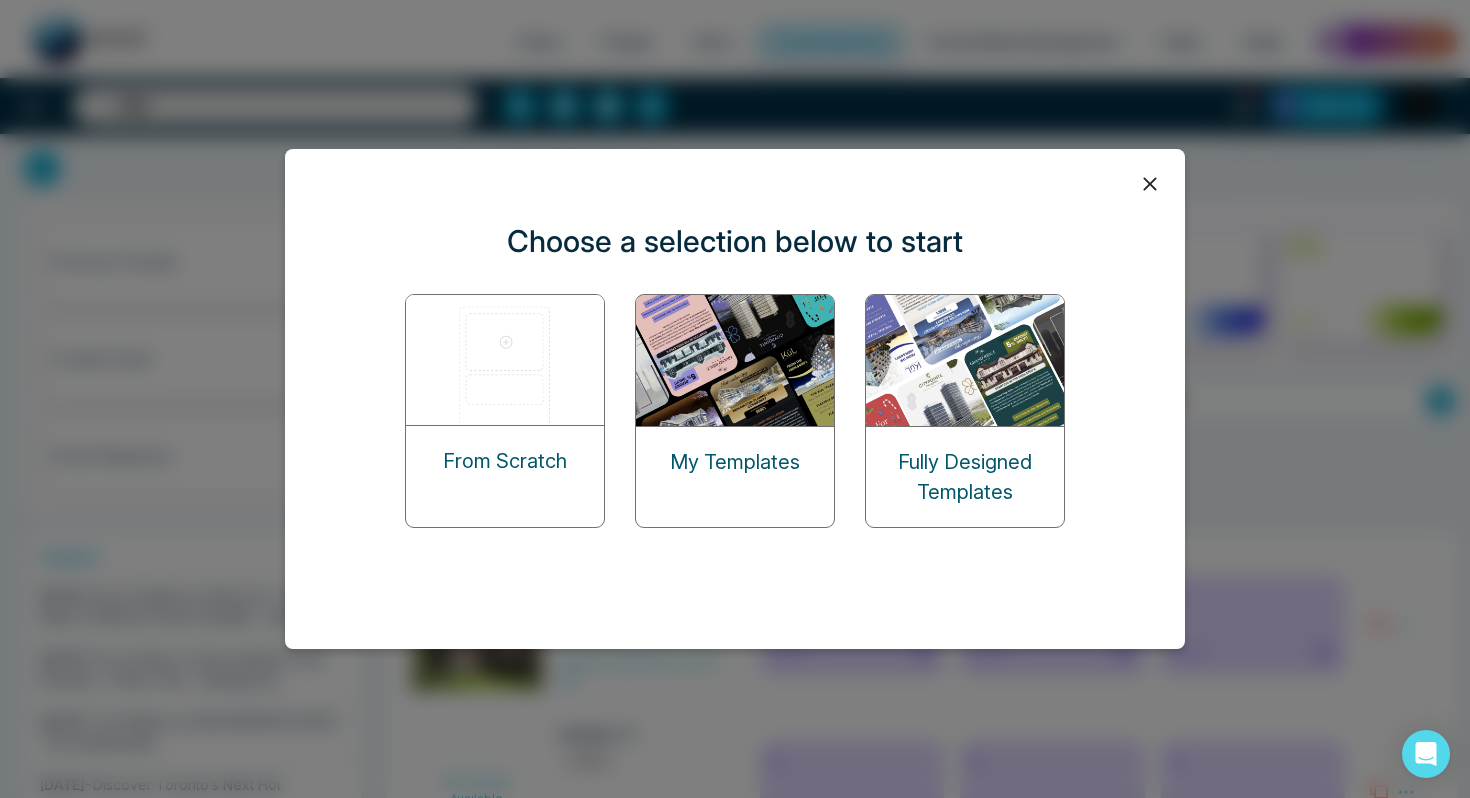 click at bounding box center (506, 360) 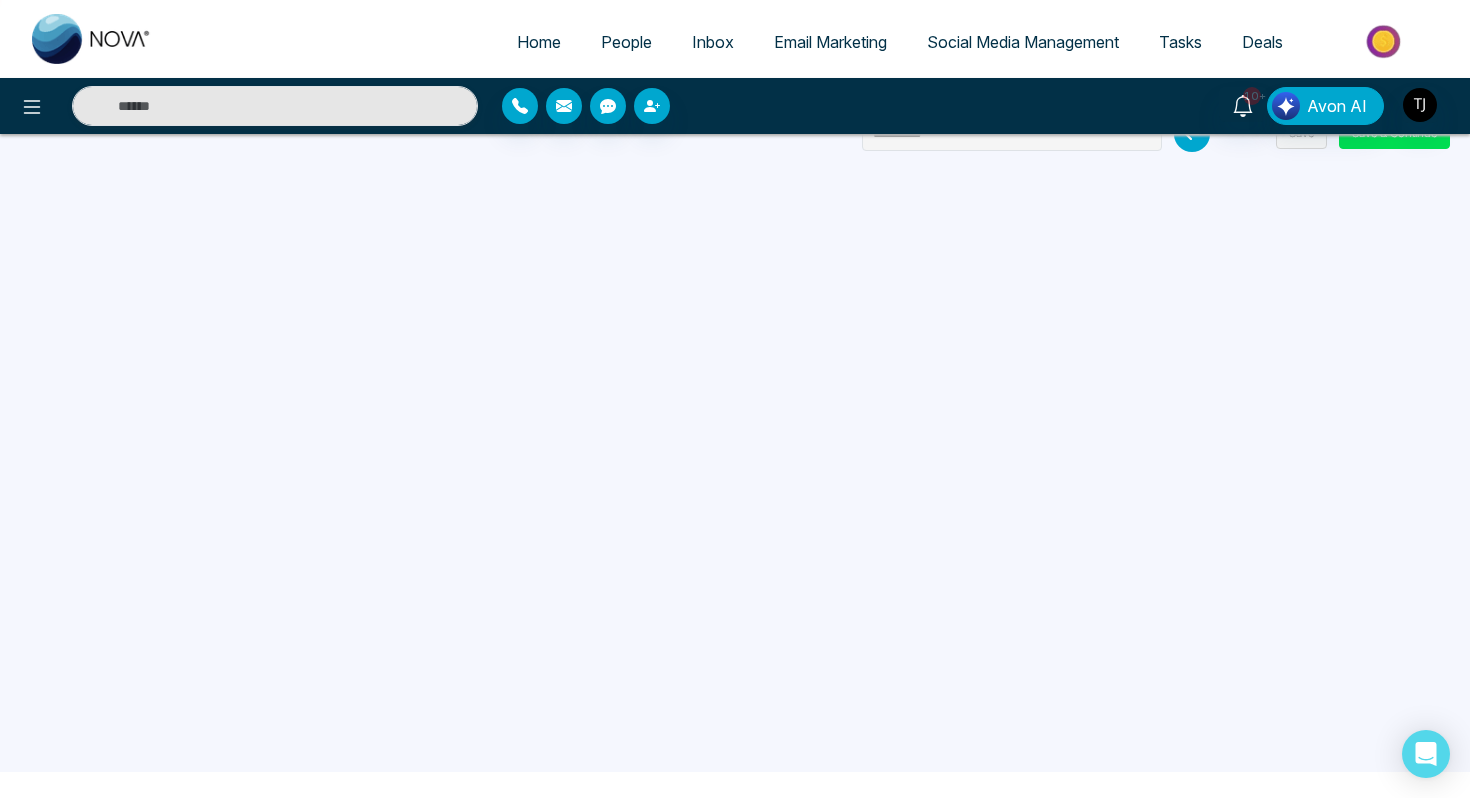 scroll, scrollTop: 0, scrollLeft: 0, axis: both 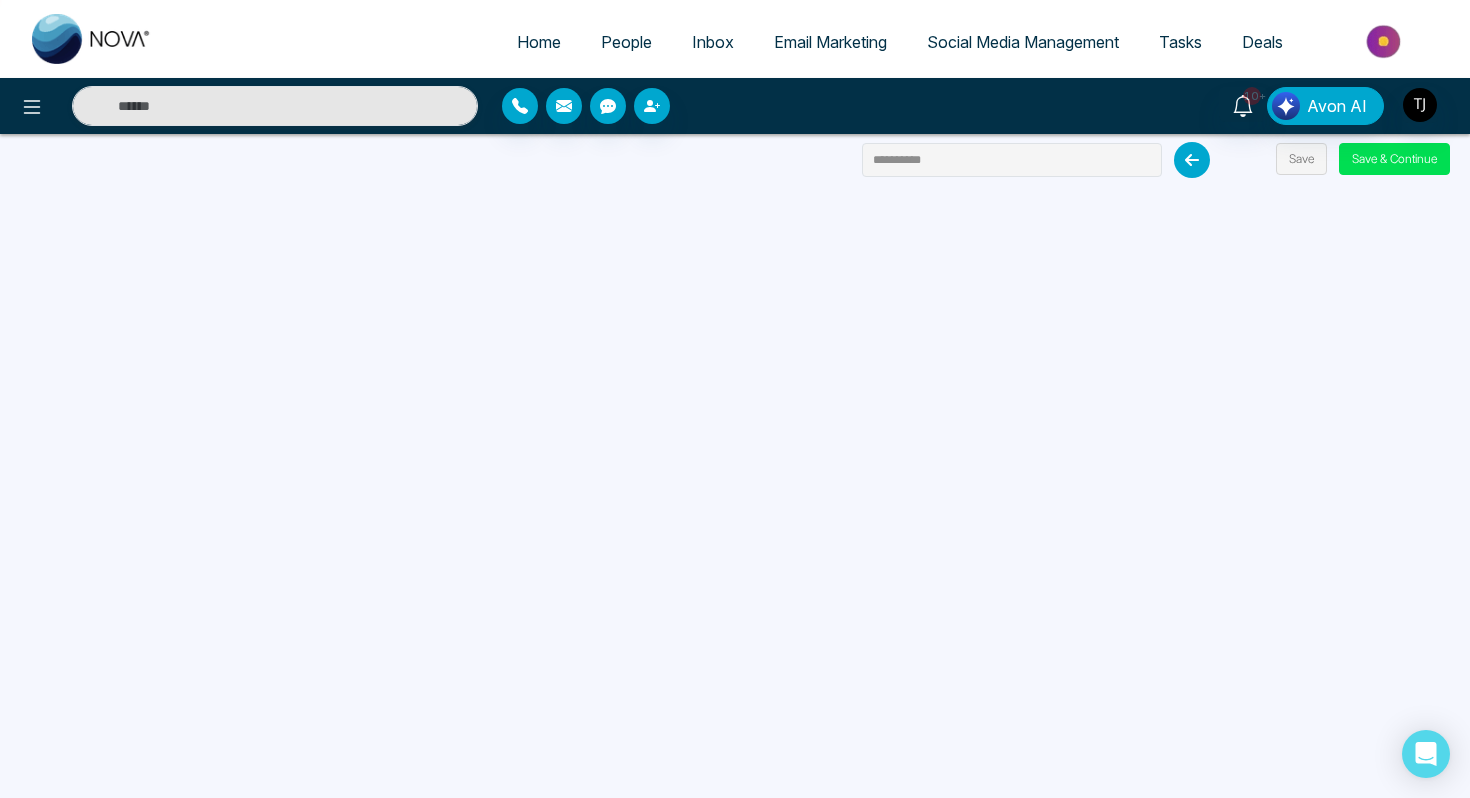 click on "Email Marketing" at bounding box center [830, 42] 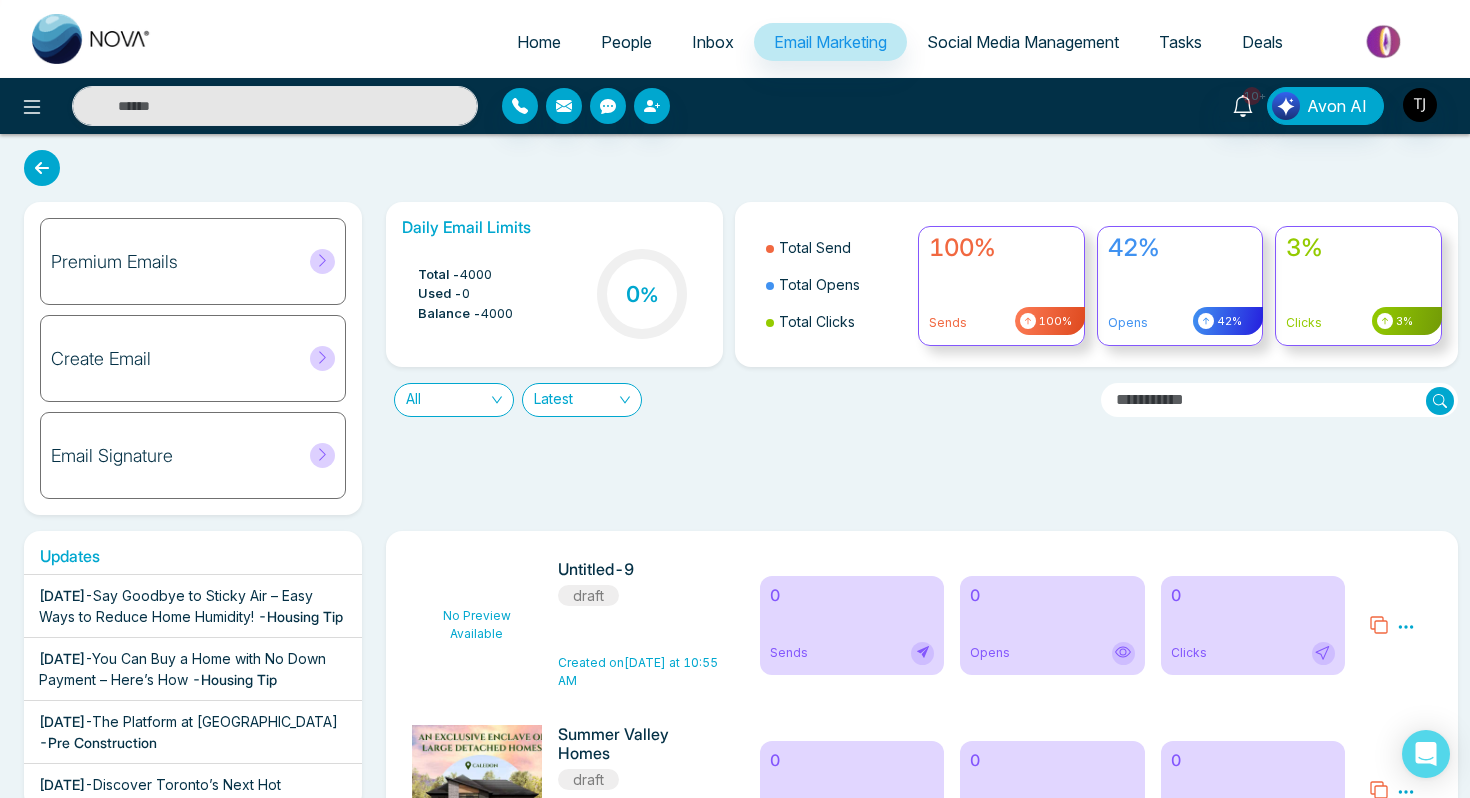 click on "Premium Emails" at bounding box center (193, 261) 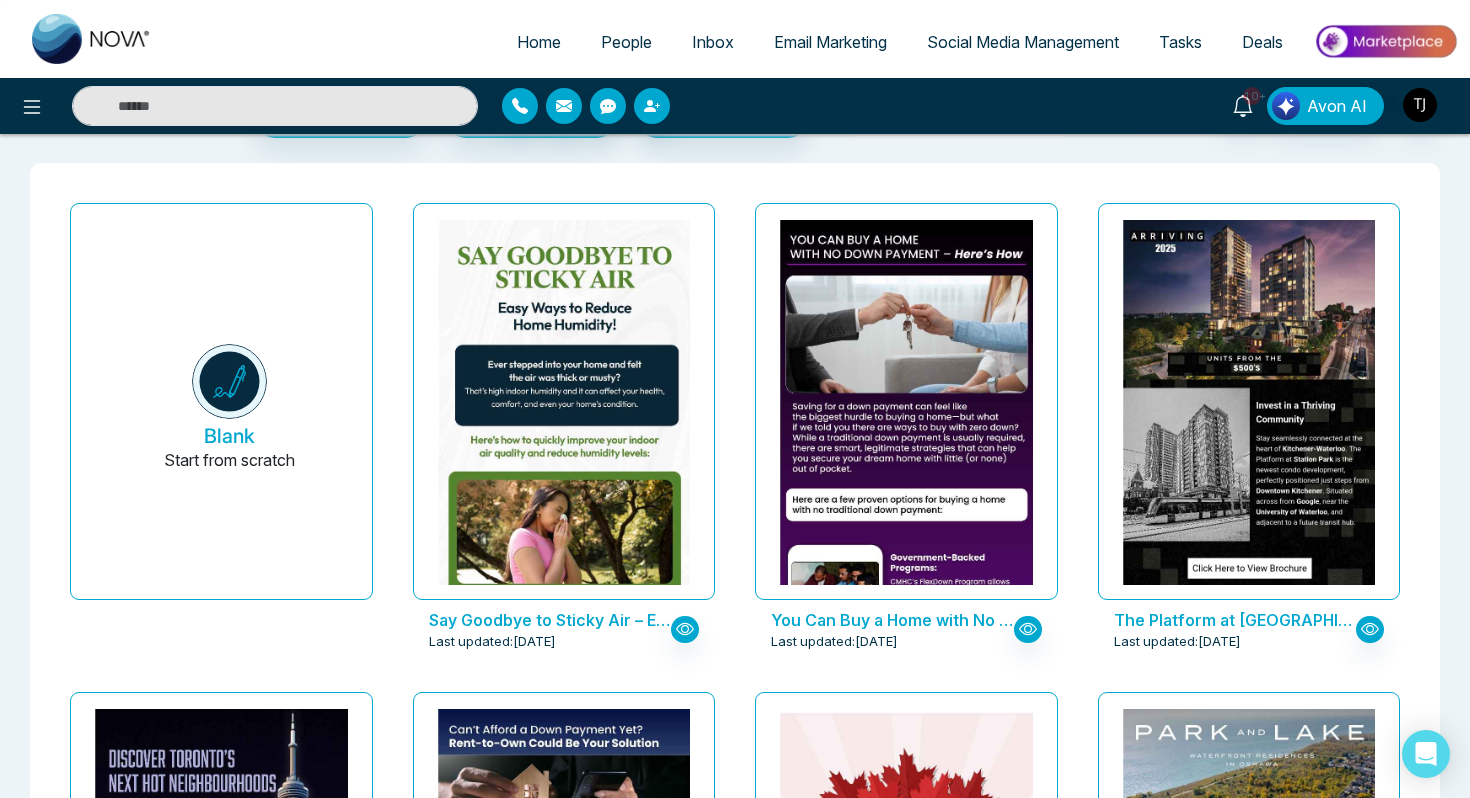 scroll, scrollTop: 0, scrollLeft: 0, axis: both 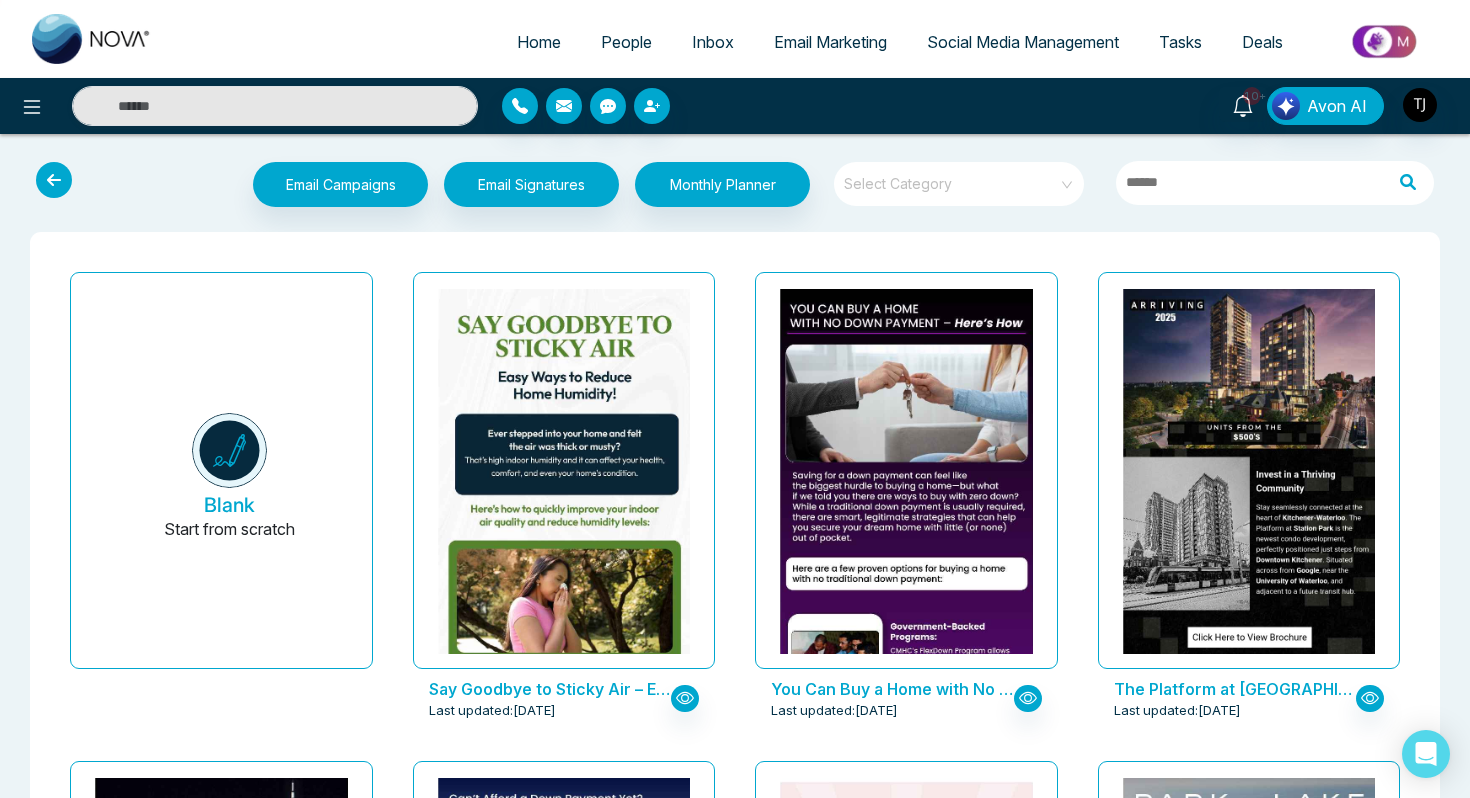 click at bounding box center [952, 177] 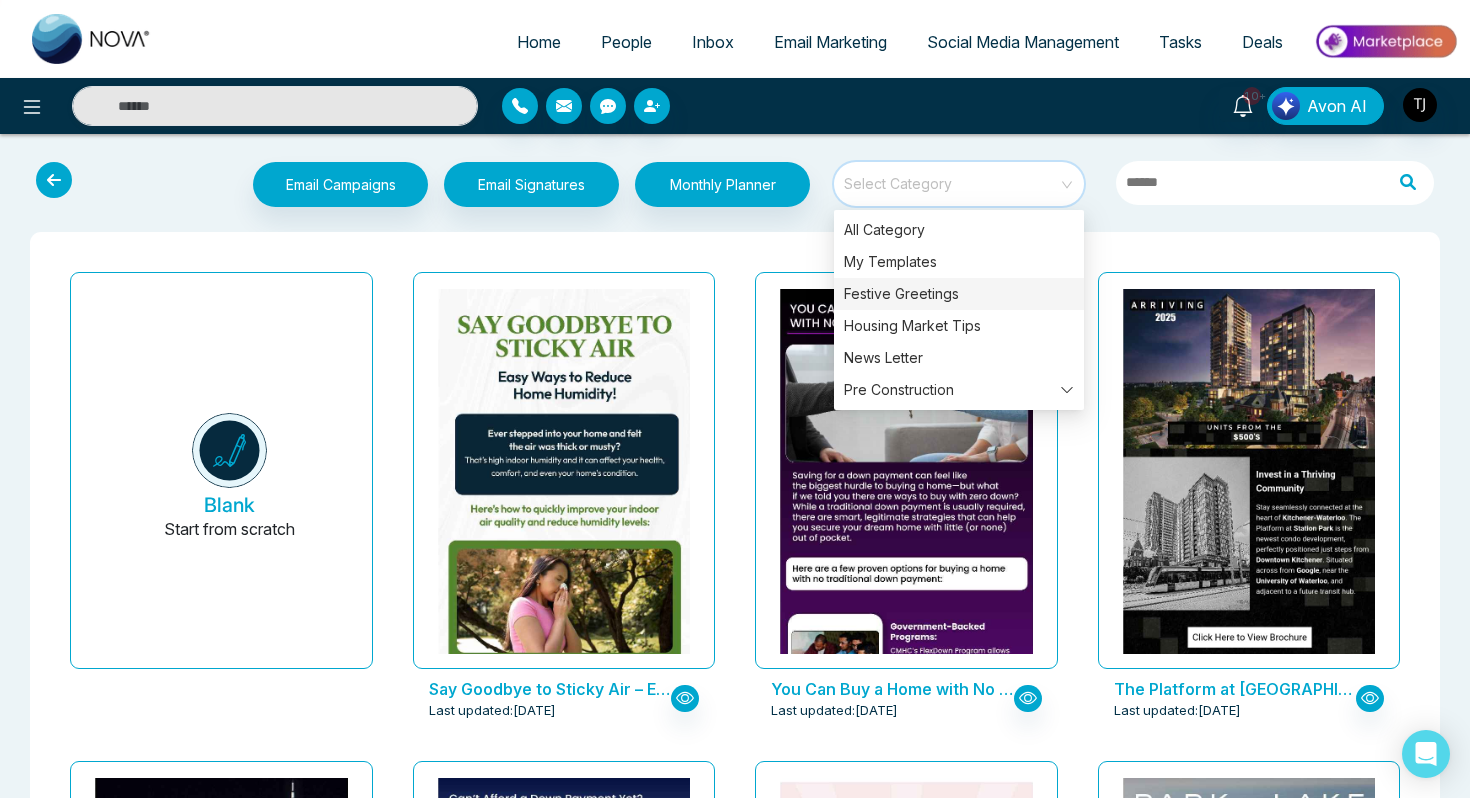 click on "Festive Greetings" at bounding box center [959, 294] 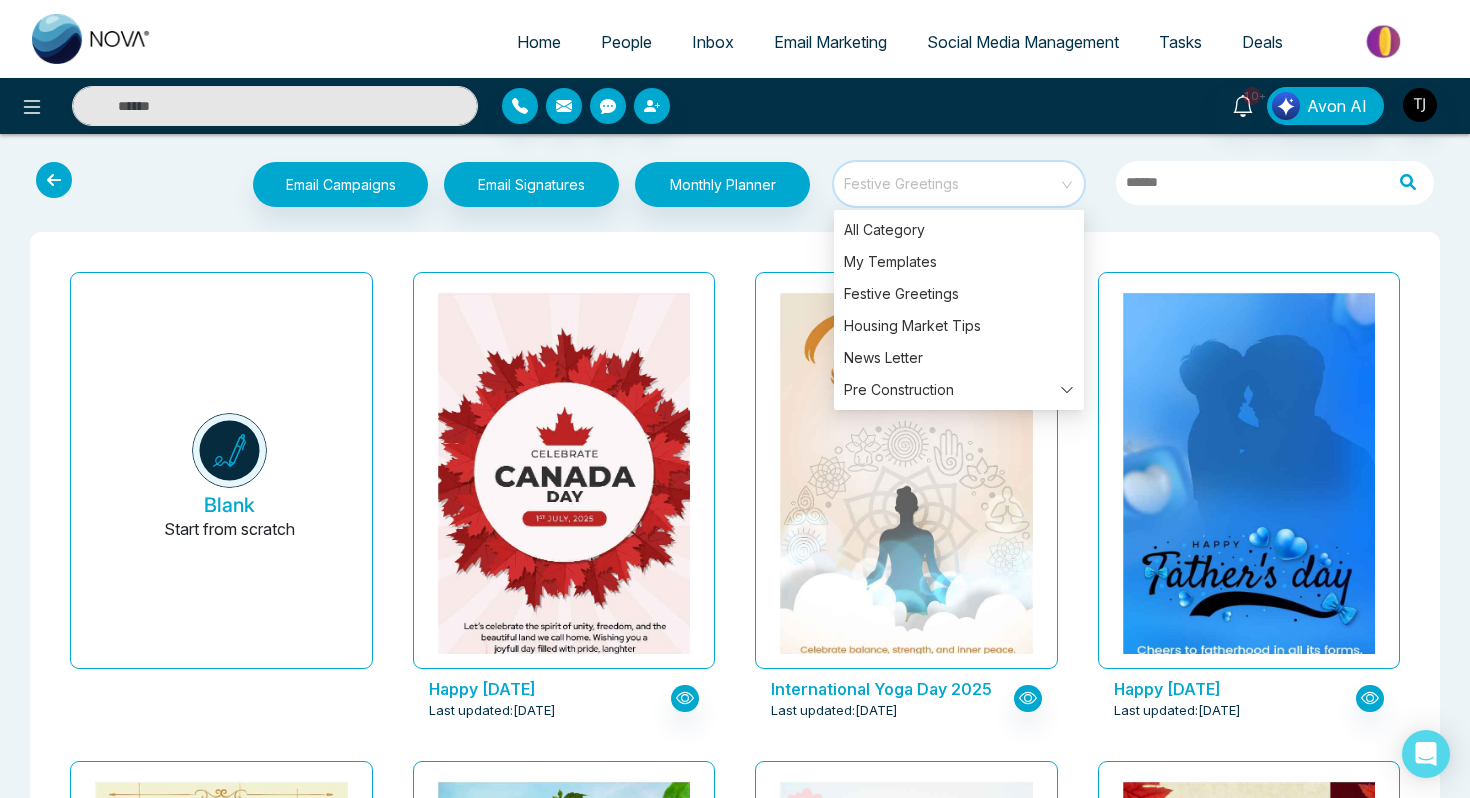 click on "Blank Start from scratch Happy Canada Day 2025 Last updated:  Jun 27, 2025 International Yoga Day 2025 Last updated:  Jun 19, 2025 Happy Father's Day Last updated:  Jun 13, 2025 Eid Al Adha Wishes Last updated:  Jun 6, 2025 Happy World Environment Day Last updated:  Jun 5, 2025 Happy Pride Month Last updated:  May 30, 2025 Victoria Day Last updated:  May 15, 2025 Mother's Day 2025 Last updated:  May 8, 2025 Happy Easter 2025 Last updated:  Apr 16, 2025 Have A Blessed Good Friday Last updated:  Apr 15, 2025 Happy Baisakhi Last updated:  Apr 4, 2025 Eid Ul-Fitr Last updated:  Apr 1, 2025 St. Patrick’s Day Last updated:  Mar 13, 2025 Holi 2025 Last updated:  Mar 13, 2025 International Women's Day 2025 Last updated:  Mar 10, 2025 Ramadan Kareem Last updated:  Feb 28, 2025 Valentine's 2025 Last updated:  Feb 17, 2025 Family Day Last updated:  Feb 17, 2025 Happy Lunar New Year Last updated:  Jan 28, 2025 Happy New Year - 2025 Last updated:  Dec 30, 2024 Happy Holidays! Last updated:  Dec 23, 2024 Last updated:" at bounding box center (735, 2462) 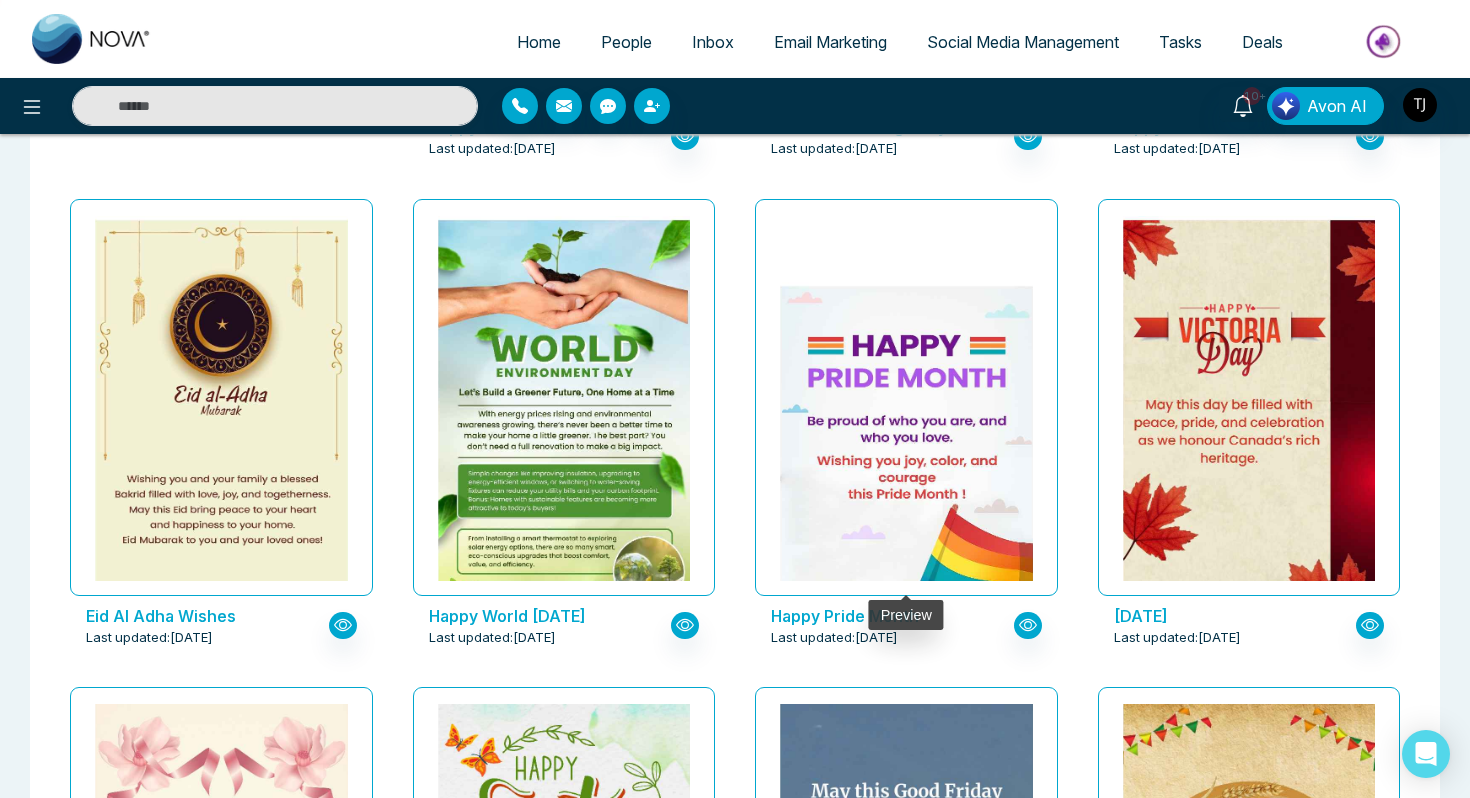 scroll, scrollTop: 0, scrollLeft: 0, axis: both 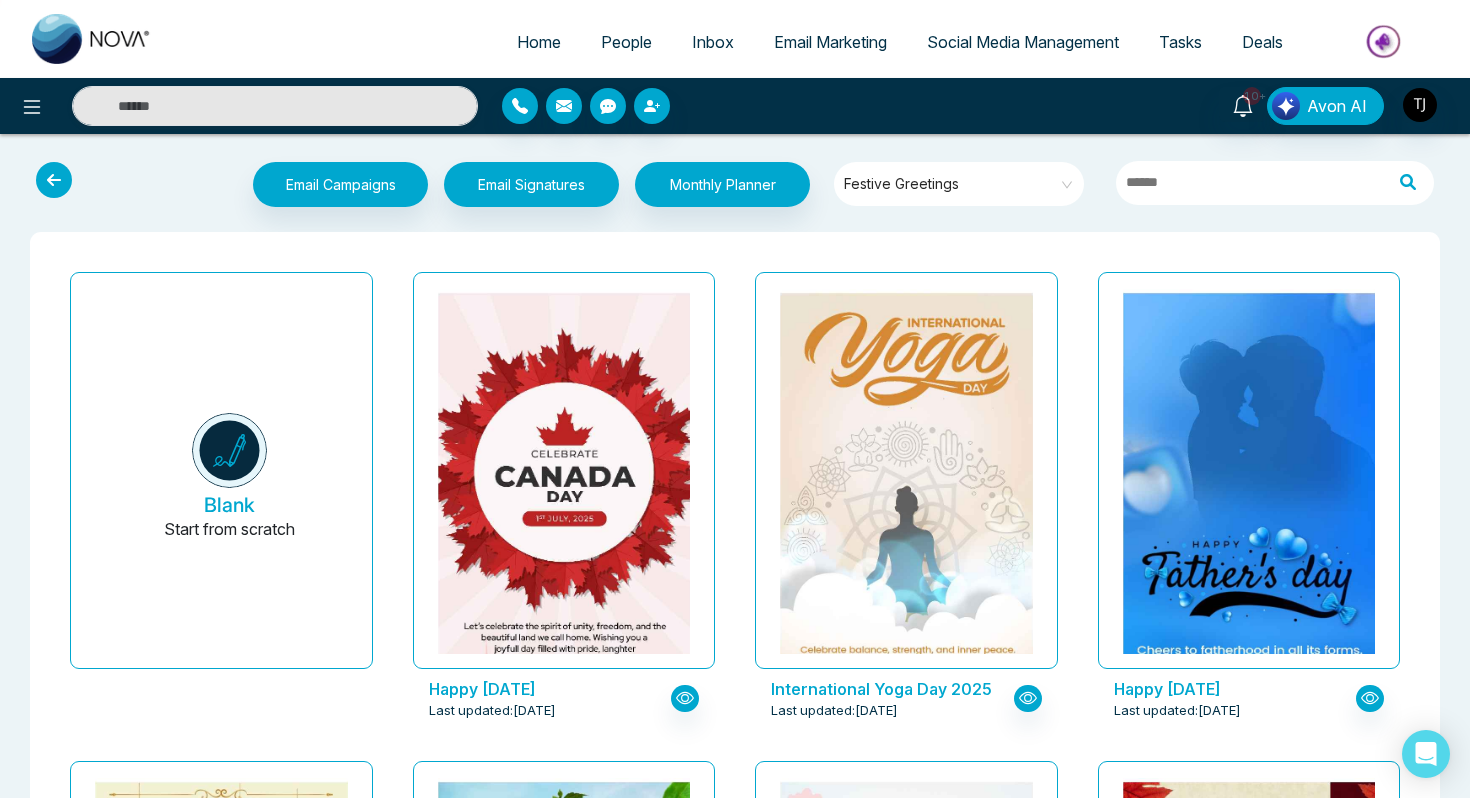 click on "Festive Greetings" at bounding box center [960, 184] 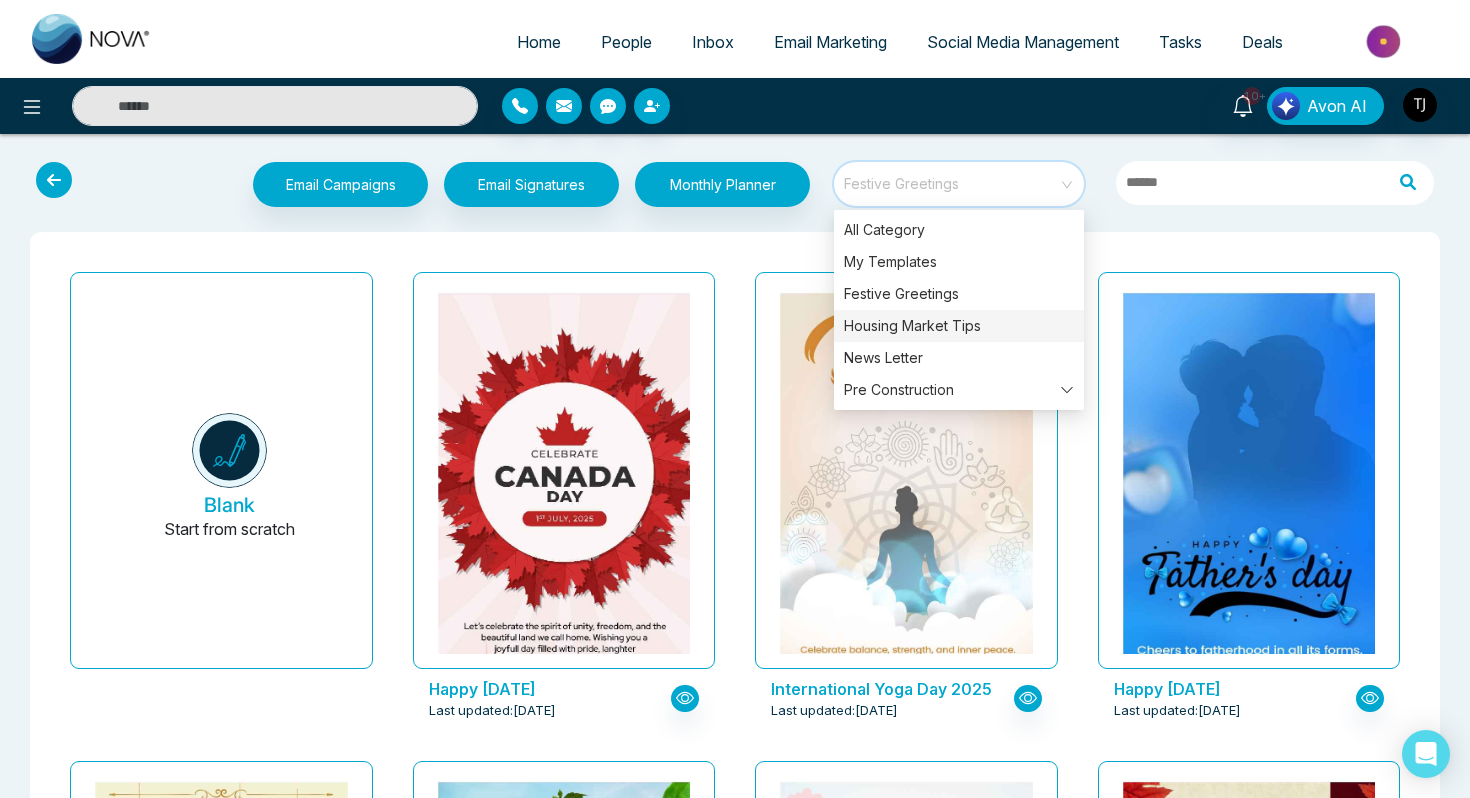 click on "Housing Market Tips" at bounding box center (959, 326) 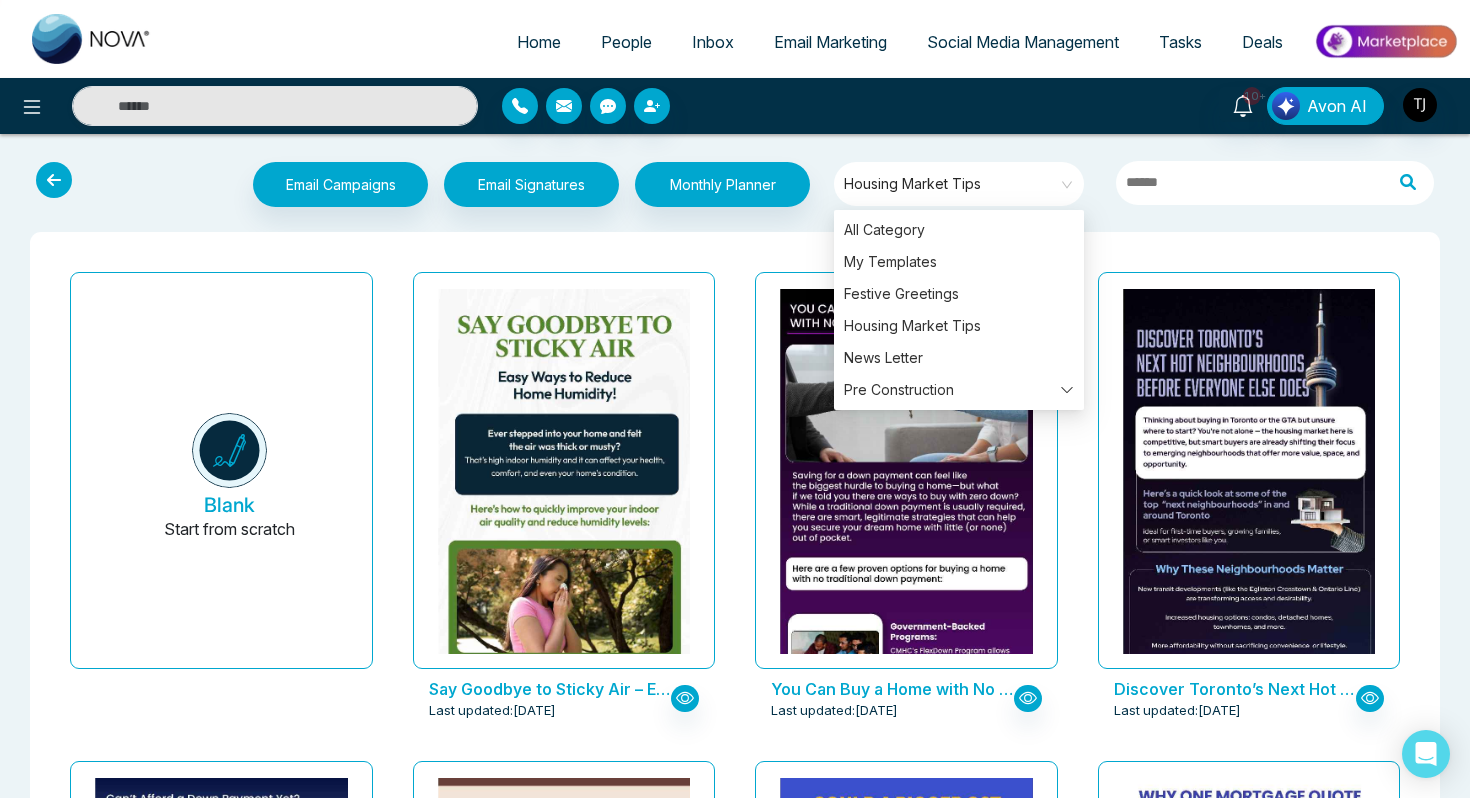 click on "Blank Start from scratch Say Goodbye to Sticky Air – Easy Ways to Reduce Home Humidity! Last updated:  Jul 7, 2025 You Can Buy a Home with No Down Payment – Here’s How Last updated:  Jul 4, 2025 Discover Toronto’s Next Hot Neighbourhoods Before Everyone Else Does Last updated:  Jul 4, 2025 Can’t Afford a Down Payment Yet? Rent-to-Own Could Be Your Solution Last updated:  Jun 30, 2025 Discover Alberta’s Best Small Towns to Call Home Last updated:  Jun 27, 2025 Could a Bigger GST Rebate Make Buying a New Home Easier? Last updated:  Jun 26, 2025 Why One Mortgage Quote Isn’t Enough Last updated:  Jun 19, 2025 Canada’s Commercial Real Estate Outlook: Insights You Need Now Last updated:  Jun 19, 2025 Breathe In Nature: Top Hikes Around Calgary Last updated:  Jun 12, 2025 Calgary’s Hottest Neighbourhoods to Invest in 2025 Last updated:  Jun 12, 2025 BoC Holds Steady: Is Now the Right Time to Act? Last updated:  Jun 4, 2025 How the Canadian Mortgage System Works Last updated:  Jun 2, 2025" at bounding box center [735, 6614] 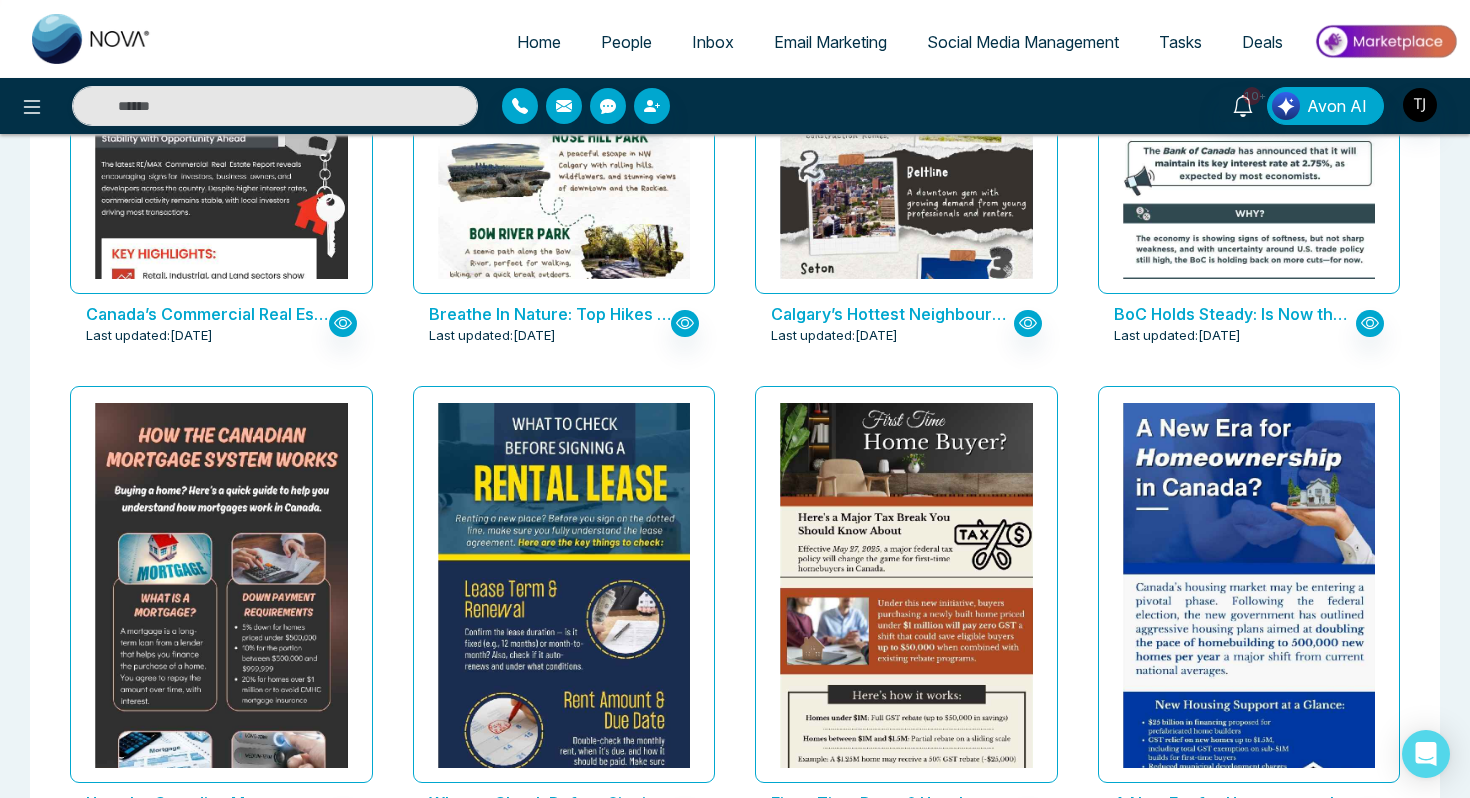 scroll, scrollTop: 1353, scrollLeft: 0, axis: vertical 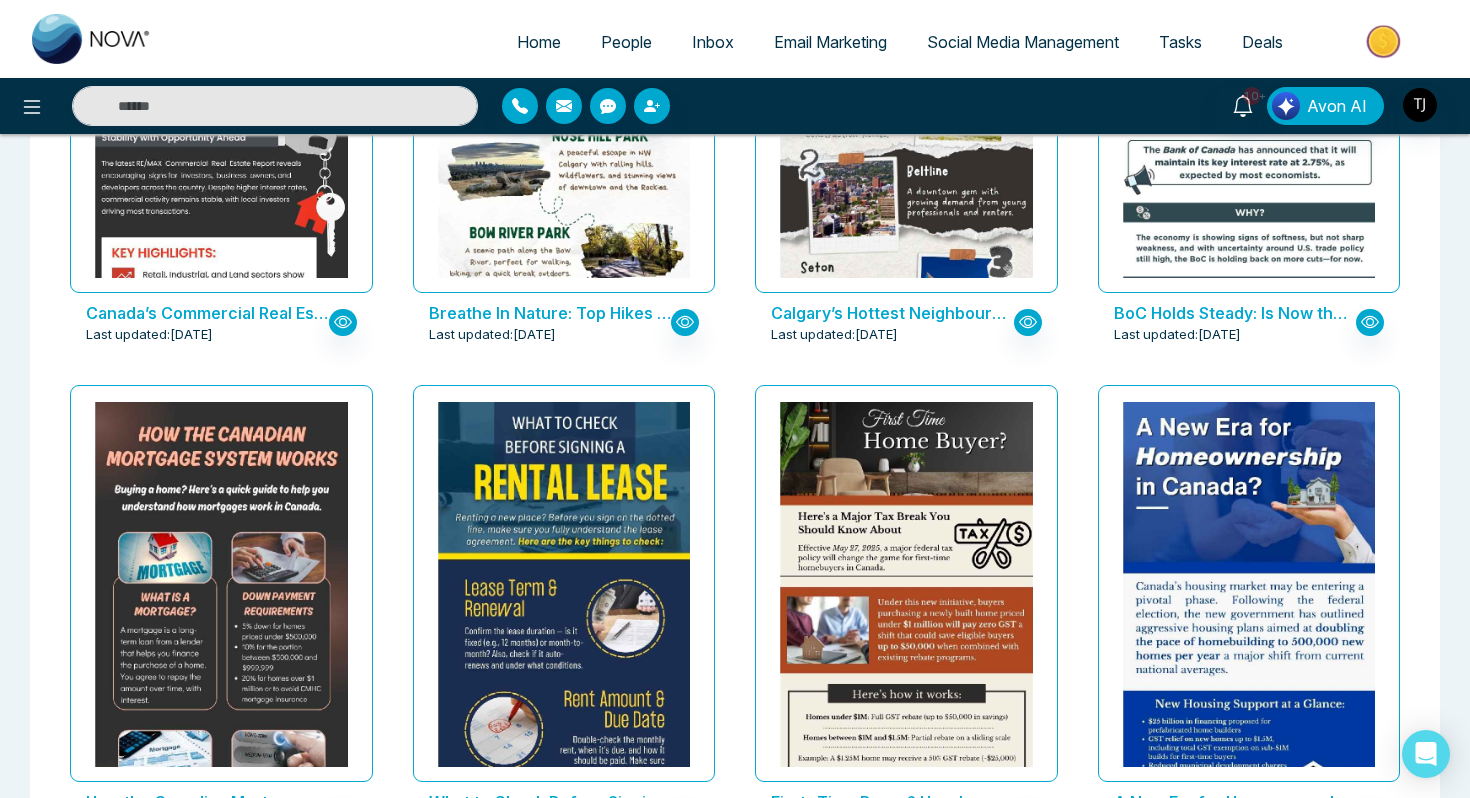 click at bounding box center [906, 917] 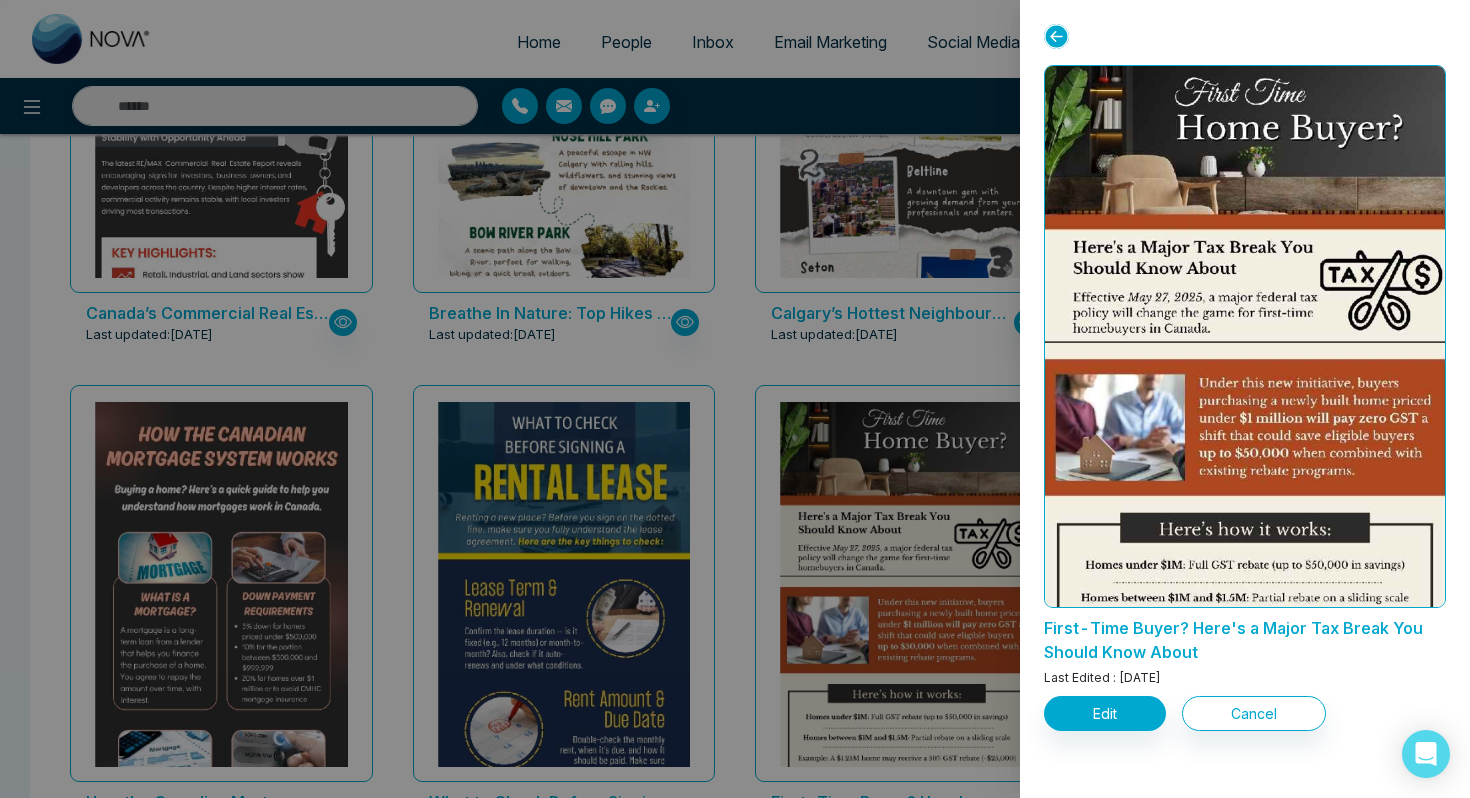 click at bounding box center [735, 399] 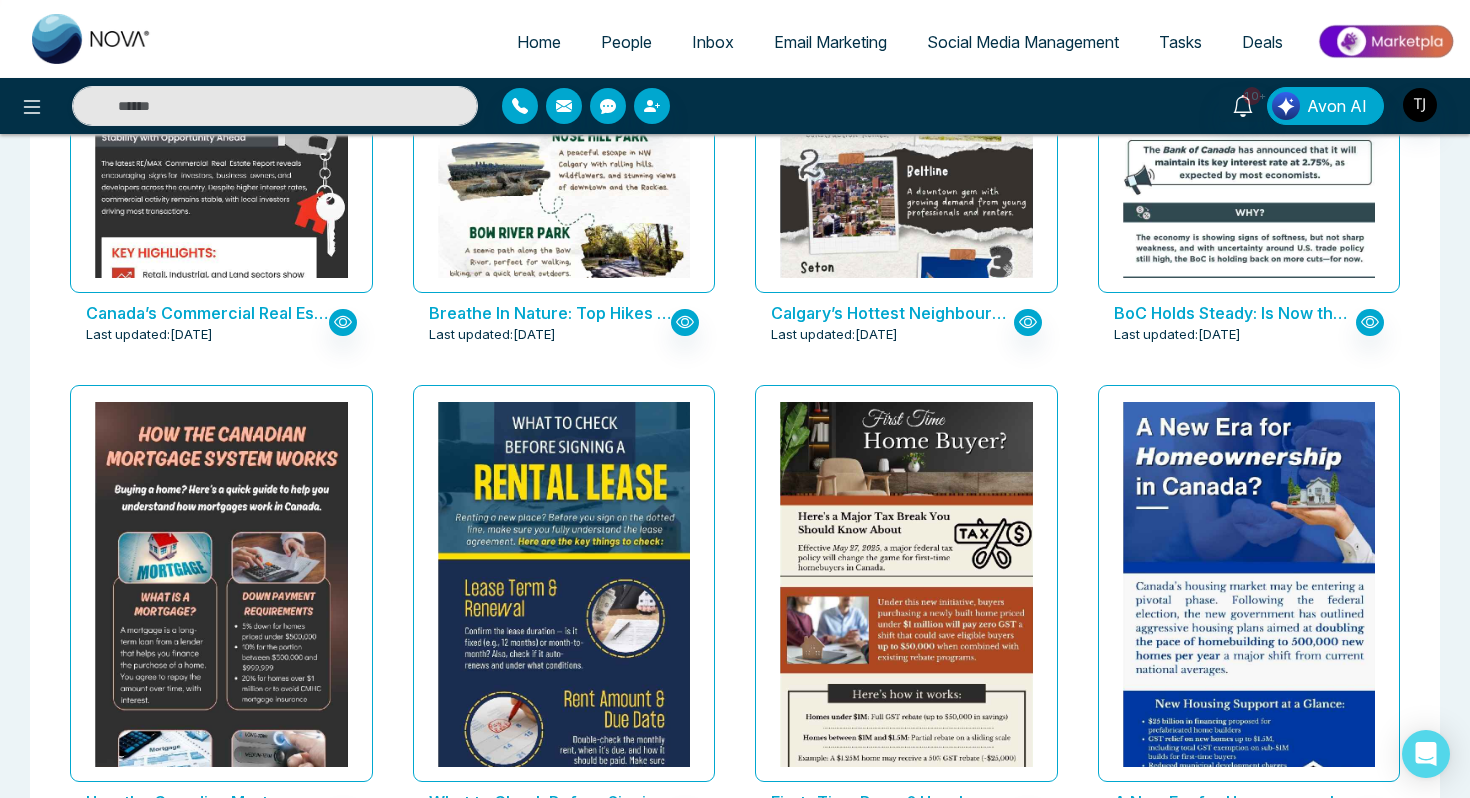click at bounding box center (563, 823) 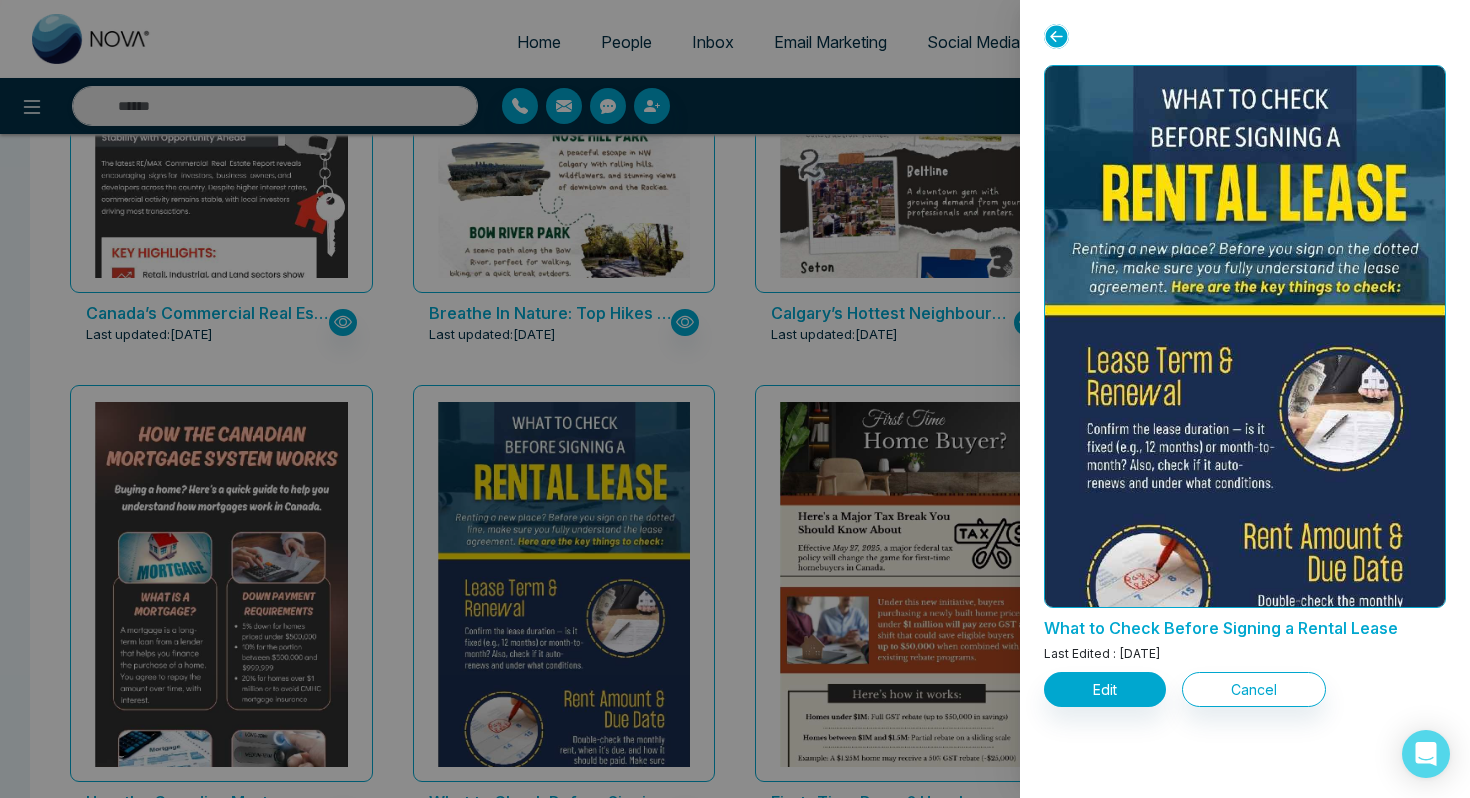 click at bounding box center [735, 399] 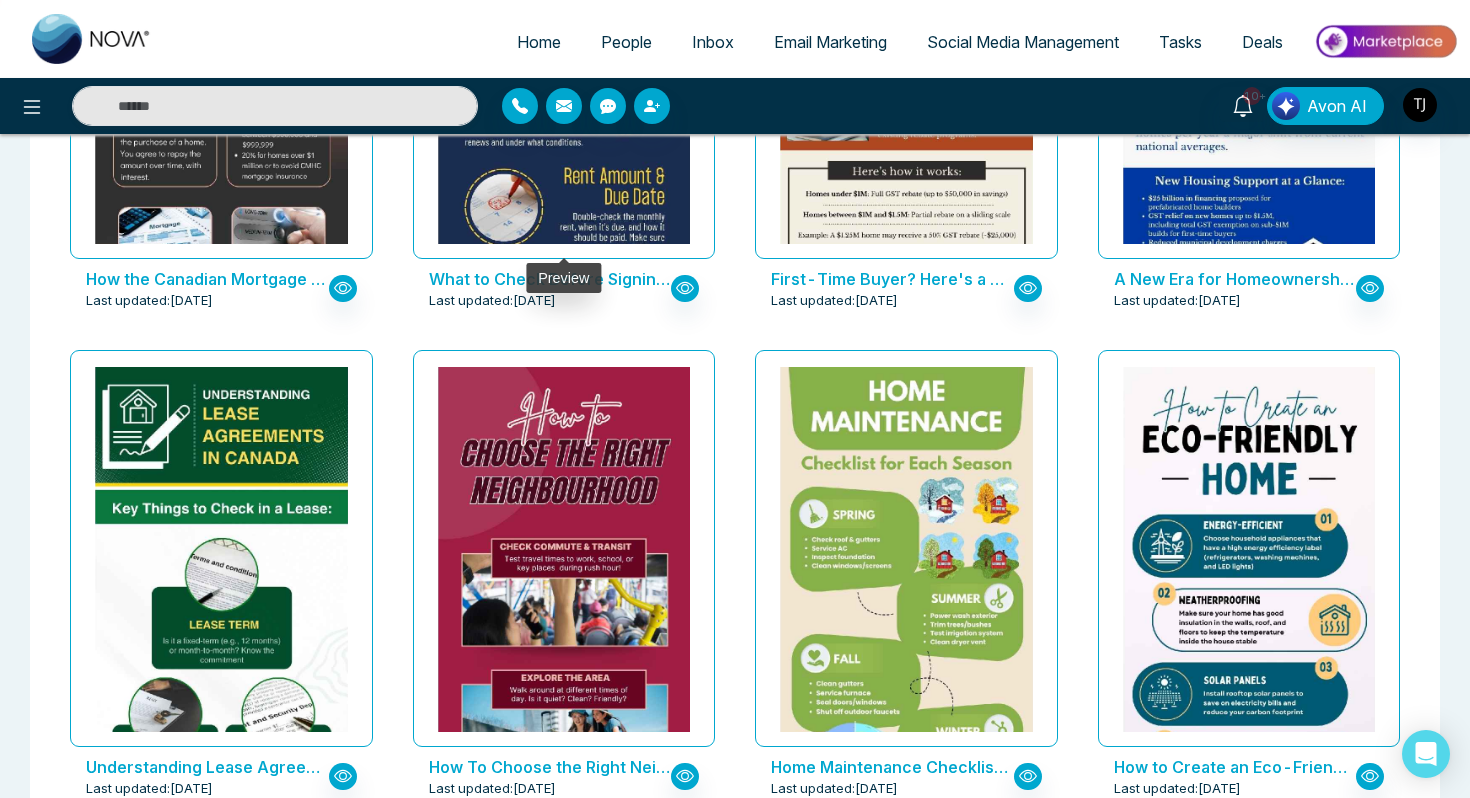 scroll, scrollTop: 1878, scrollLeft: 0, axis: vertical 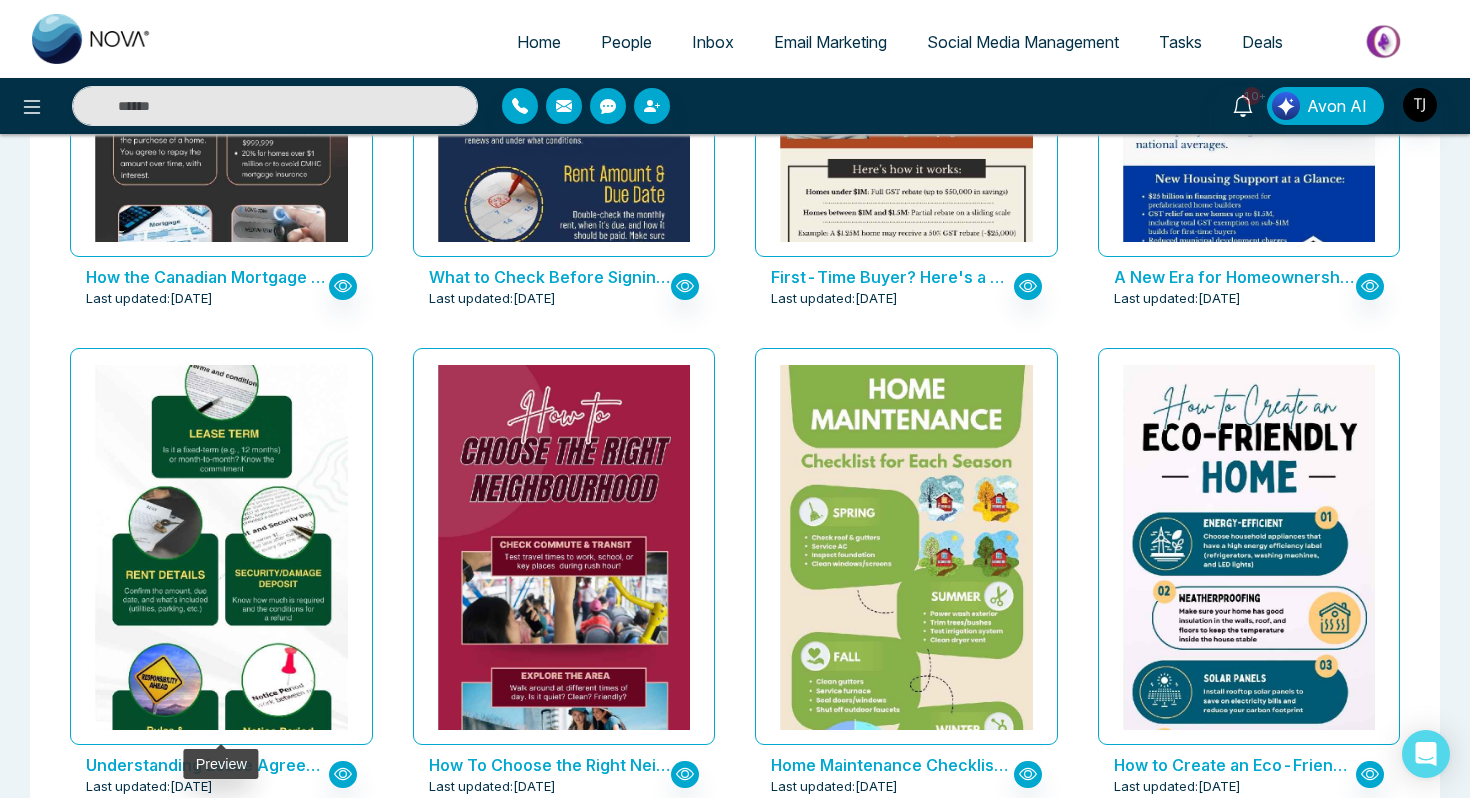 click at bounding box center (221, 491) 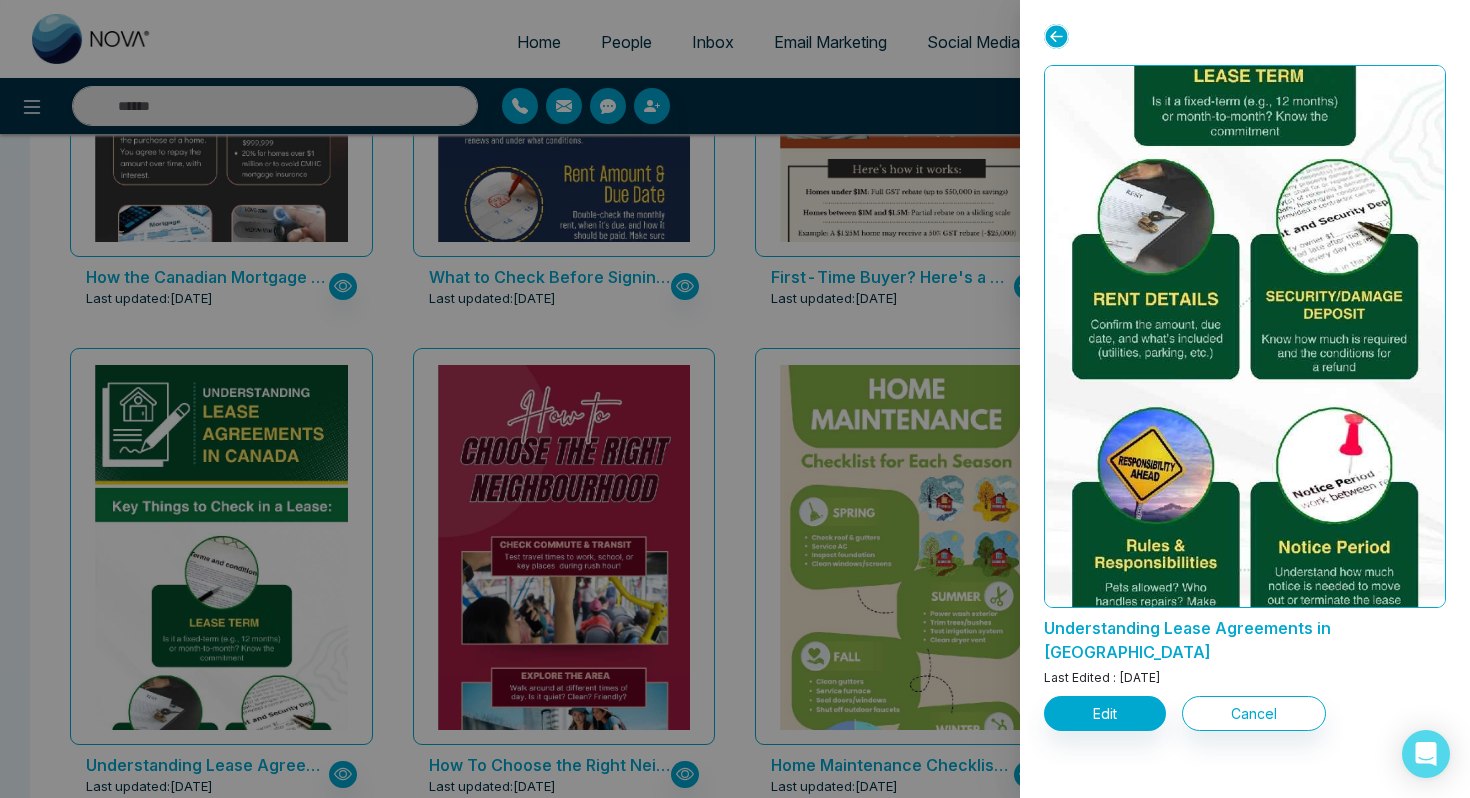 scroll, scrollTop: 459, scrollLeft: 0, axis: vertical 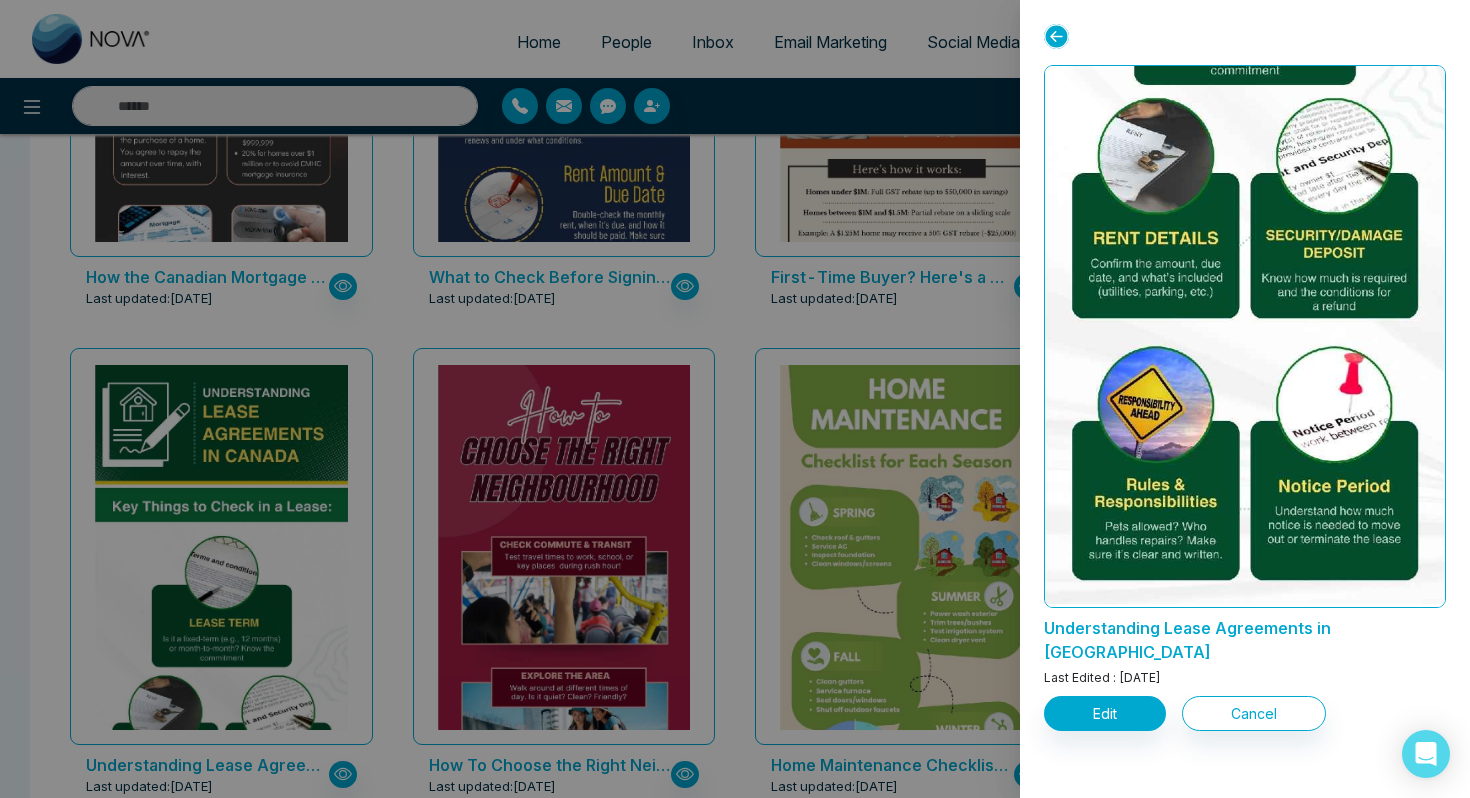 click at bounding box center [735, 399] 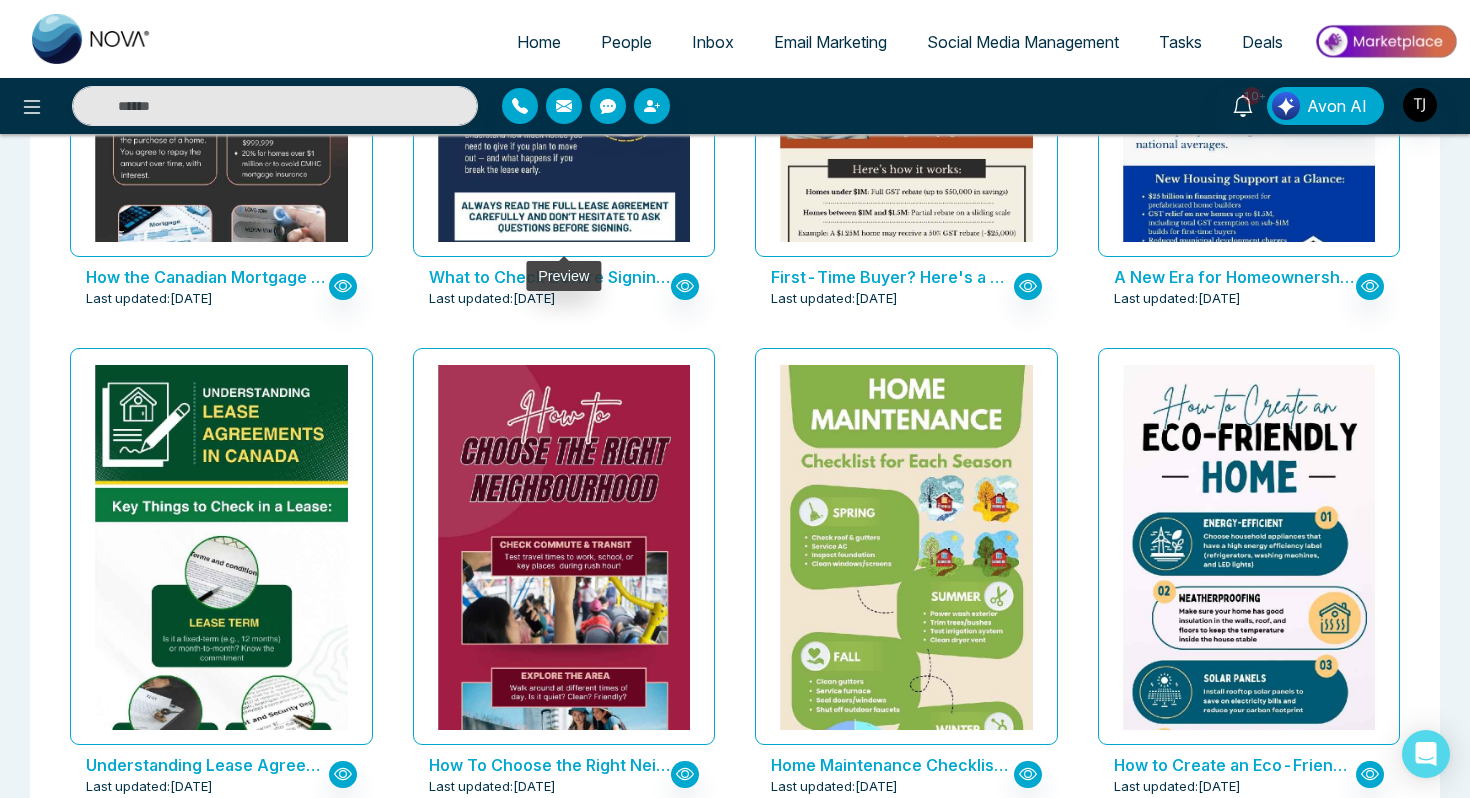 click at bounding box center [563, -155] 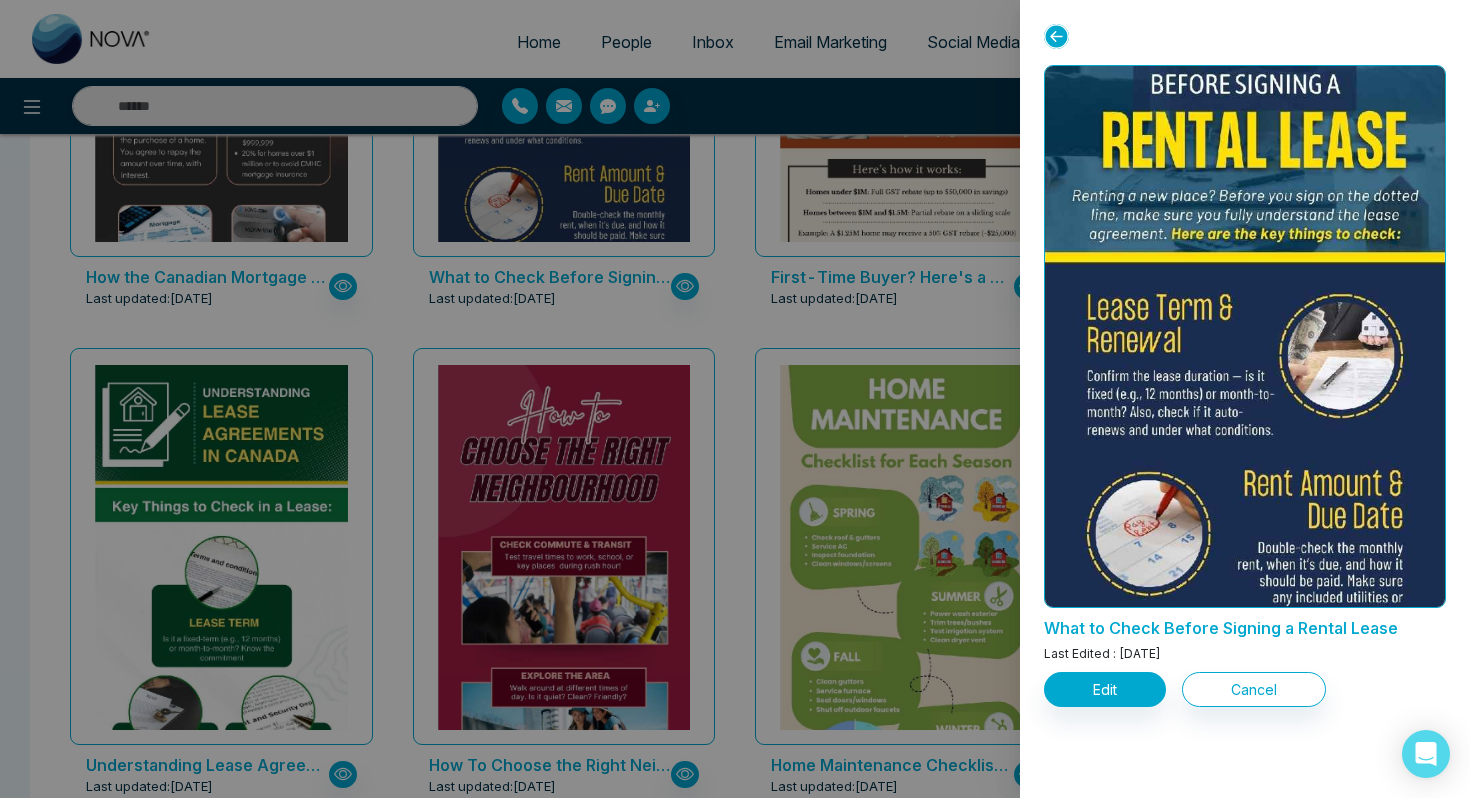 scroll, scrollTop: 72, scrollLeft: 0, axis: vertical 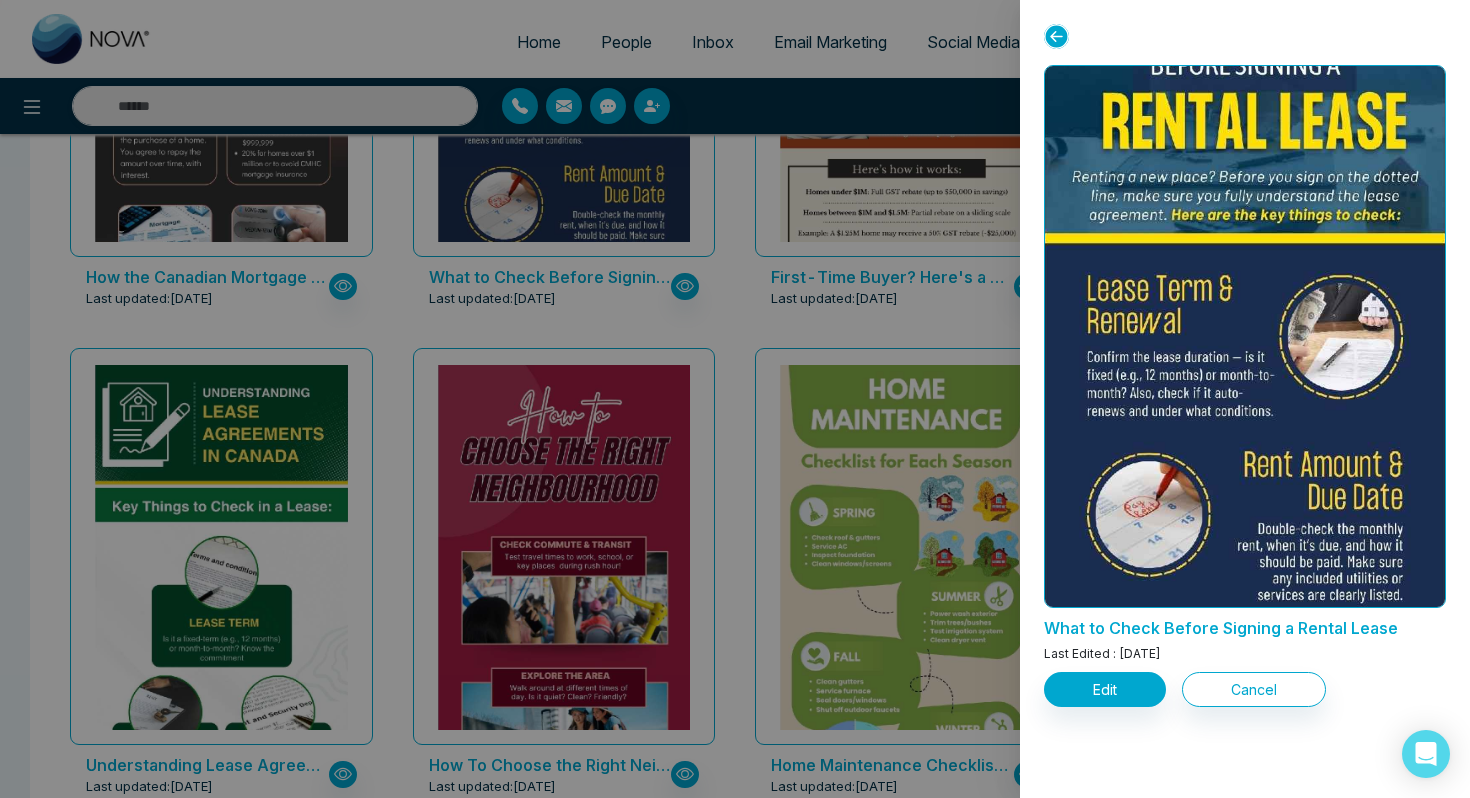 click at bounding box center [735, 399] 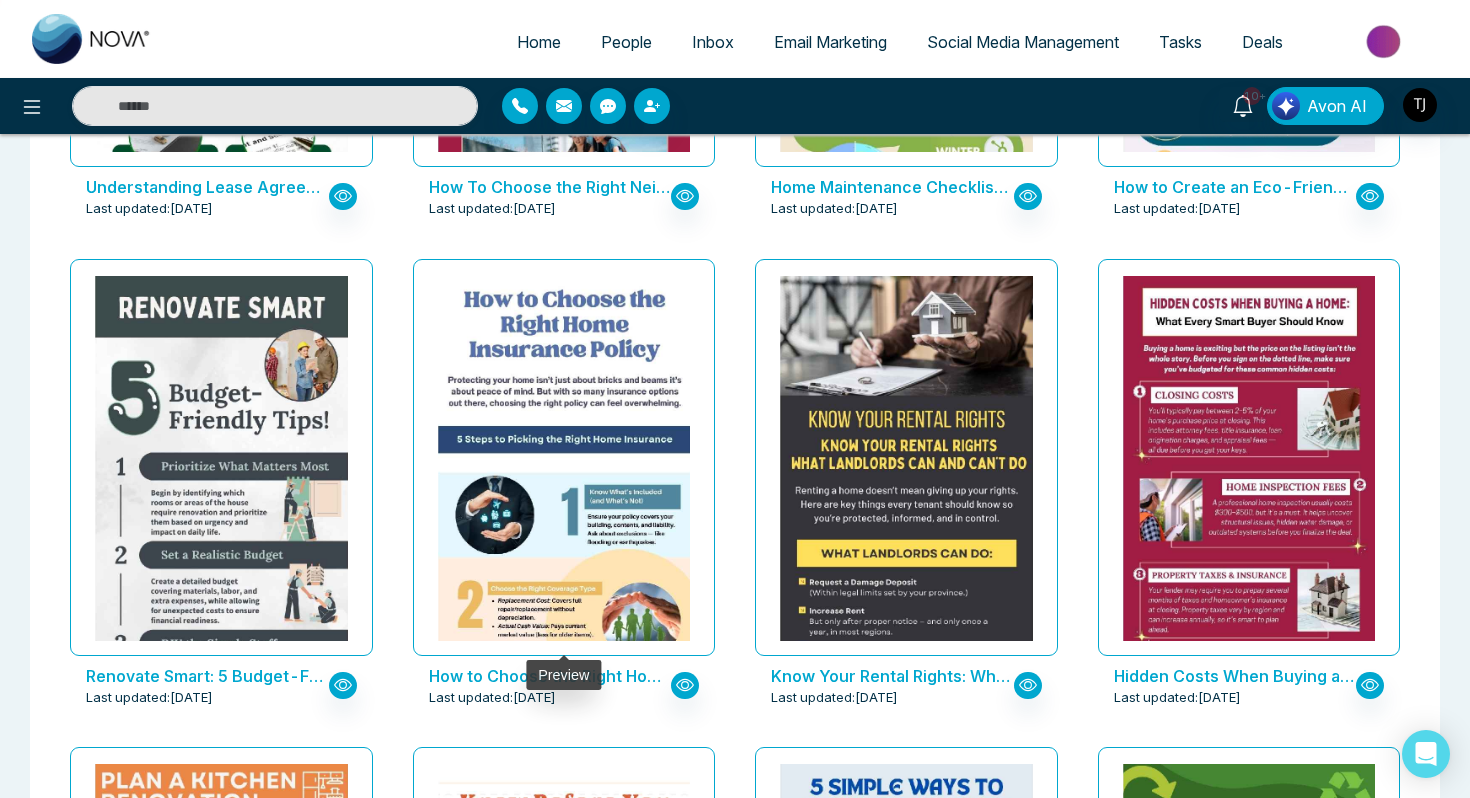 scroll, scrollTop: 2671, scrollLeft: 0, axis: vertical 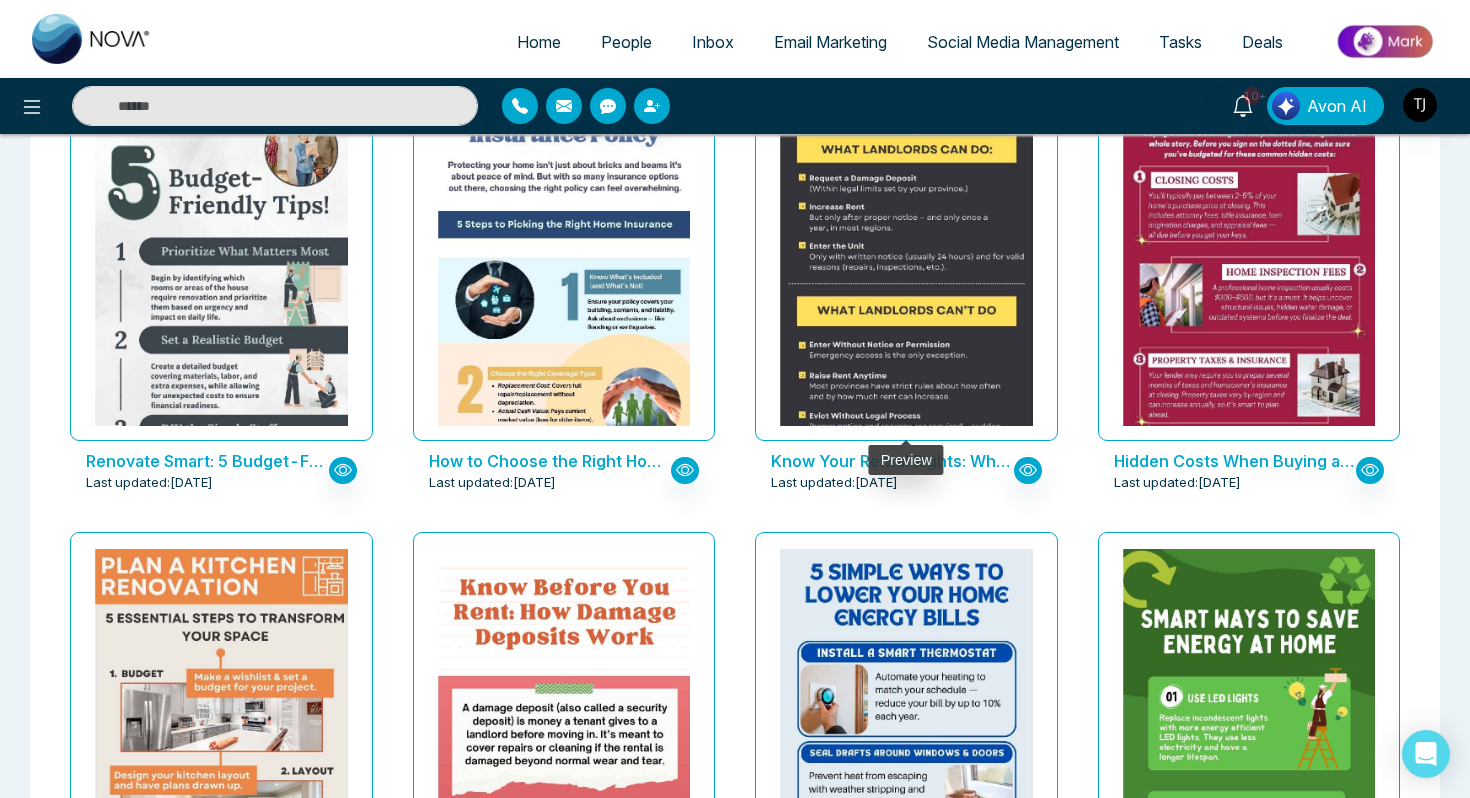 click at bounding box center [906, 186] 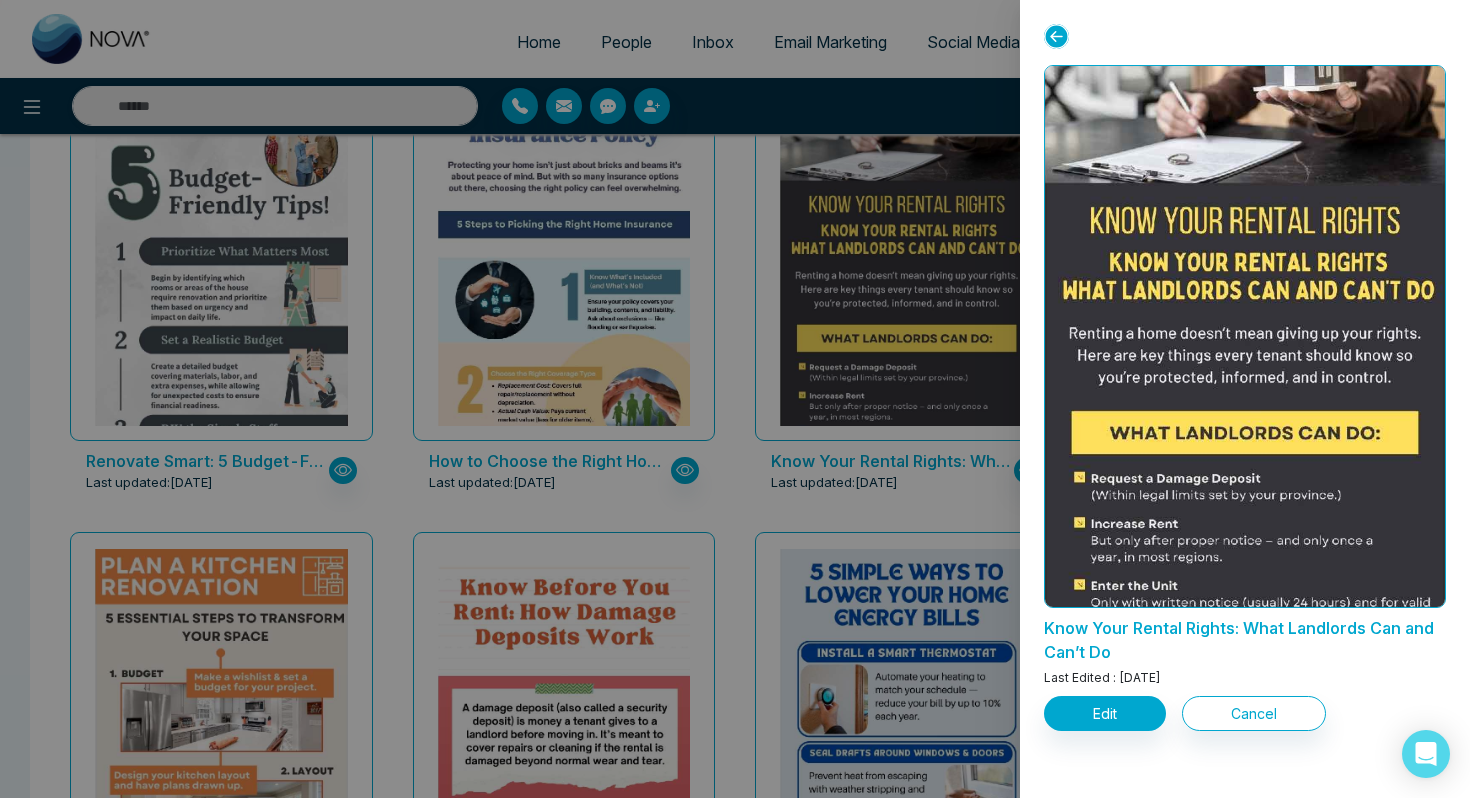 scroll, scrollTop: 459, scrollLeft: 0, axis: vertical 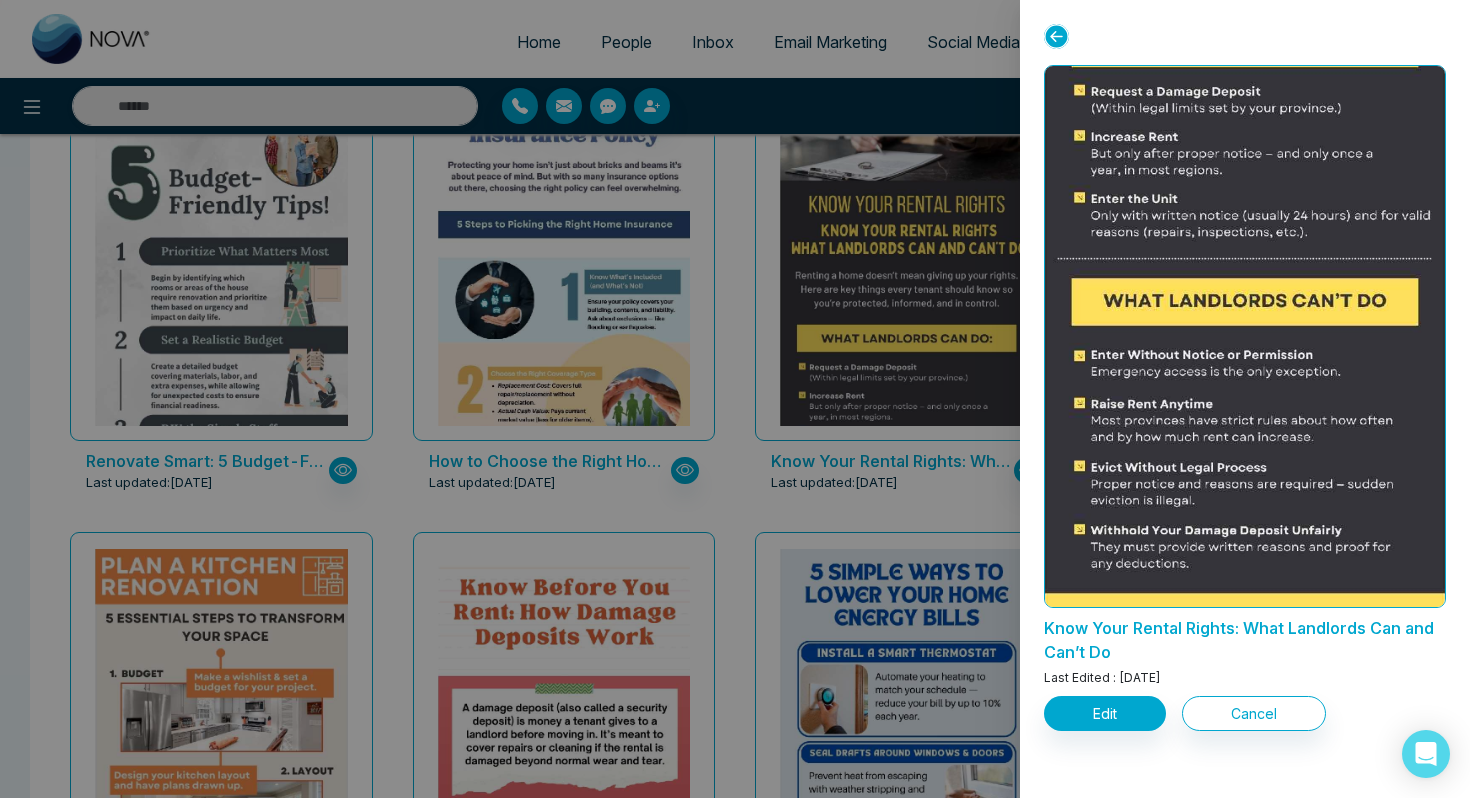 click at bounding box center [735, 399] 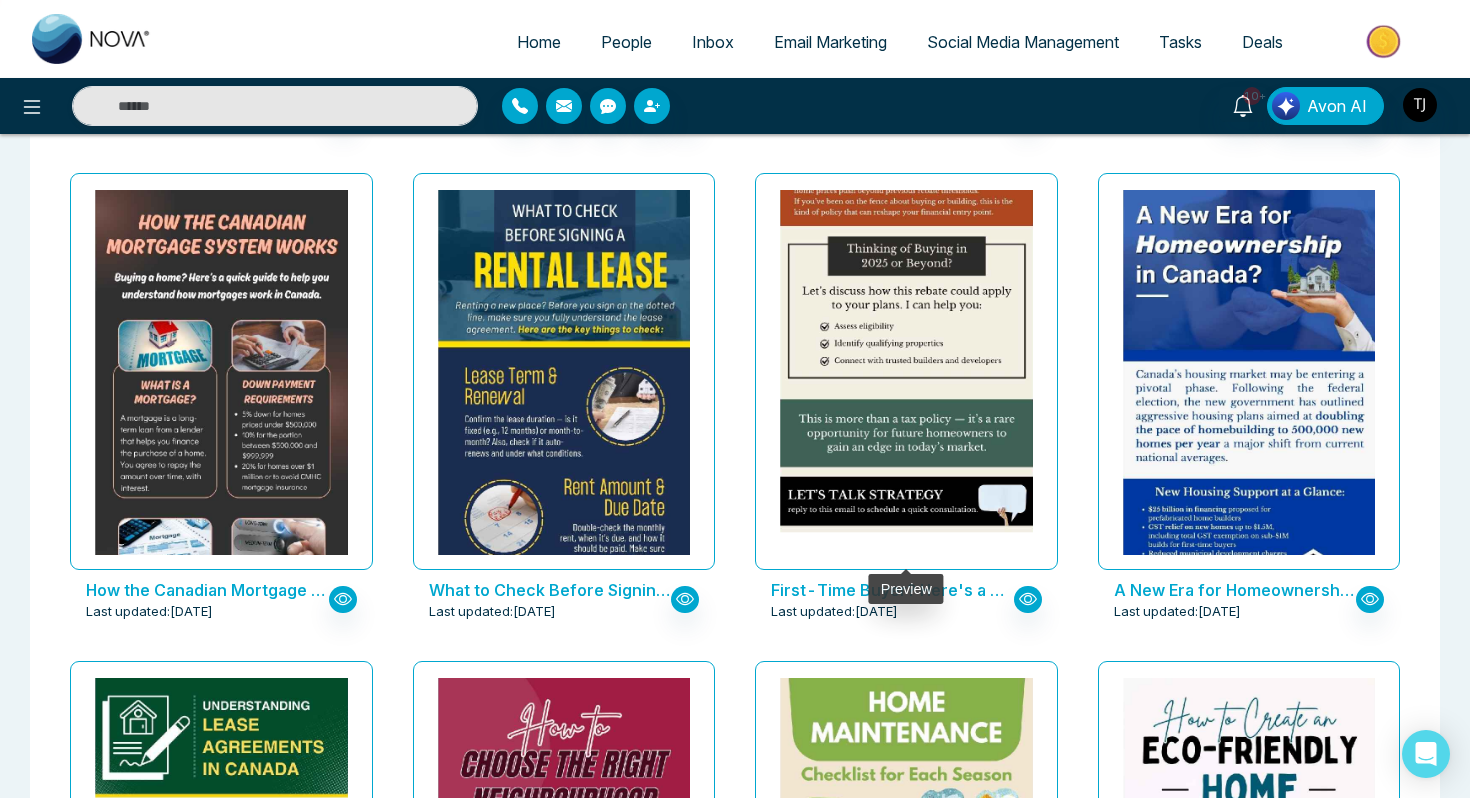 scroll, scrollTop: 1555, scrollLeft: 0, axis: vertical 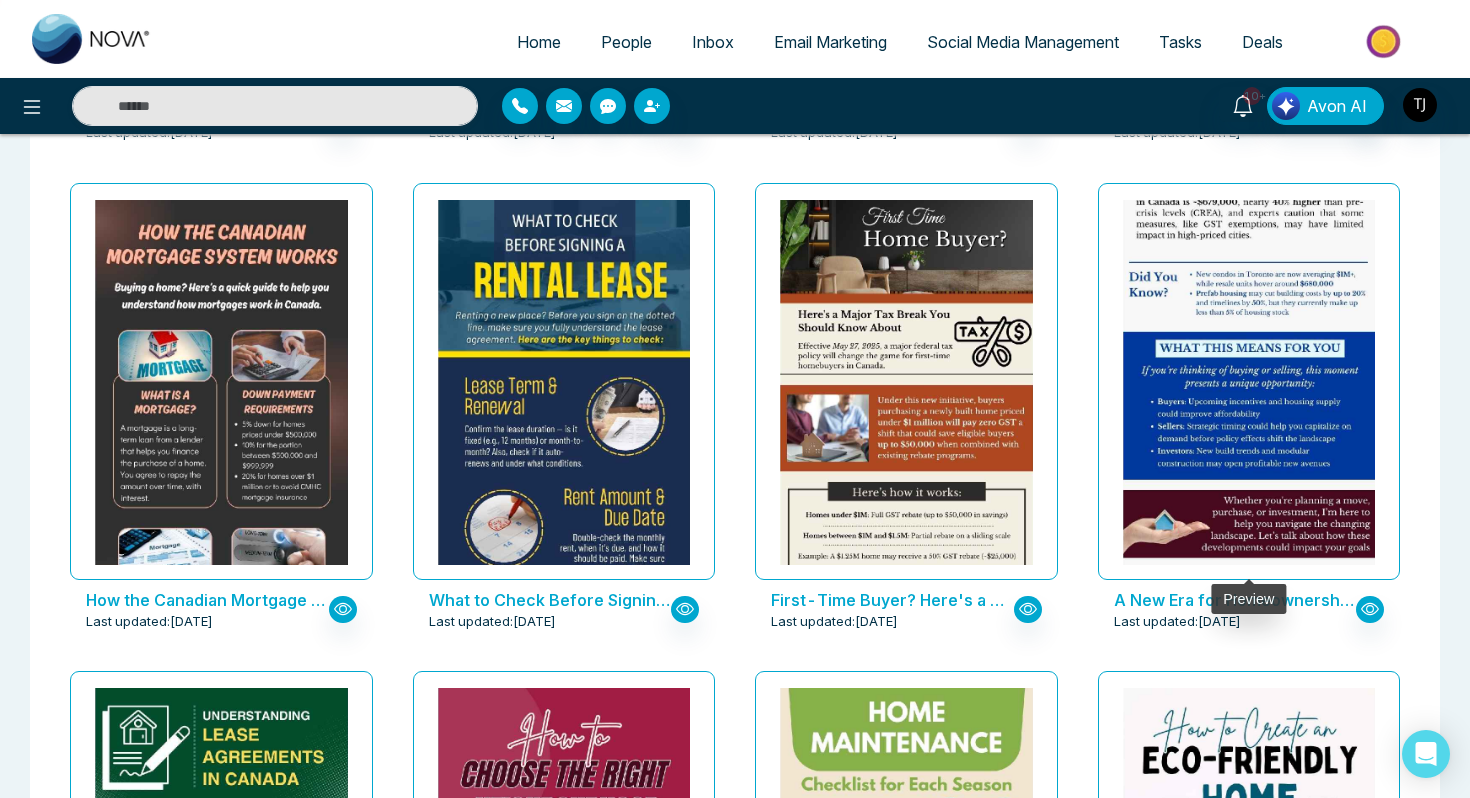 click at bounding box center [1248, 102] 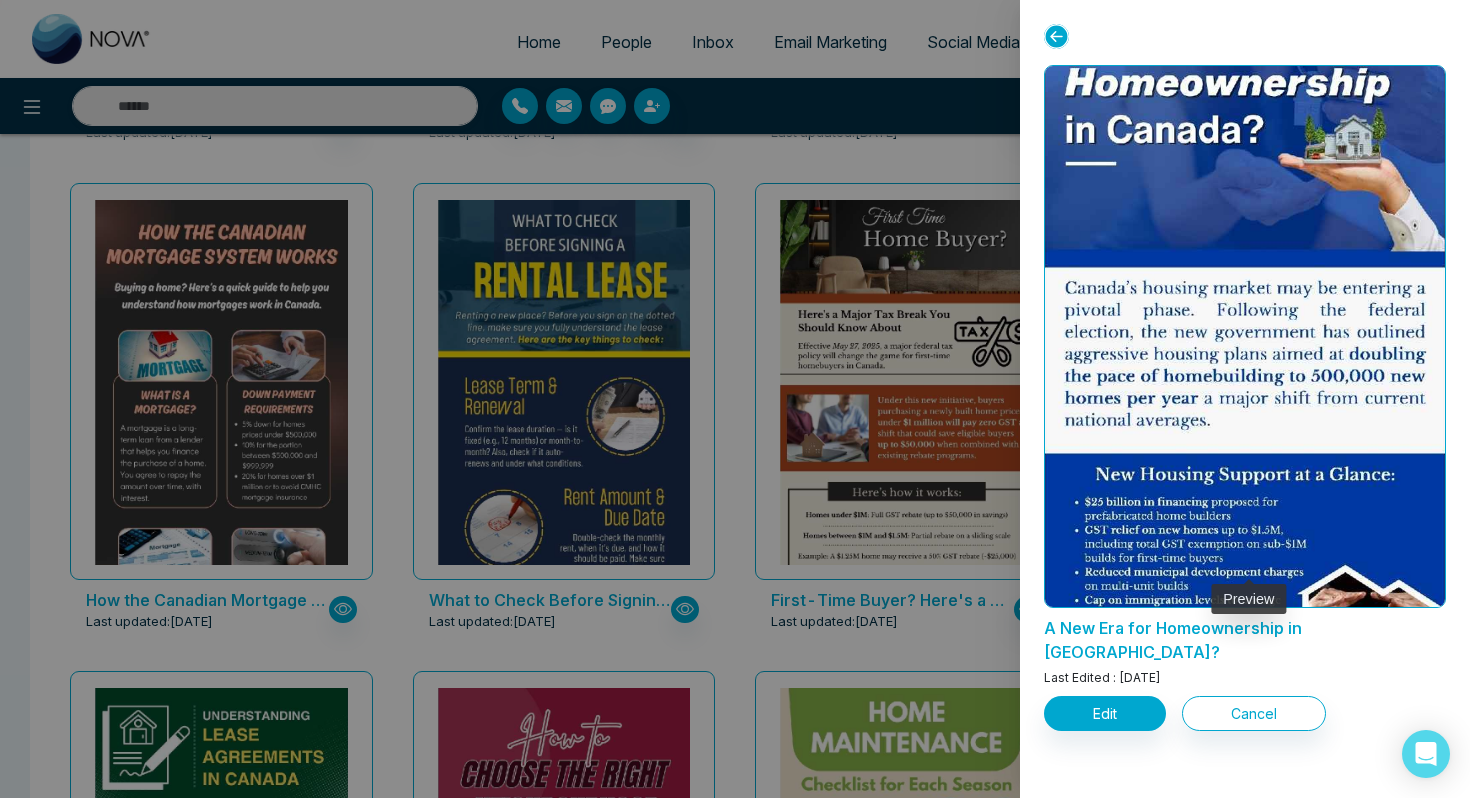 scroll, scrollTop: 0, scrollLeft: 0, axis: both 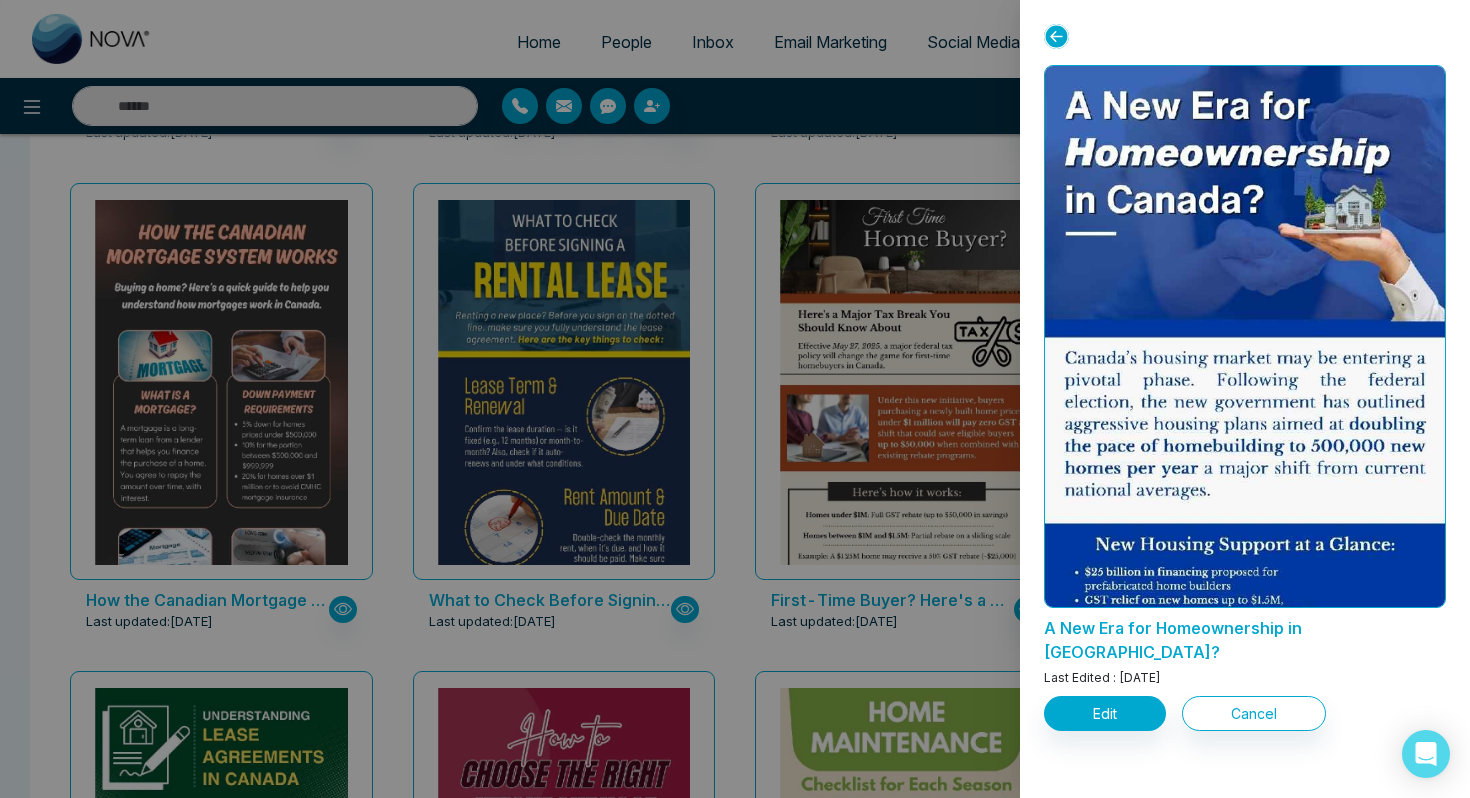 click at bounding box center [735, 399] 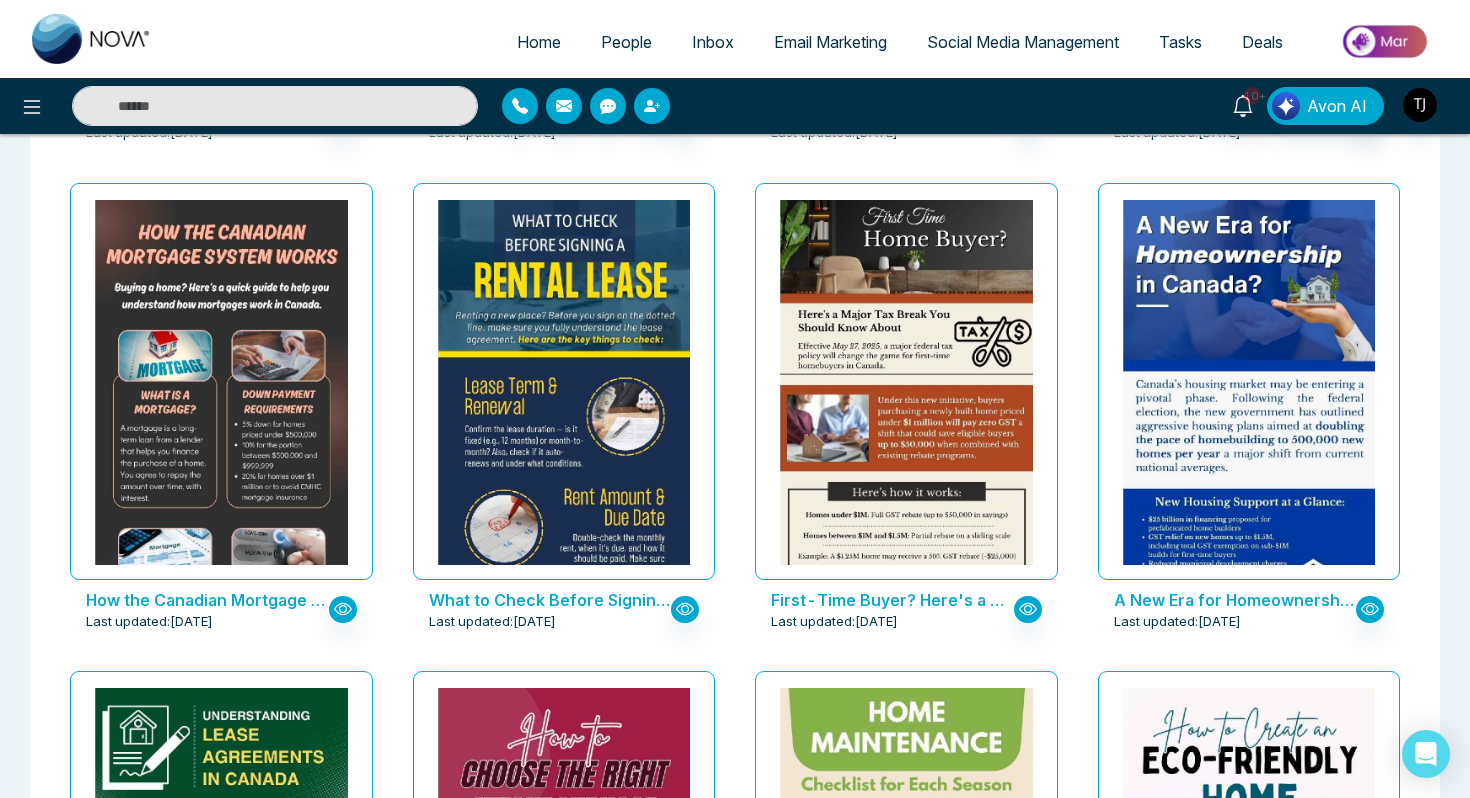 click at bounding box center (221, 515) 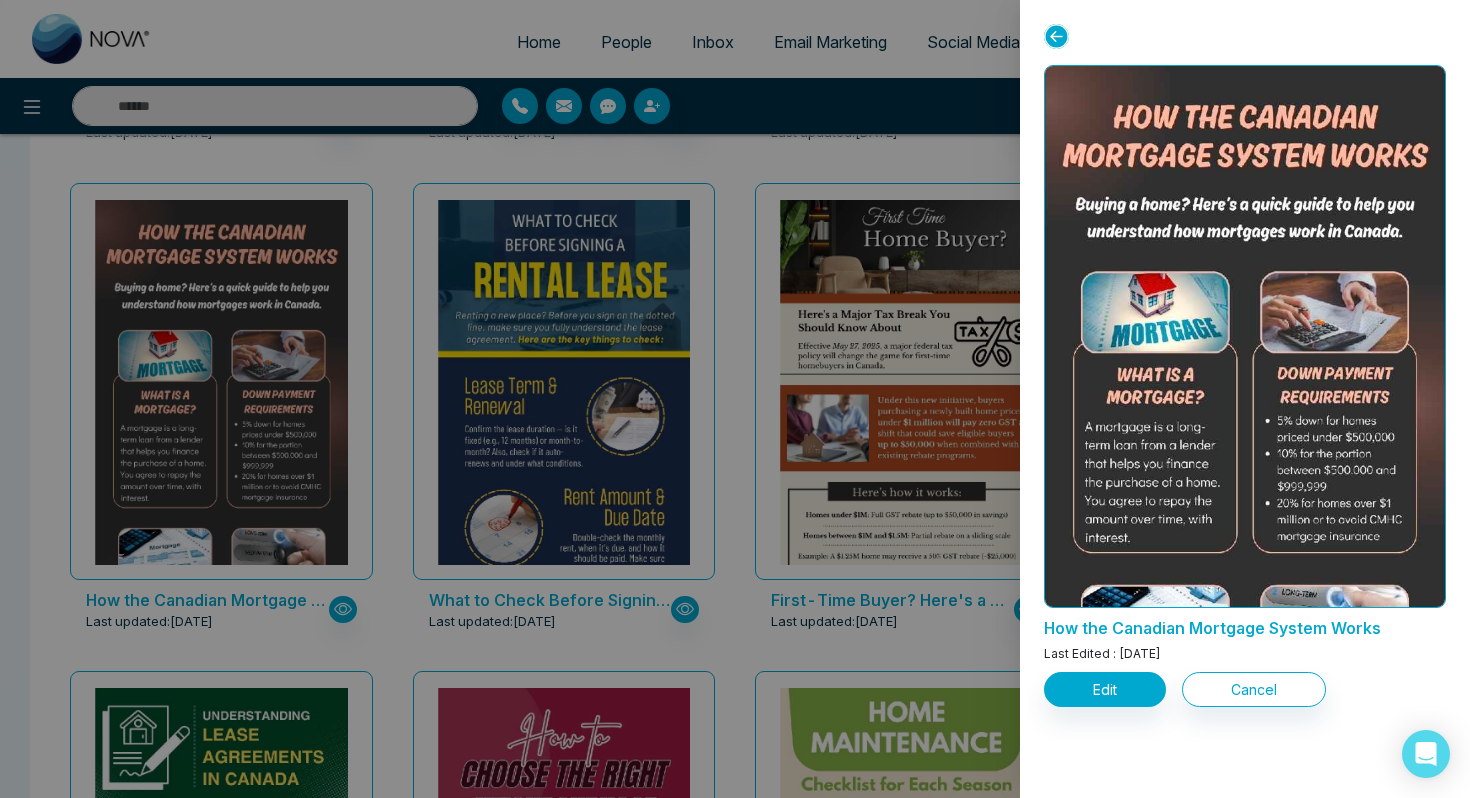 click at bounding box center [735, 399] 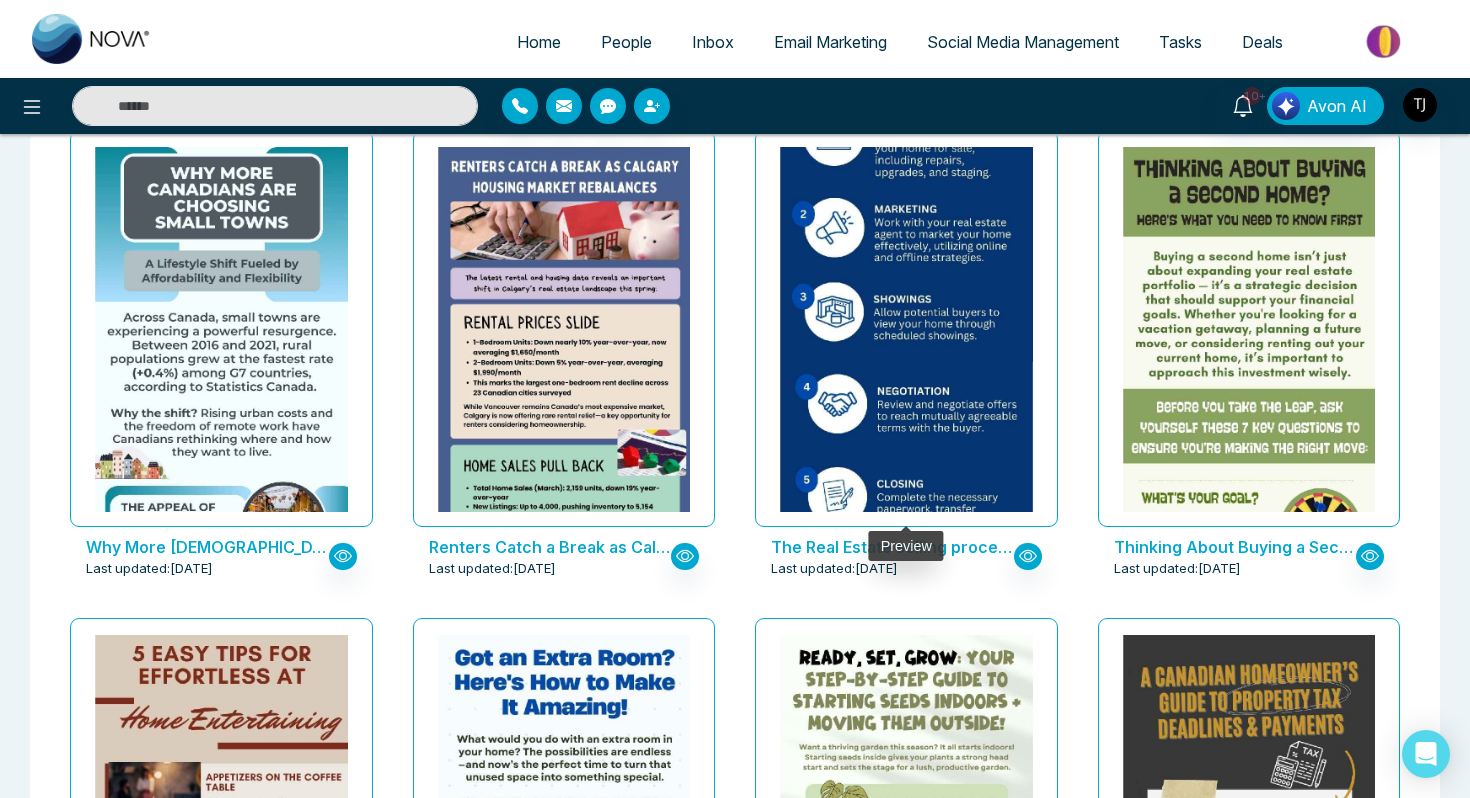 scroll, scrollTop: 4412, scrollLeft: 0, axis: vertical 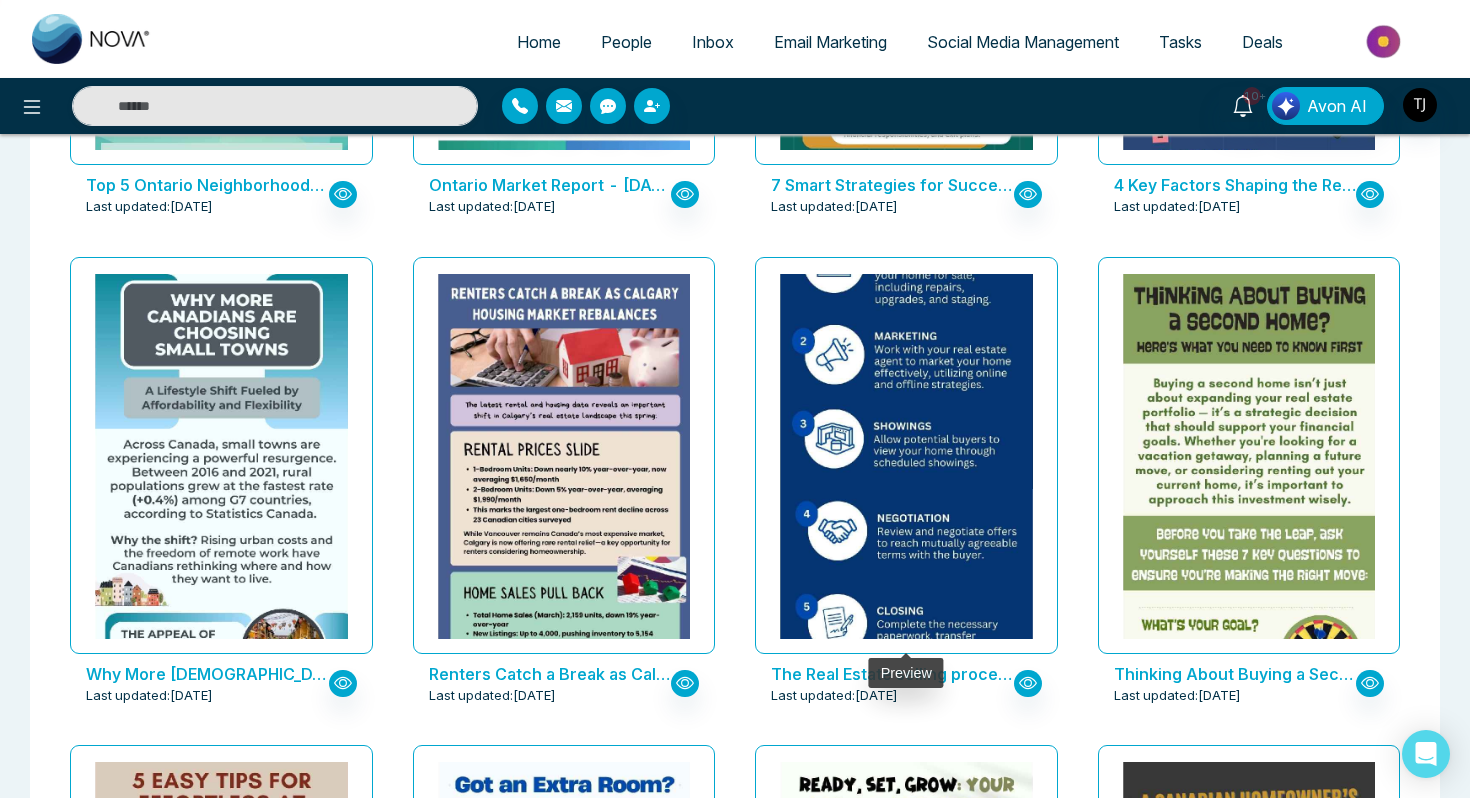 click at bounding box center (906, 325) 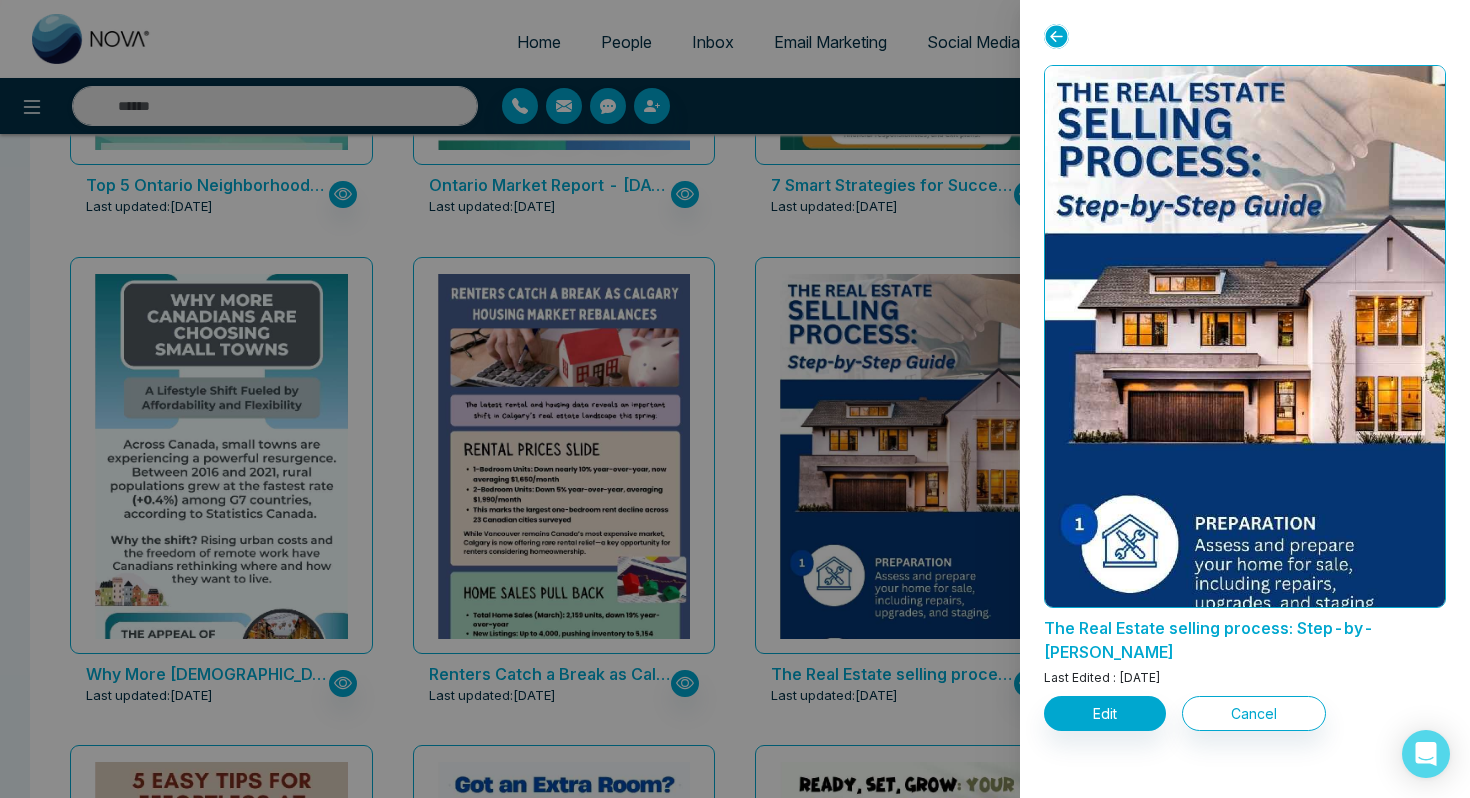 click at bounding box center [735, 399] 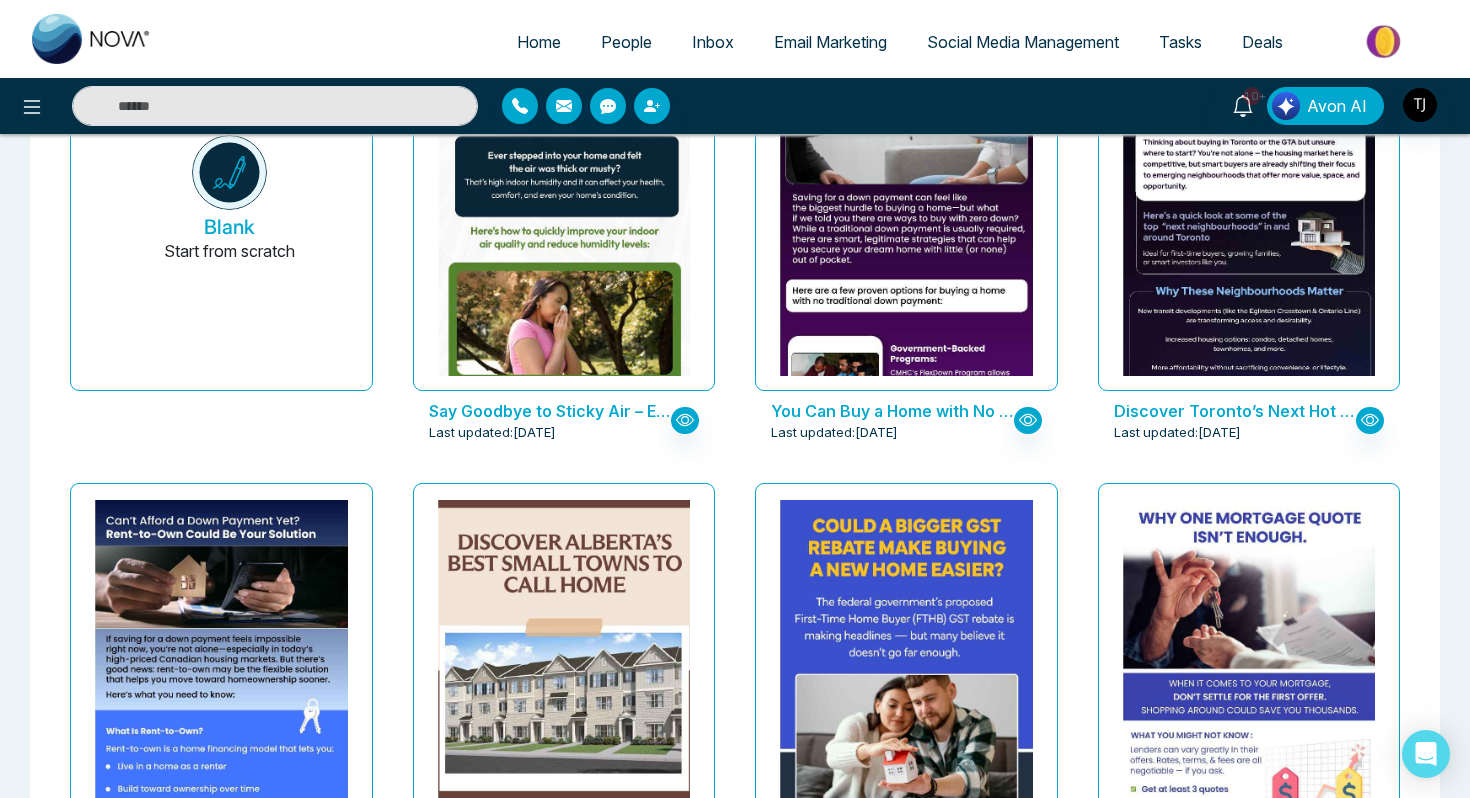 scroll, scrollTop: 0, scrollLeft: 0, axis: both 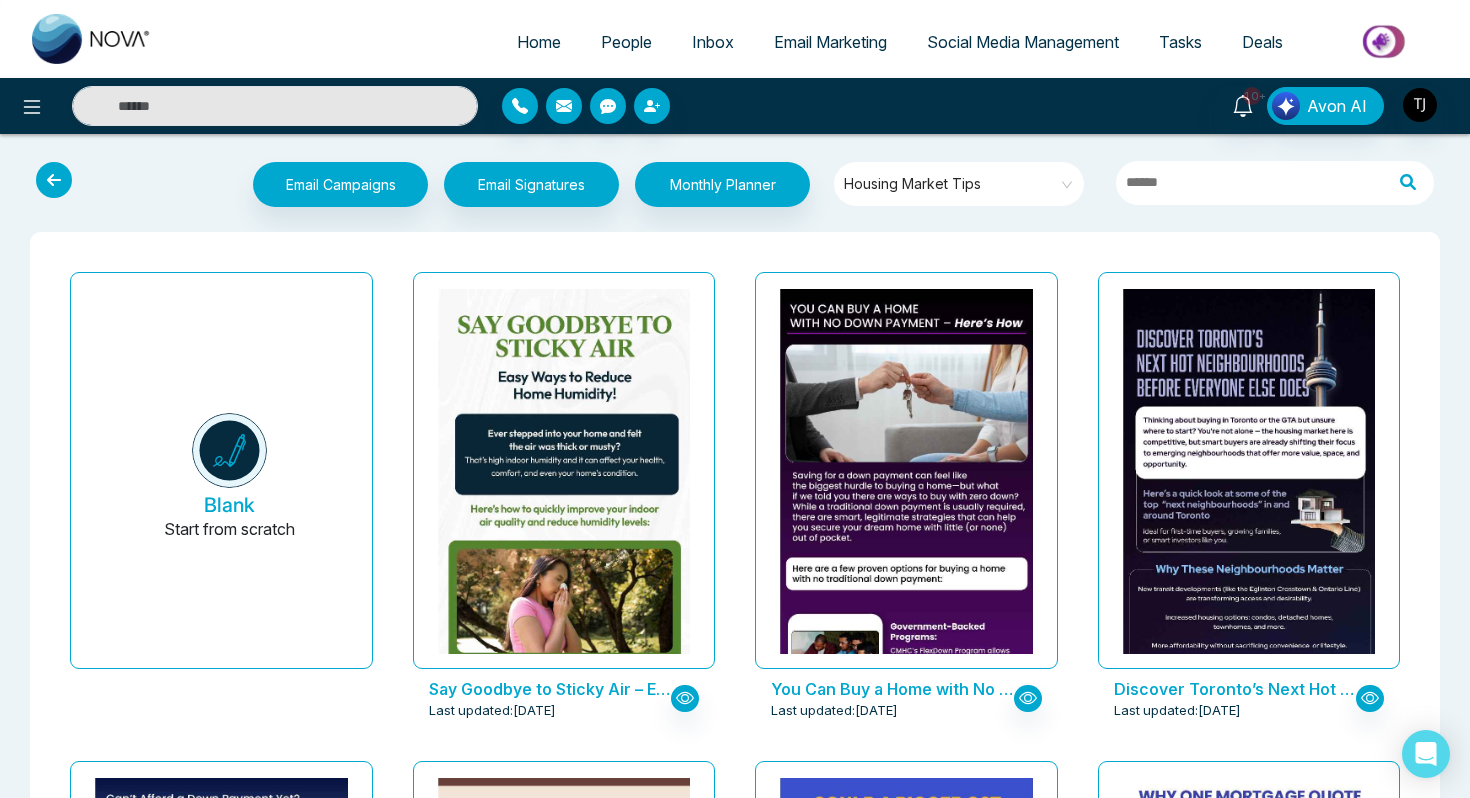 click on "Housing Market Tips" at bounding box center (959, 187) 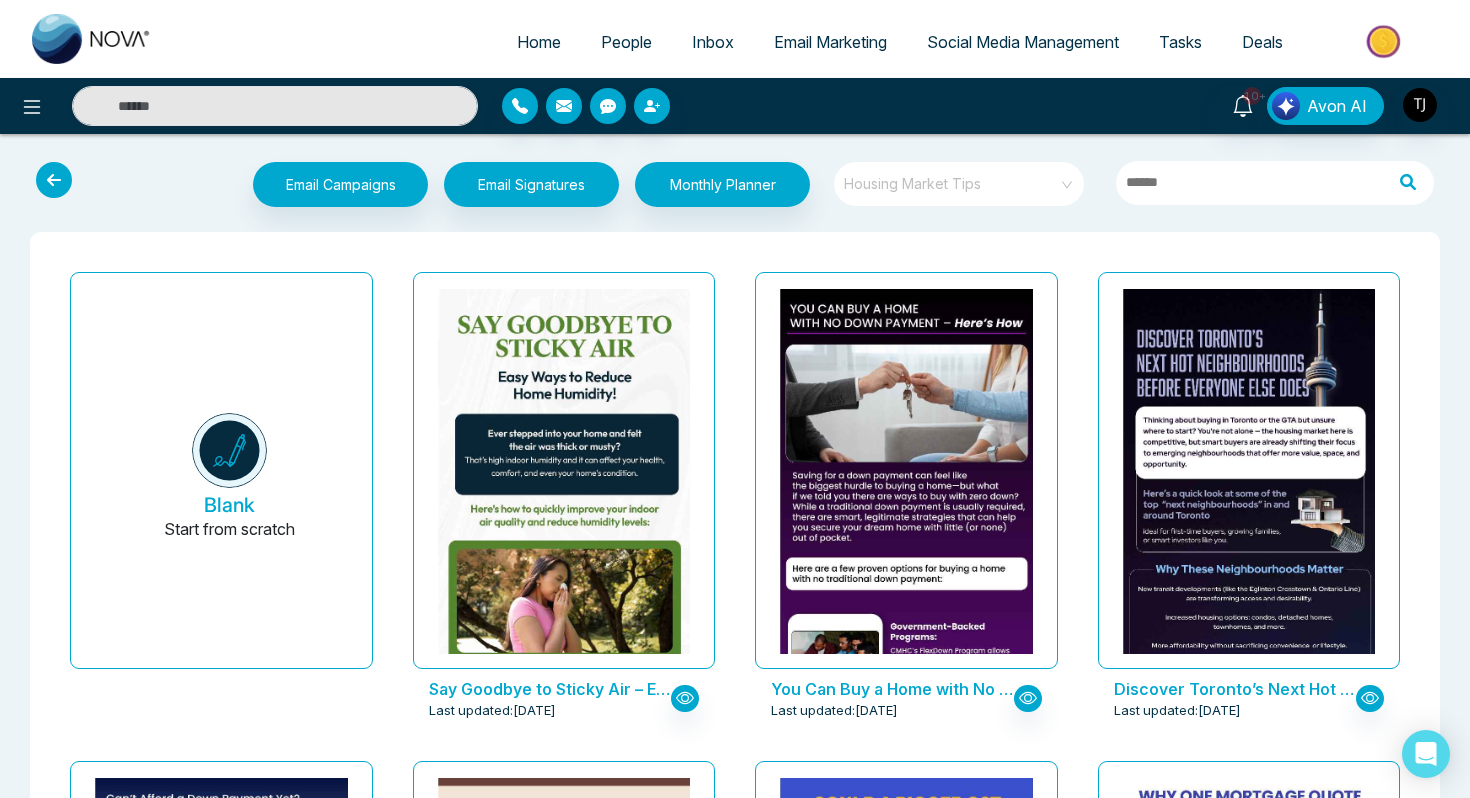 click on "Housing Market Tips" at bounding box center (960, 184) 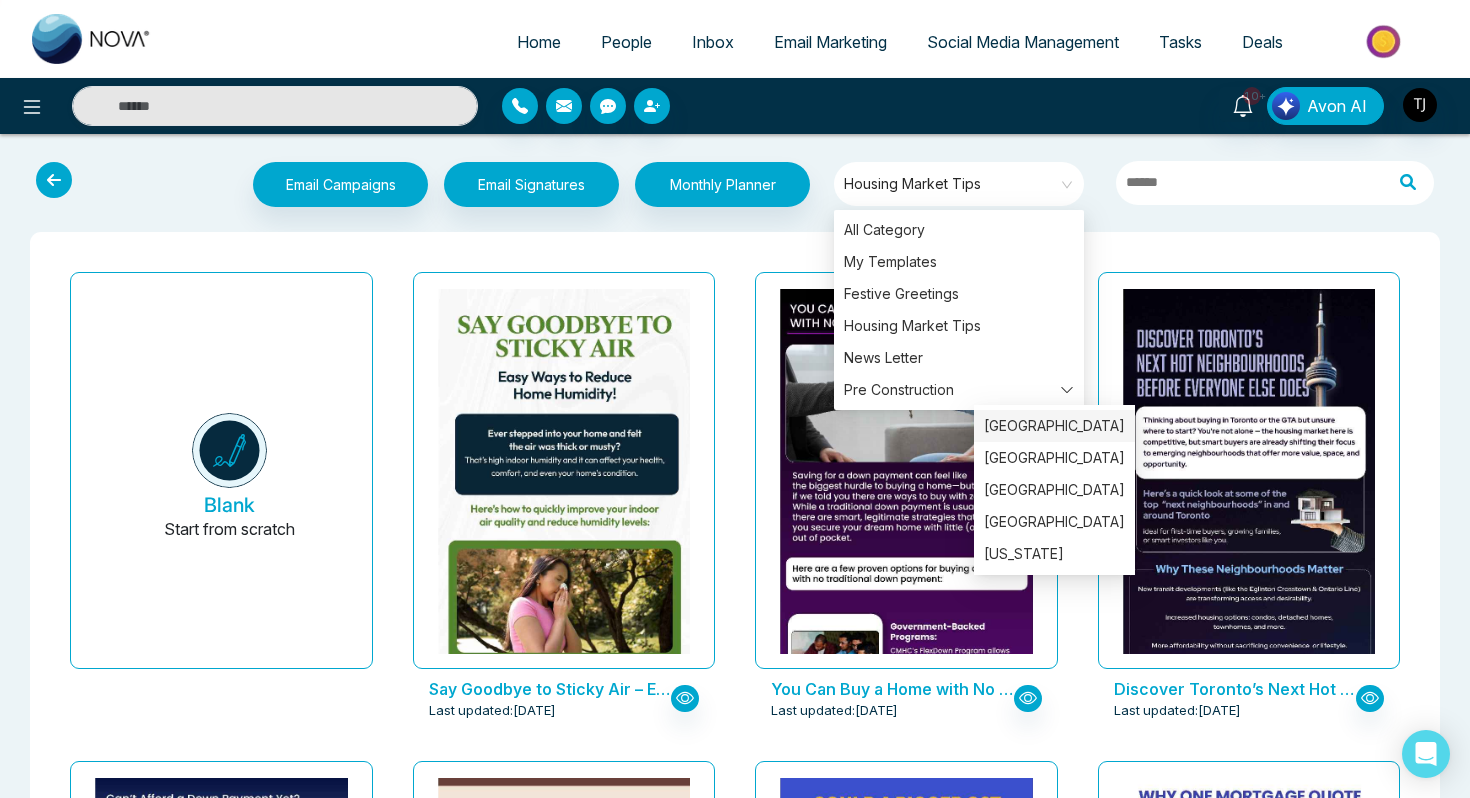 click on "Ontario" at bounding box center [1054, 426] 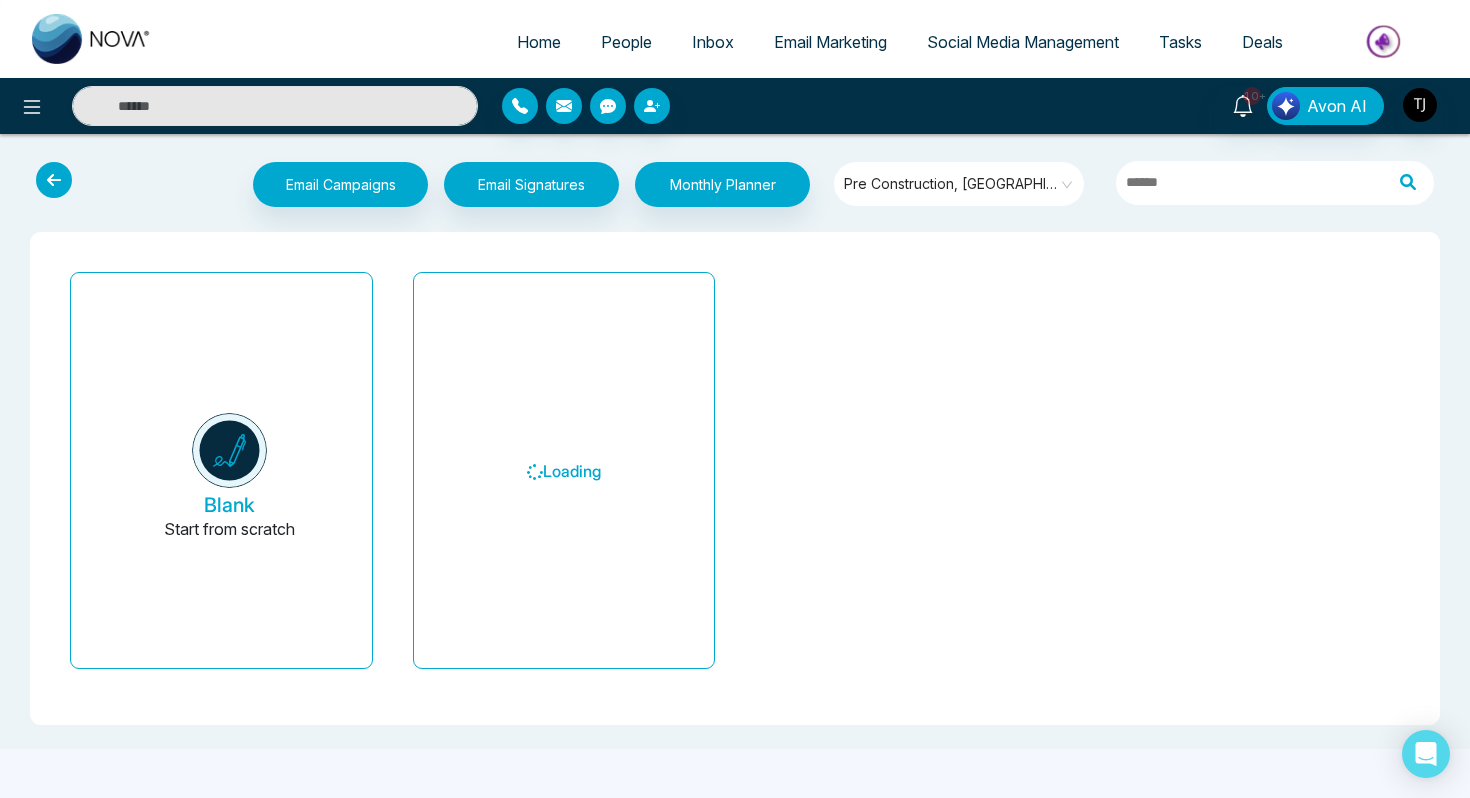 click on "Blank Start from scratch  Loading" at bounding box center (735, 478) 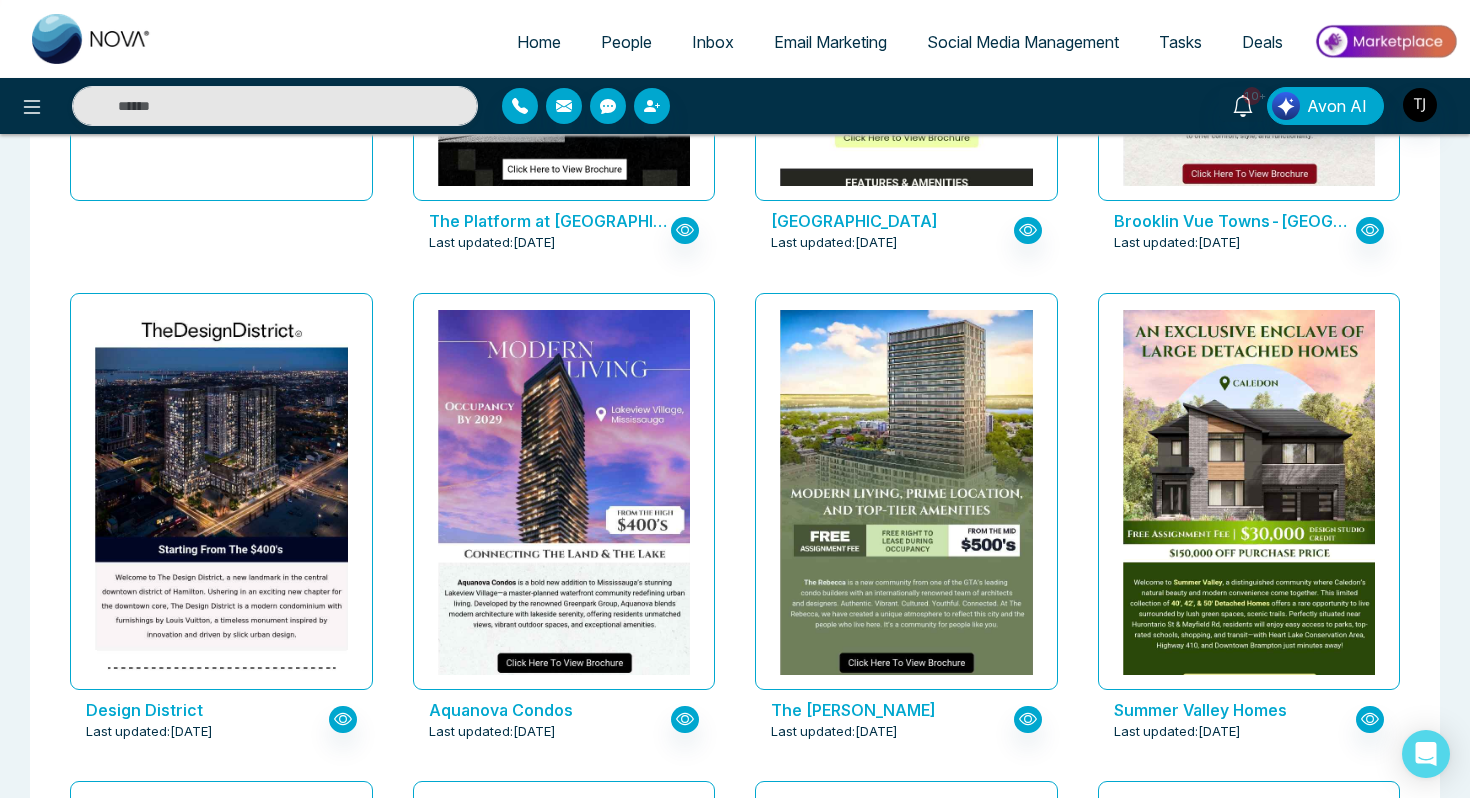 scroll, scrollTop: 536, scrollLeft: 0, axis: vertical 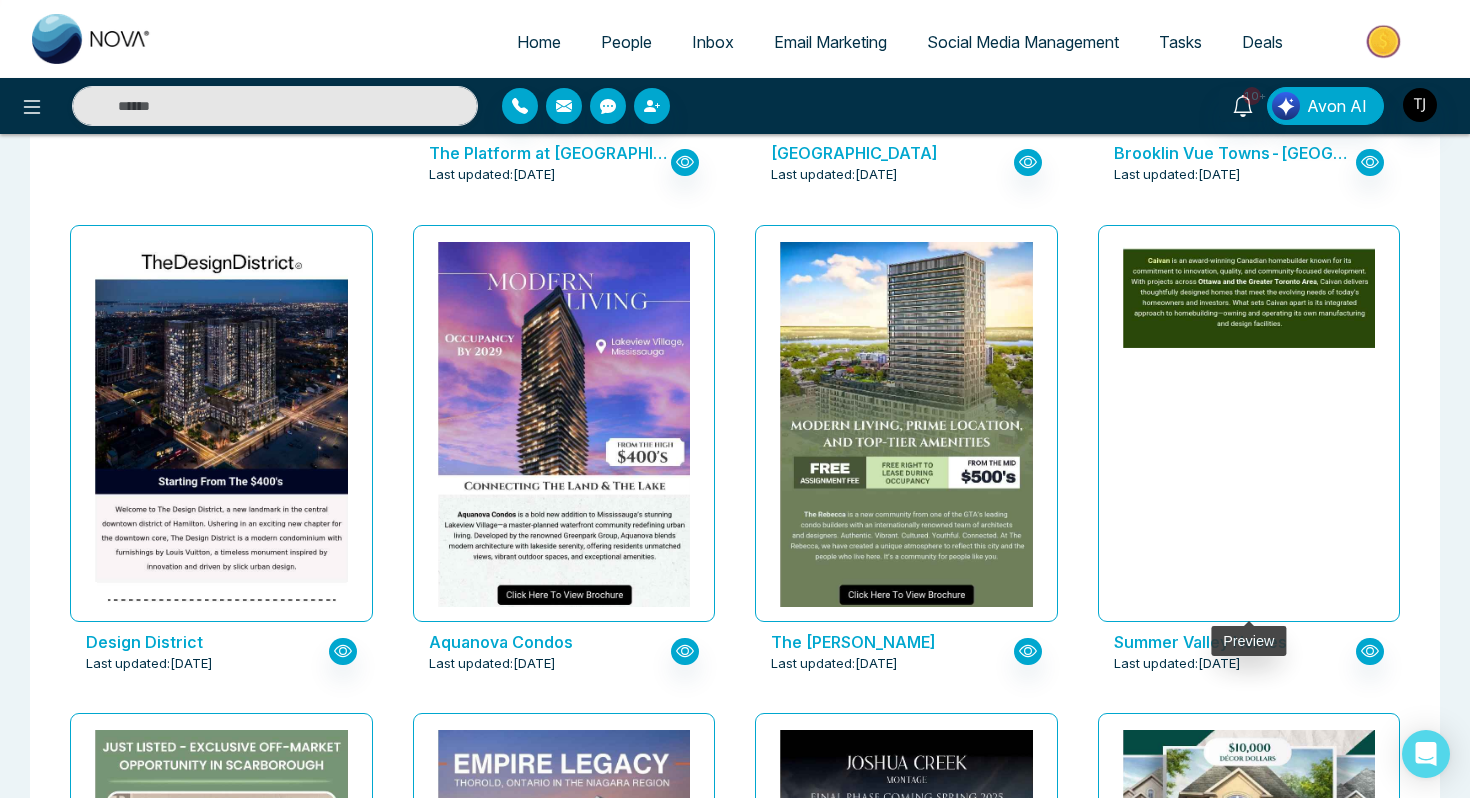 click at bounding box center [1248, -639] 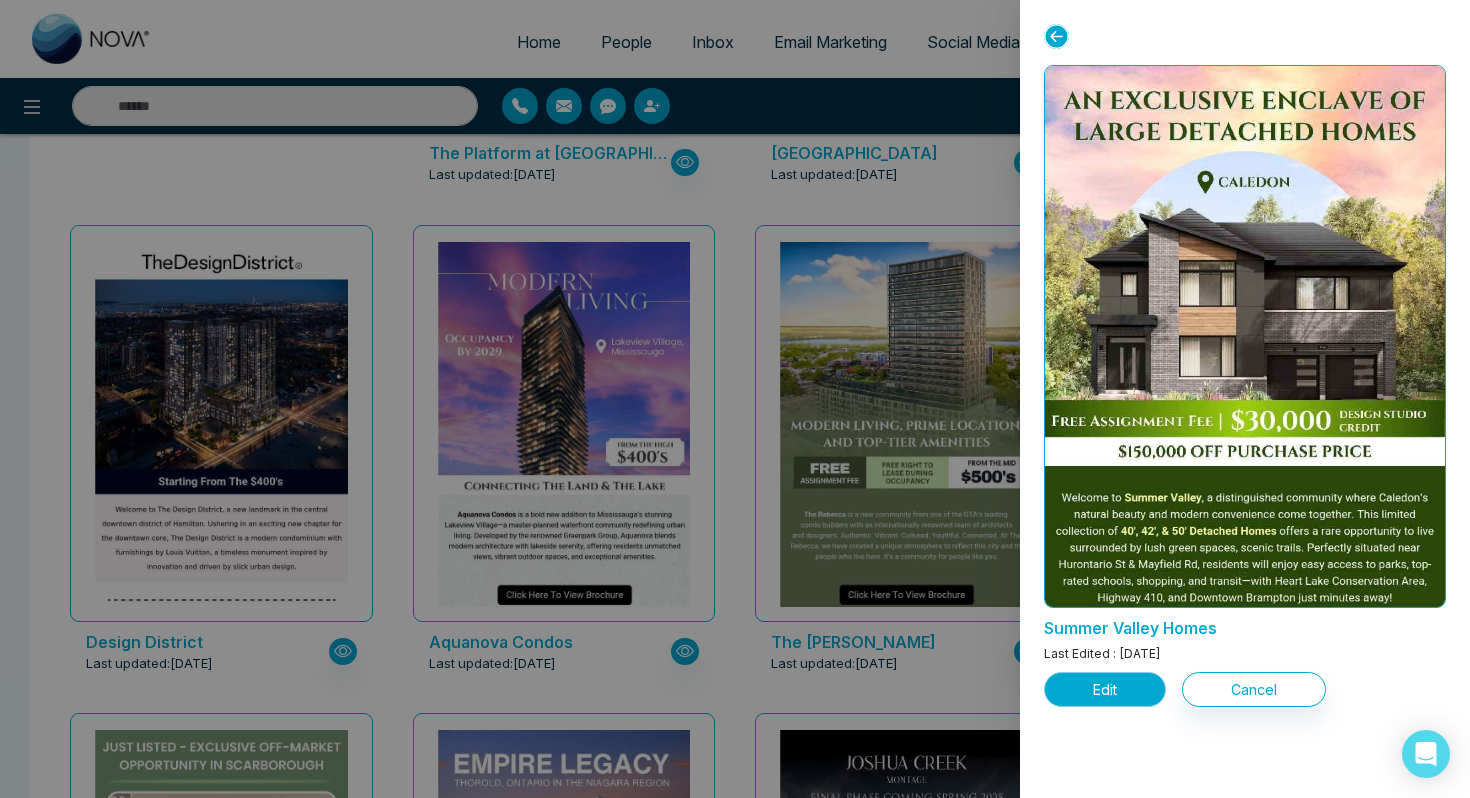 click on "Edit" at bounding box center [1105, 689] 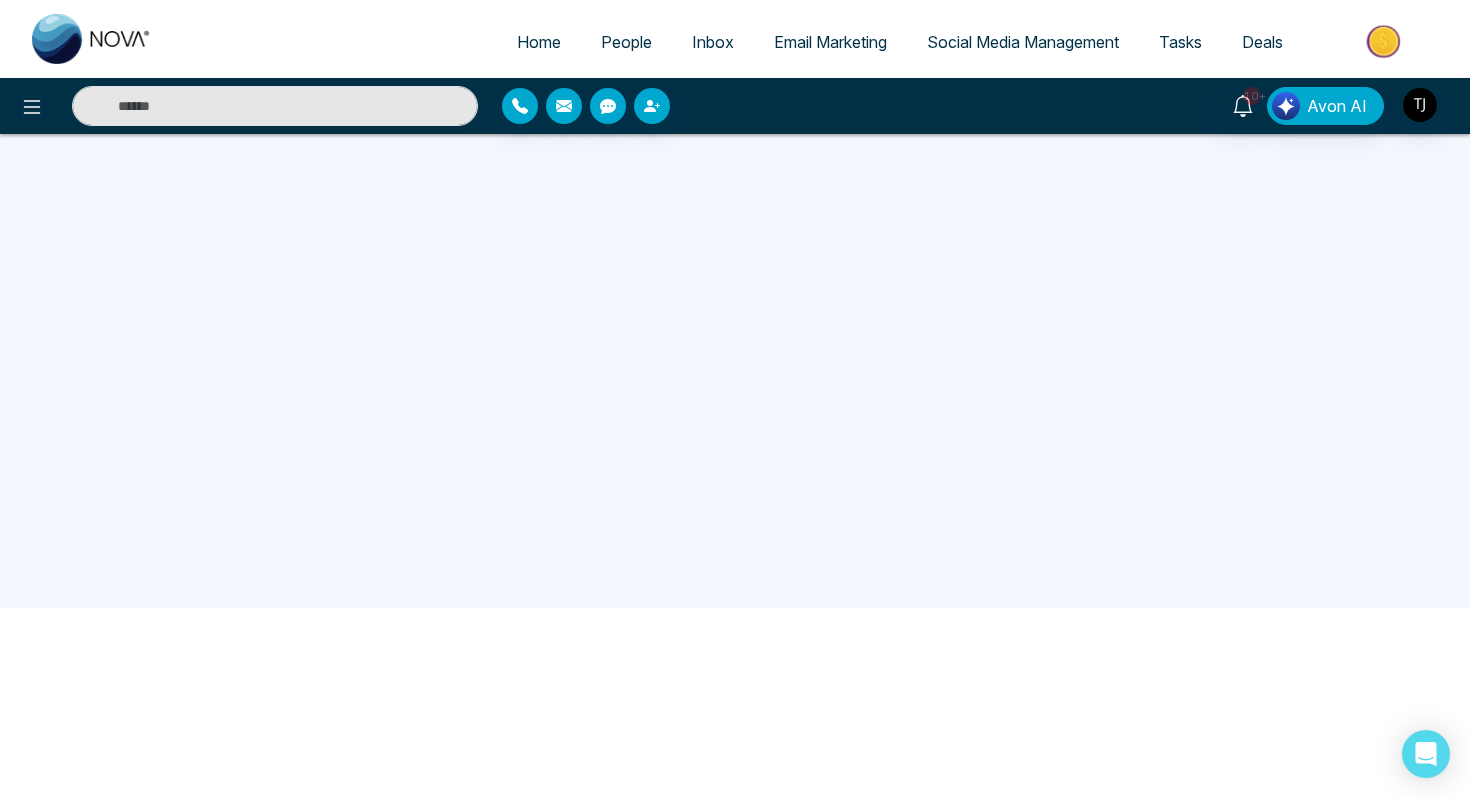 scroll, scrollTop: 0, scrollLeft: 0, axis: both 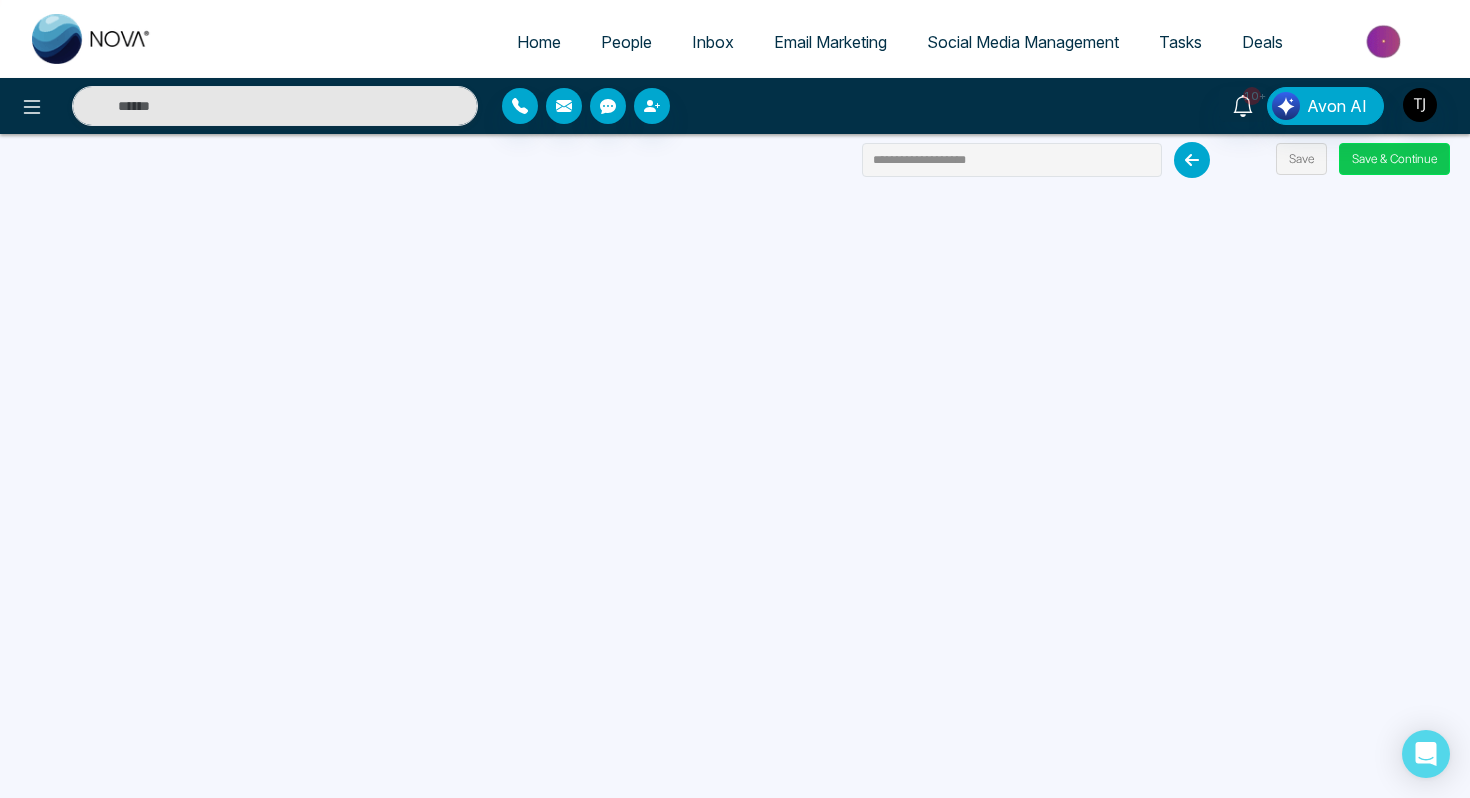 click on "Save & Continue" at bounding box center [1394, 159] 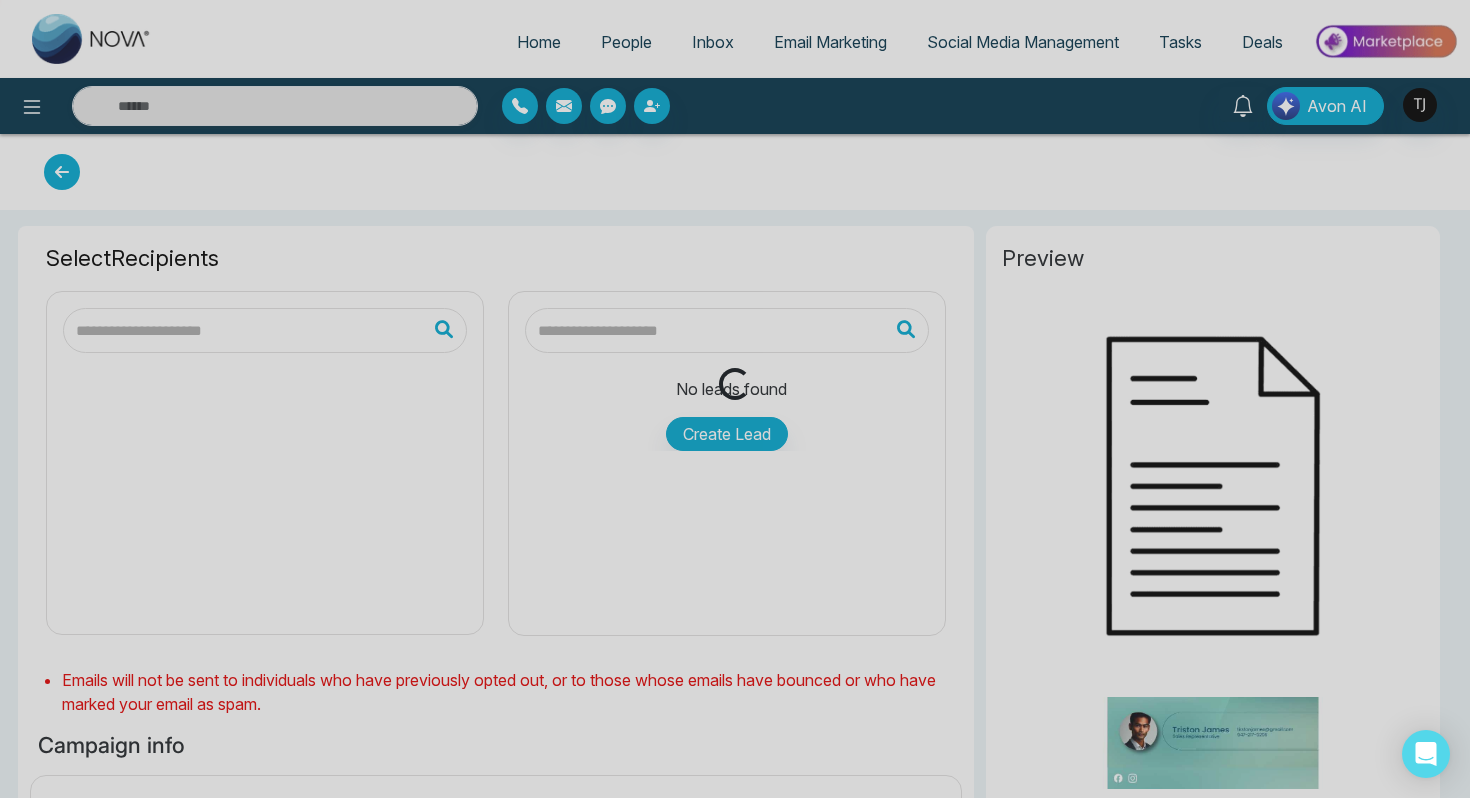 type on "**********" 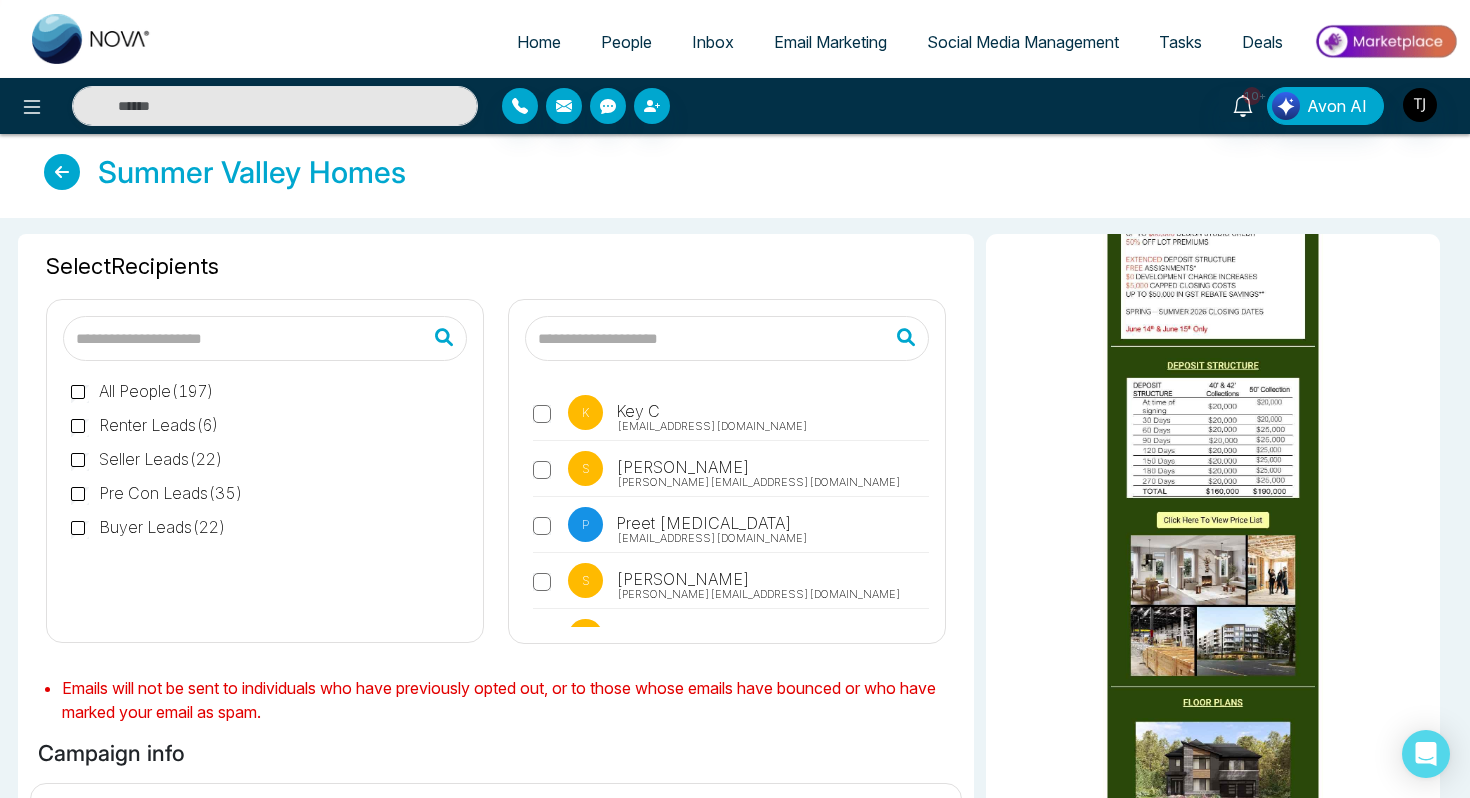 scroll, scrollTop: 909, scrollLeft: 0, axis: vertical 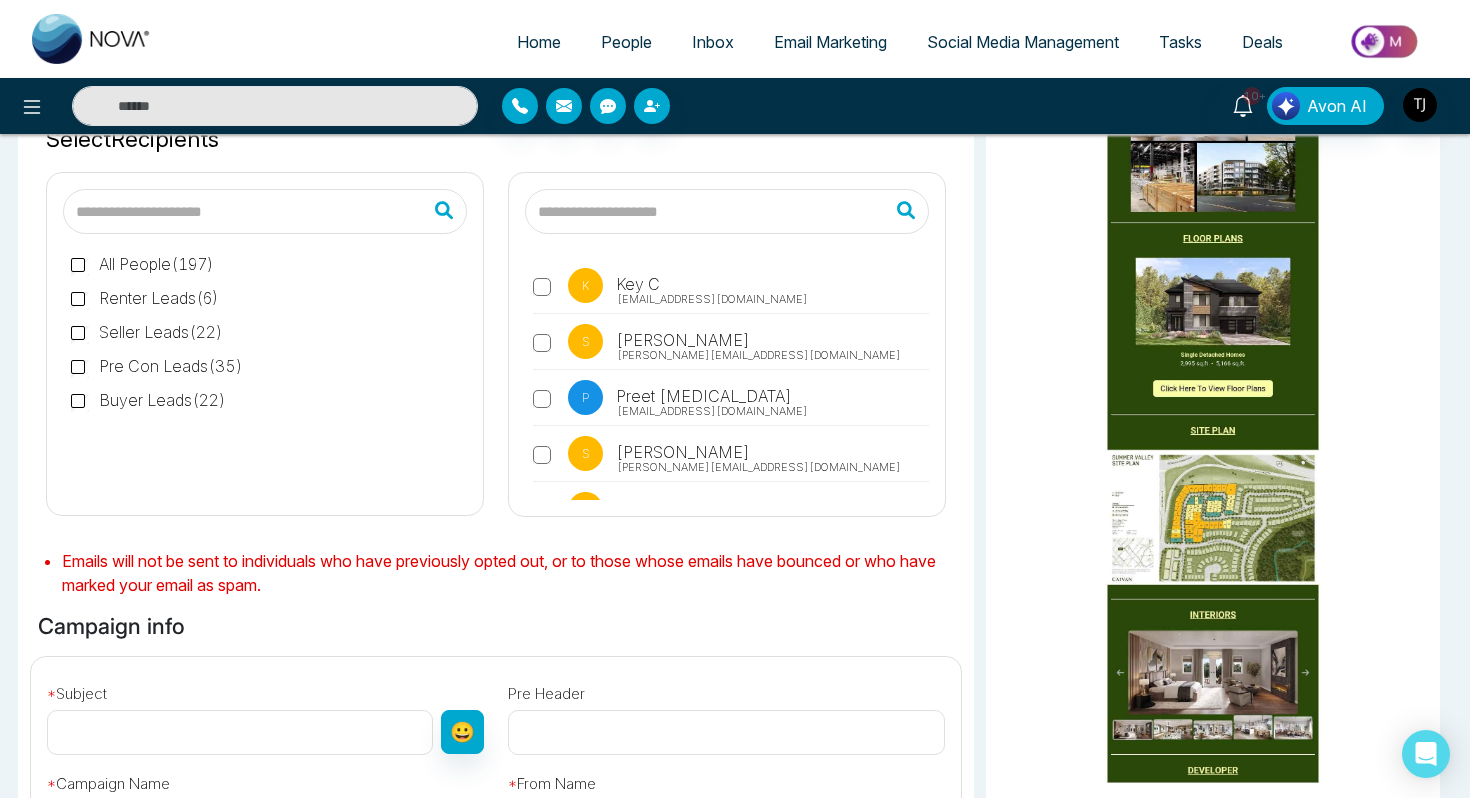 click on "Email Marketing" at bounding box center (830, 42) 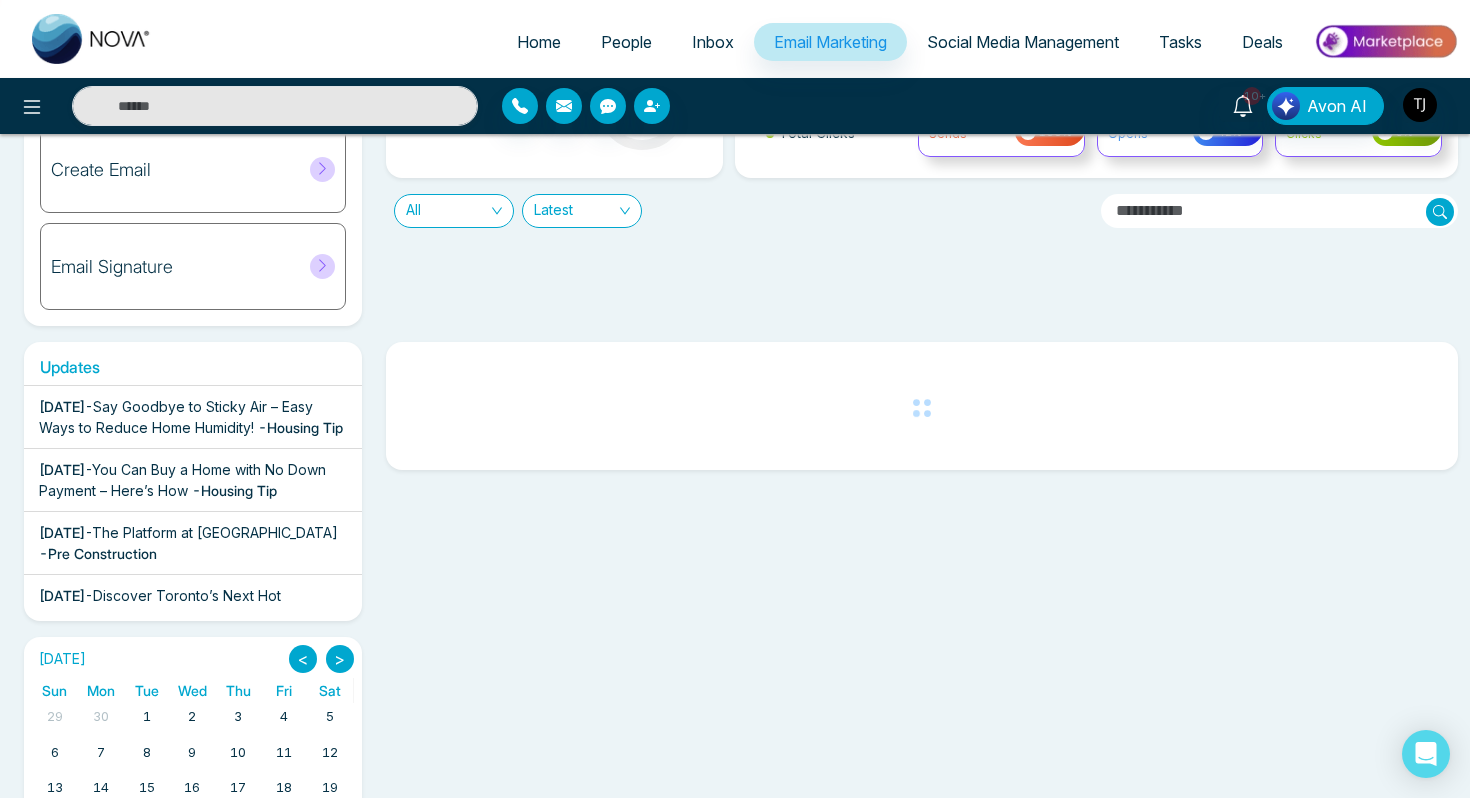 scroll, scrollTop: 192, scrollLeft: 0, axis: vertical 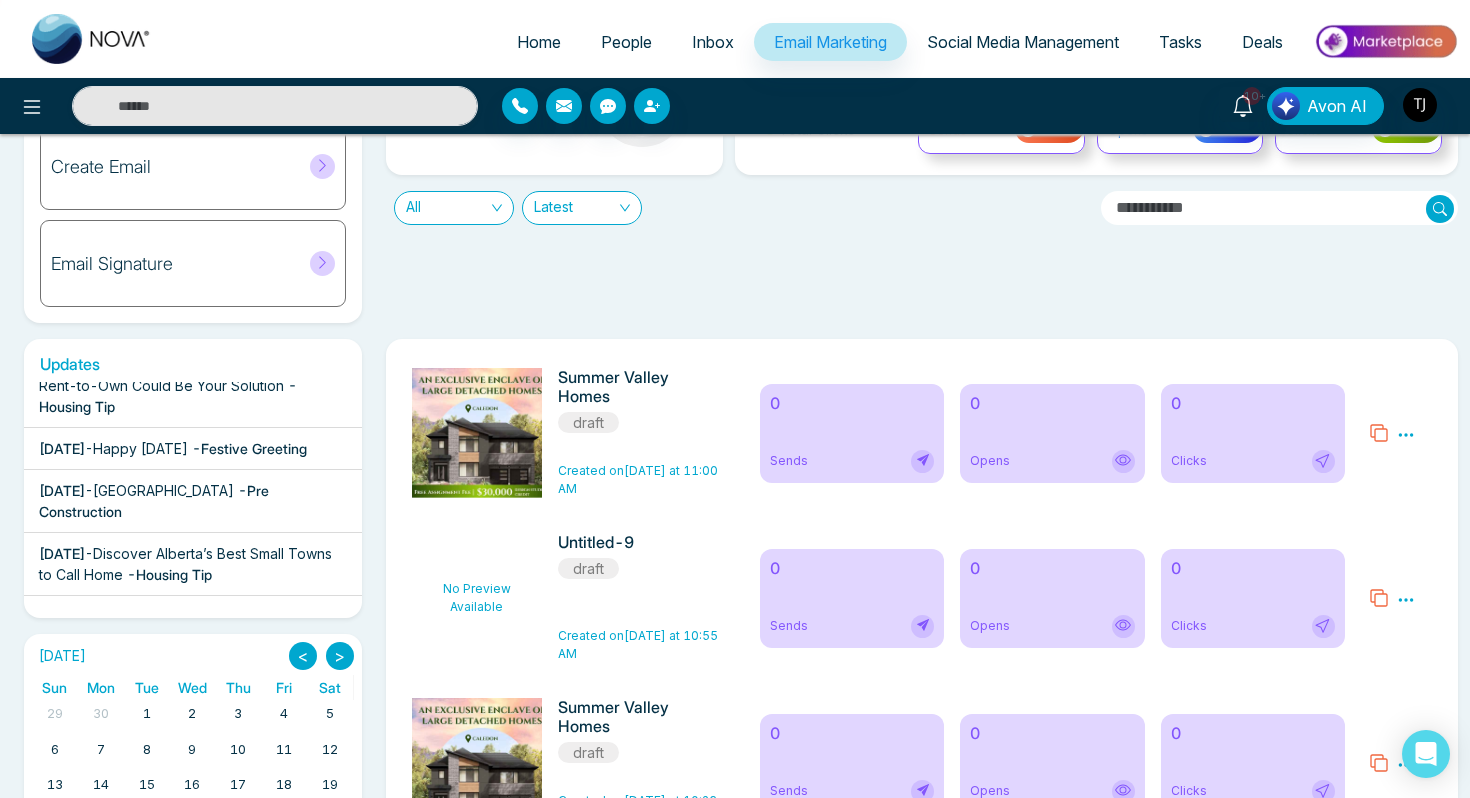 click on "Daily Email Limits Total -  4000 Used -  0 Balance -  4000 0 %  Total Send  Total Opens  Total Clicks 100% Sends 100% 42% Opens 42% 3% Clicks 3% All Latest" at bounding box center [916, 166] 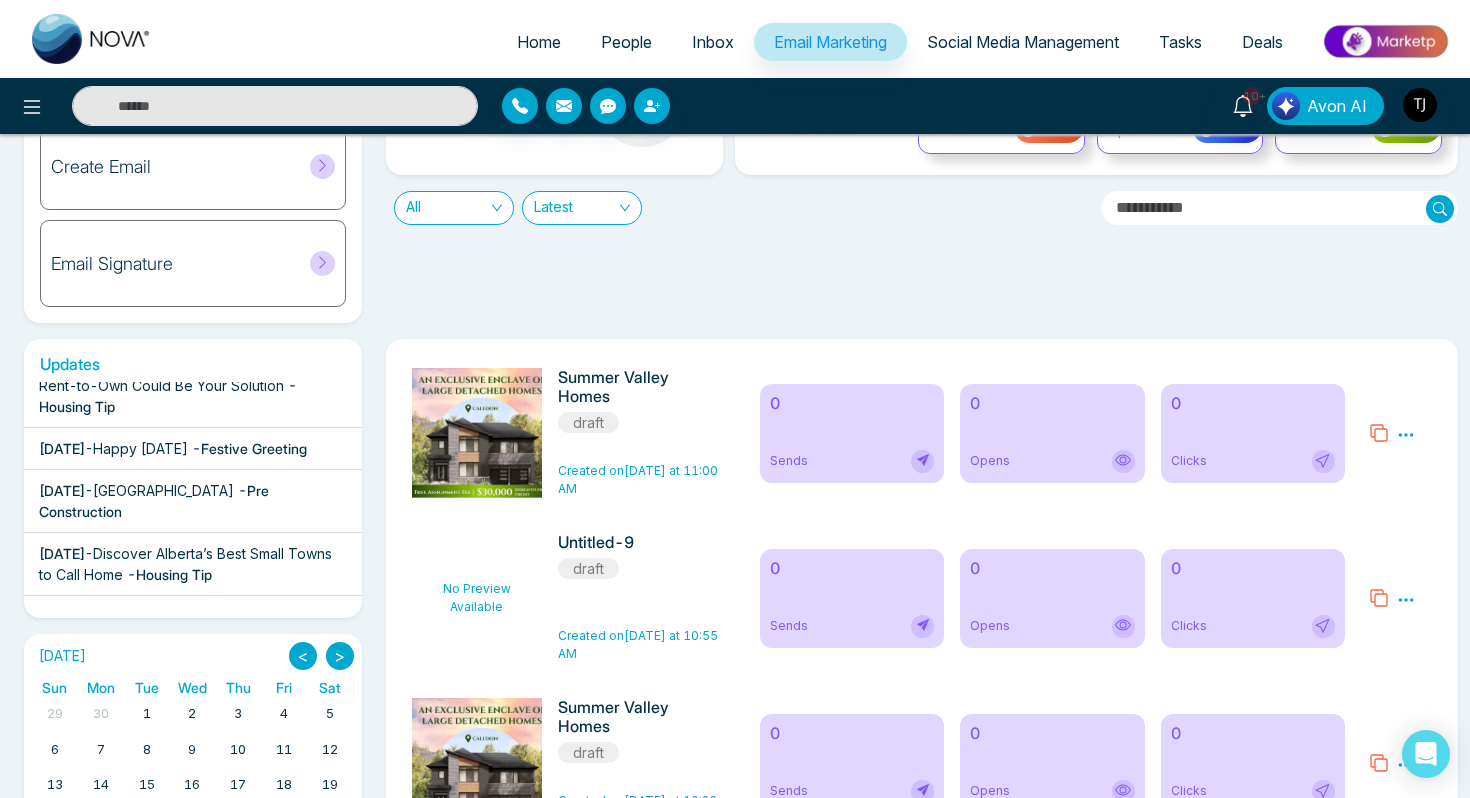 click on "All" at bounding box center (454, 208) 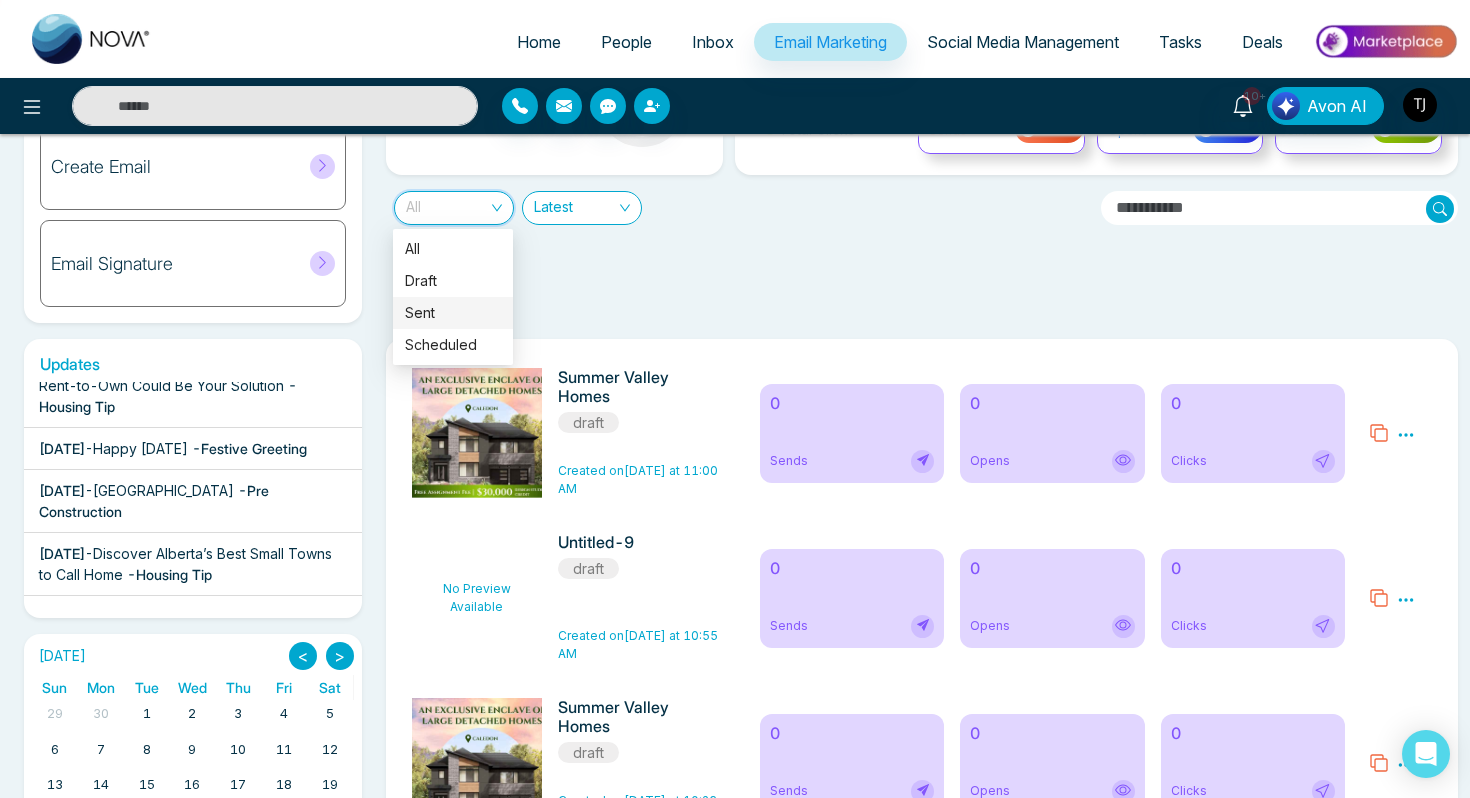 click on "Sent" at bounding box center (453, 313) 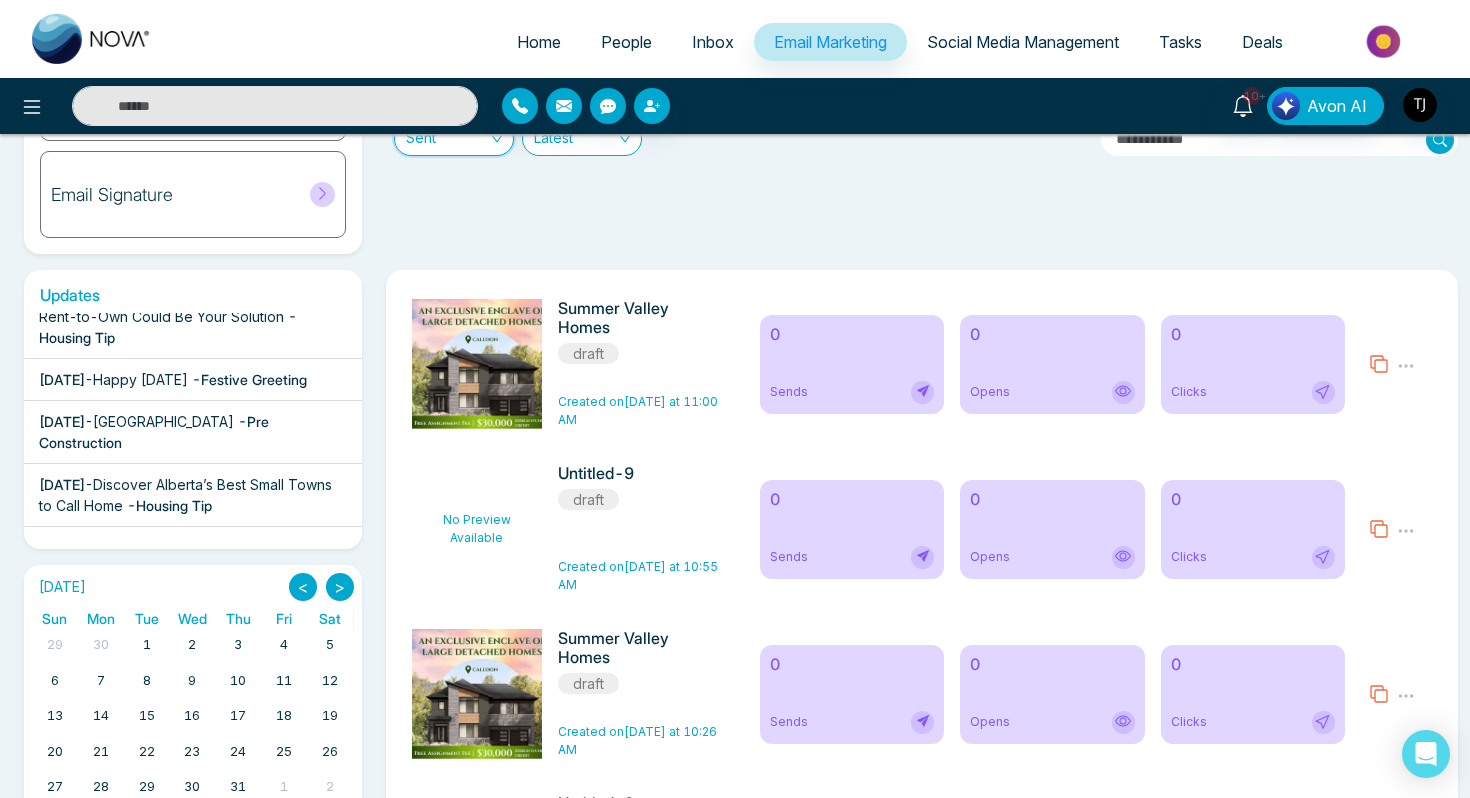 scroll, scrollTop: 0, scrollLeft: 0, axis: both 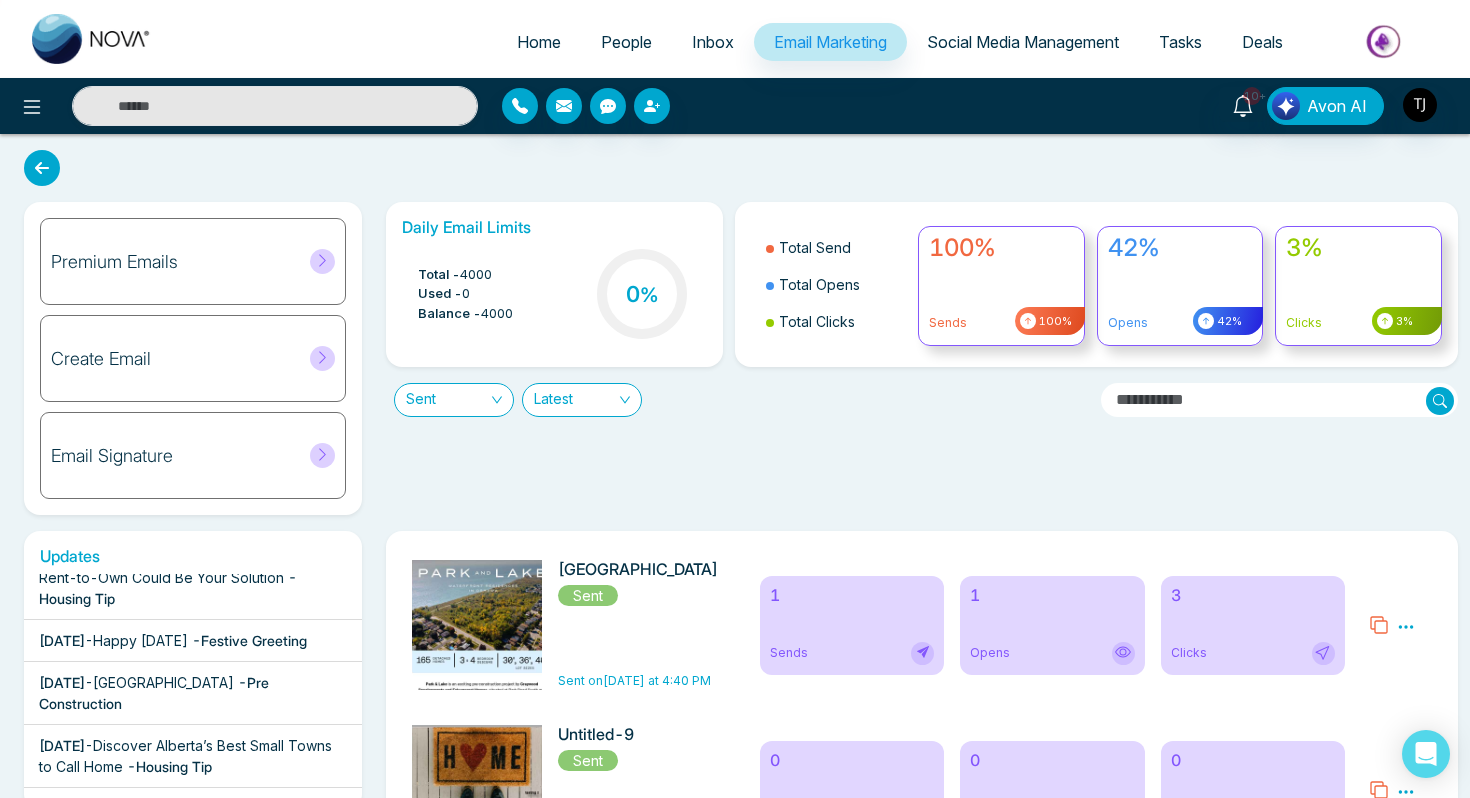 click on "1 Sends" at bounding box center [852, 625] 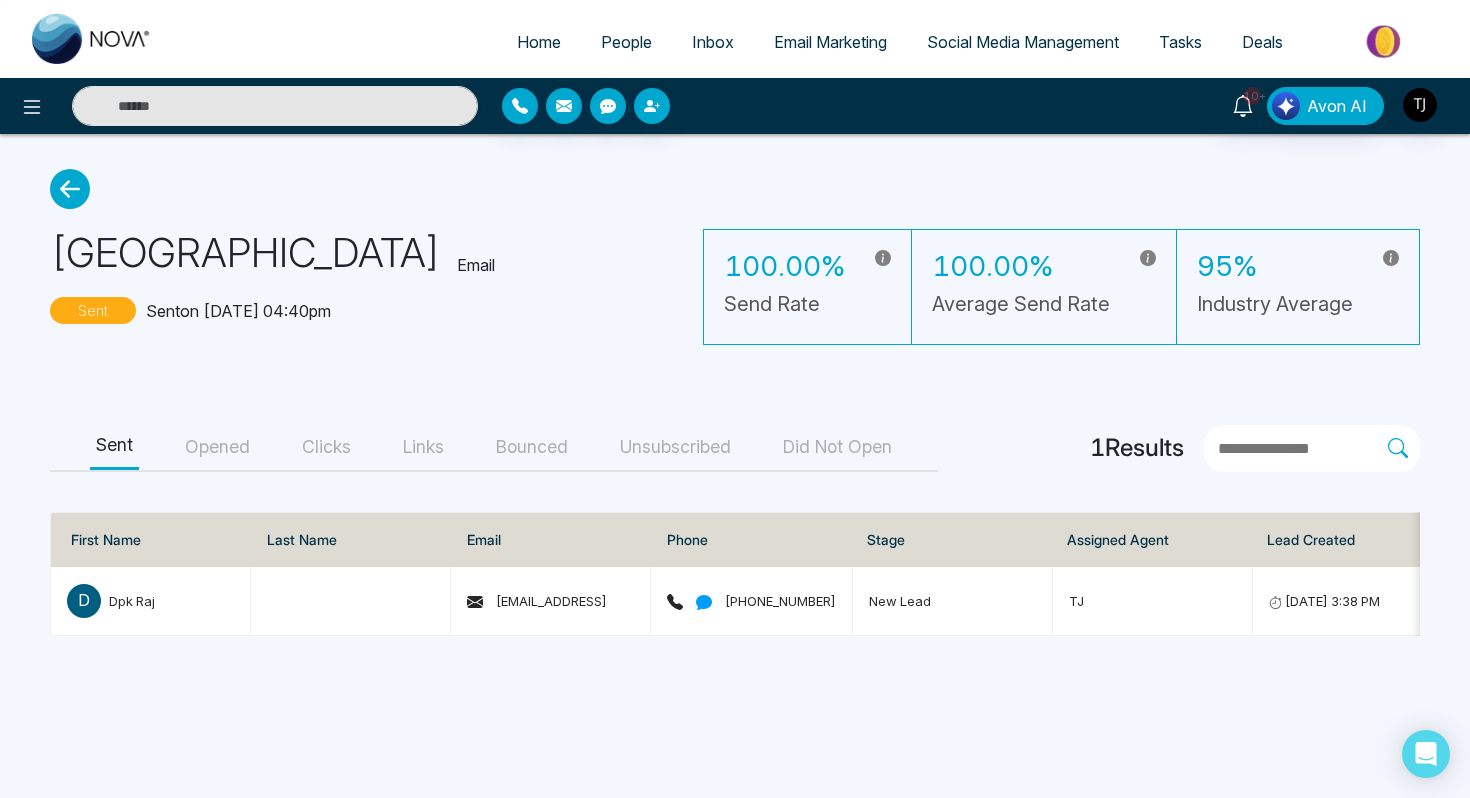 click on "Opened" at bounding box center (217, 447) 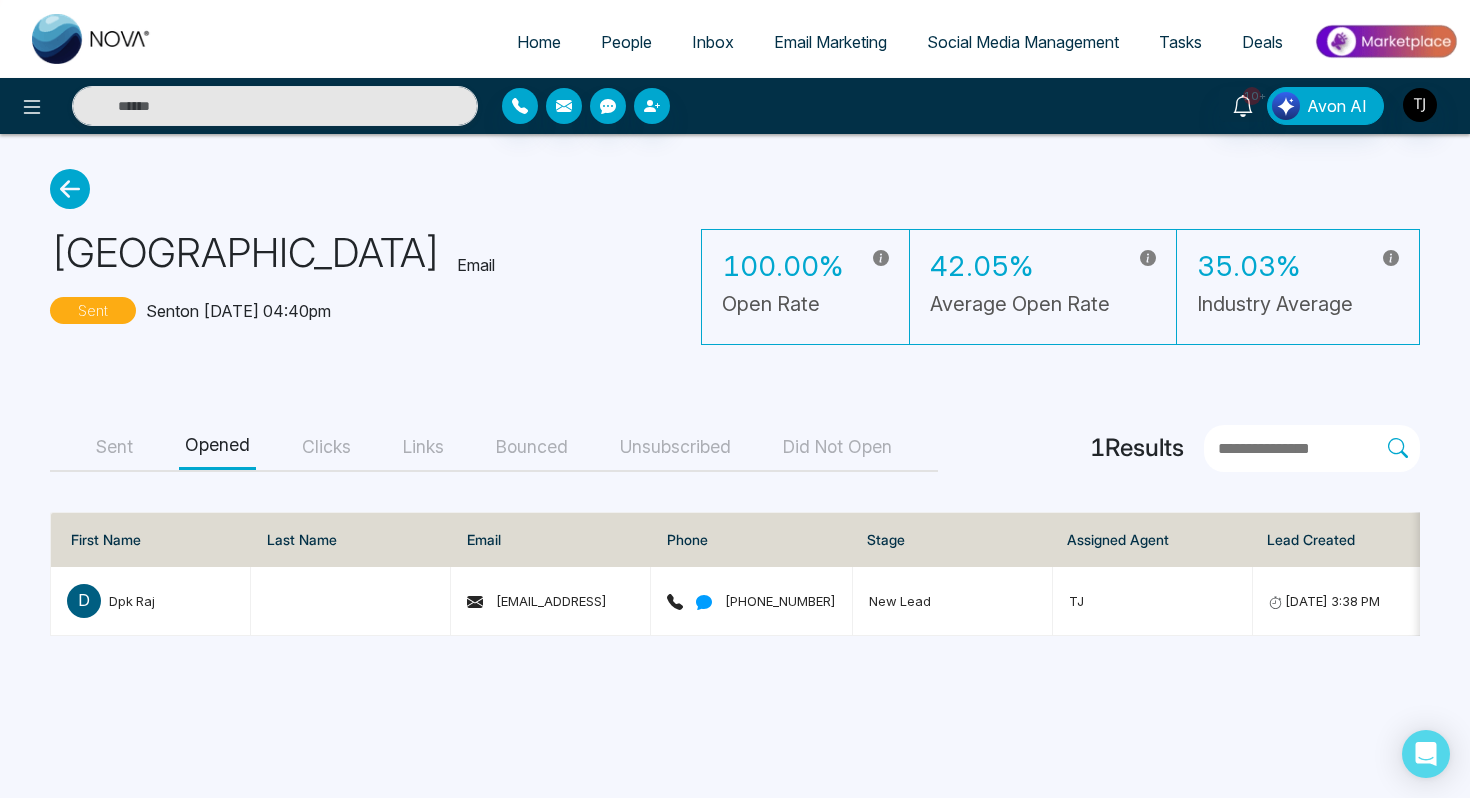 click on "Clicks" at bounding box center [326, 447] 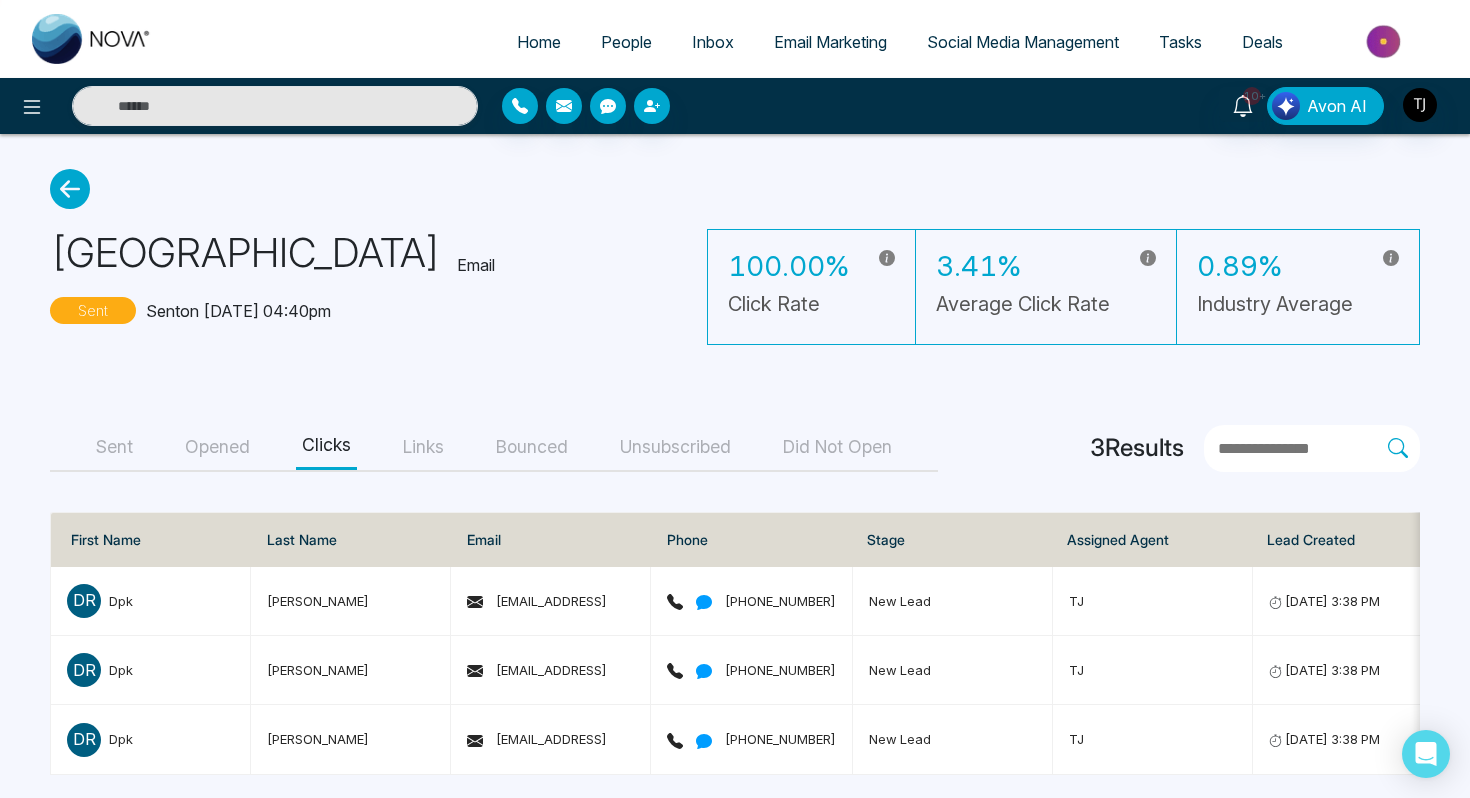 click 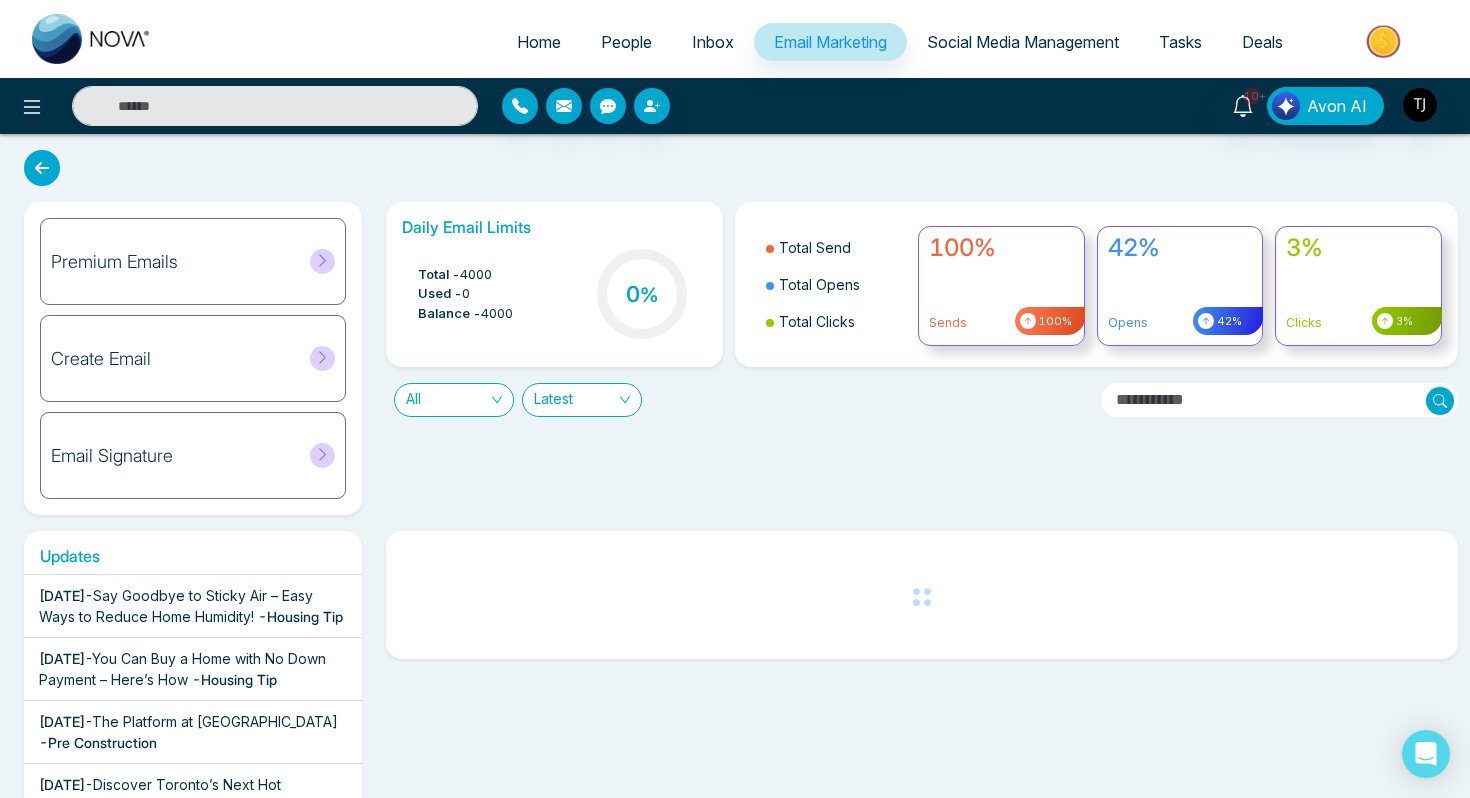 click on "Email Signature" at bounding box center [112, 456] 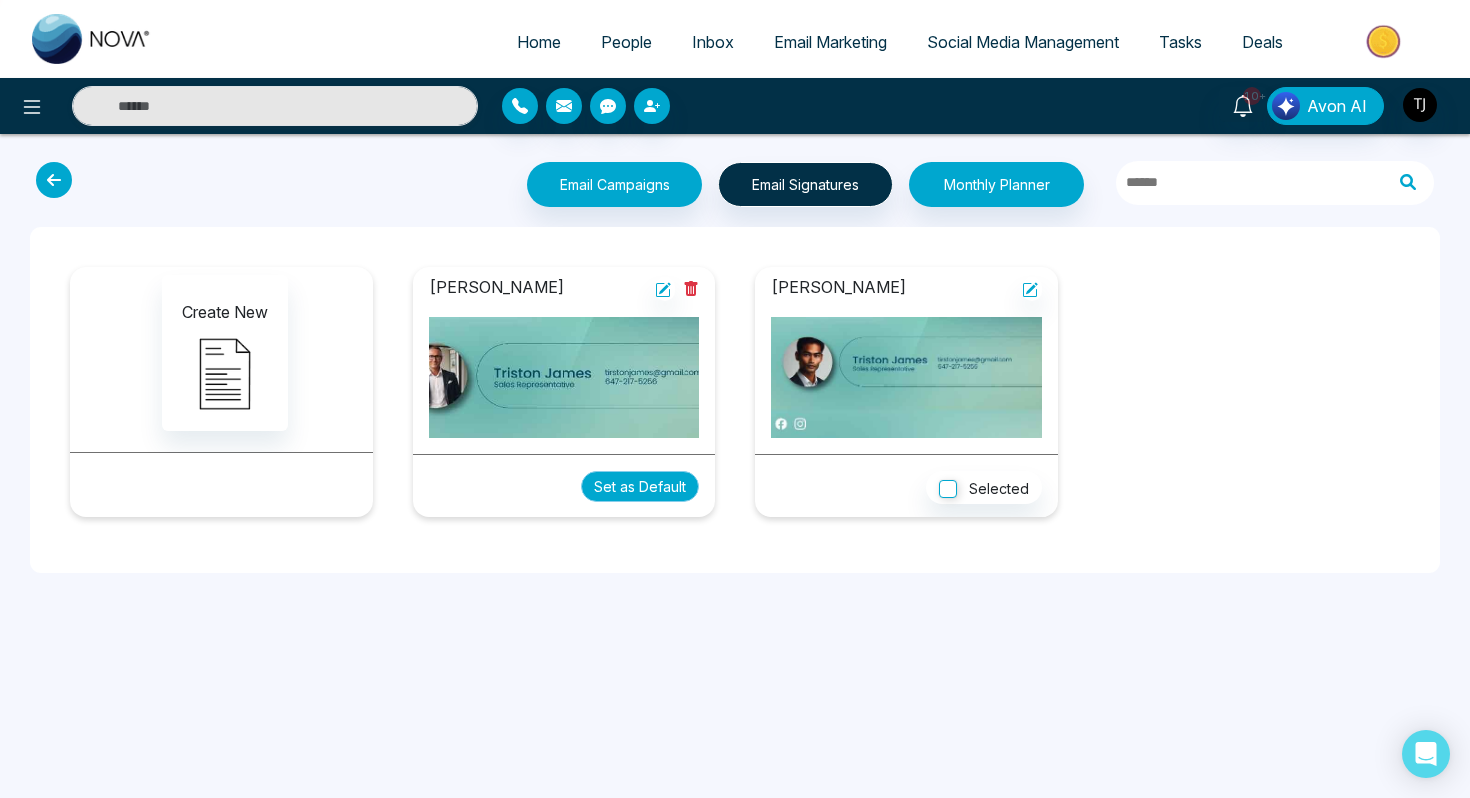 click on "Set as Default" at bounding box center [640, 486] 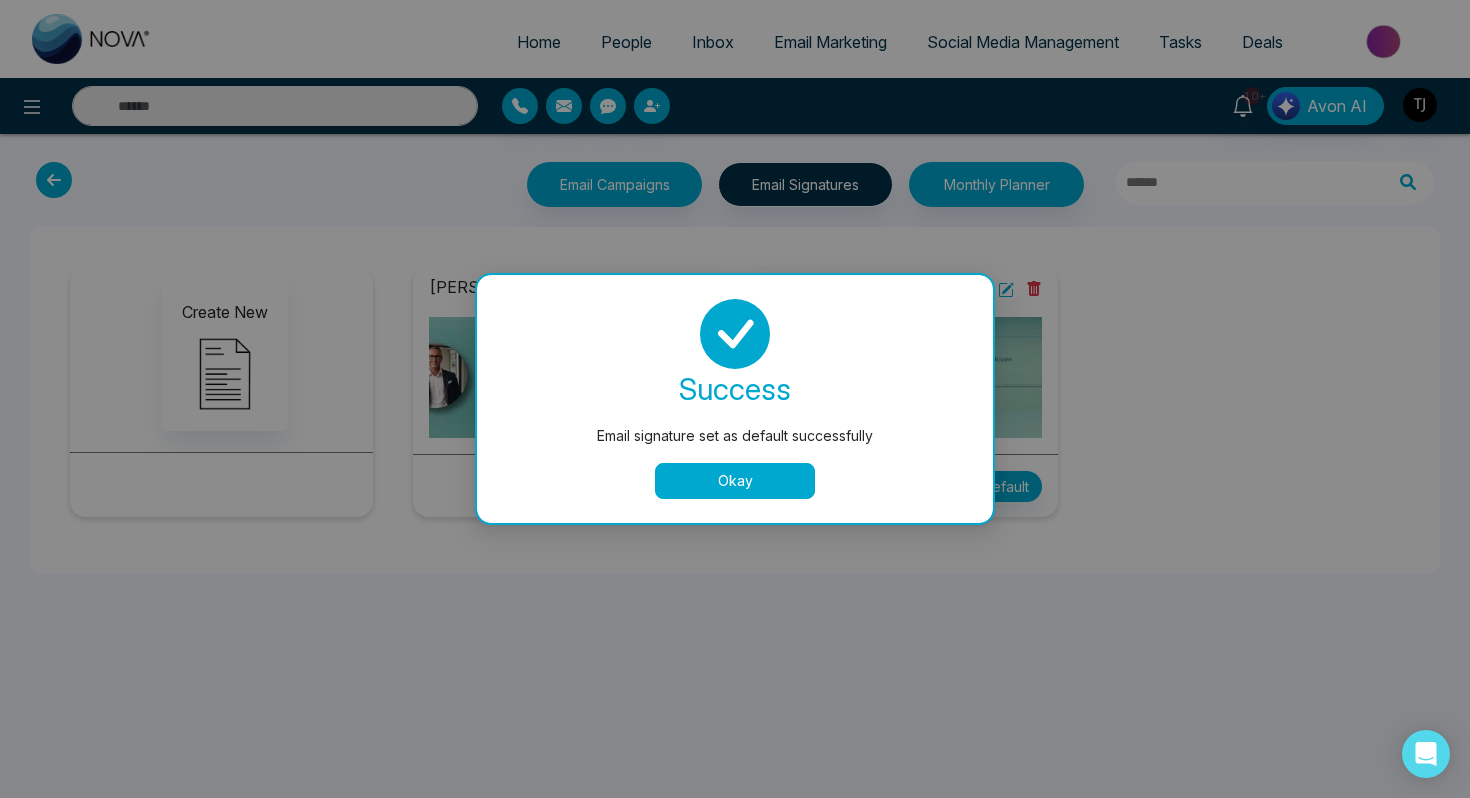 click on "Okay" at bounding box center (735, 481) 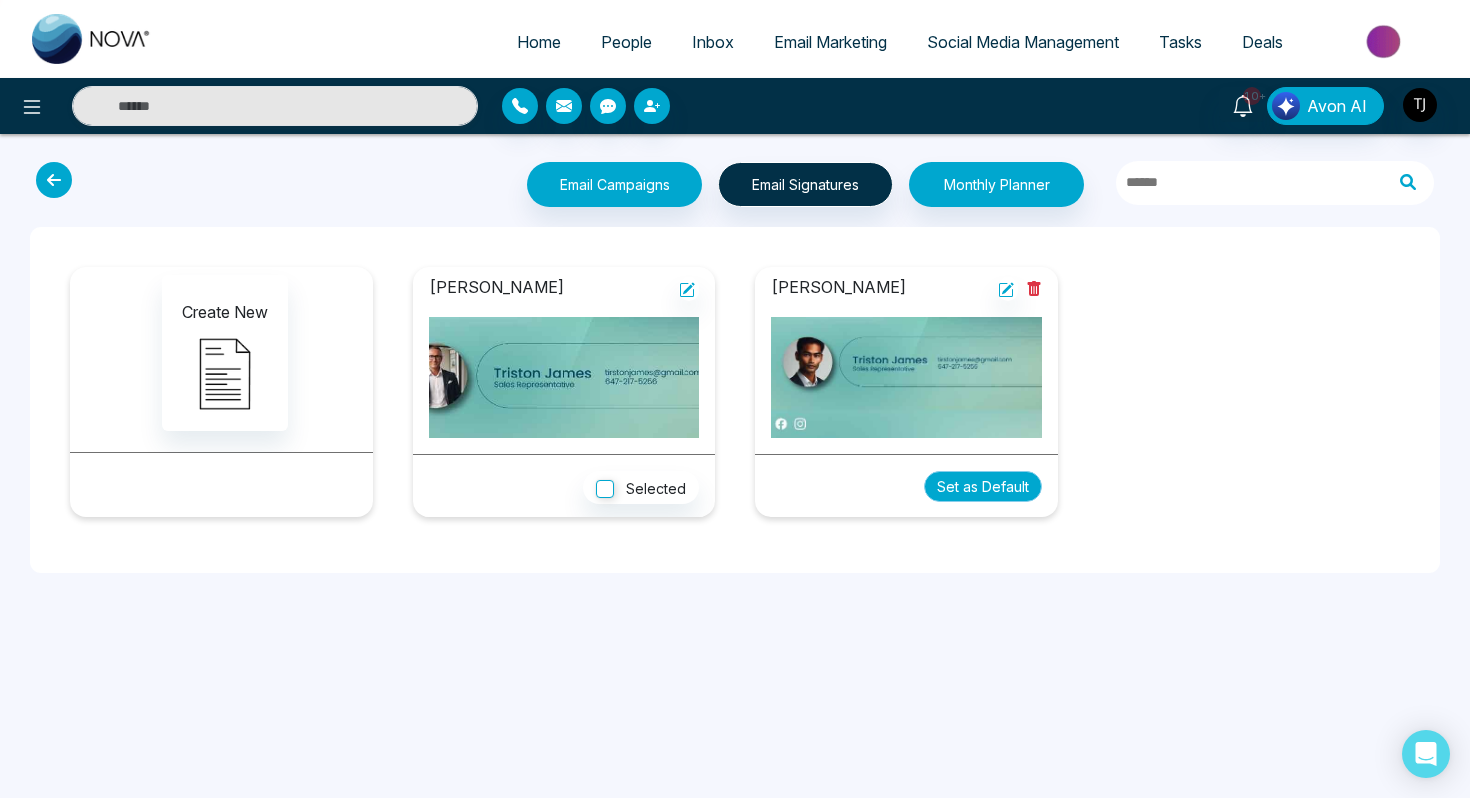 click on "Set as Default" at bounding box center (983, 486) 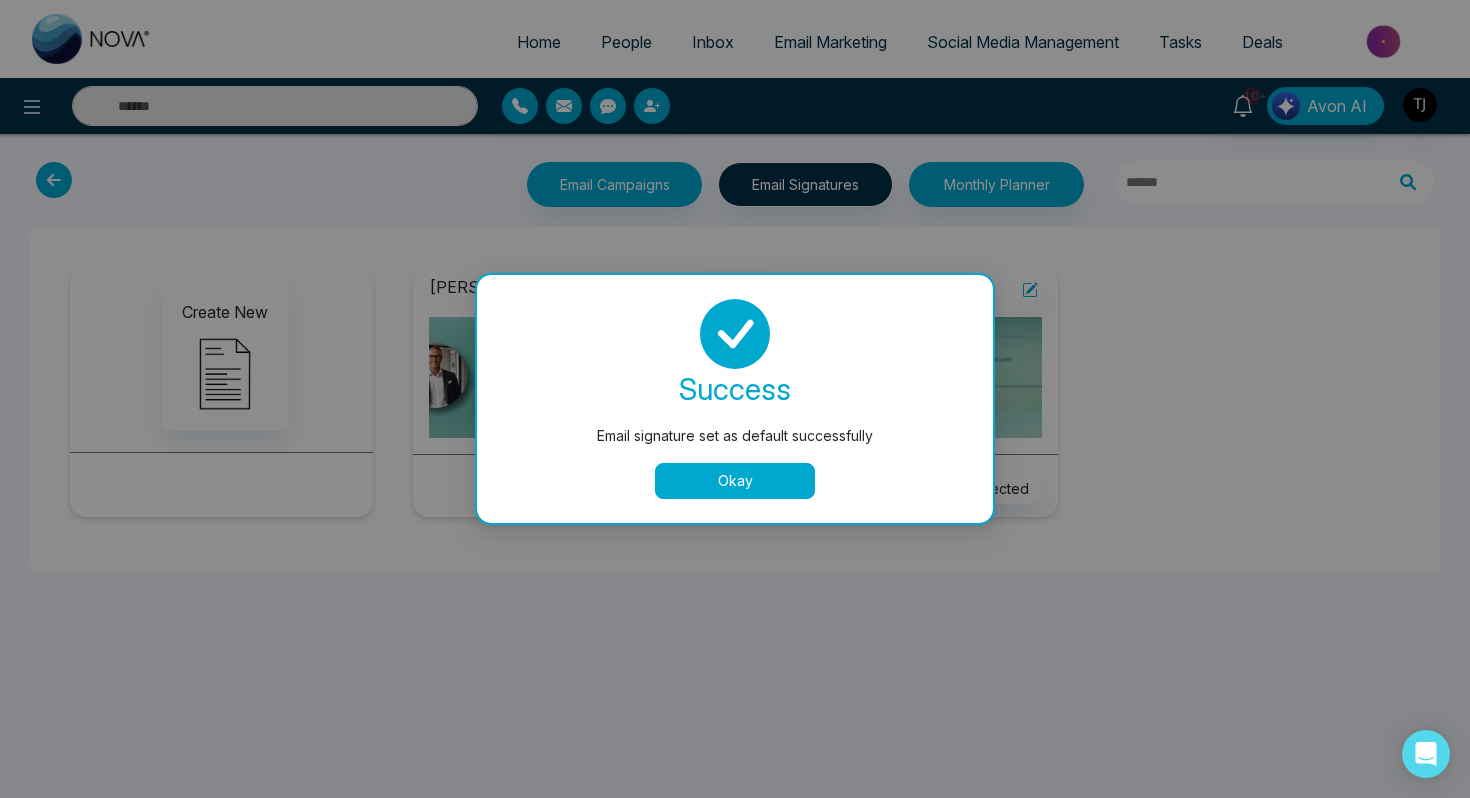 click on "Okay" at bounding box center [735, 481] 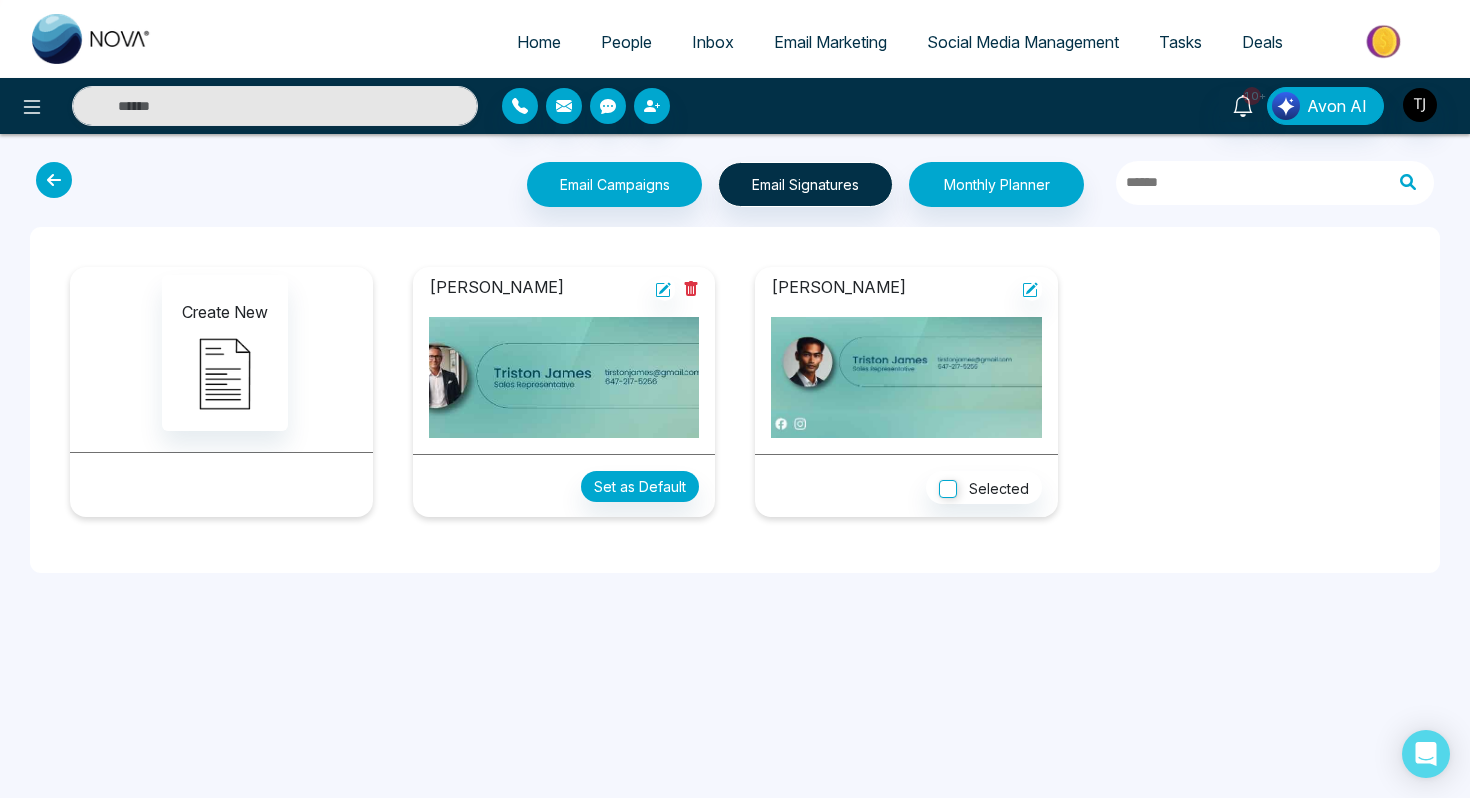 click on "Social Media Management" at bounding box center [1023, 42] 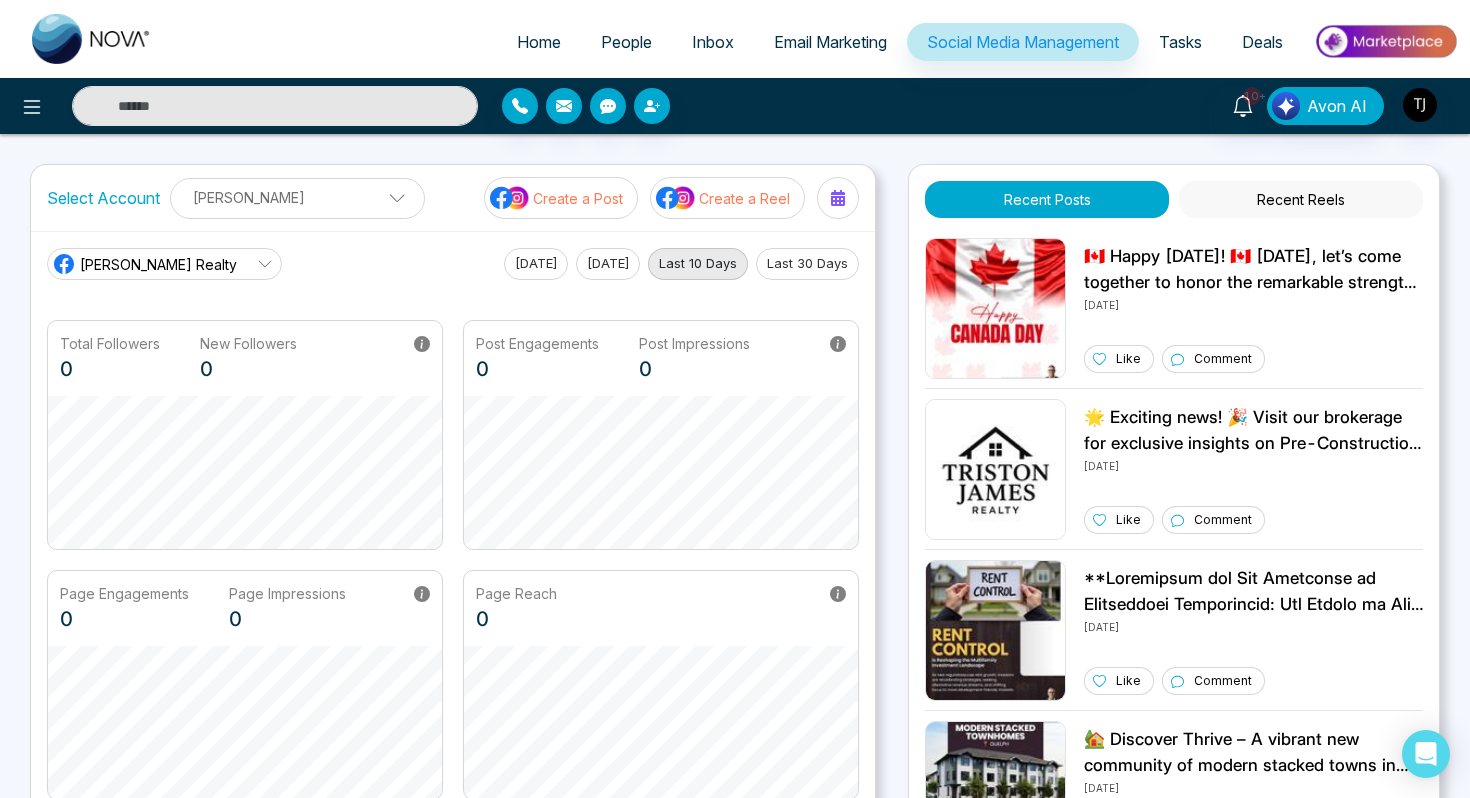 click on "Last 30 Days" at bounding box center (807, 264) 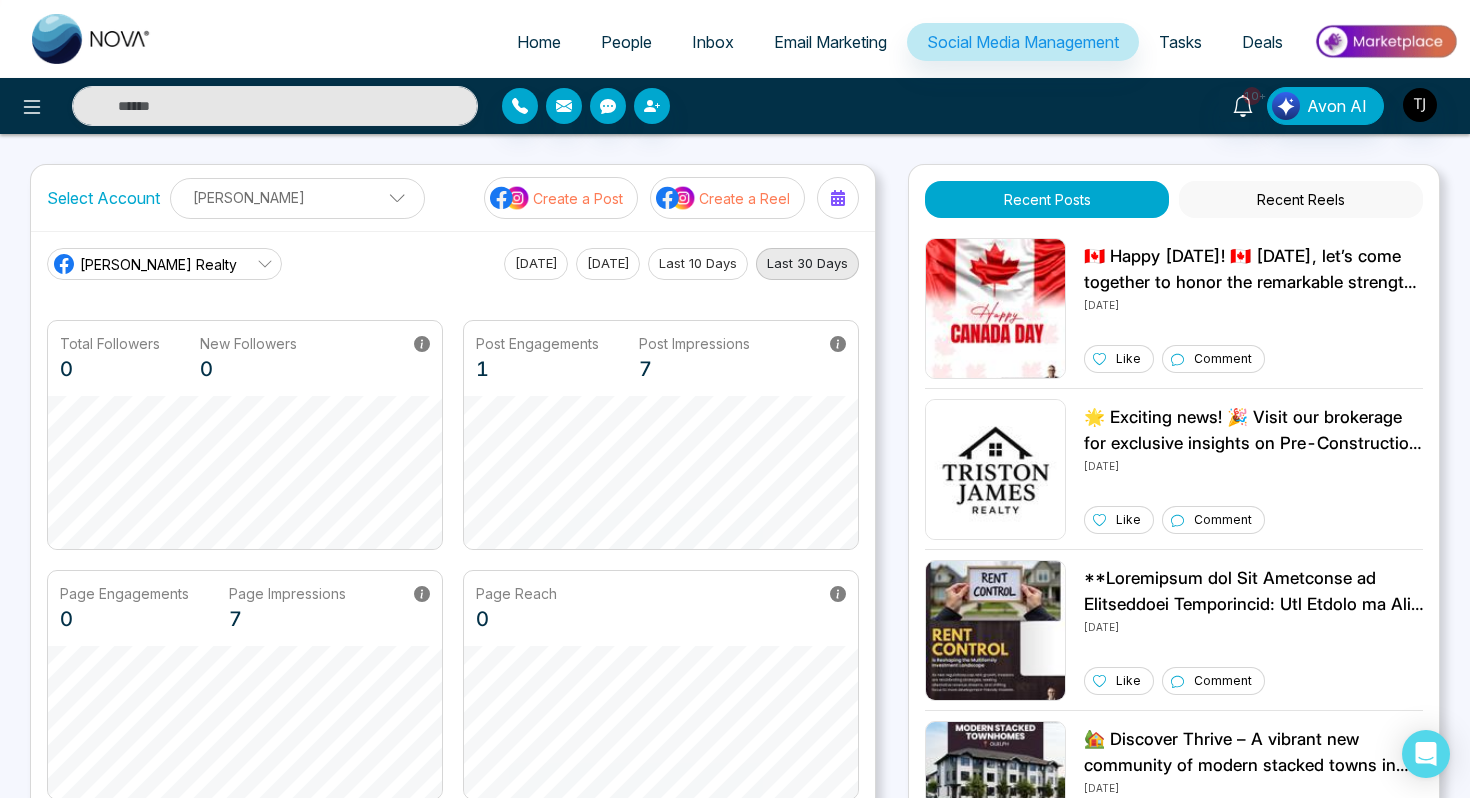 click on "Create a Post" at bounding box center (578, 198) 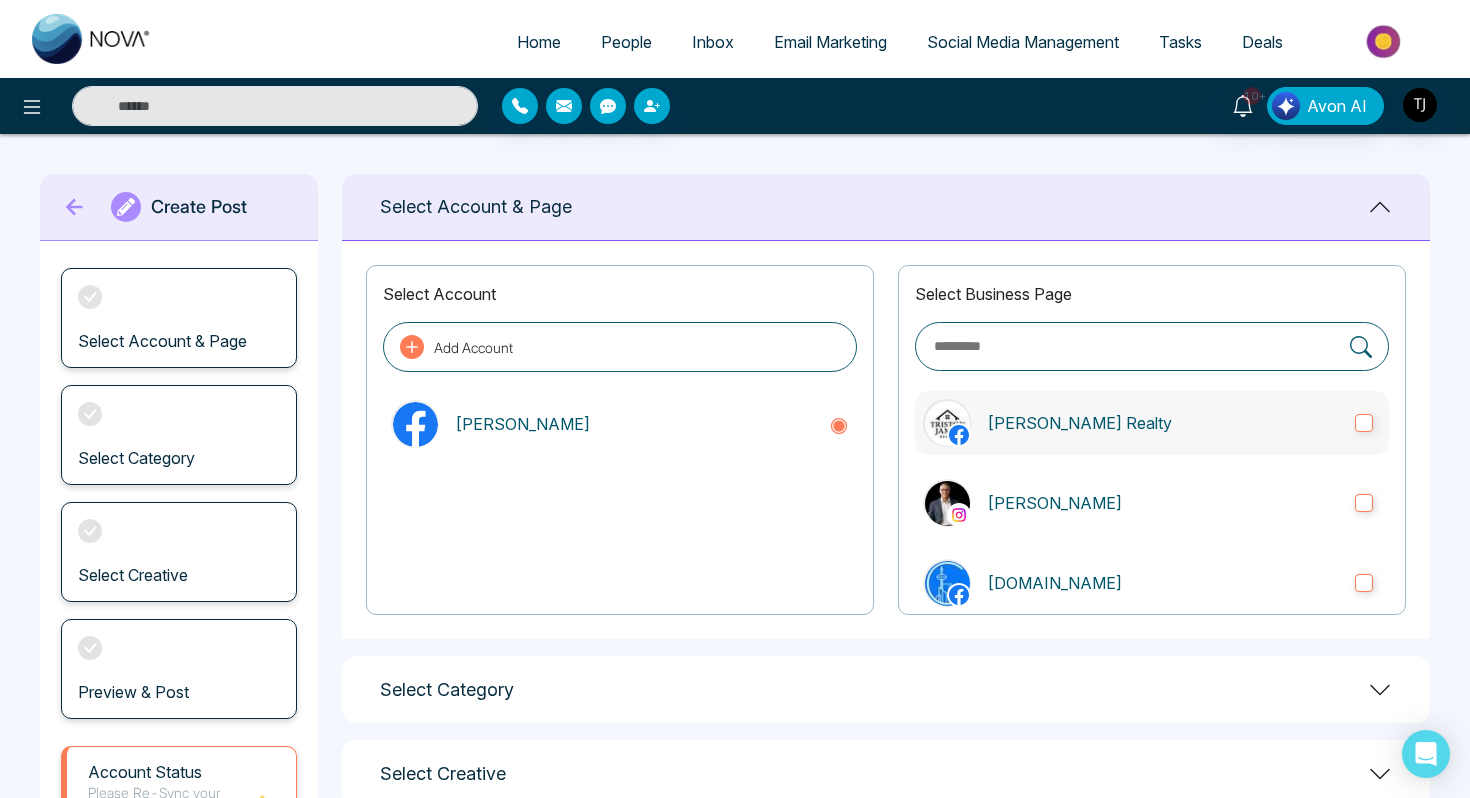 click on "[PERSON_NAME] Realty" at bounding box center (1152, 423) 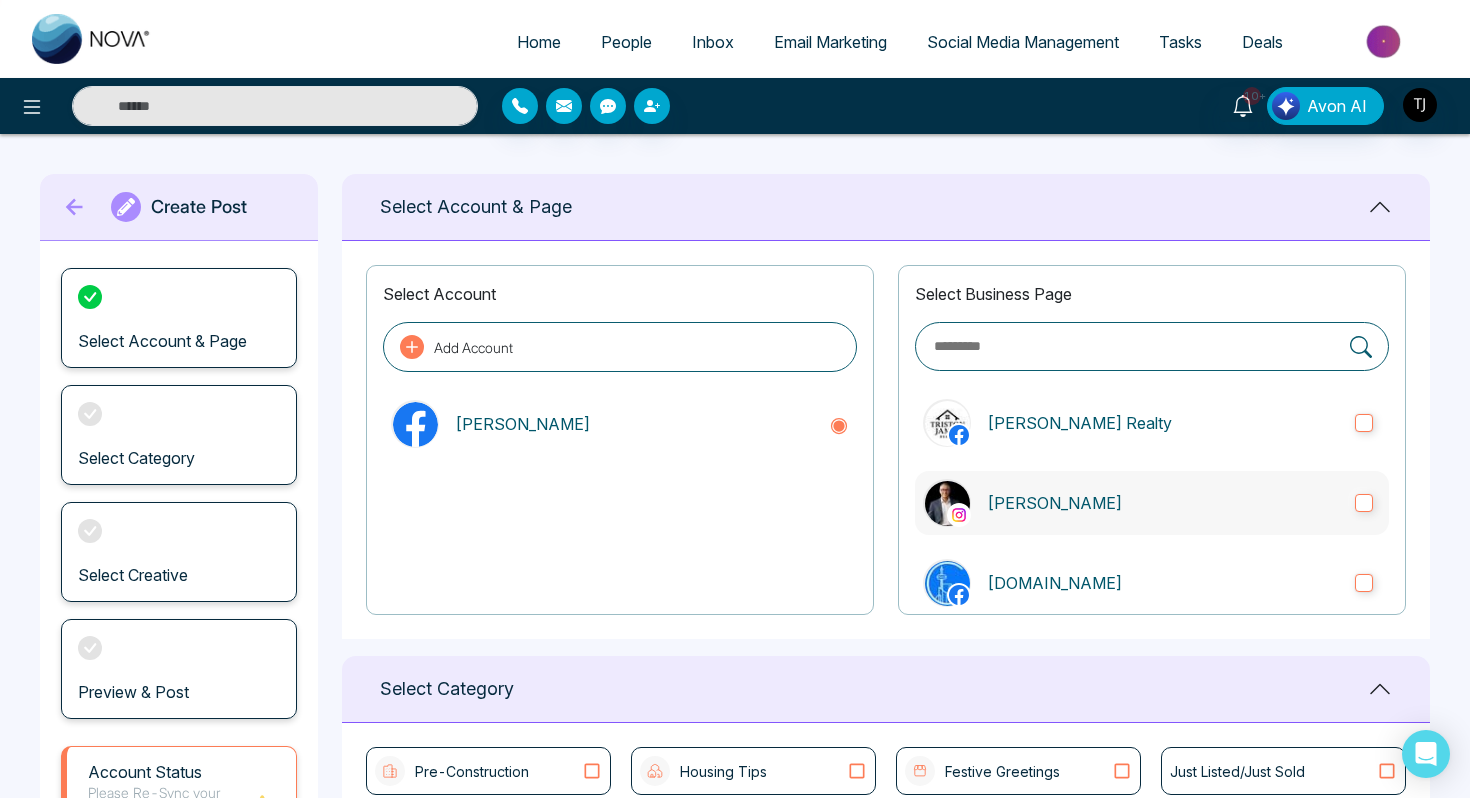 click on "Triston James" at bounding box center [1152, 503] 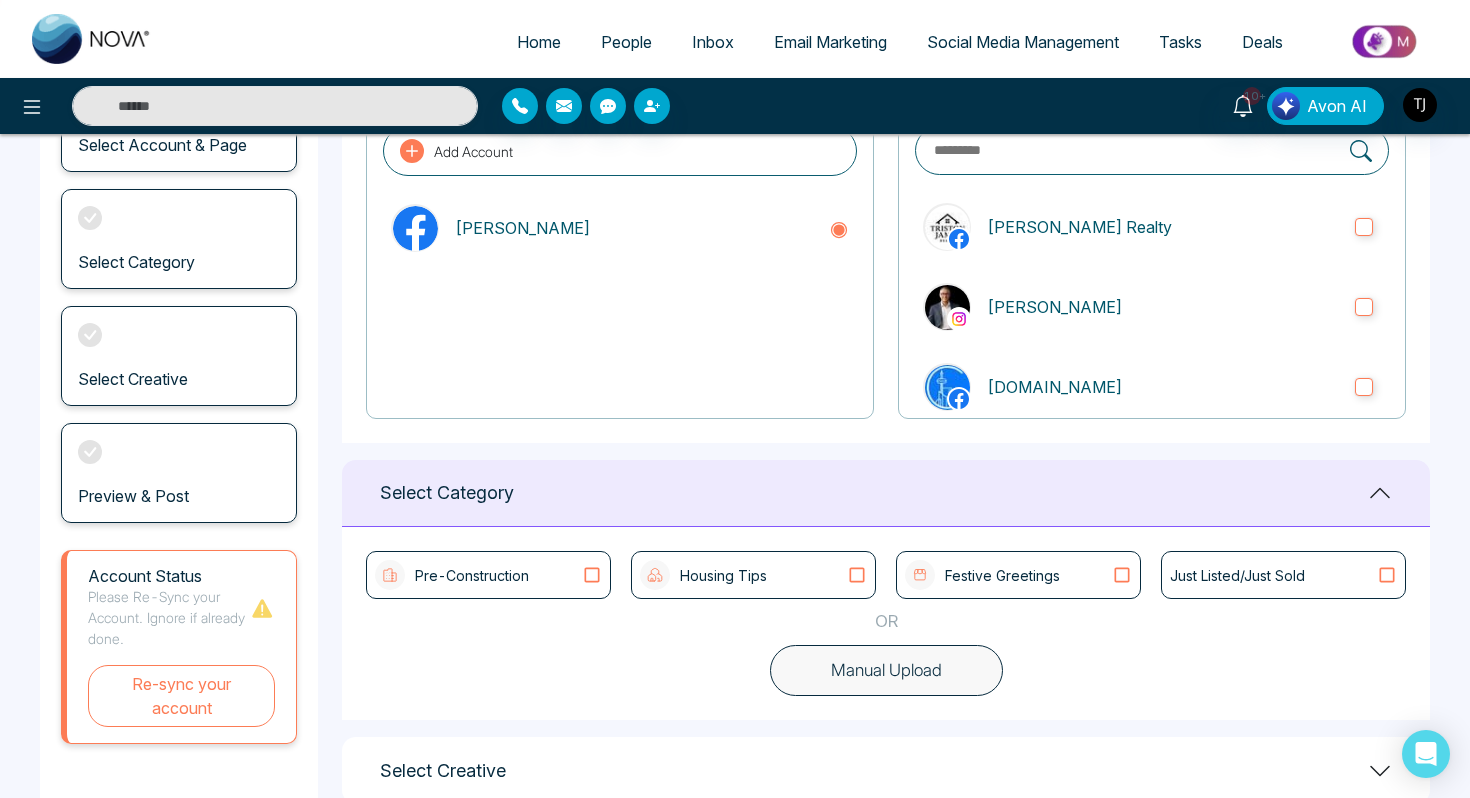 scroll, scrollTop: 324, scrollLeft: 0, axis: vertical 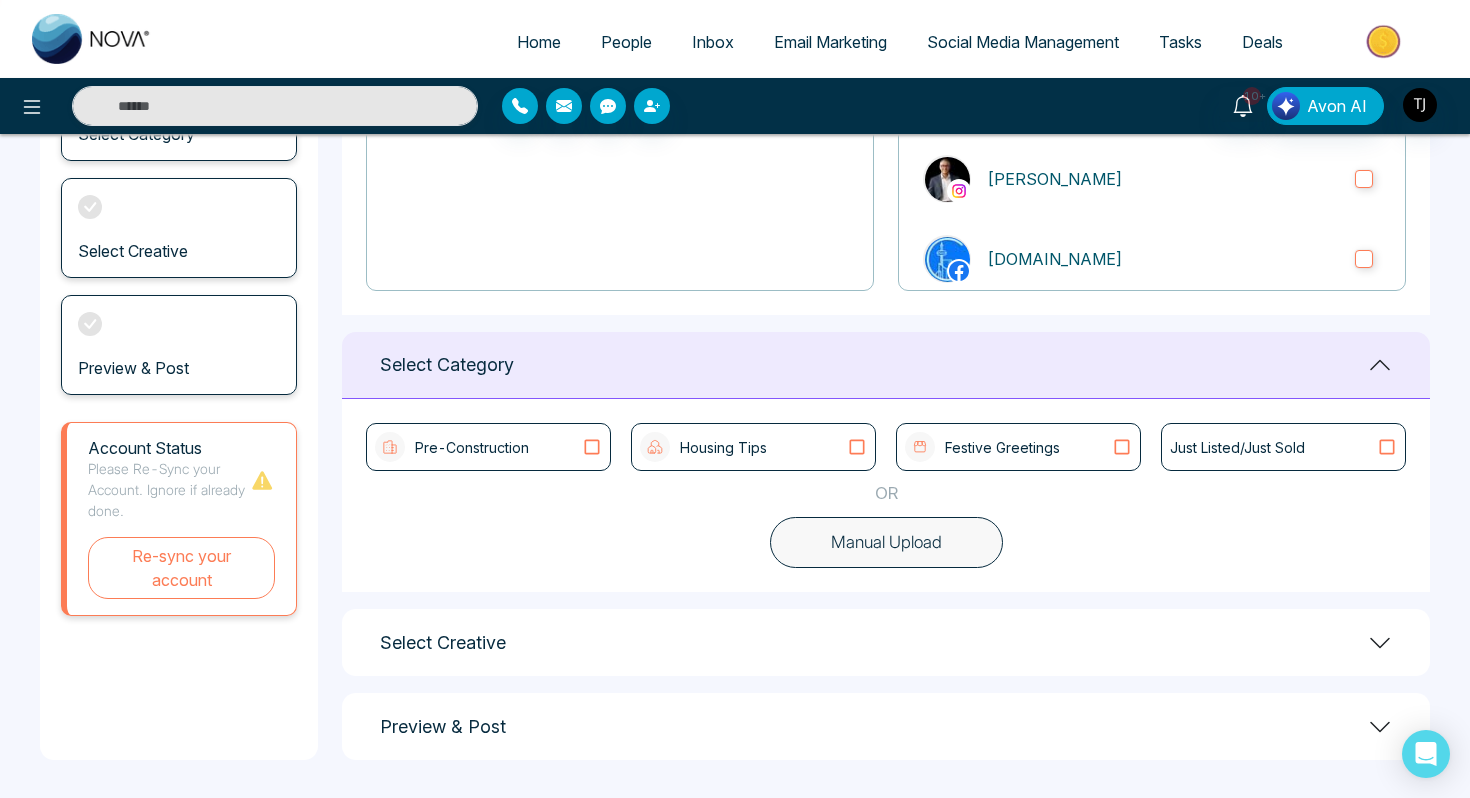 click on "Manual Upload" at bounding box center (886, 543) 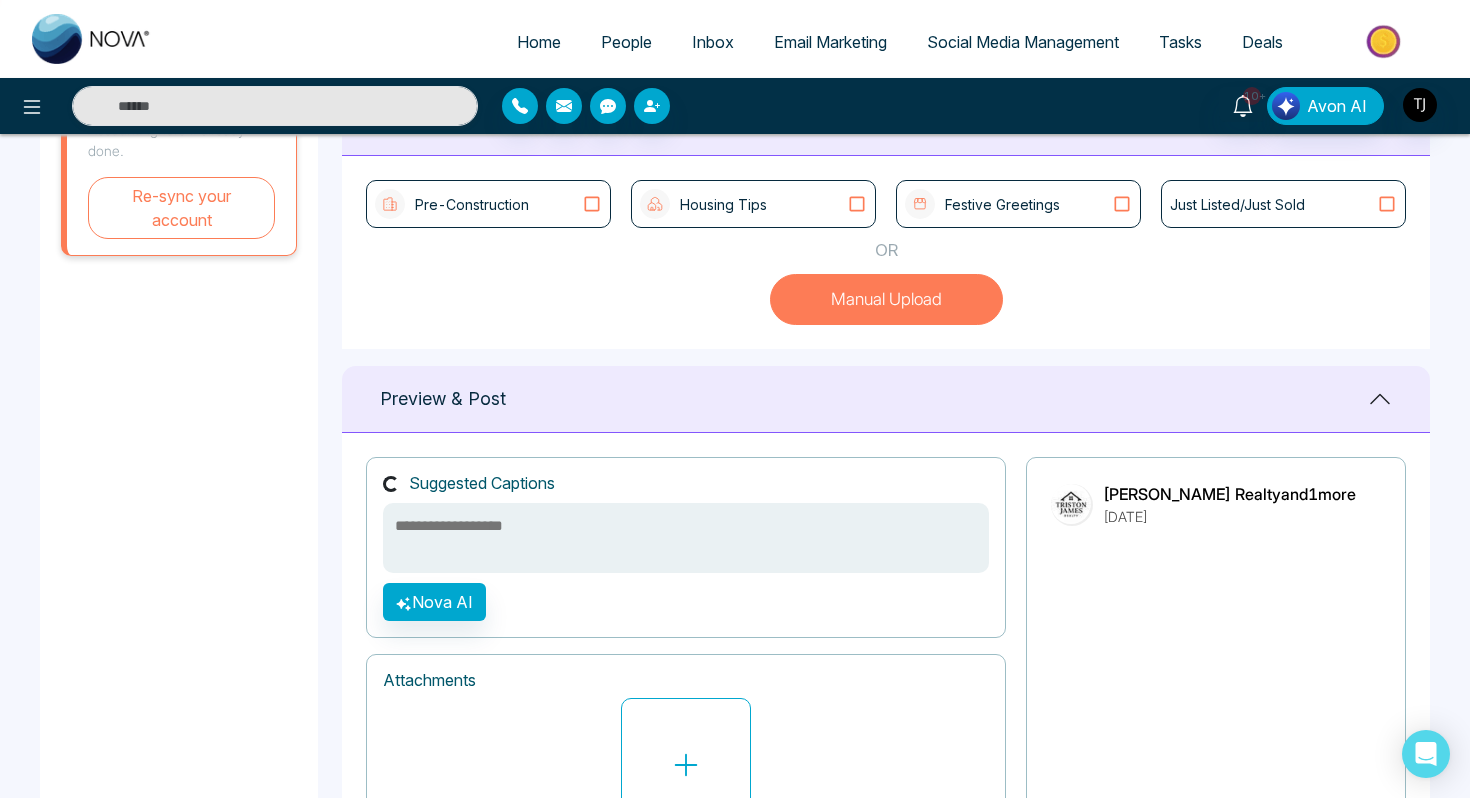 scroll, scrollTop: 643, scrollLeft: 0, axis: vertical 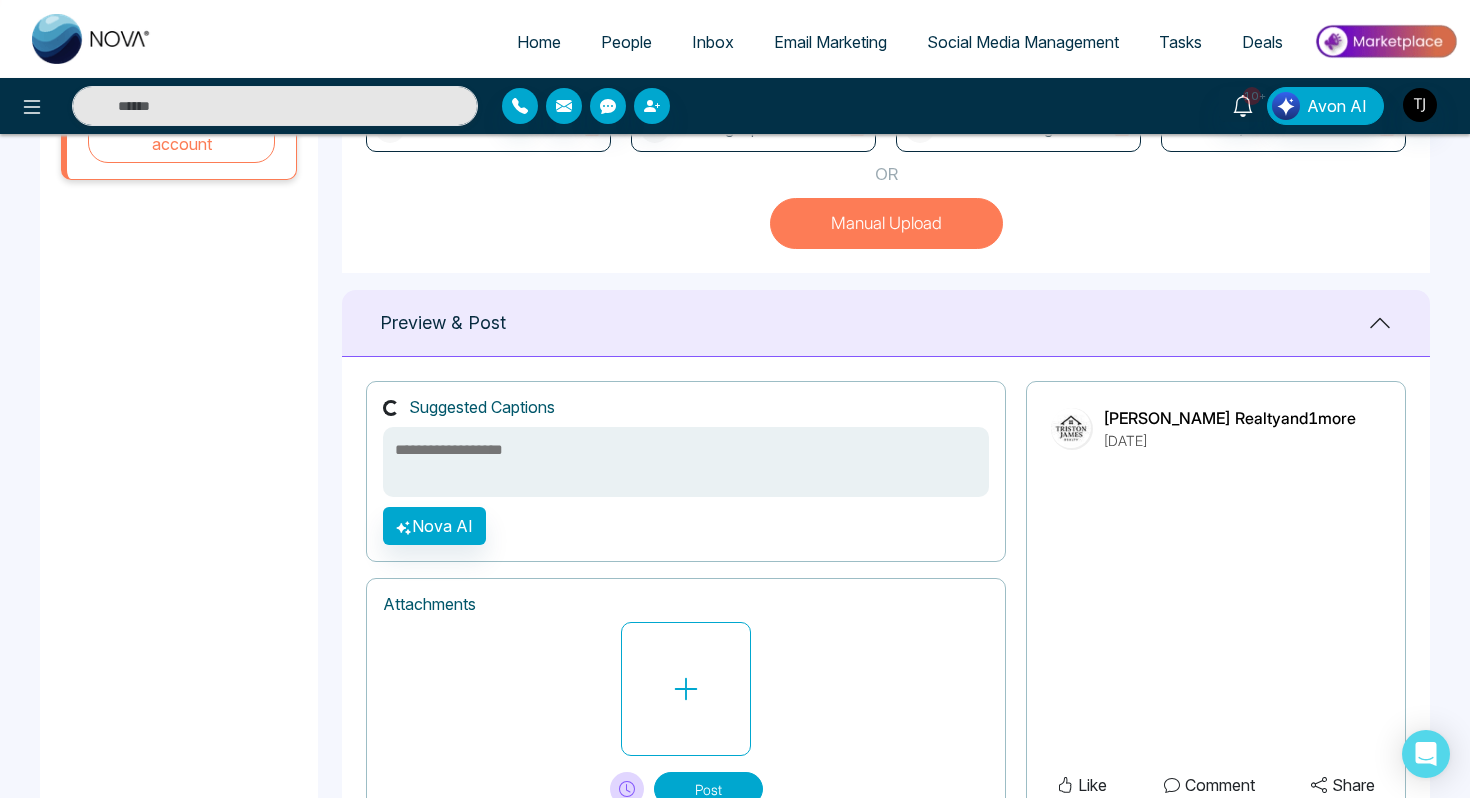 click at bounding box center (686, 462) 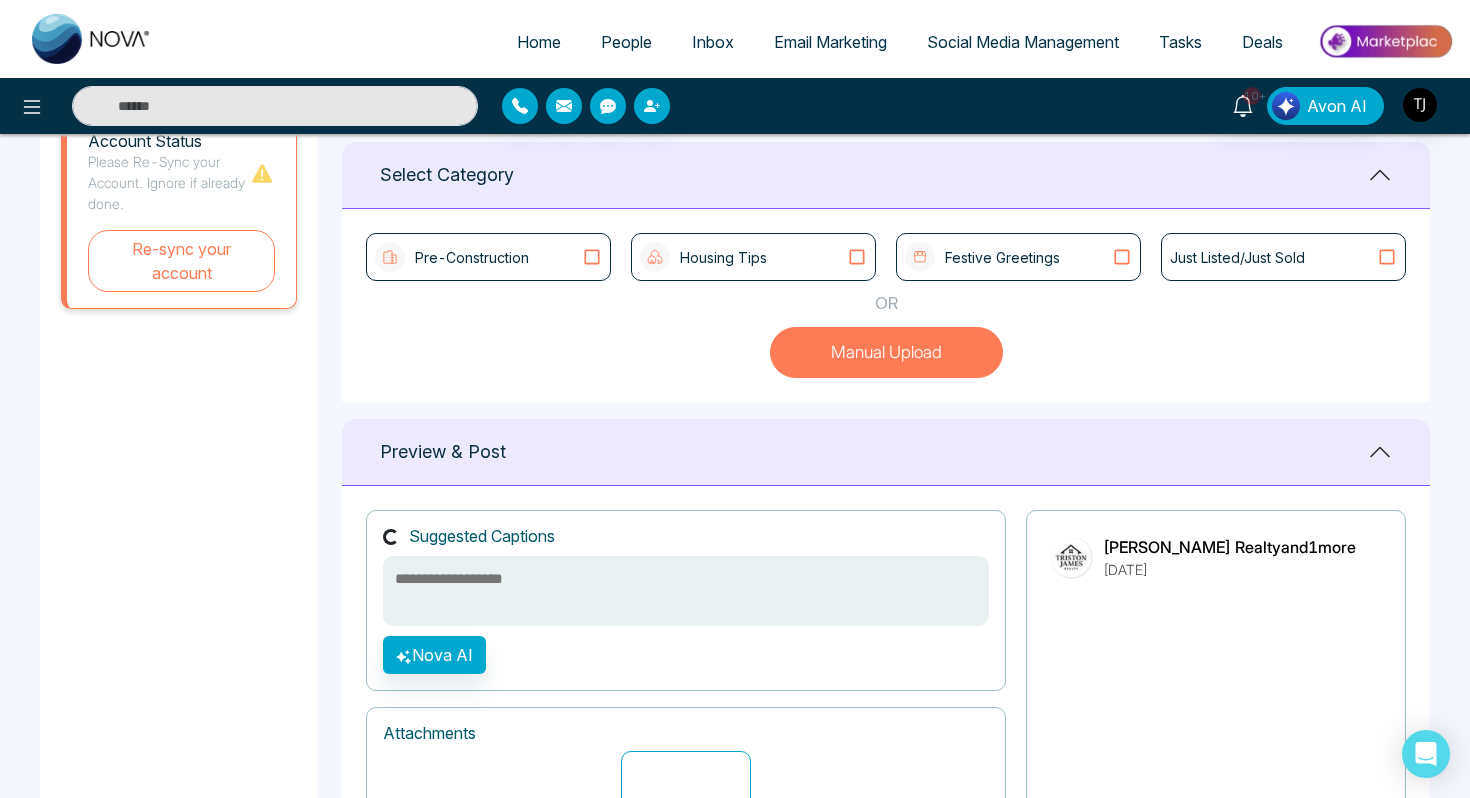 scroll, scrollTop: 467, scrollLeft: 0, axis: vertical 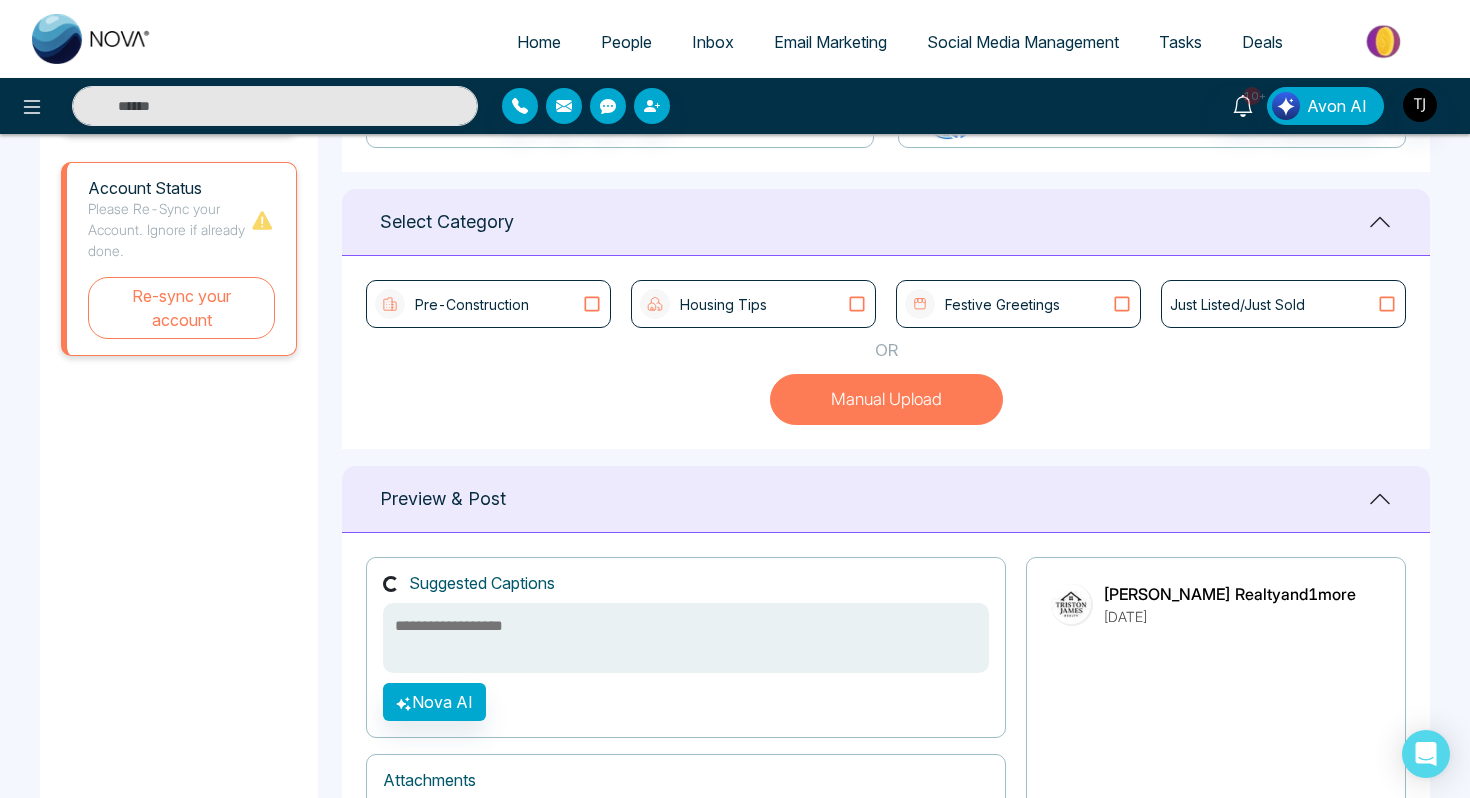 click on "Housing Tips" at bounding box center (753, 304) 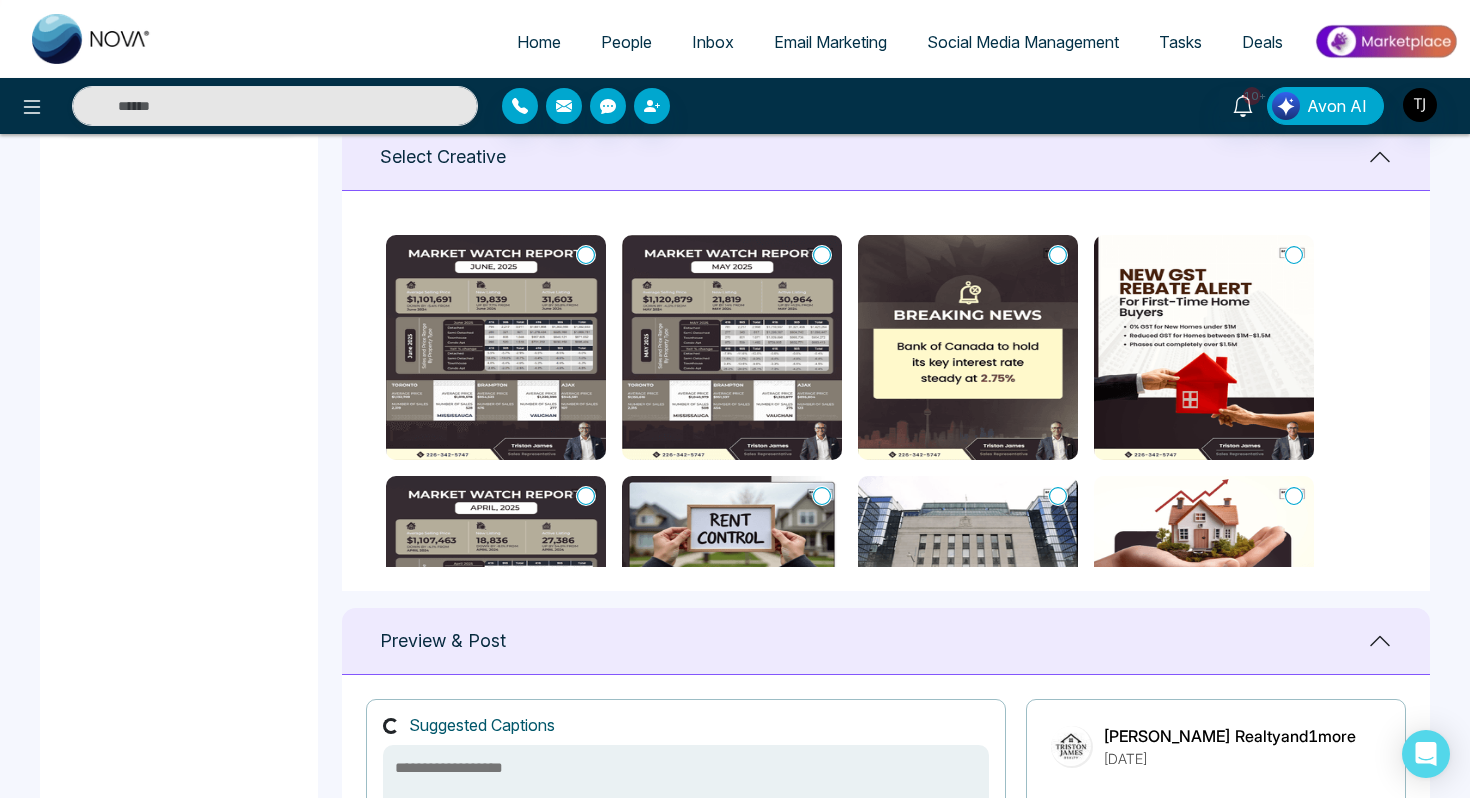 scroll, scrollTop: 822, scrollLeft: 0, axis: vertical 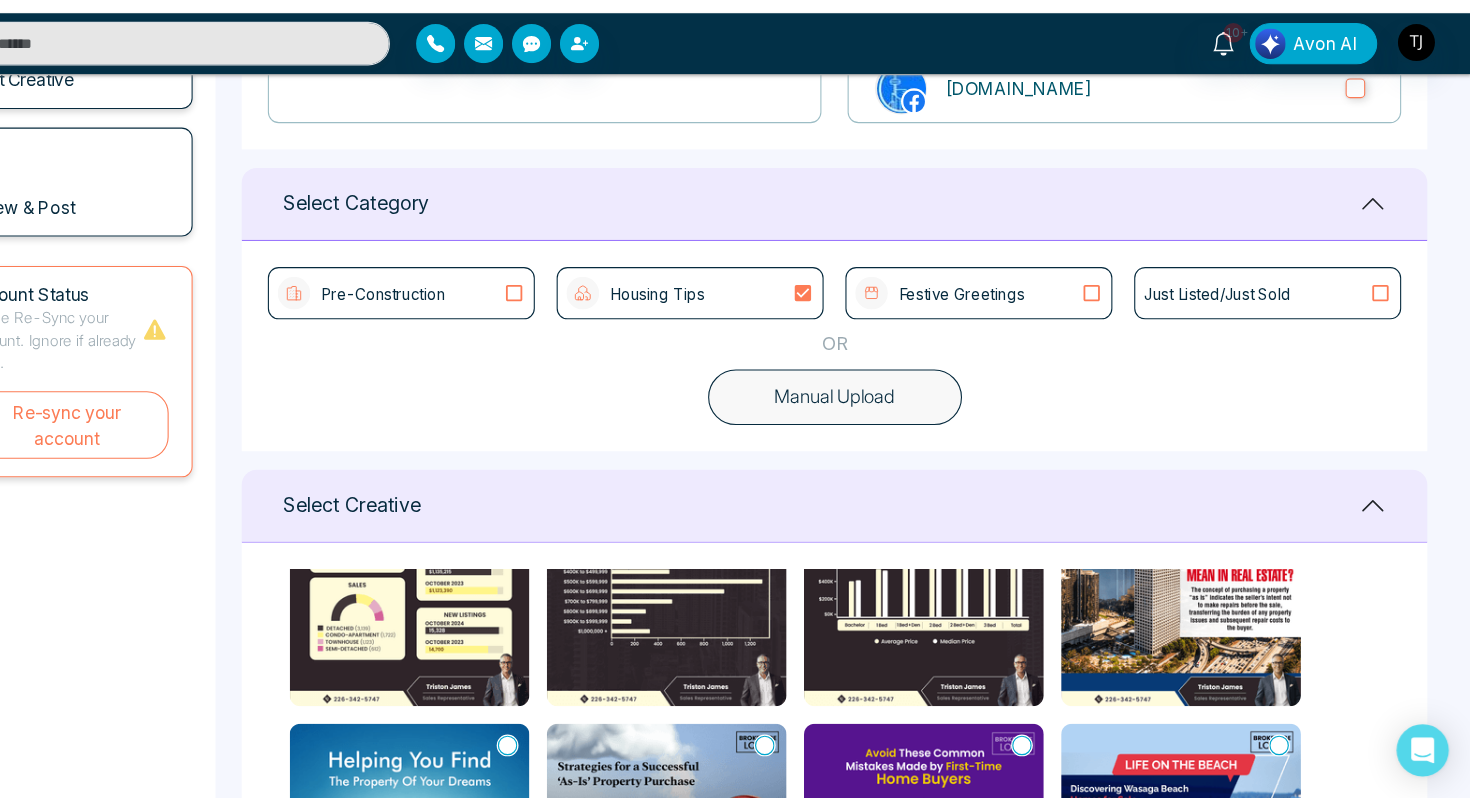 click on "Pre-Construction" at bounding box center (488, 335) 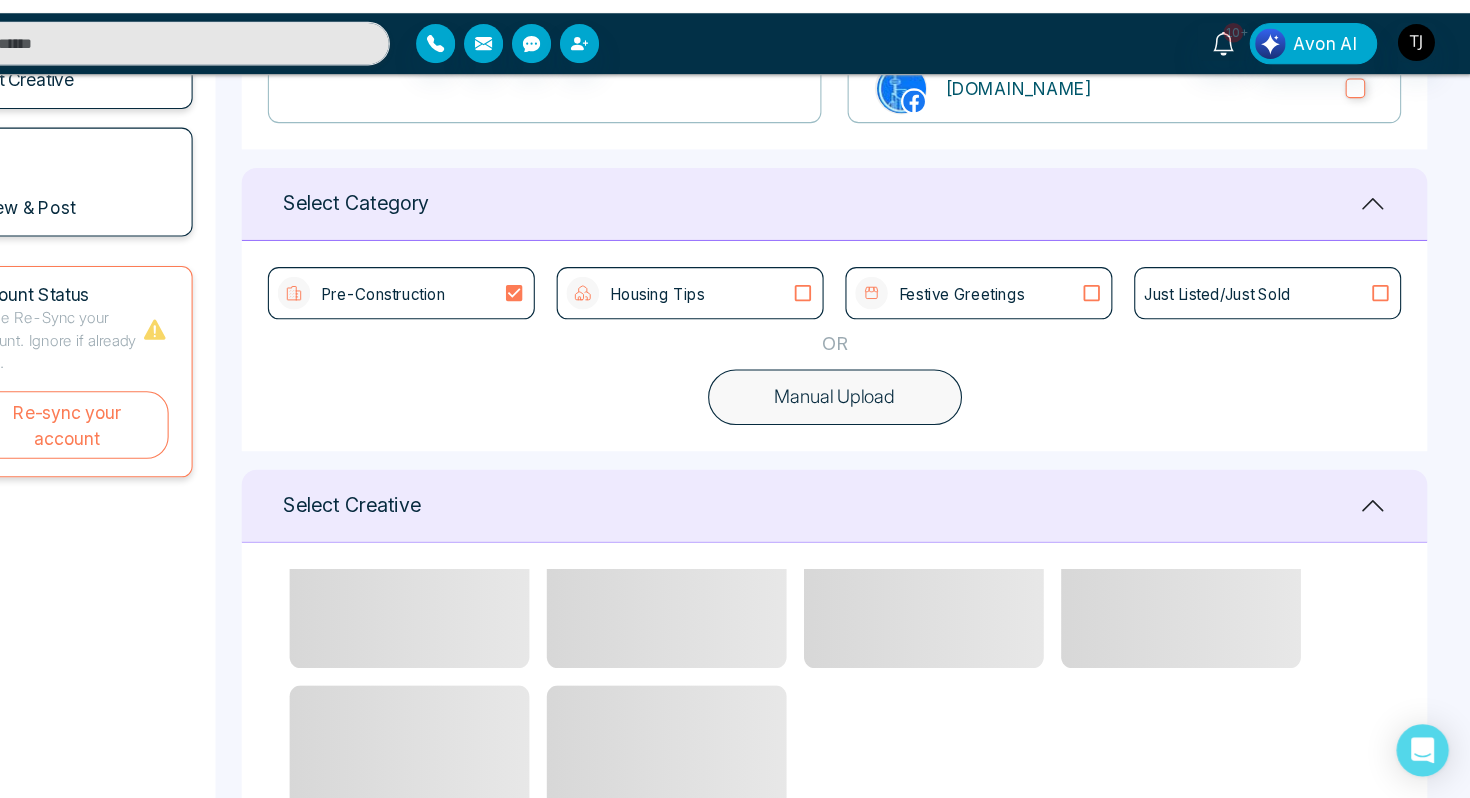 scroll, scrollTop: 395, scrollLeft: 0, axis: vertical 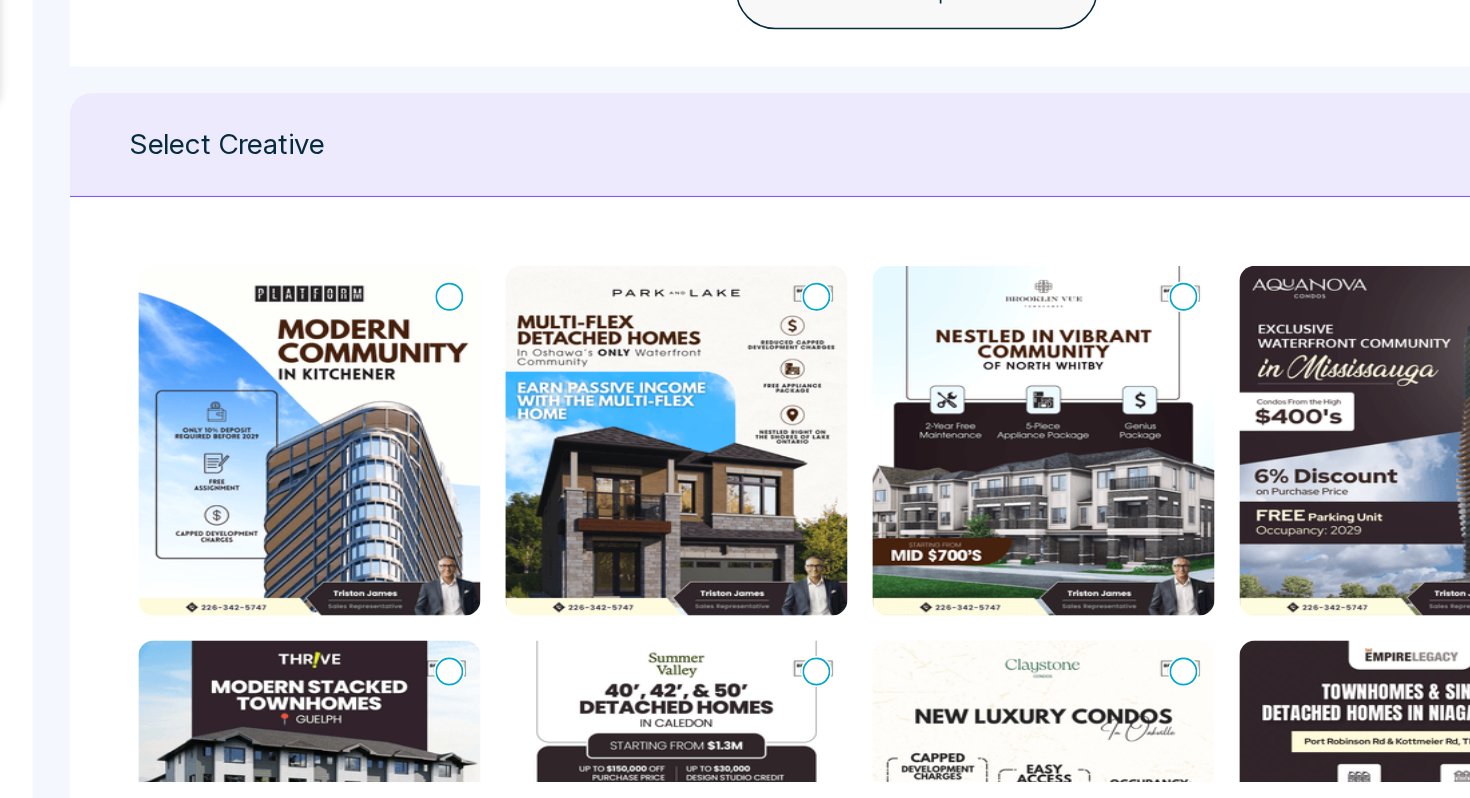 click 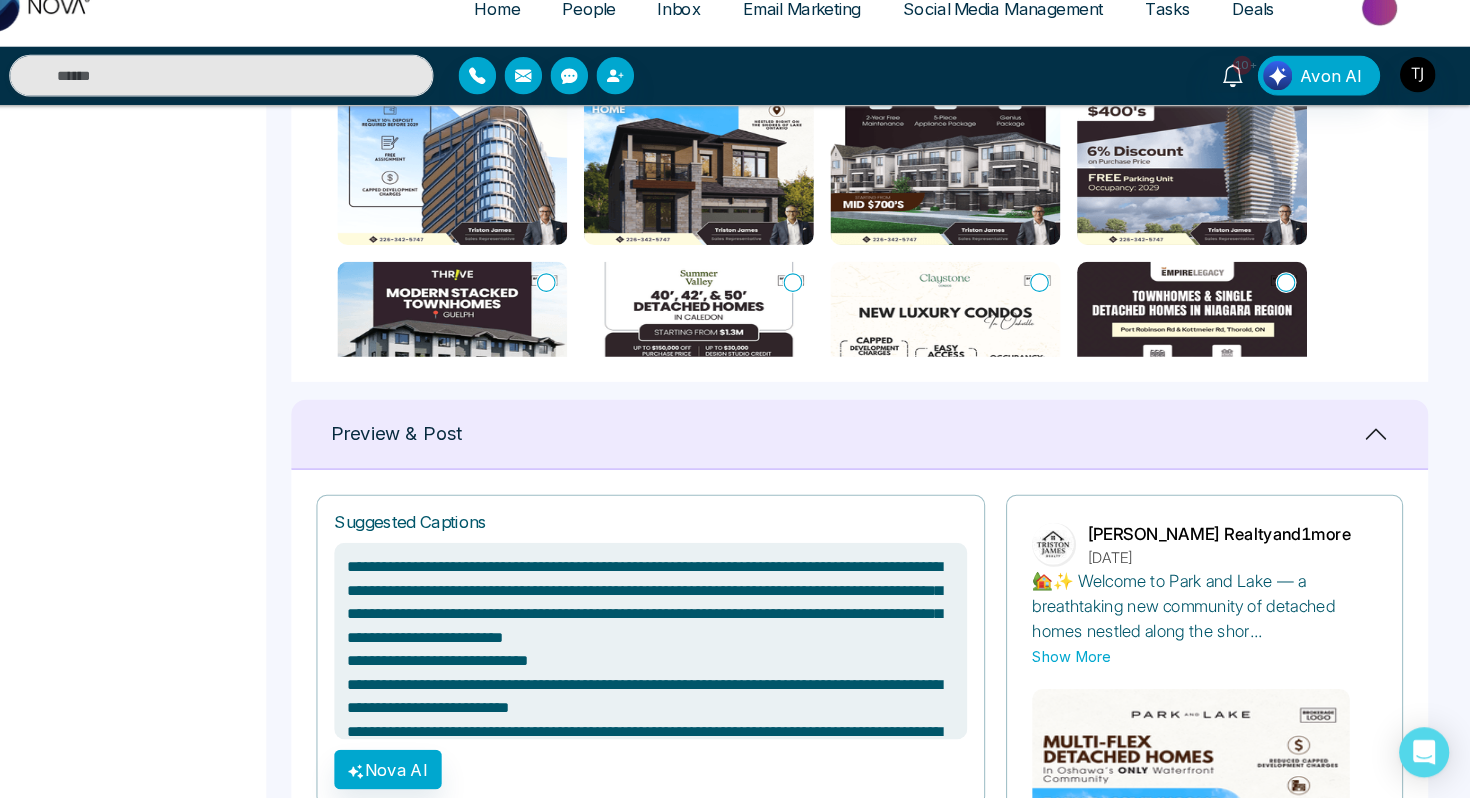scroll, scrollTop: 1002, scrollLeft: 0, axis: vertical 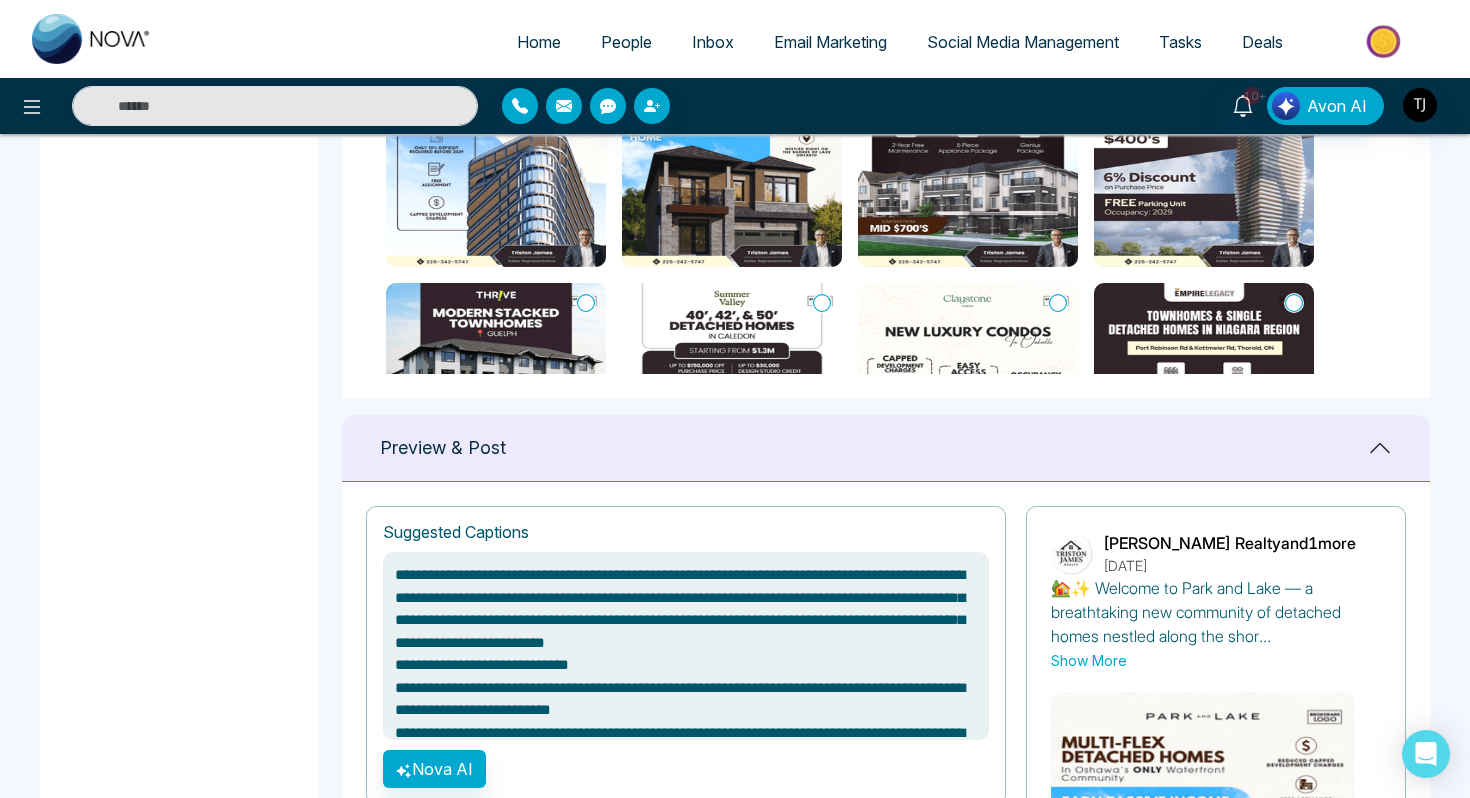 click at bounding box center (732, 395) 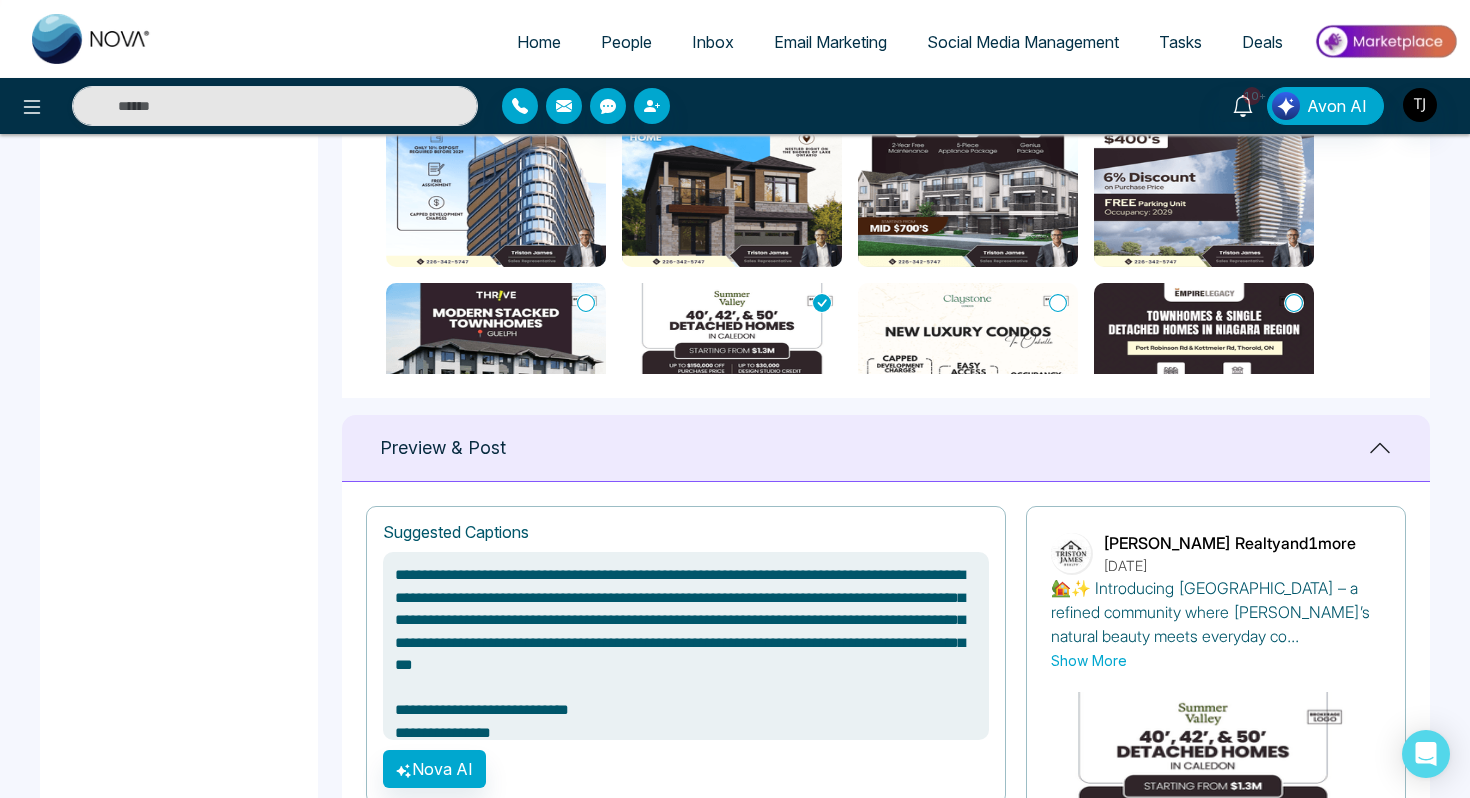 click at bounding box center [496, 395] 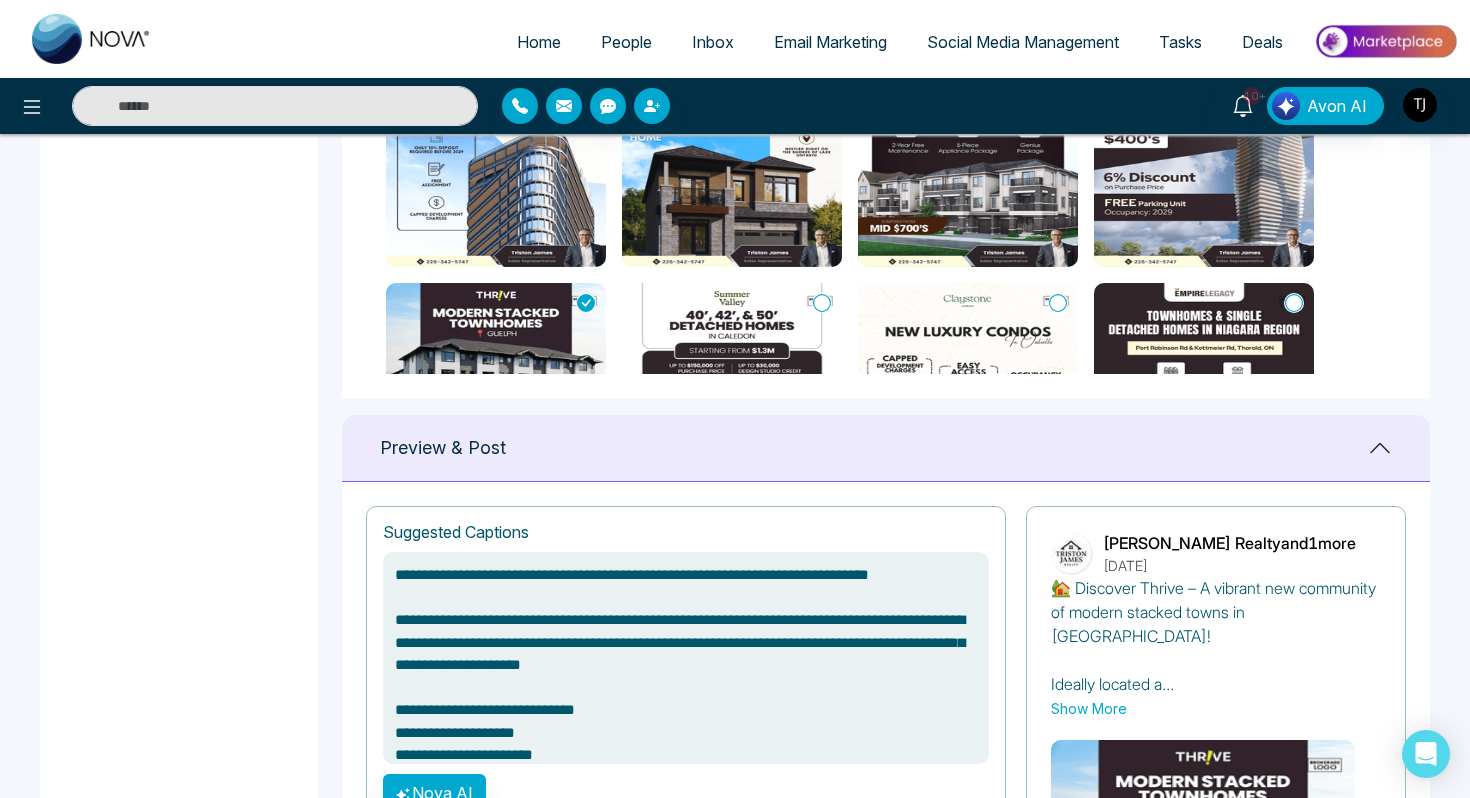 click at bounding box center [968, 395] 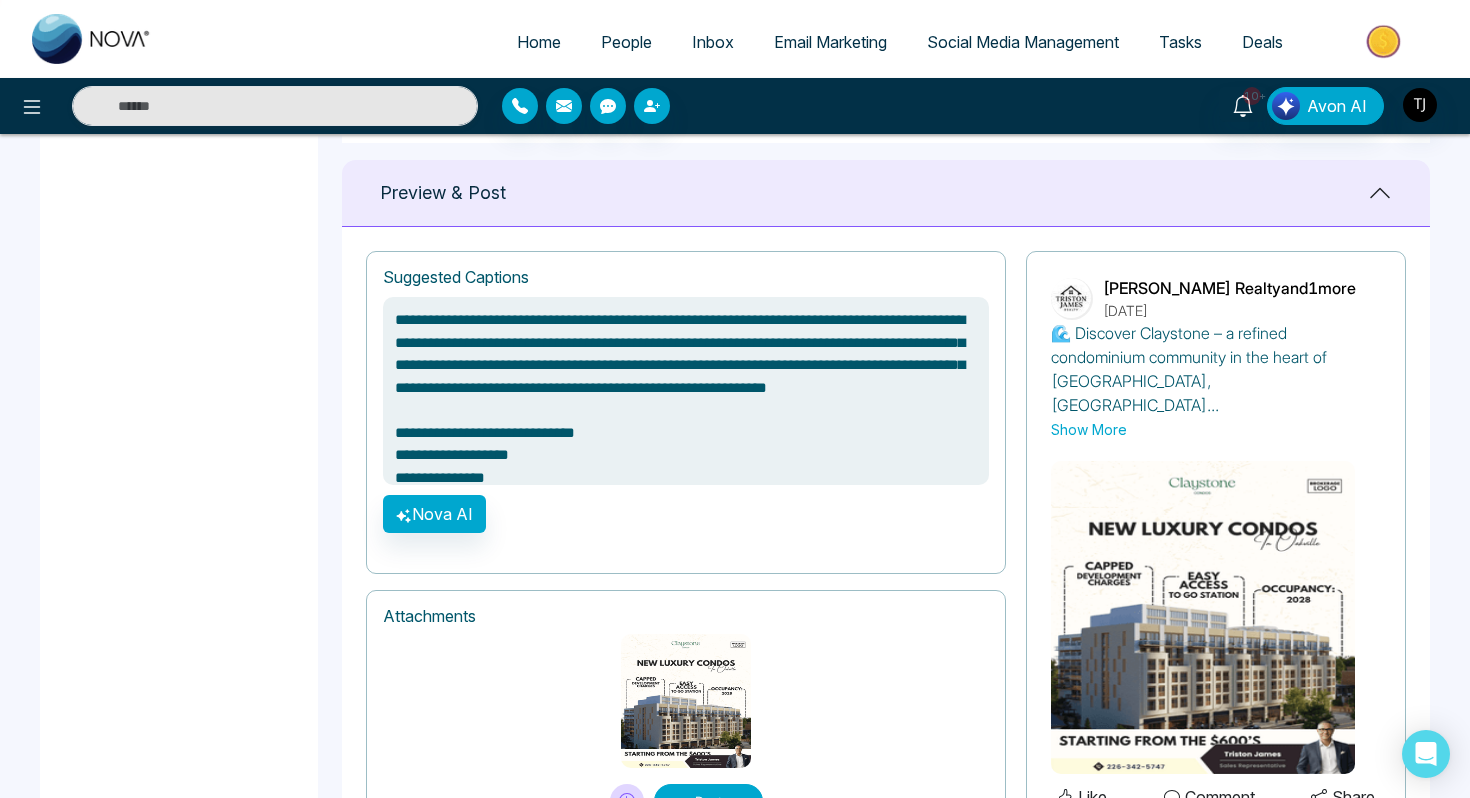 scroll, scrollTop: 1332, scrollLeft: 0, axis: vertical 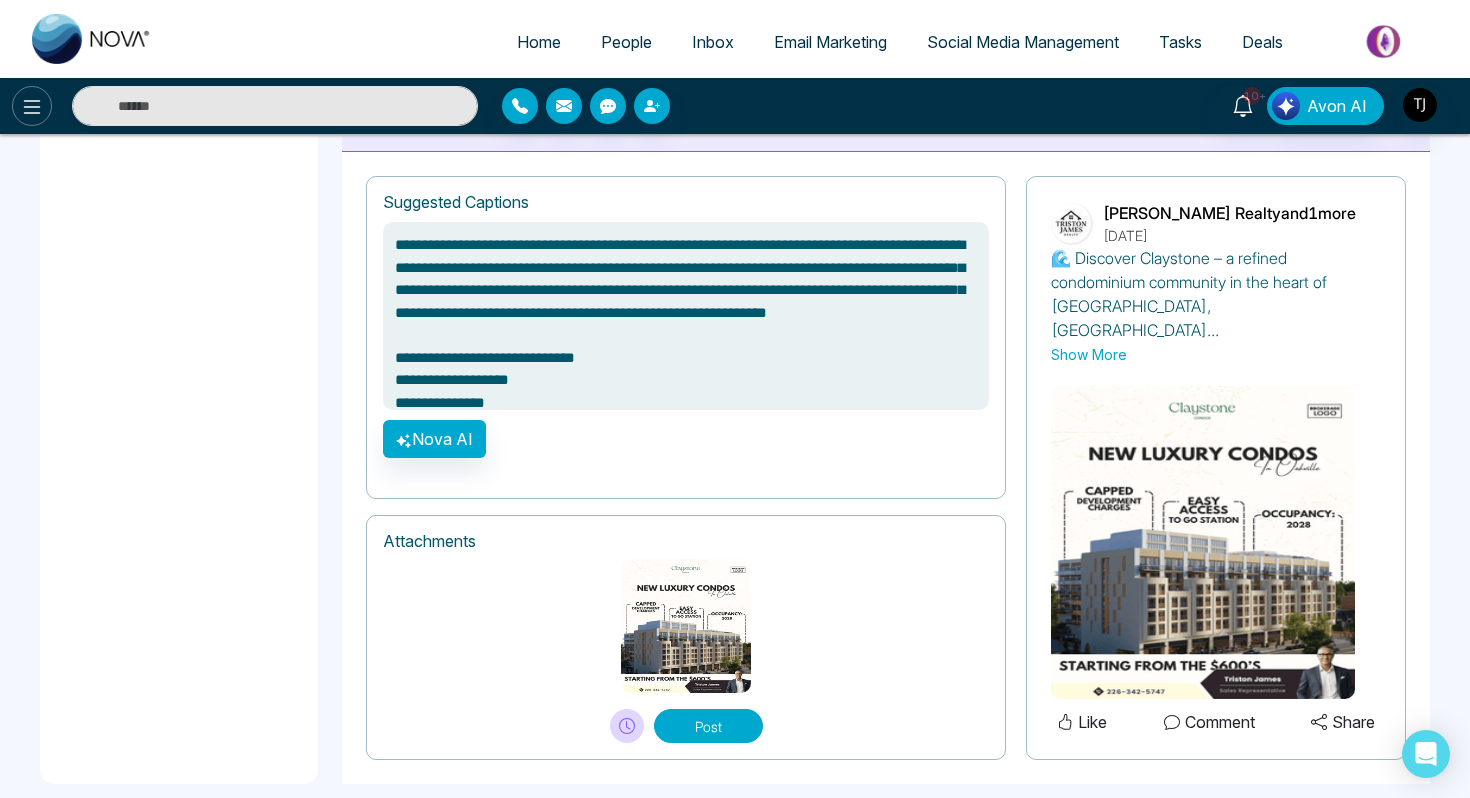 click 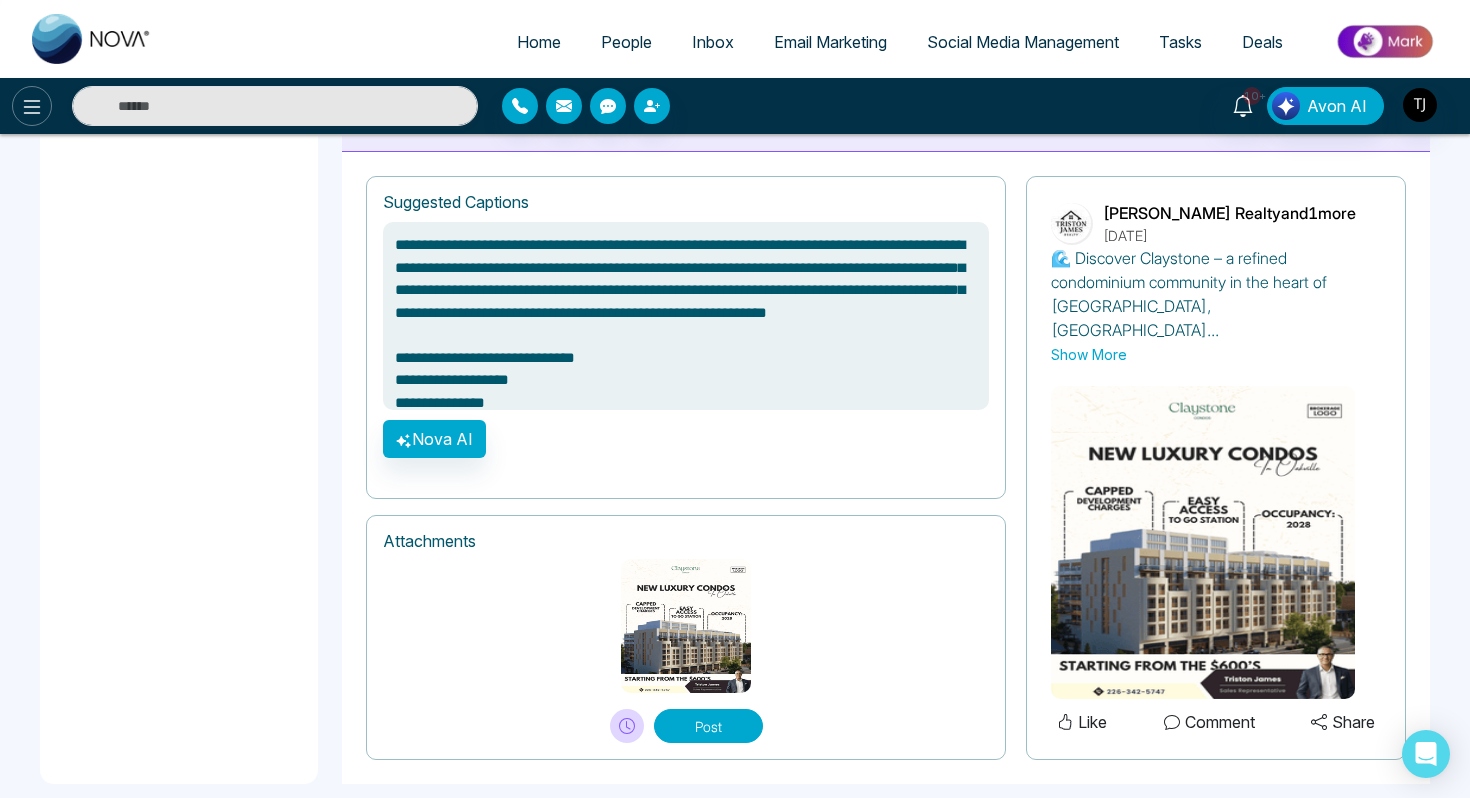 type on "**********" 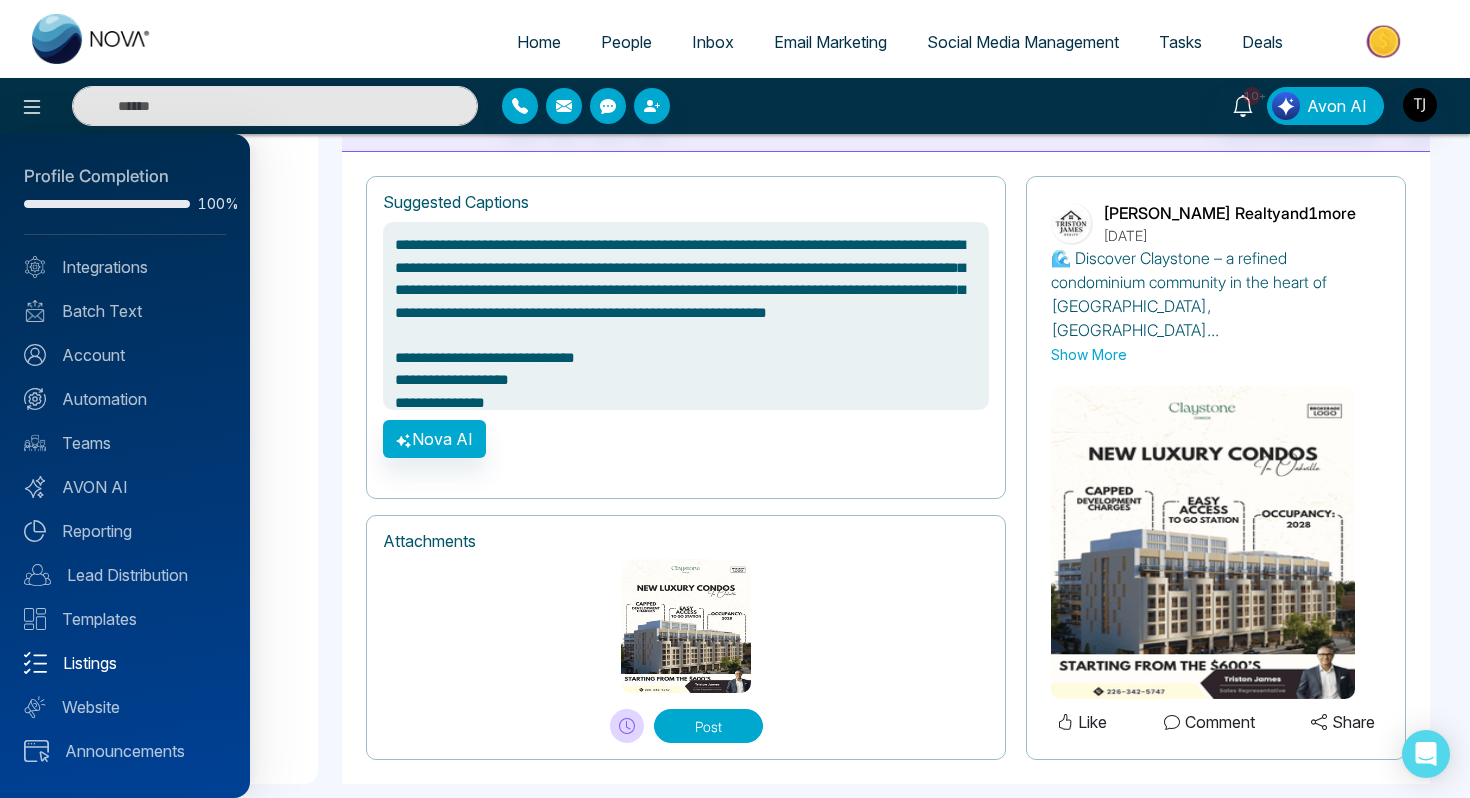 click on "Listings" at bounding box center [125, 663] 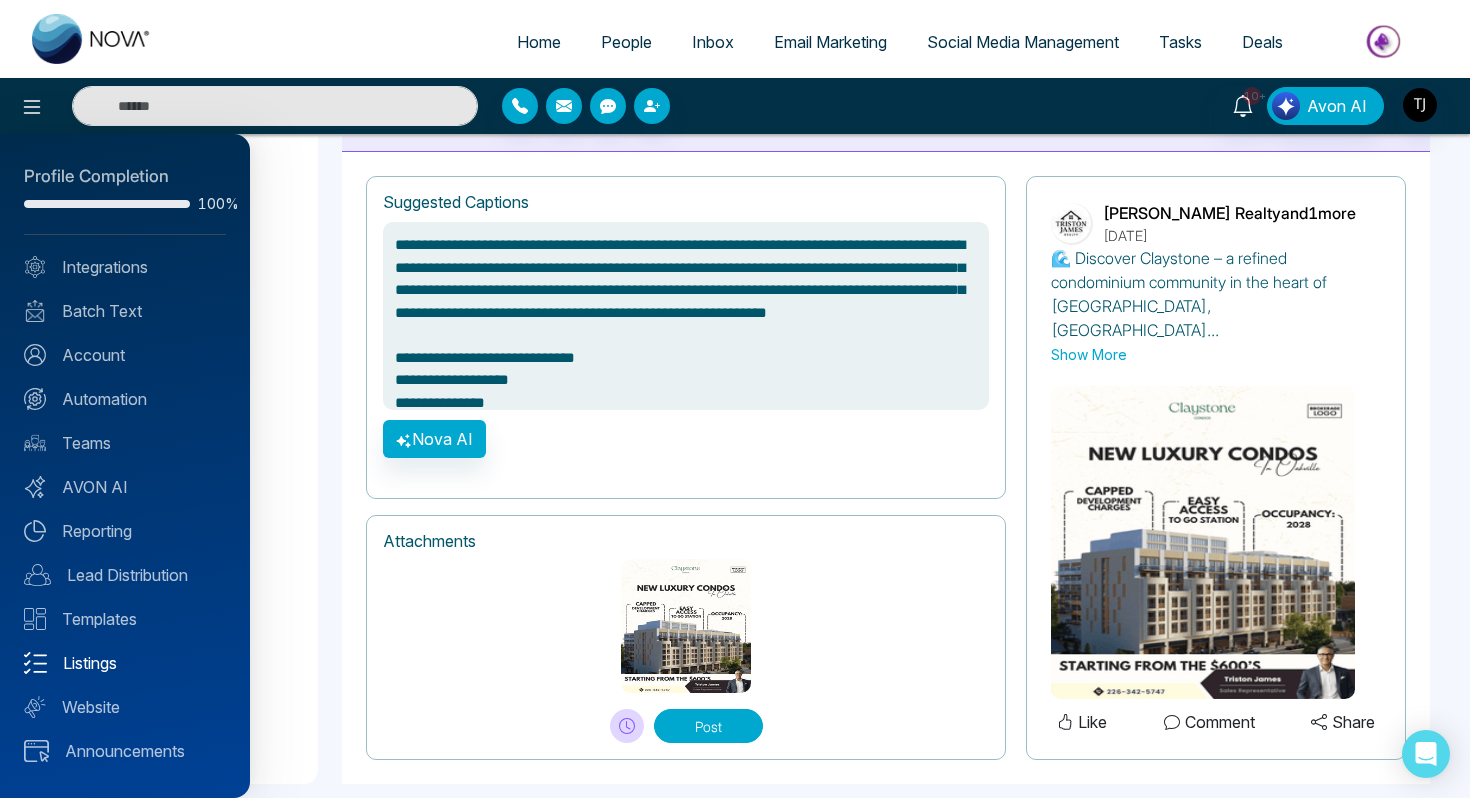 scroll, scrollTop: 0, scrollLeft: 0, axis: both 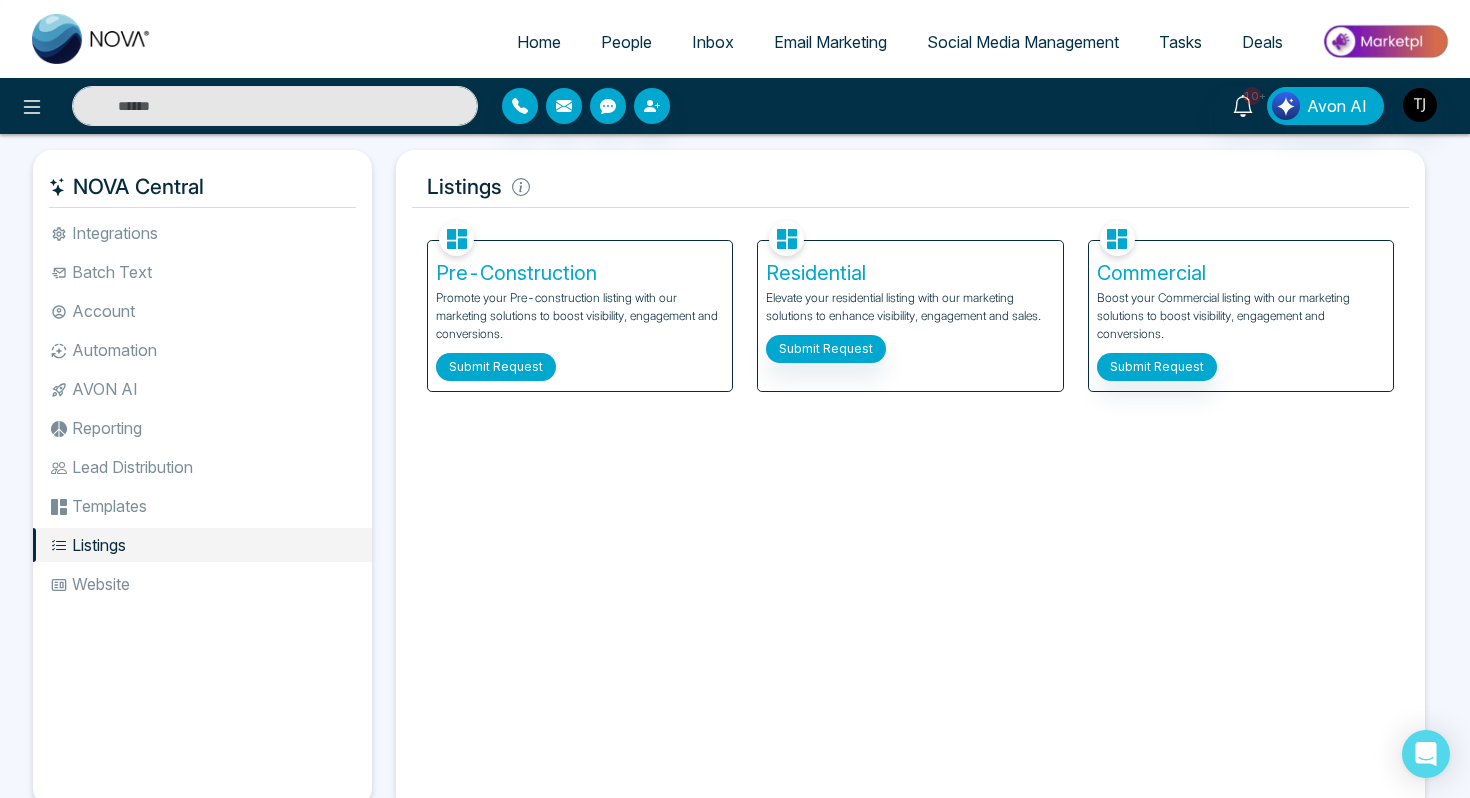 click on "Submit Request" at bounding box center [496, 367] 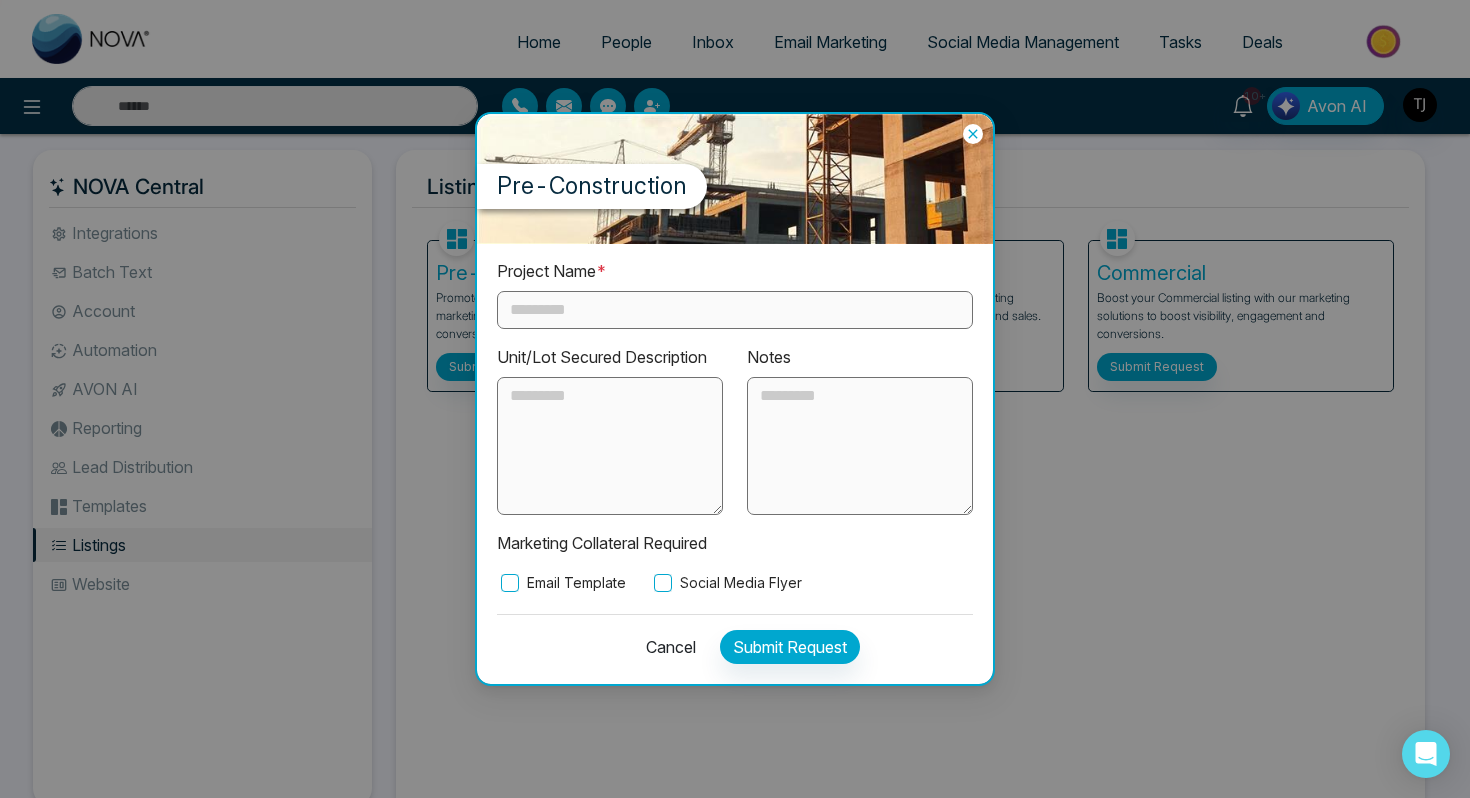 click at bounding box center [735, 310] 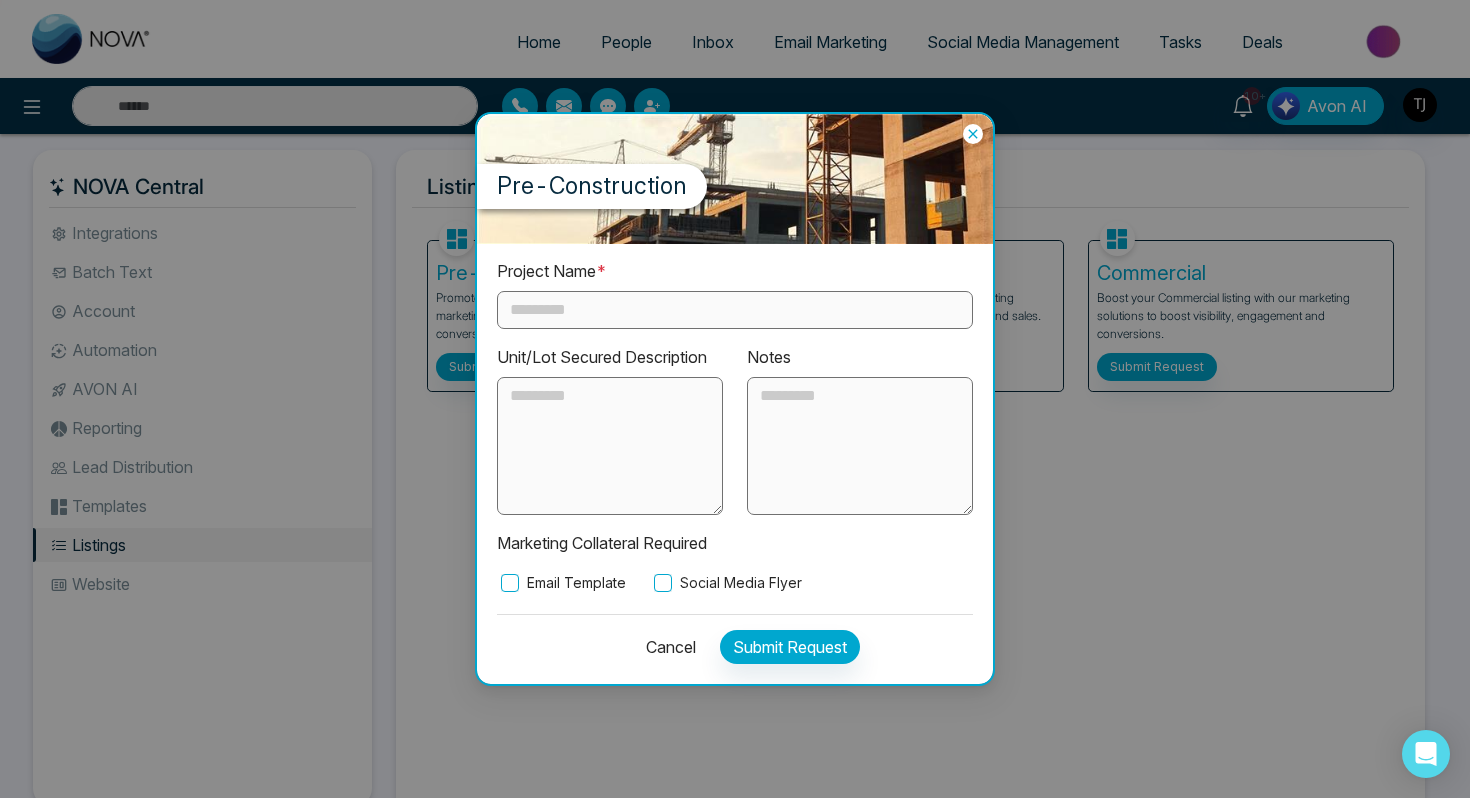 click on "Cancel" at bounding box center (665, 647) 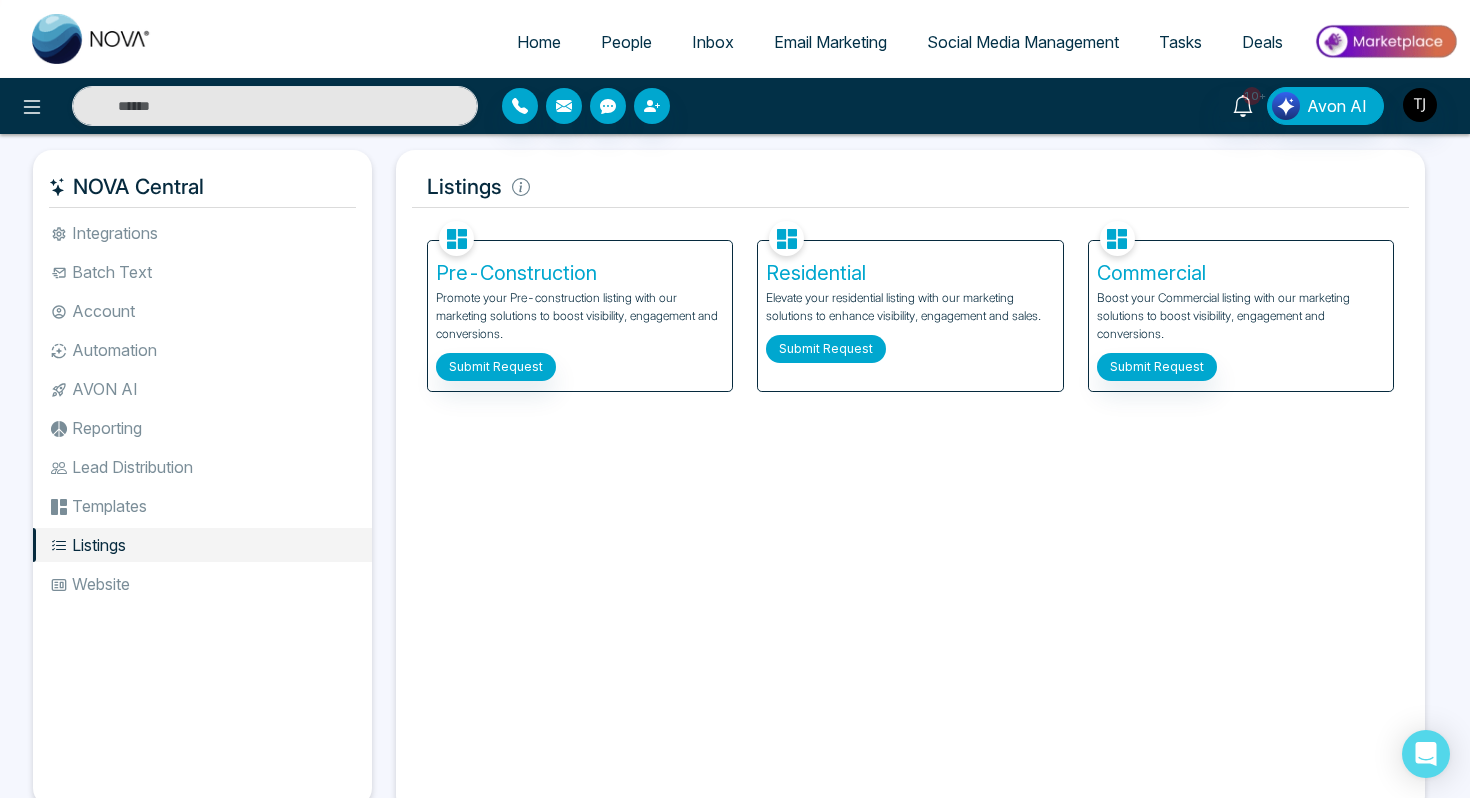 click on "Submit Request" at bounding box center (826, 349) 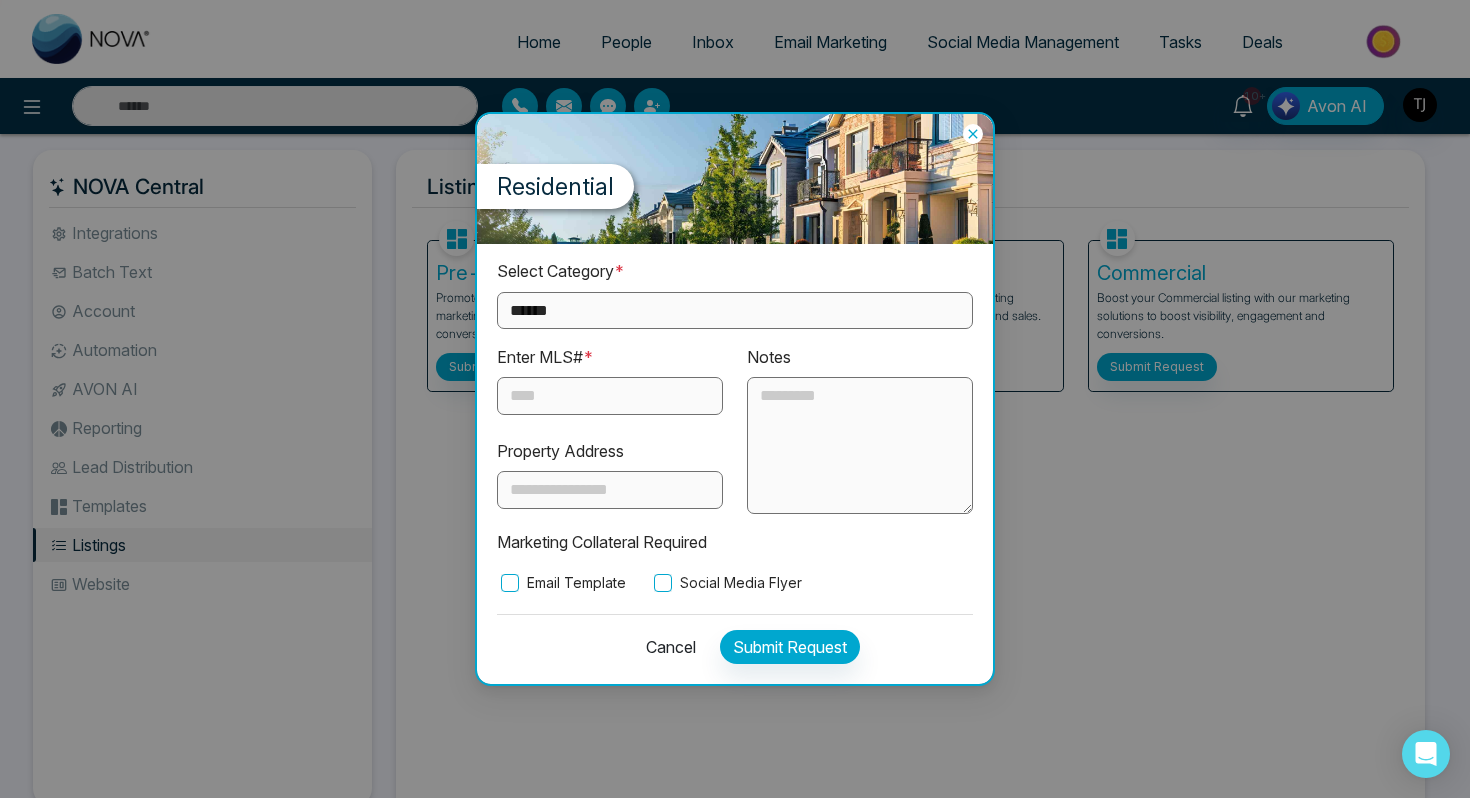 click on "**********" at bounding box center (735, 310) 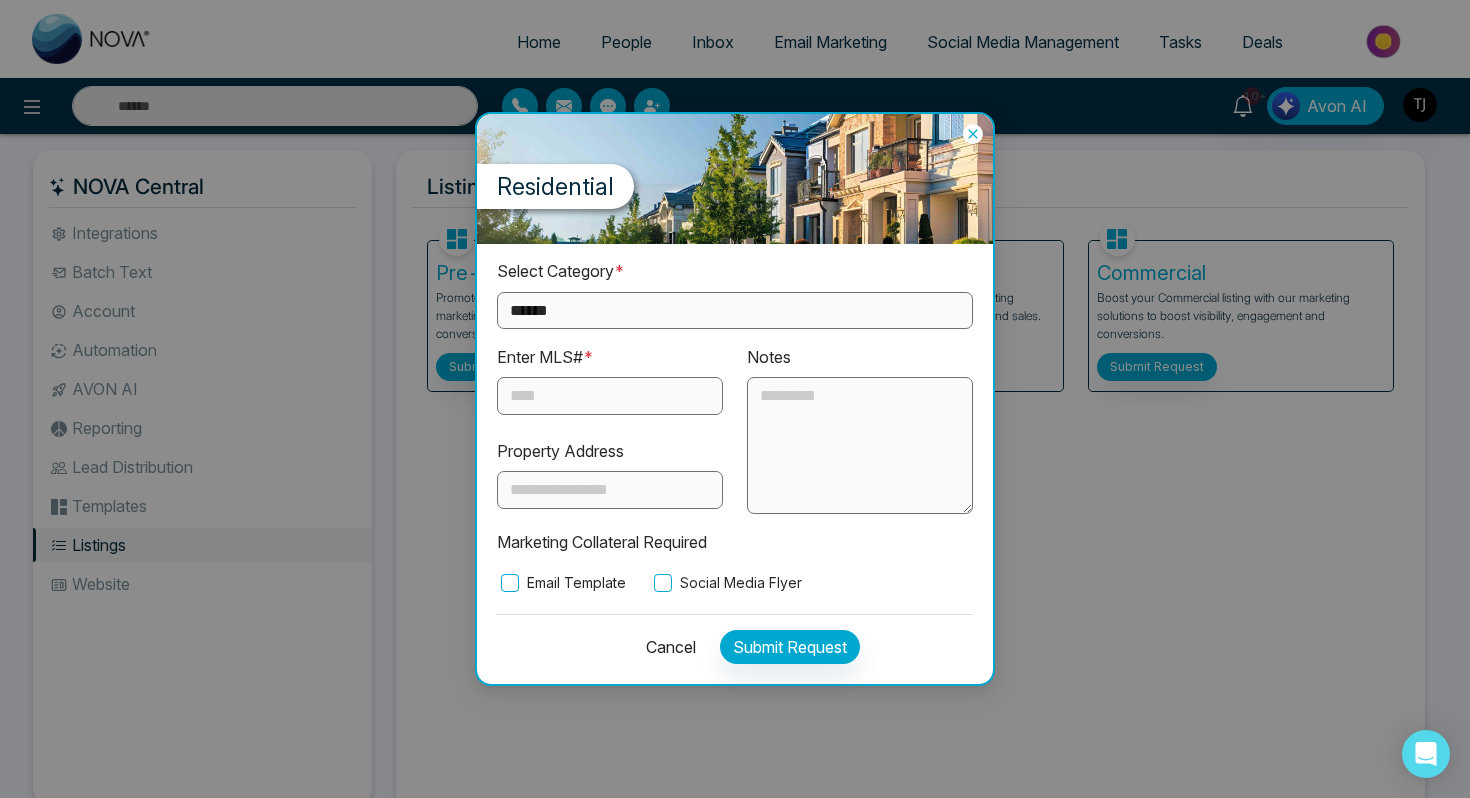 click on "**********" at bounding box center (735, 310) 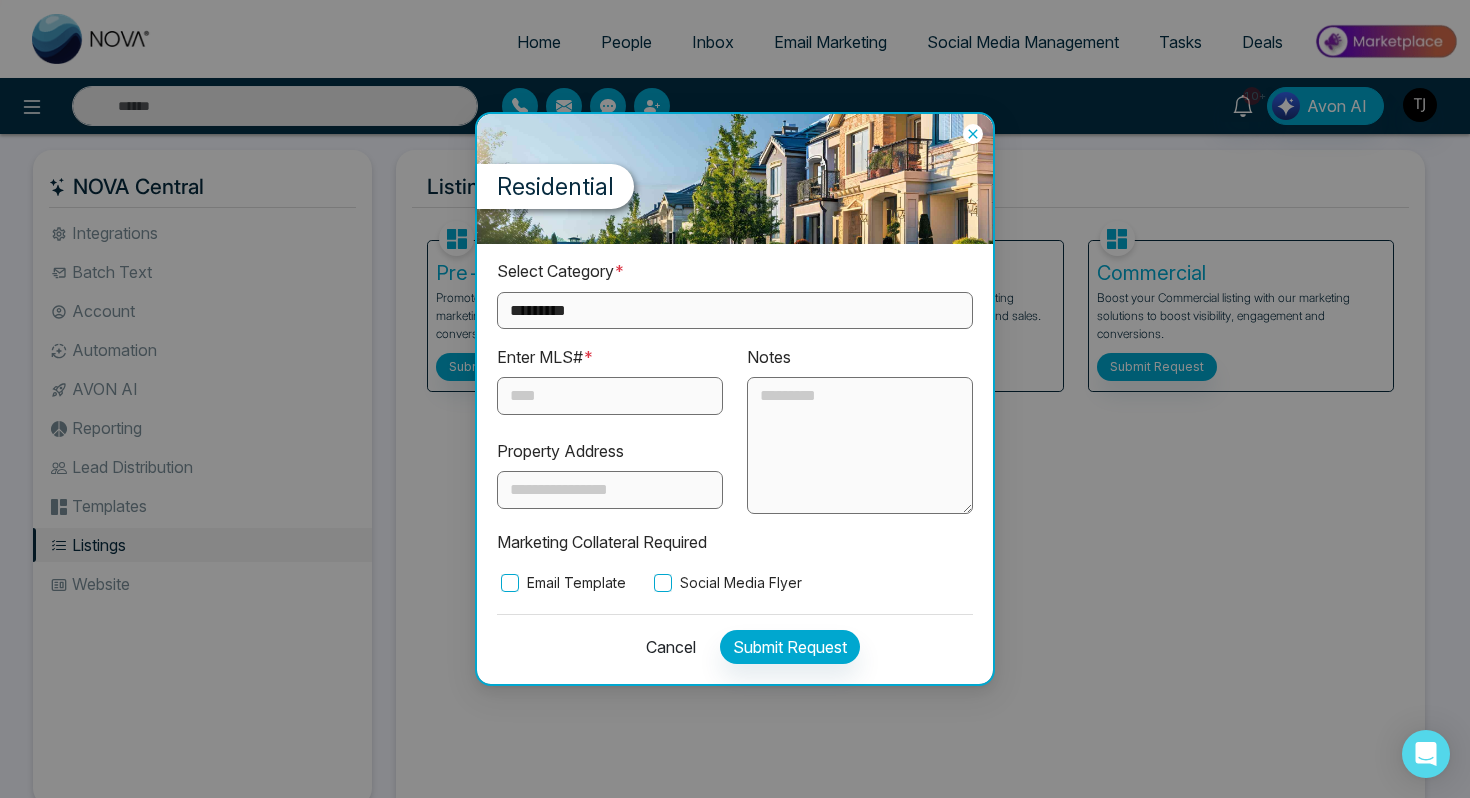 click on "**********" at bounding box center [735, 310] 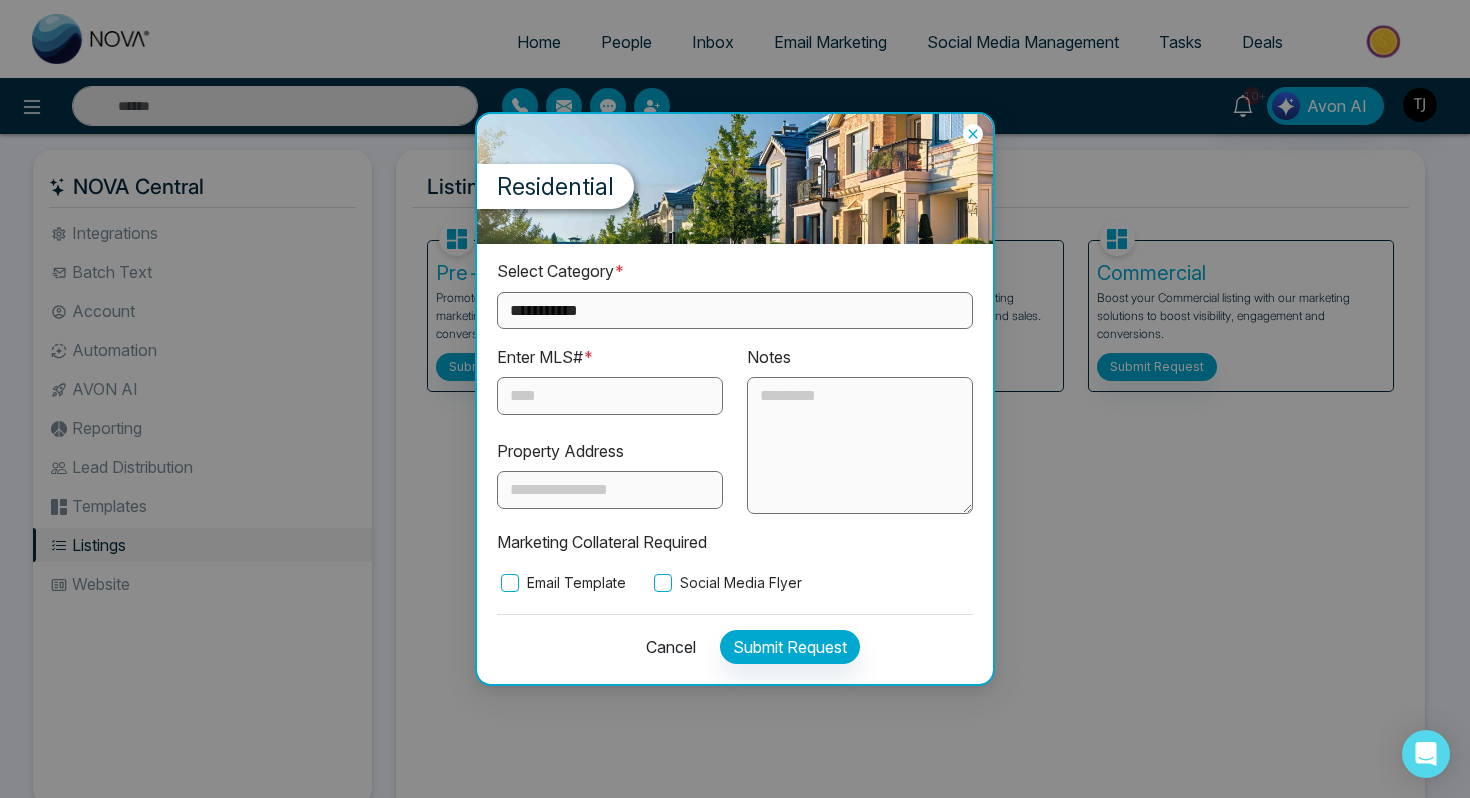 click on "**********" at bounding box center [735, 310] 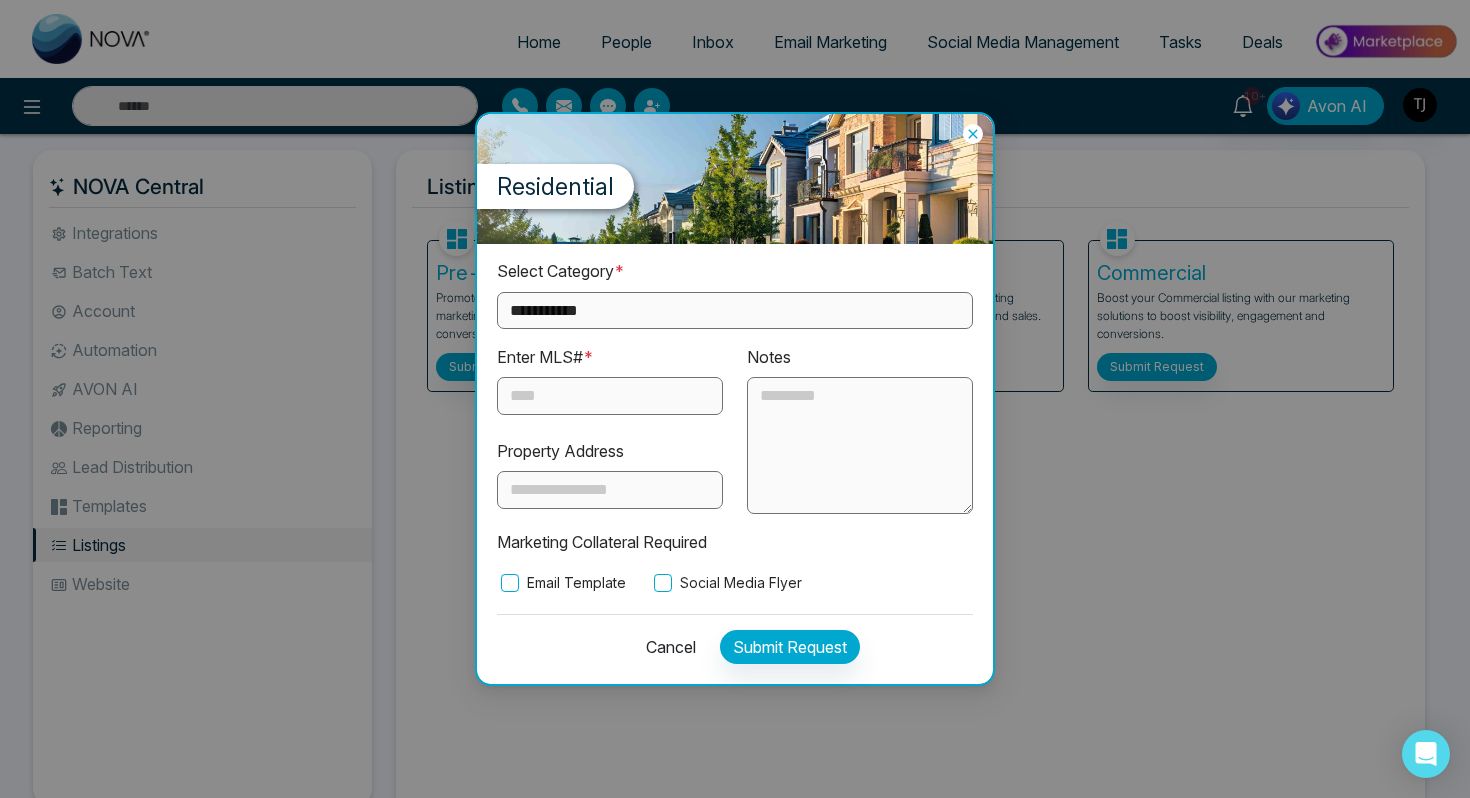 select on "**********" 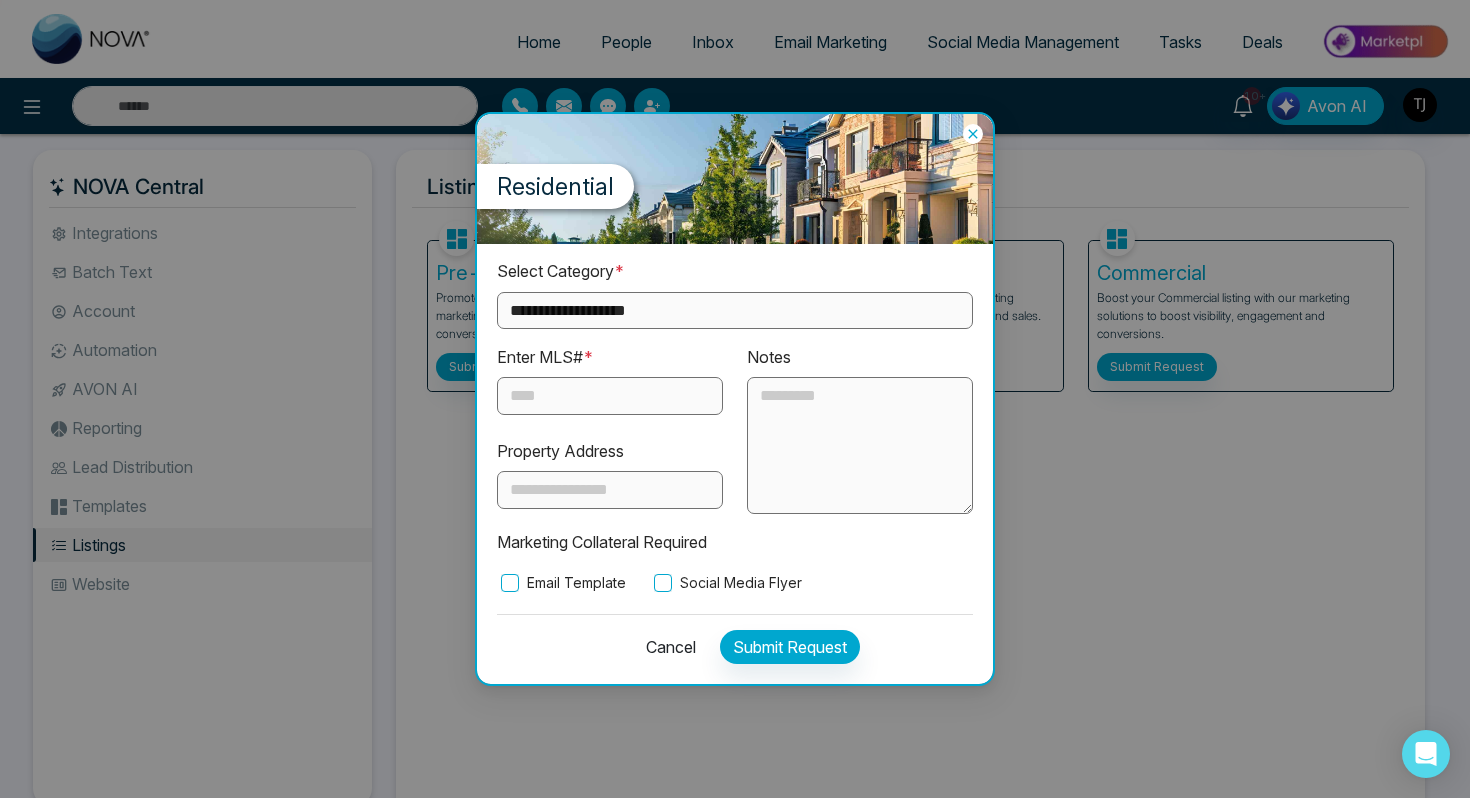 click at bounding box center [610, 396] 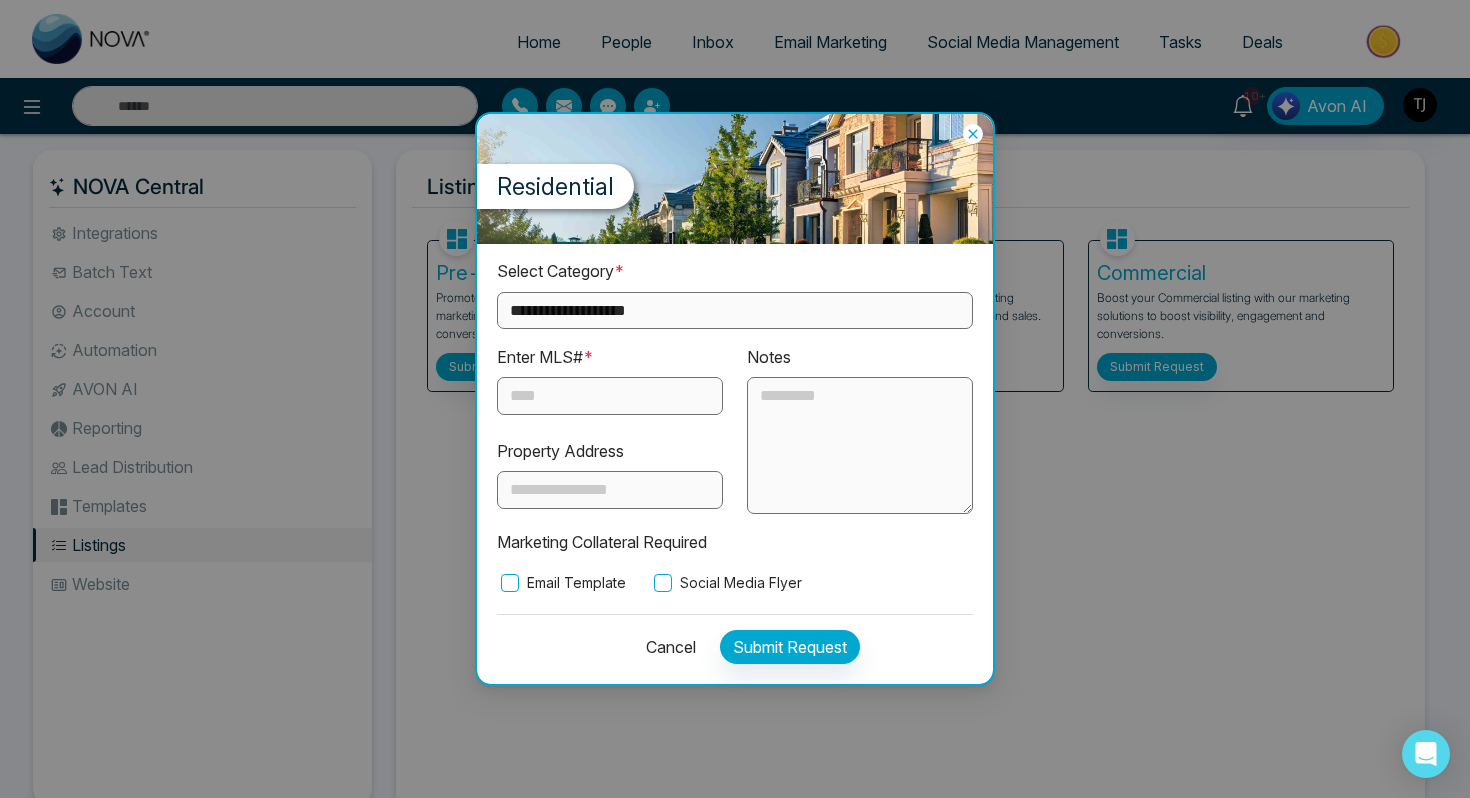 click on "Cancel" at bounding box center [665, 647] 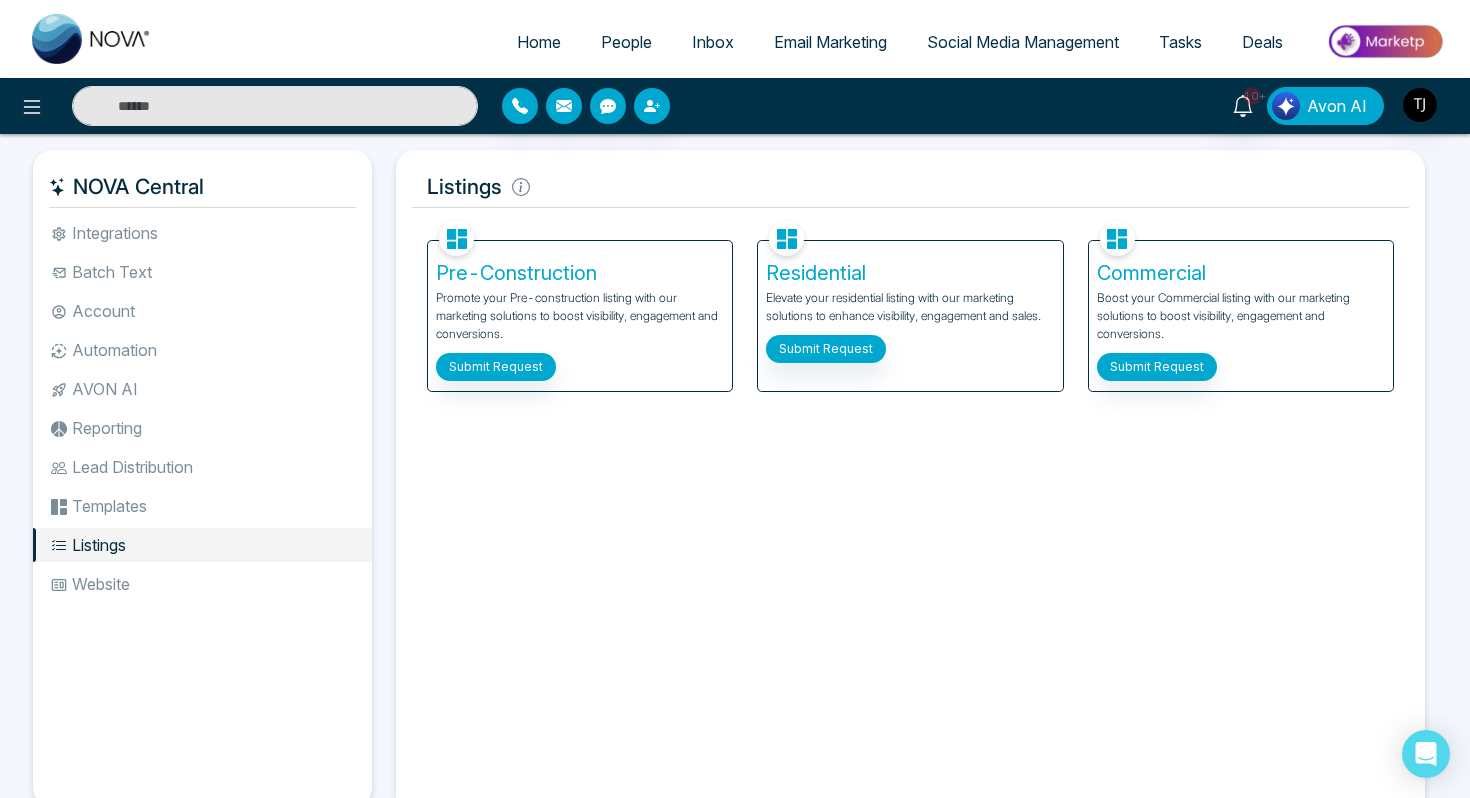 click on "Avon AI" at bounding box center (1337, 106) 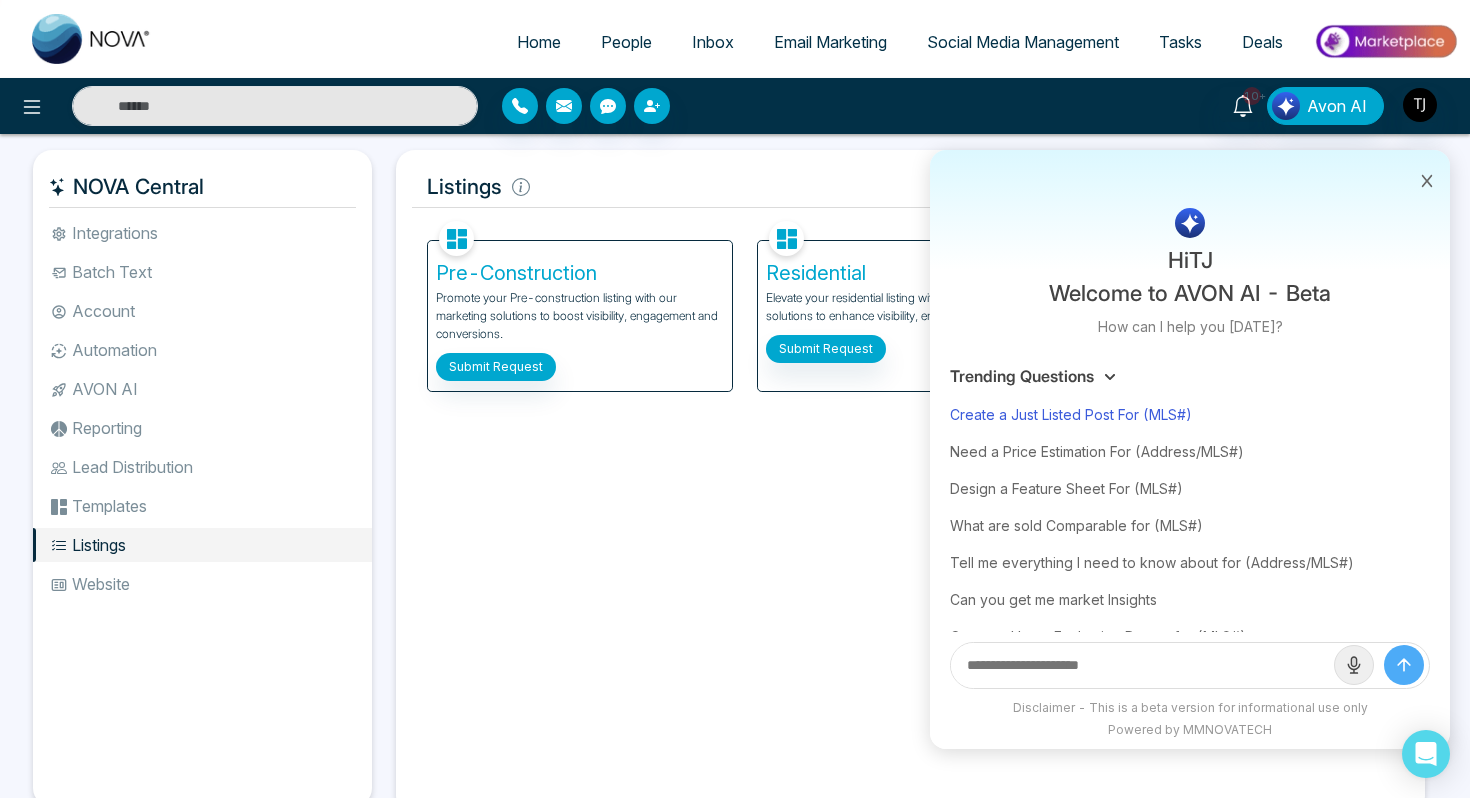click on "Create a Just Listed Post For (MLS#)" at bounding box center (1190, 414) 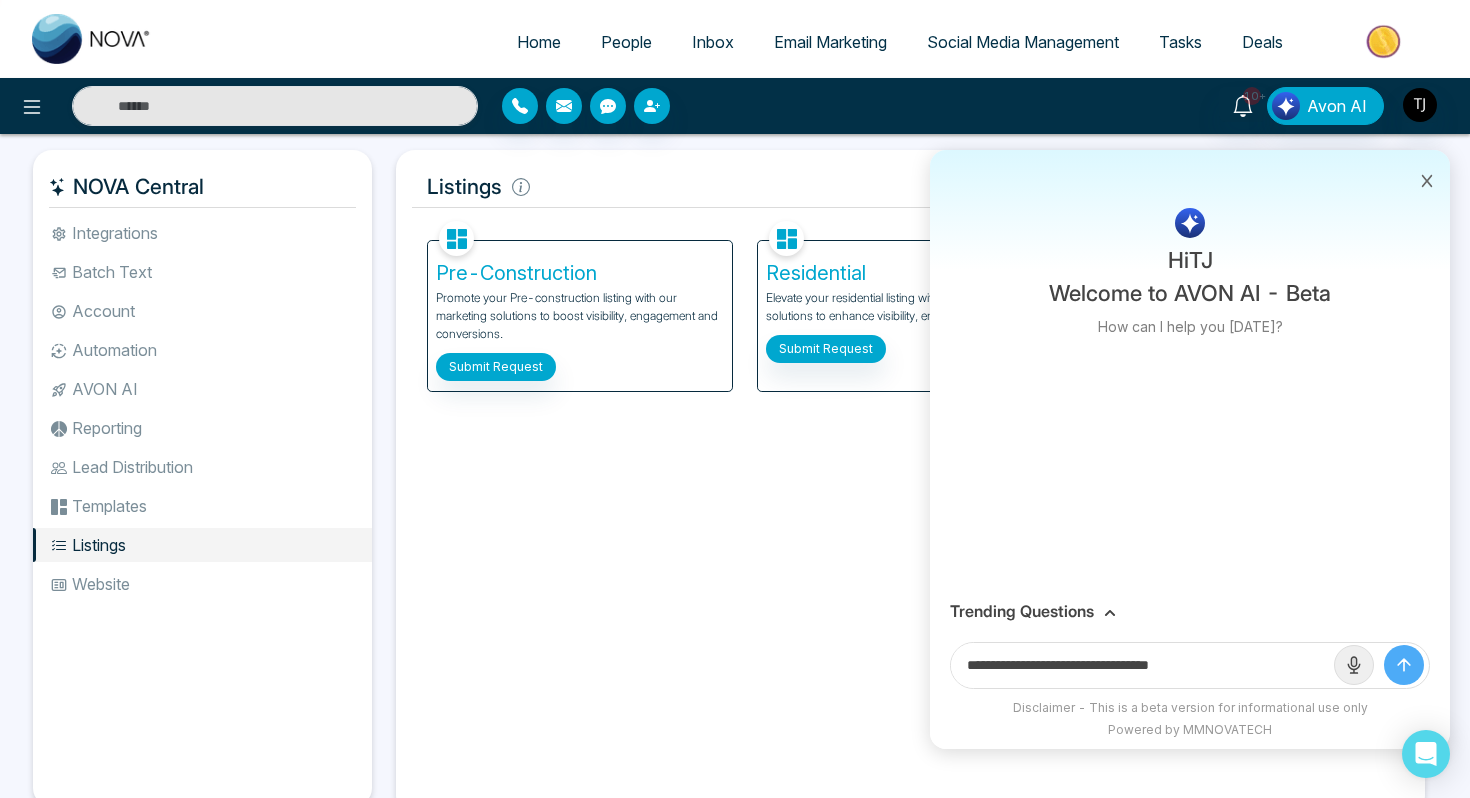 drag, startPoint x: 1161, startPoint y: 666, endPoint x: 1296, endPoint y: 664, distance: 135.01482 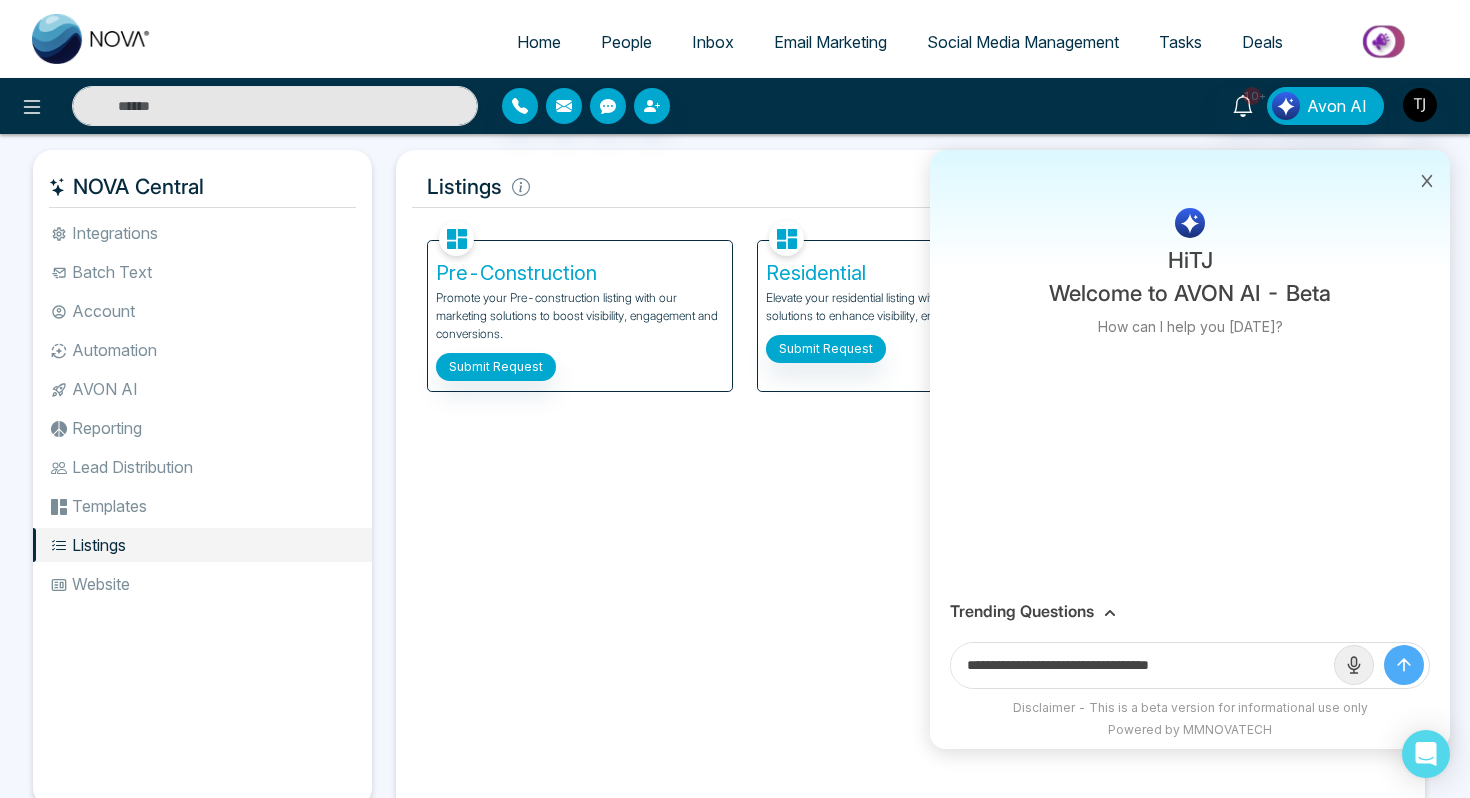 click on "**********" at bounding box center [1142, 665] 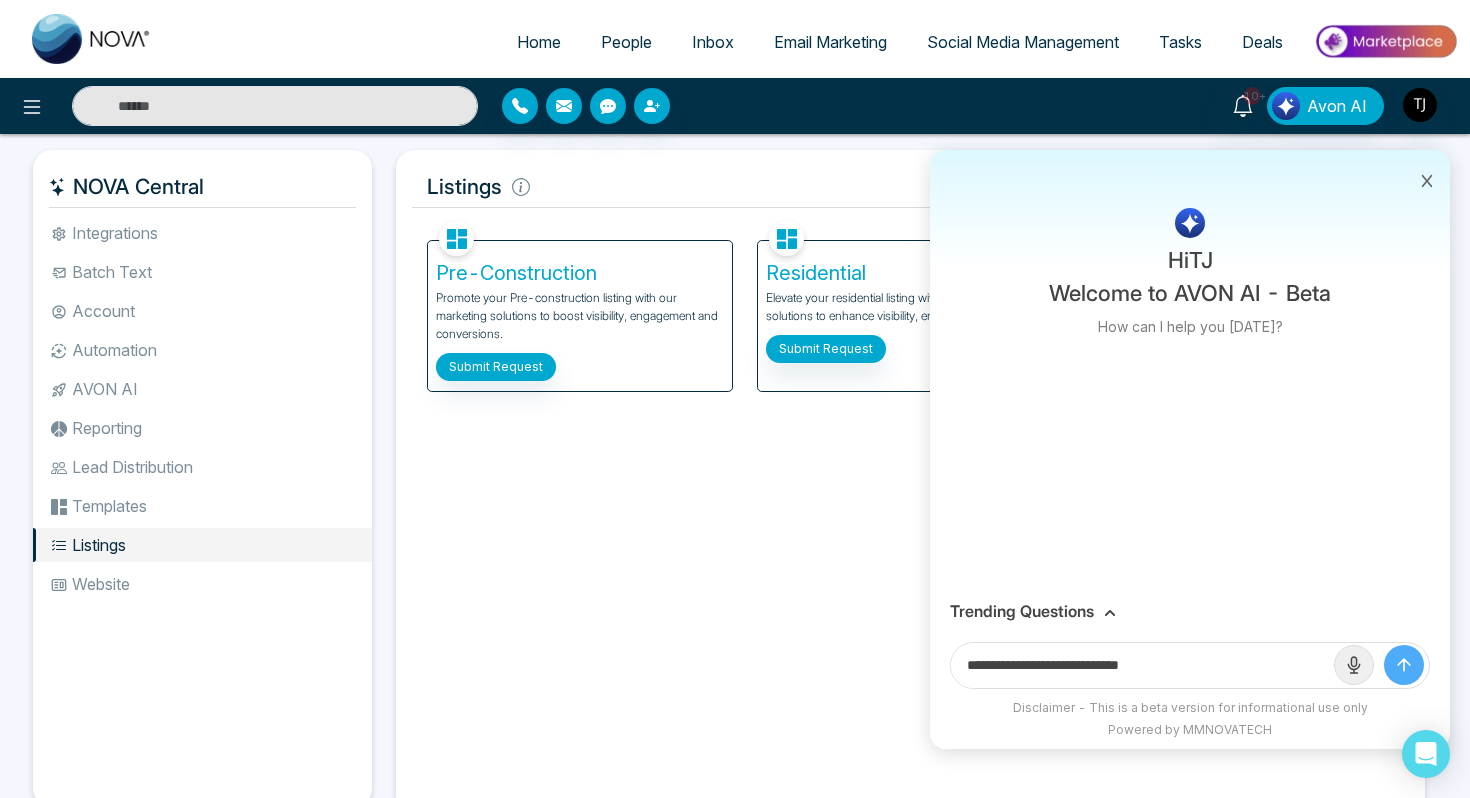 paste on "**********" 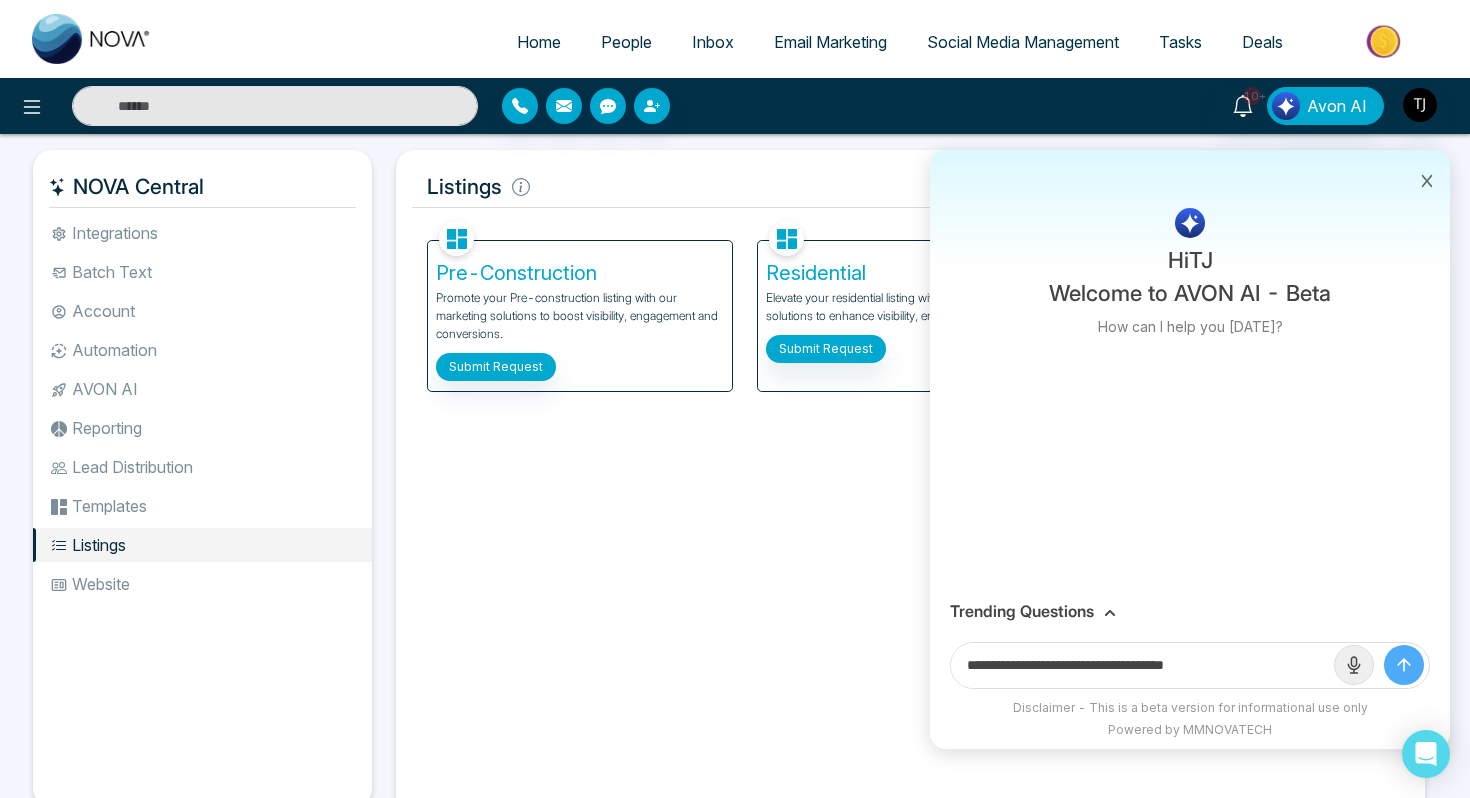 type on "**********" 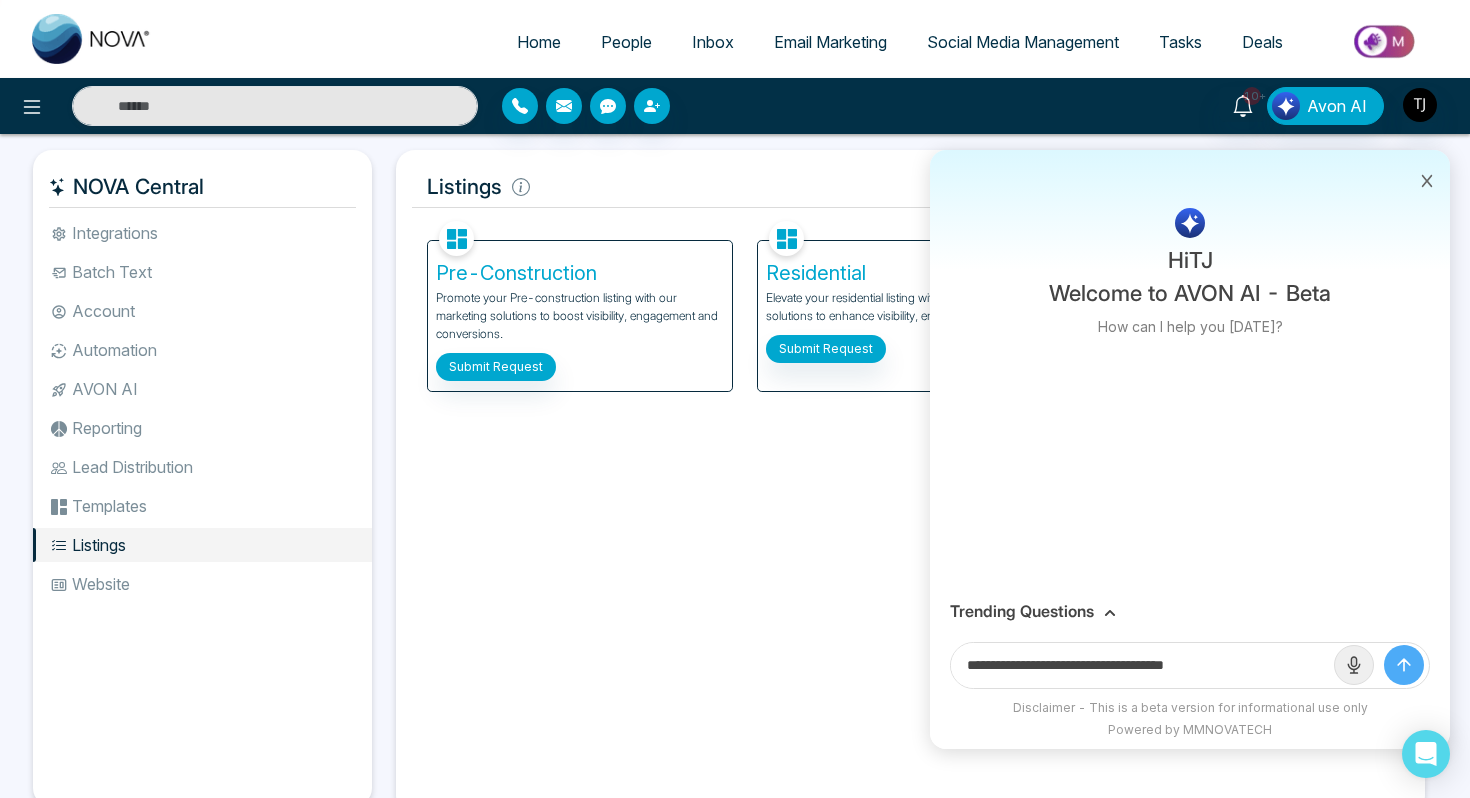 click at bounding box center (1404, 665) 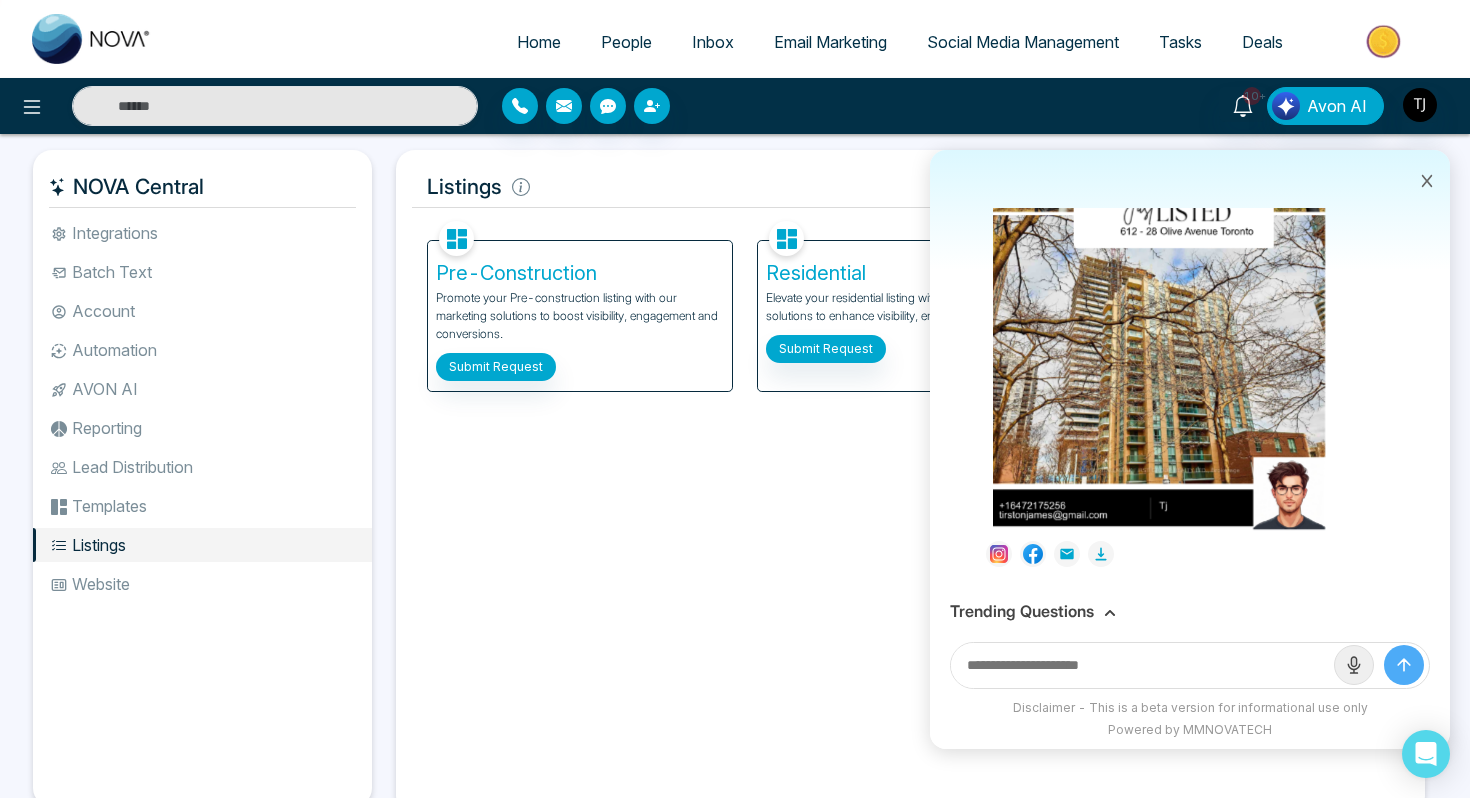 scroll, scrollTop: 473, scrollLeft: 0, axis: vertical 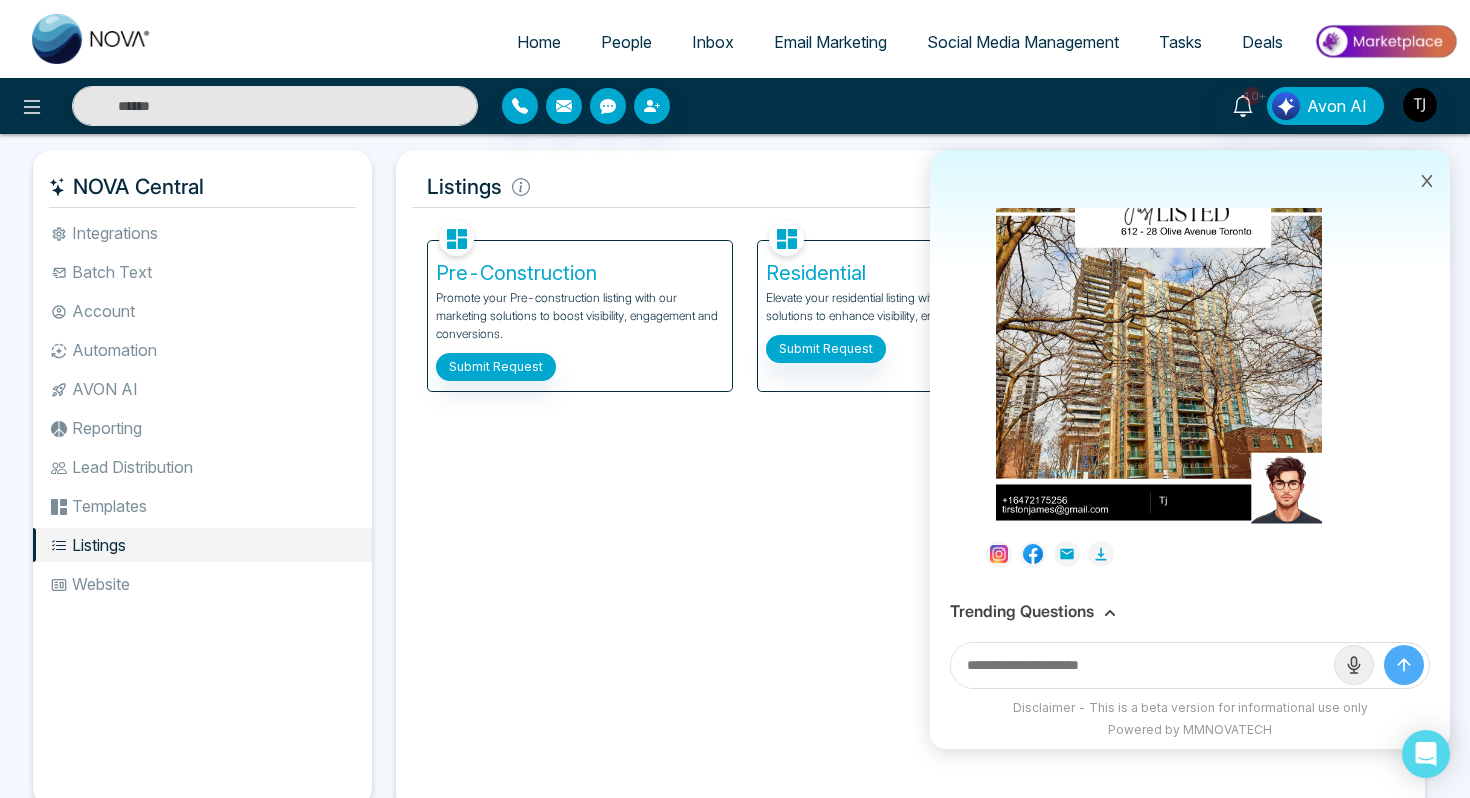 click on "Trending Questions" at bounding box center [1022, 611] 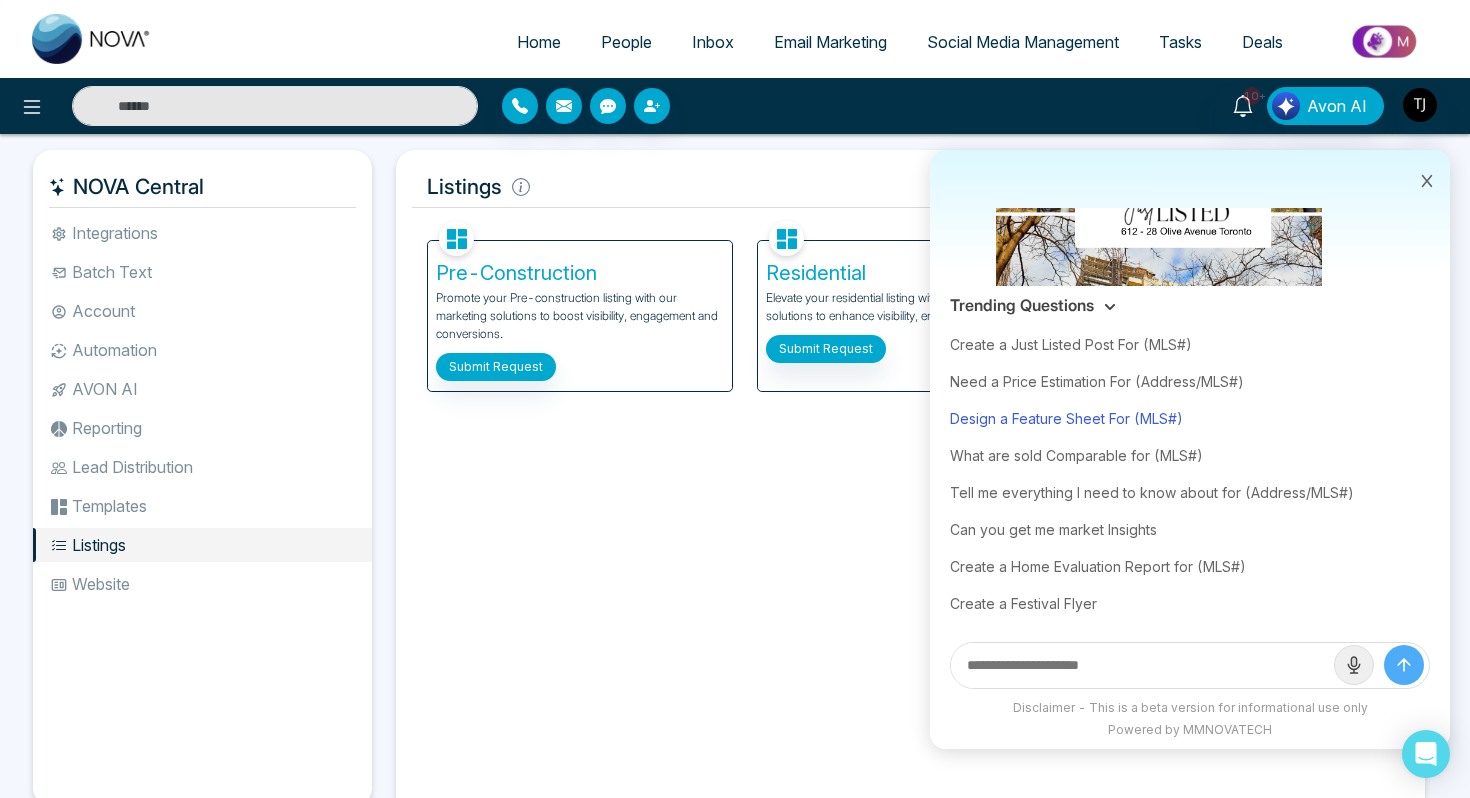click on "Design a Feature Sheet For (MLS#)" at bounding box center [1190, 418] 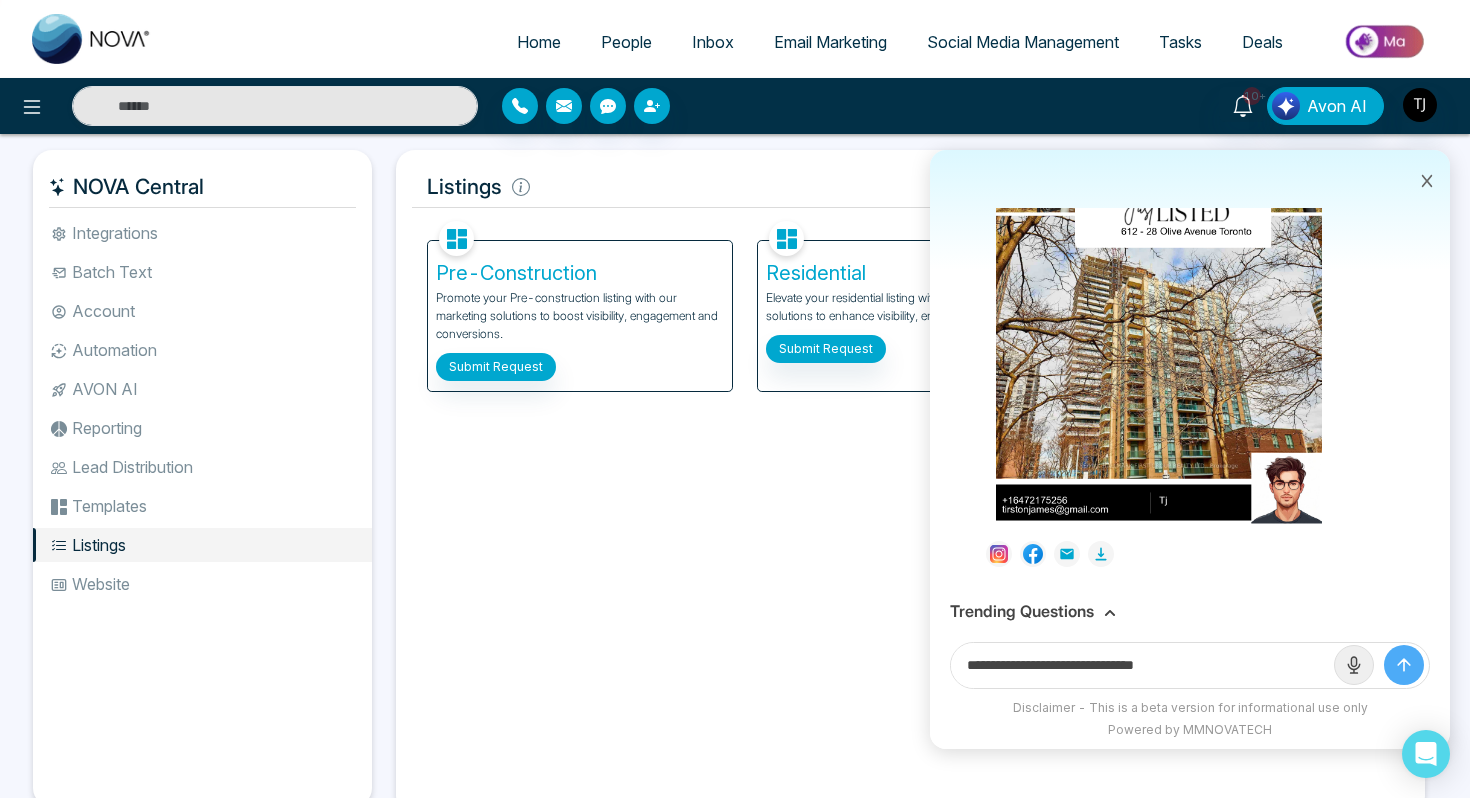 drag, startPoint x: 1151, startPoint y: 666, endPoint x: 1239, endPoint y: 665, distance: 88.005684 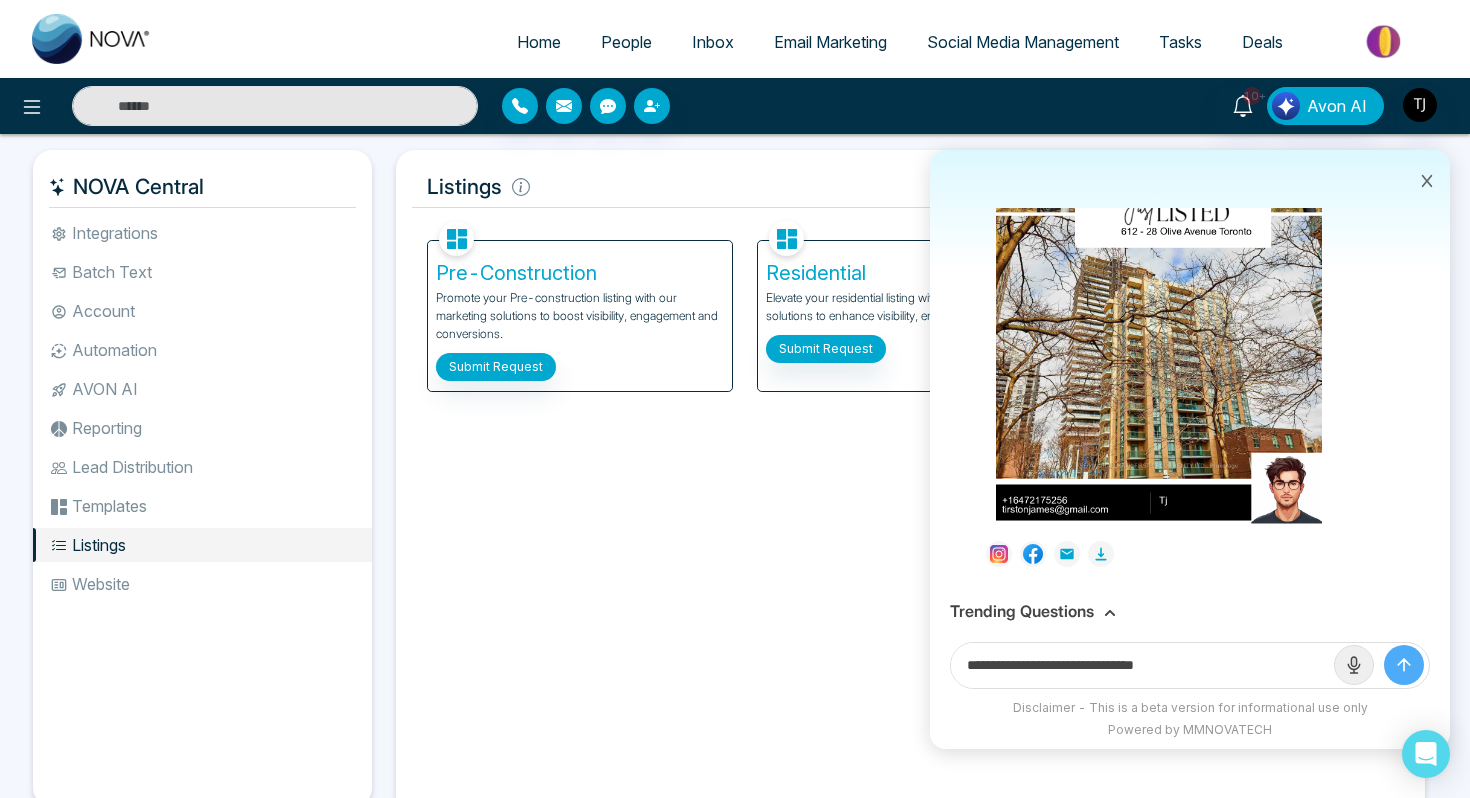click on "**********" at bounding box center [1142, 665] 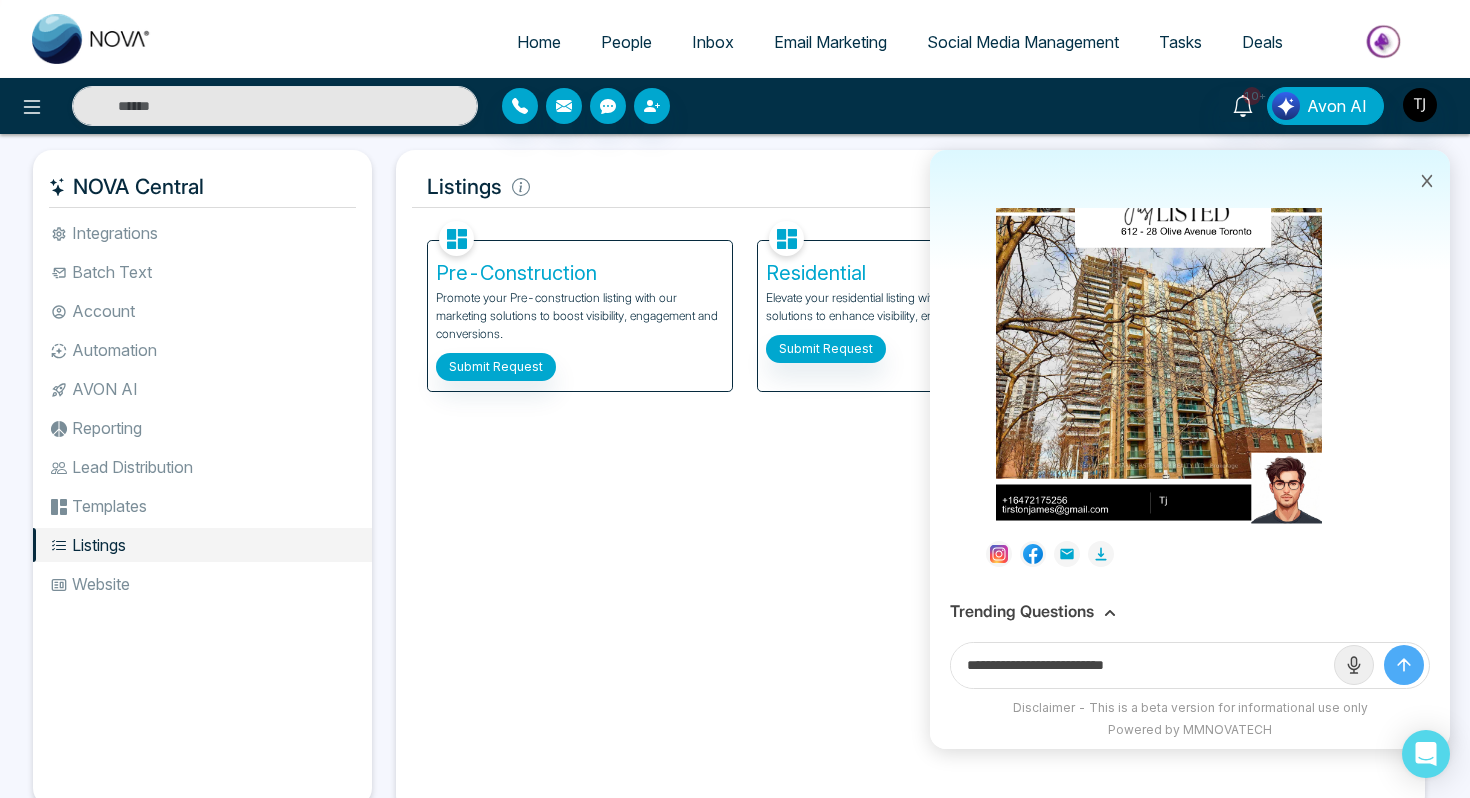 paste on "**********" 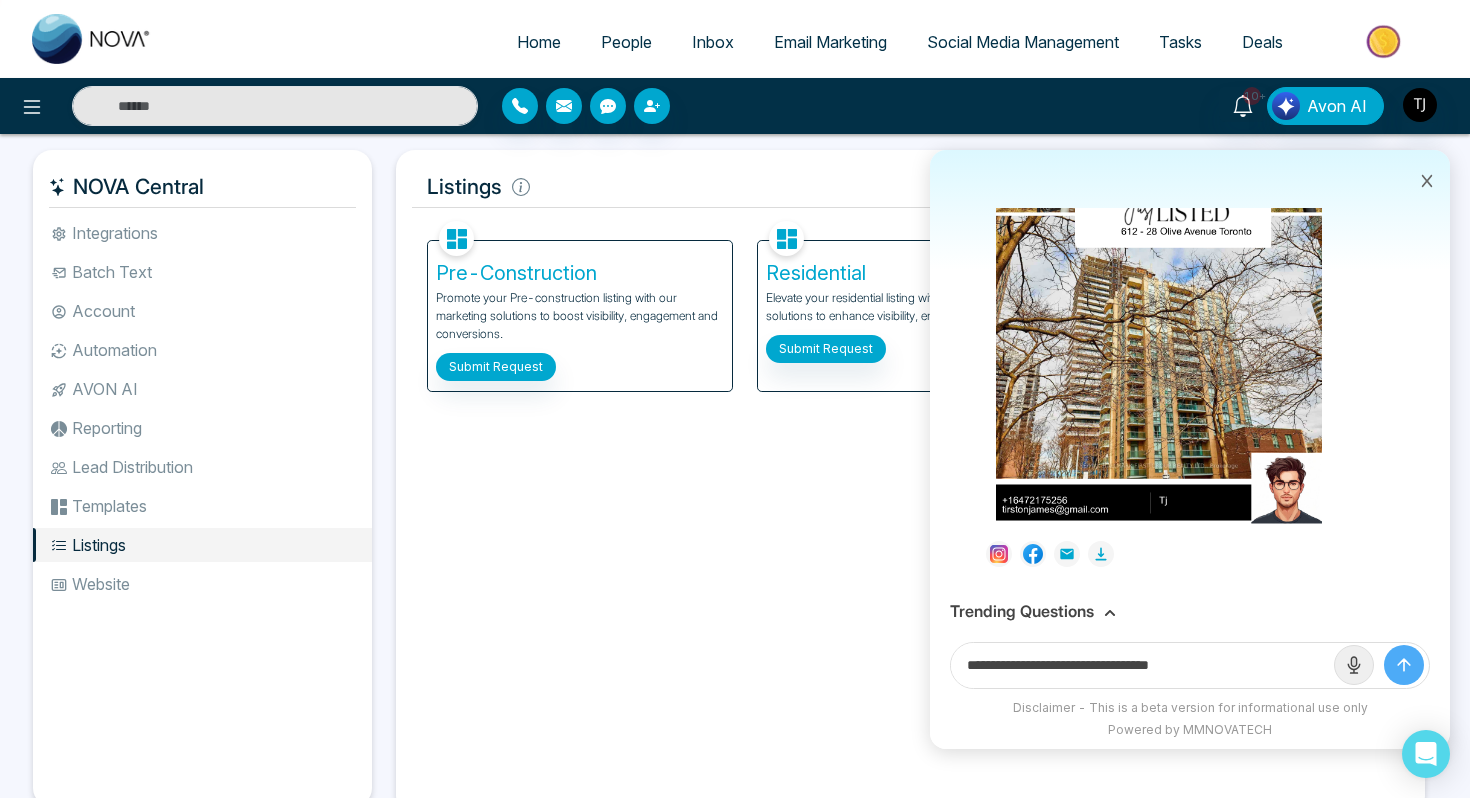 type on "**********" 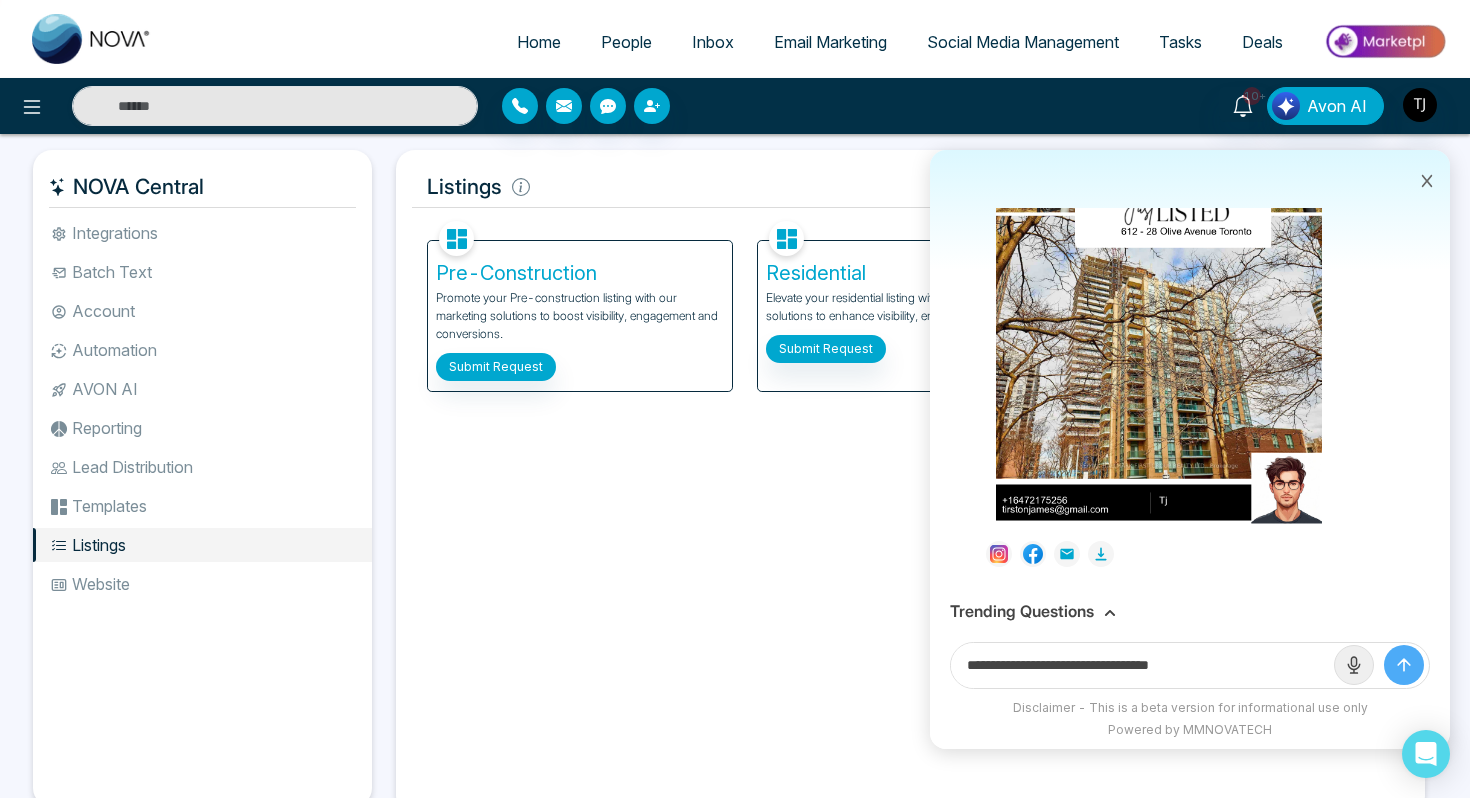 click at bounding box center [1404, 665] 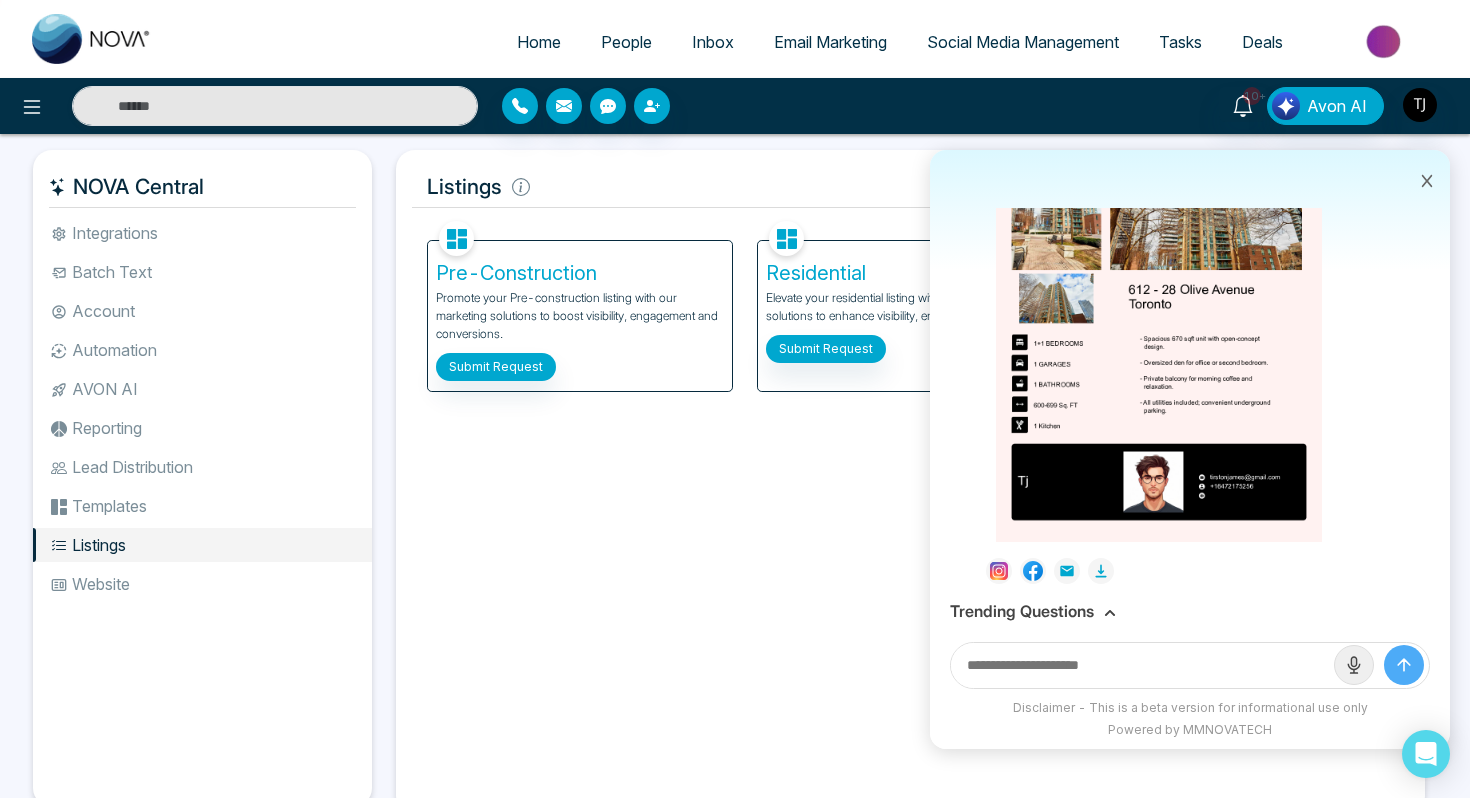 scroll, scrollTop: 1130, scrollLeft: 0, axis: vertical 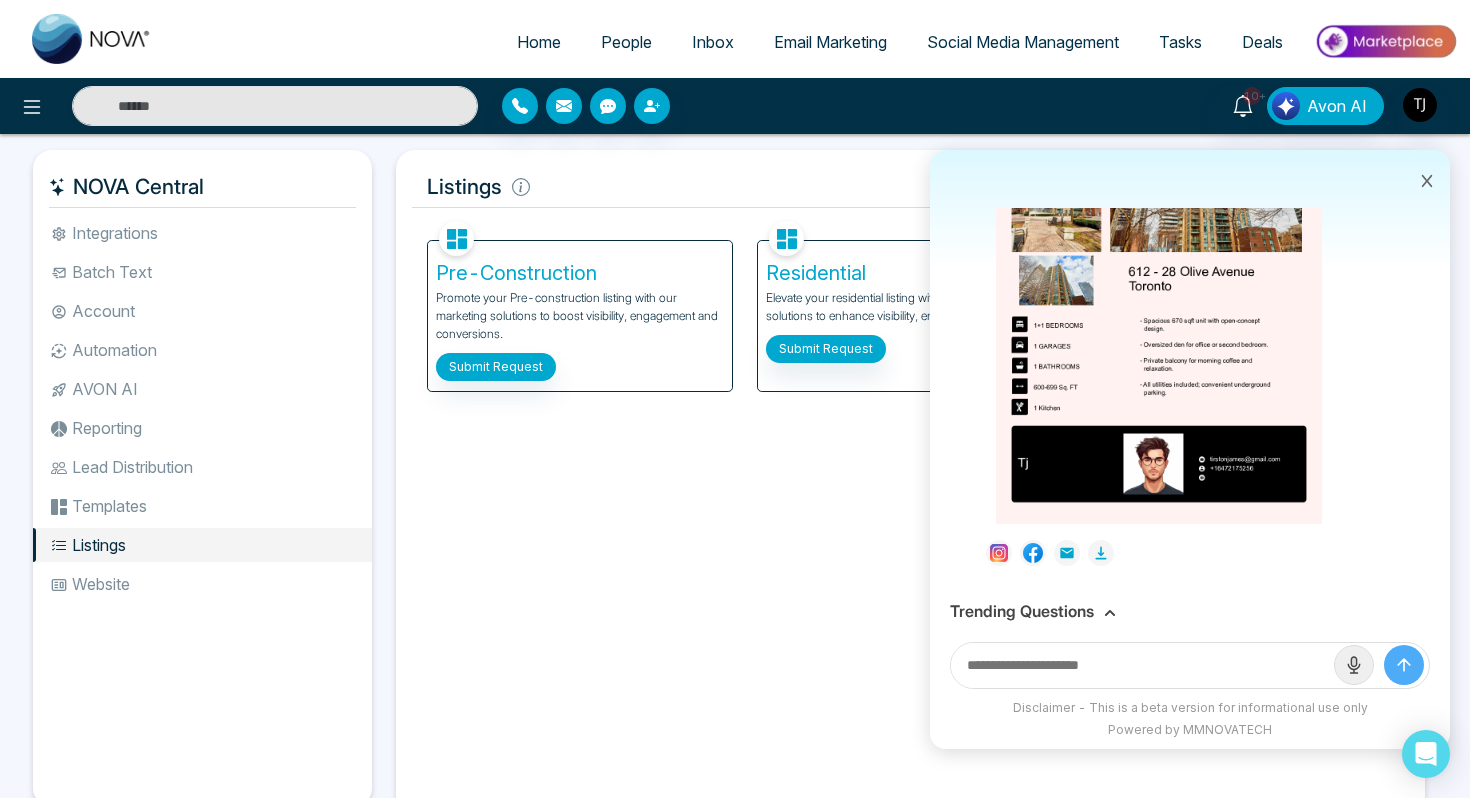 click on "Trending Questions" at bounding box center (1022, 611) 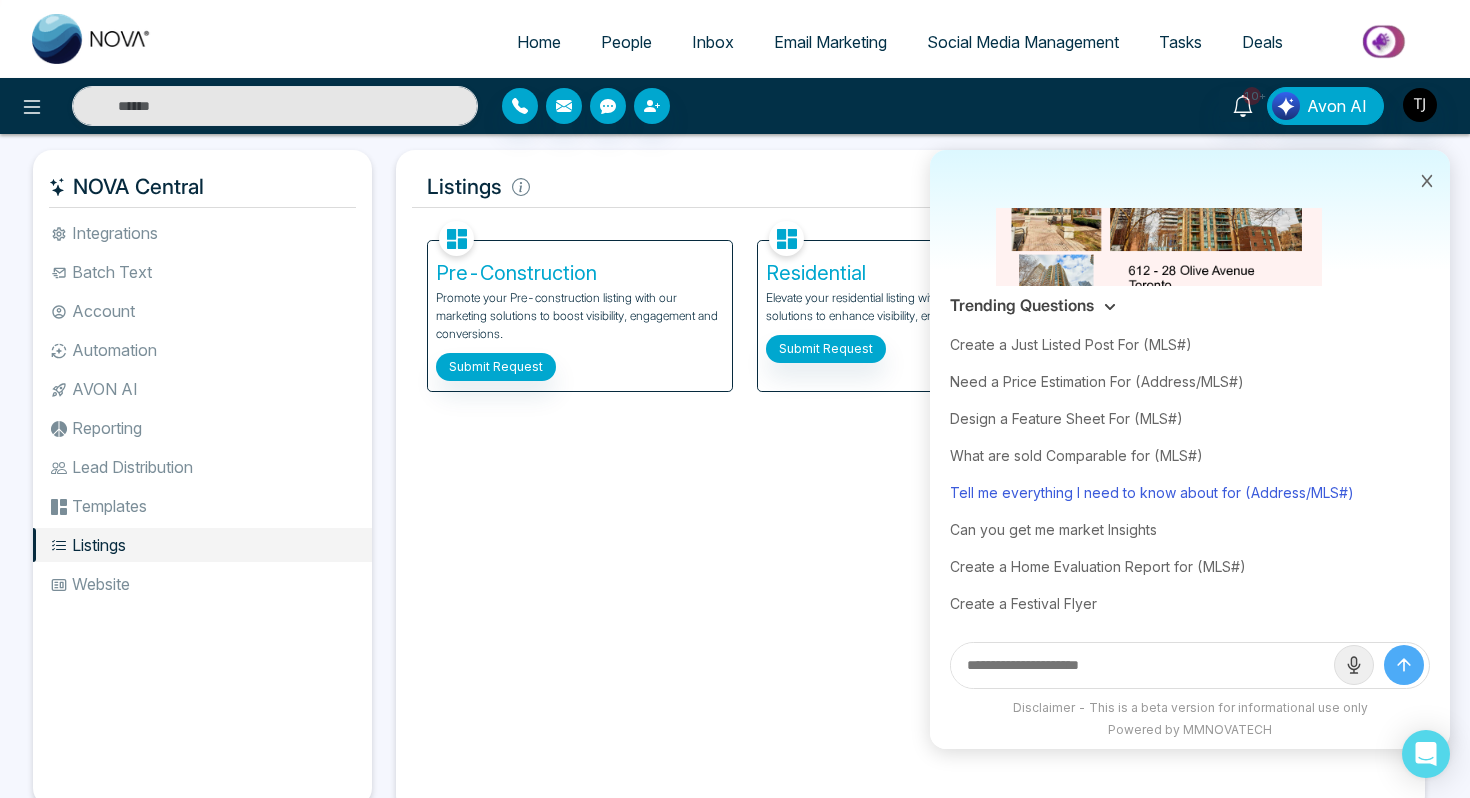 click on "Tell me everything I need to know about for (Address/MLS#)" at bounding box center (1190, 492) 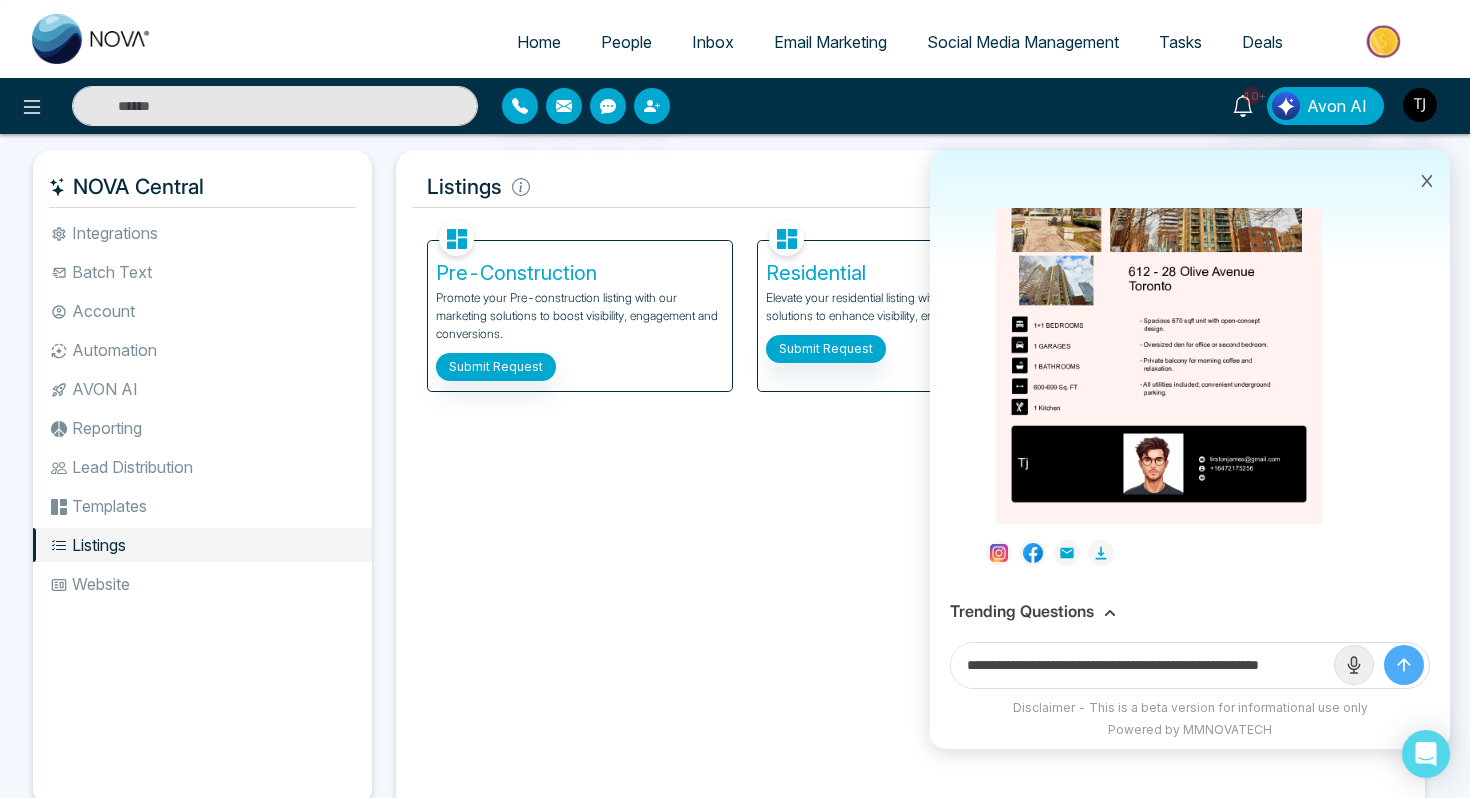 scroll, scrollTop: 0, scrollLeft: 48, axis: horizontal 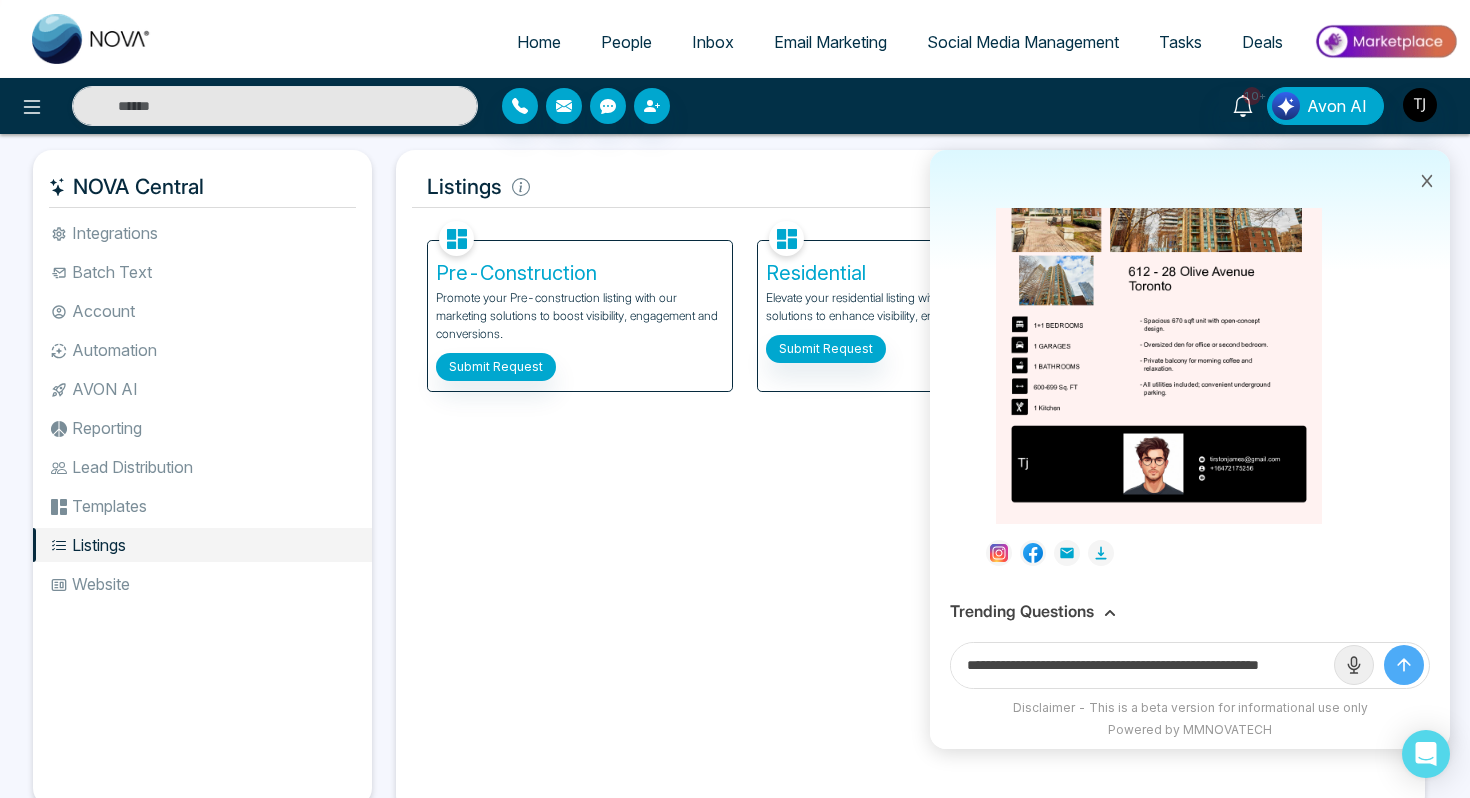 drag, startPoint x: 1257, startPoint y: 666, endPoint x: 1406, endPoint y: 660, distance: 149.12076 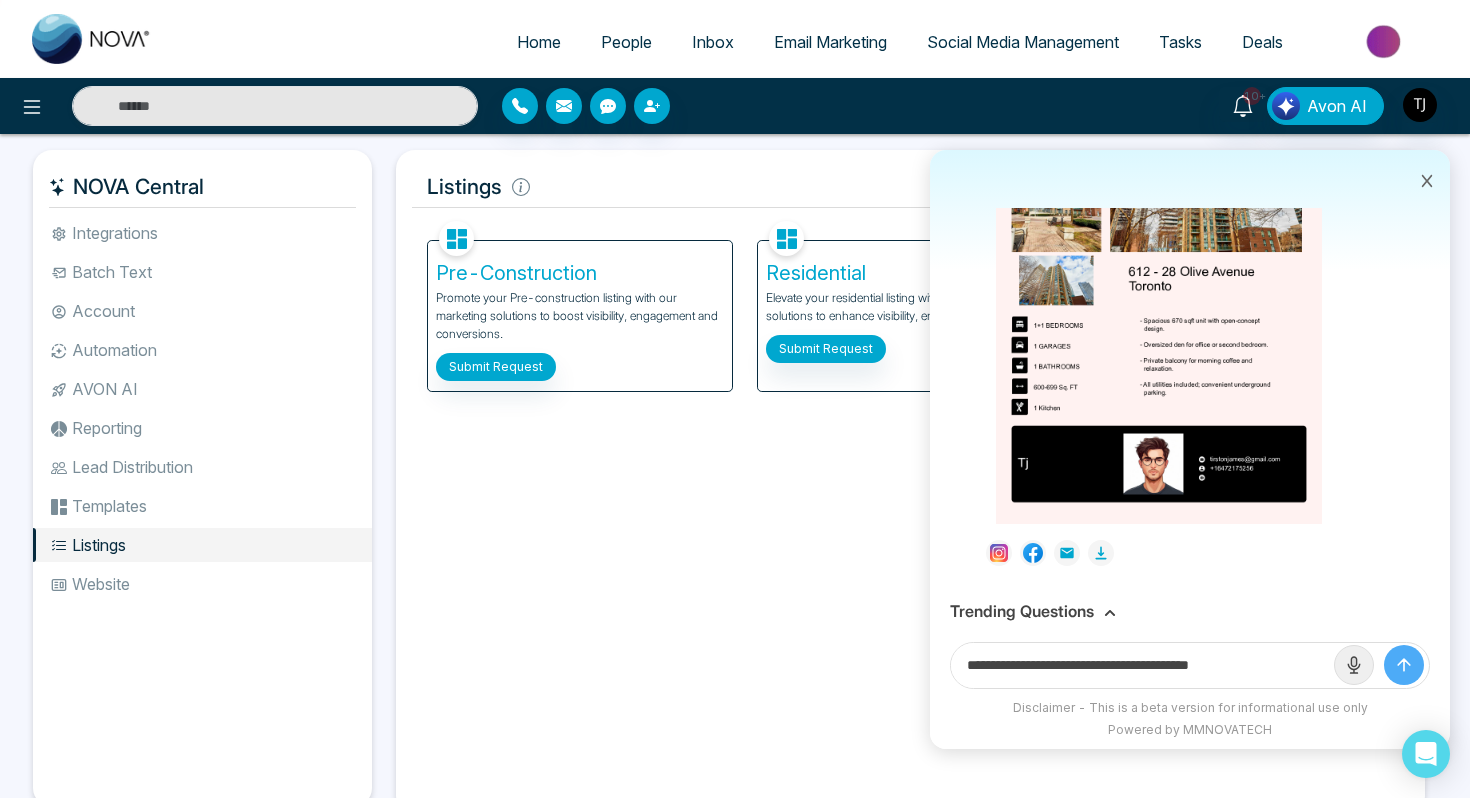 scroll, scrollTop: 0, scrollLeft: 0, axis: both 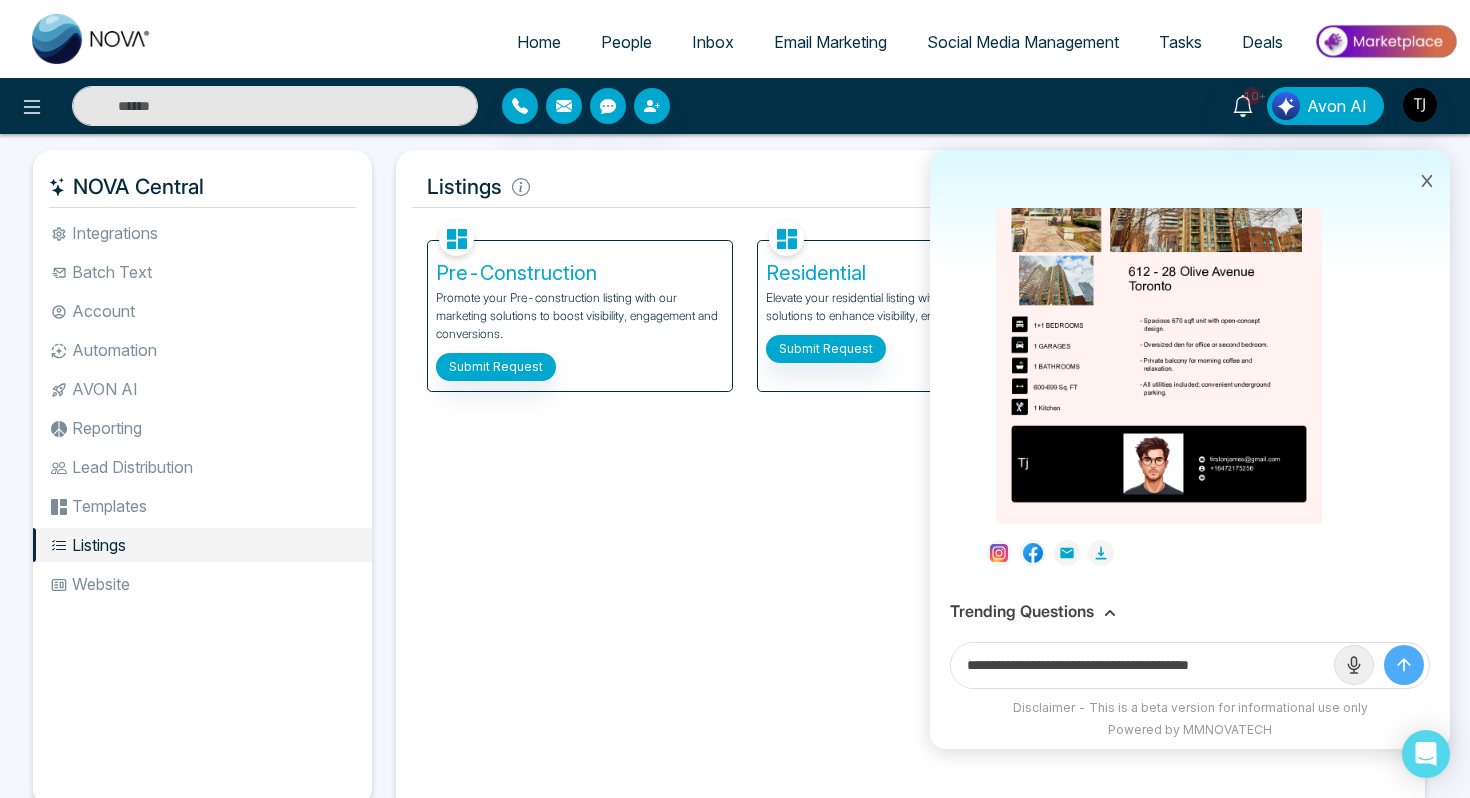 paste on "**********" 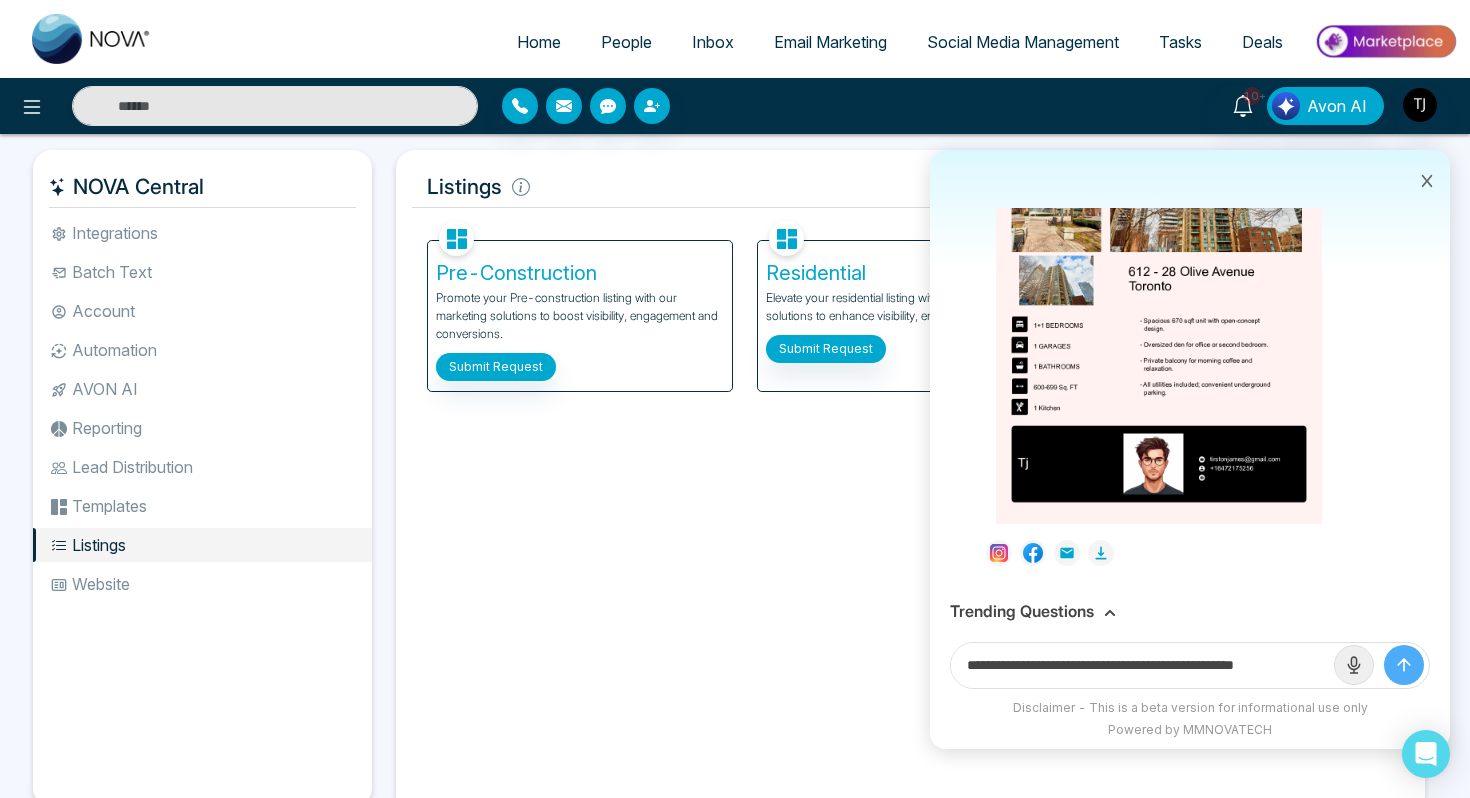scroll, scrollTop: 0, scrollLeft: 14, axis: horizontal 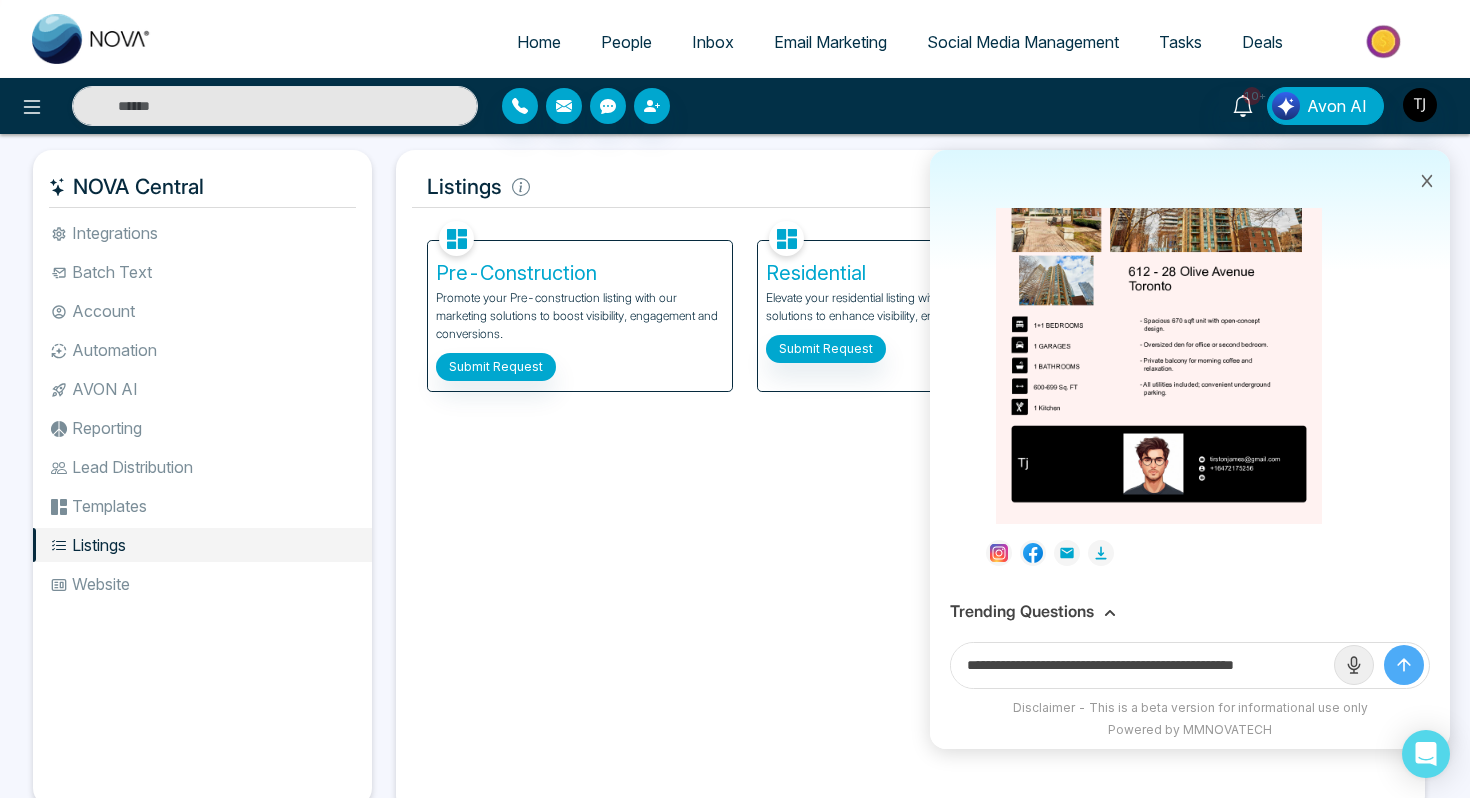 type on "**********" 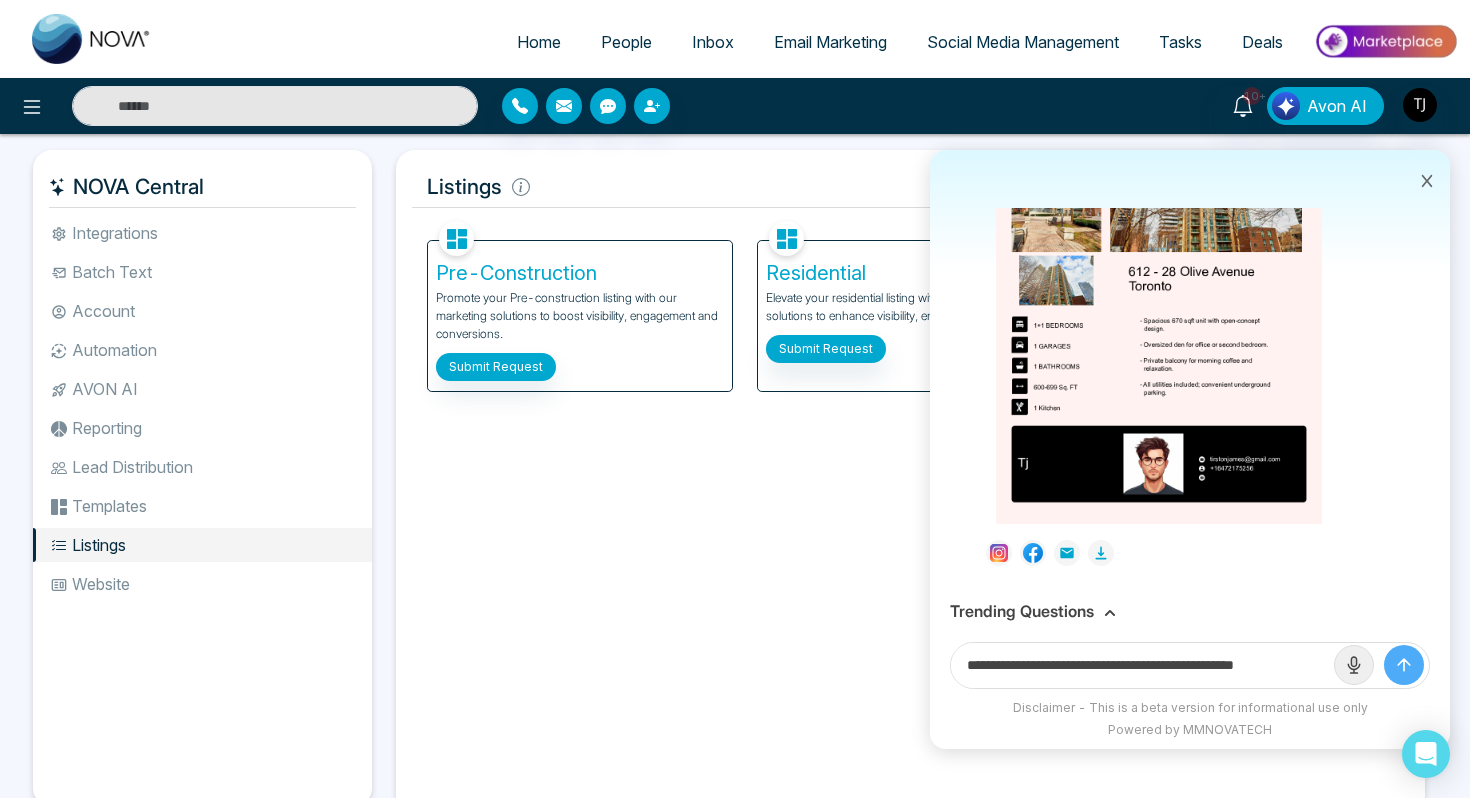 click at bounding box center (1404, 665) 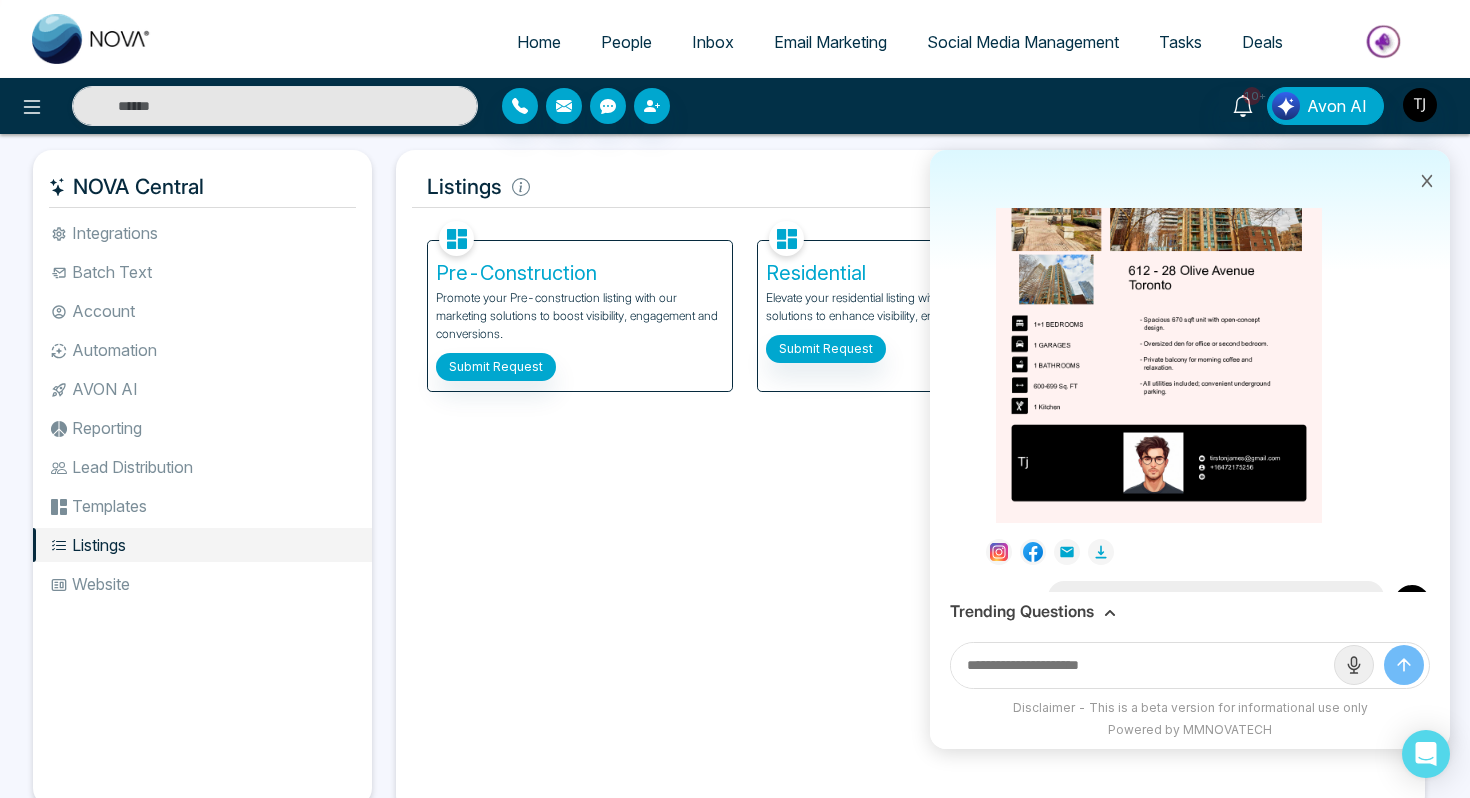 scroll, scrollTop: 0, scrollLeft: 0, axis: both 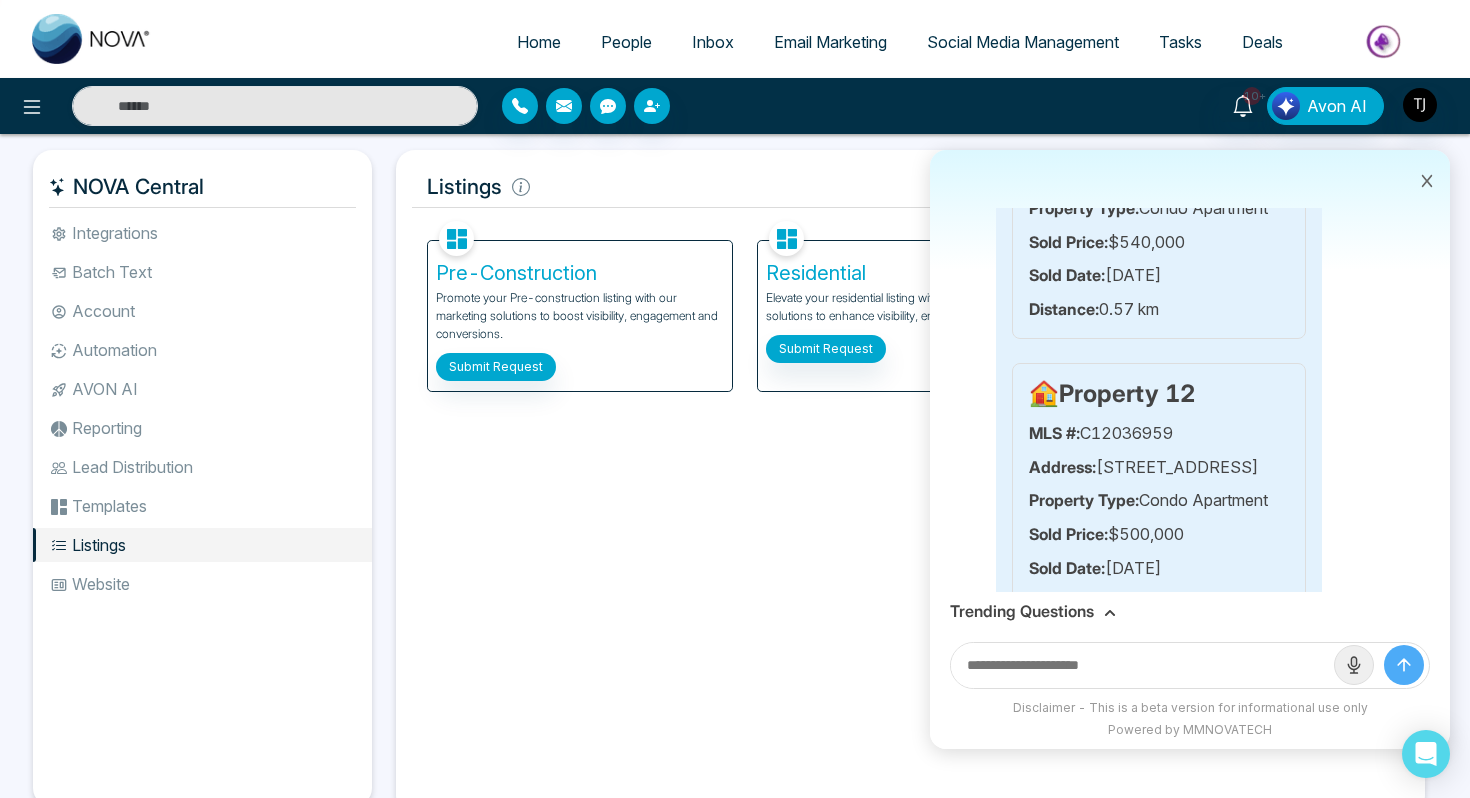 click on "Trending Questions" at bounding box center (1022, 611) 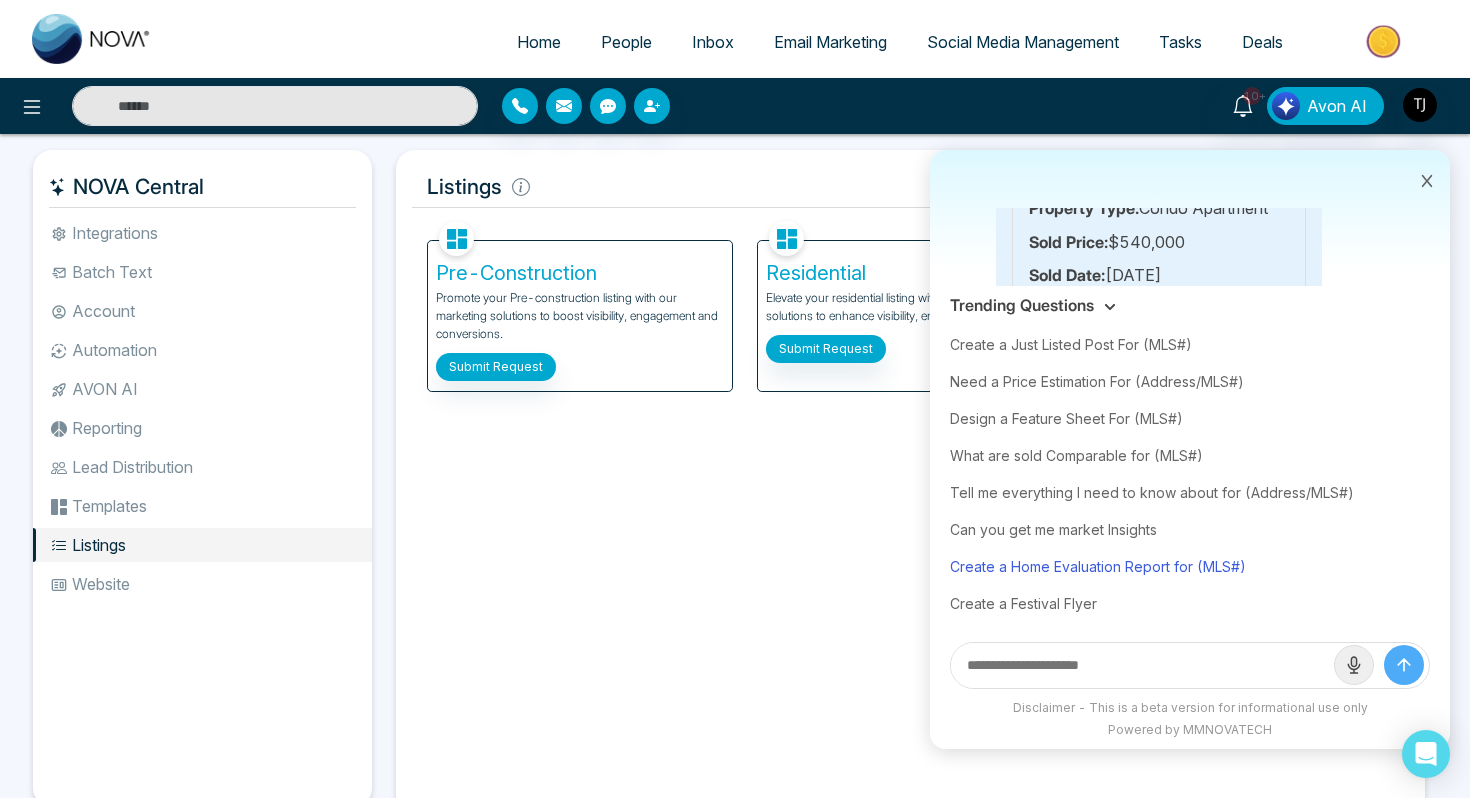 click on "Create a Home Evaluation Report for (MLS#)" at bounding box center (1190, 566) 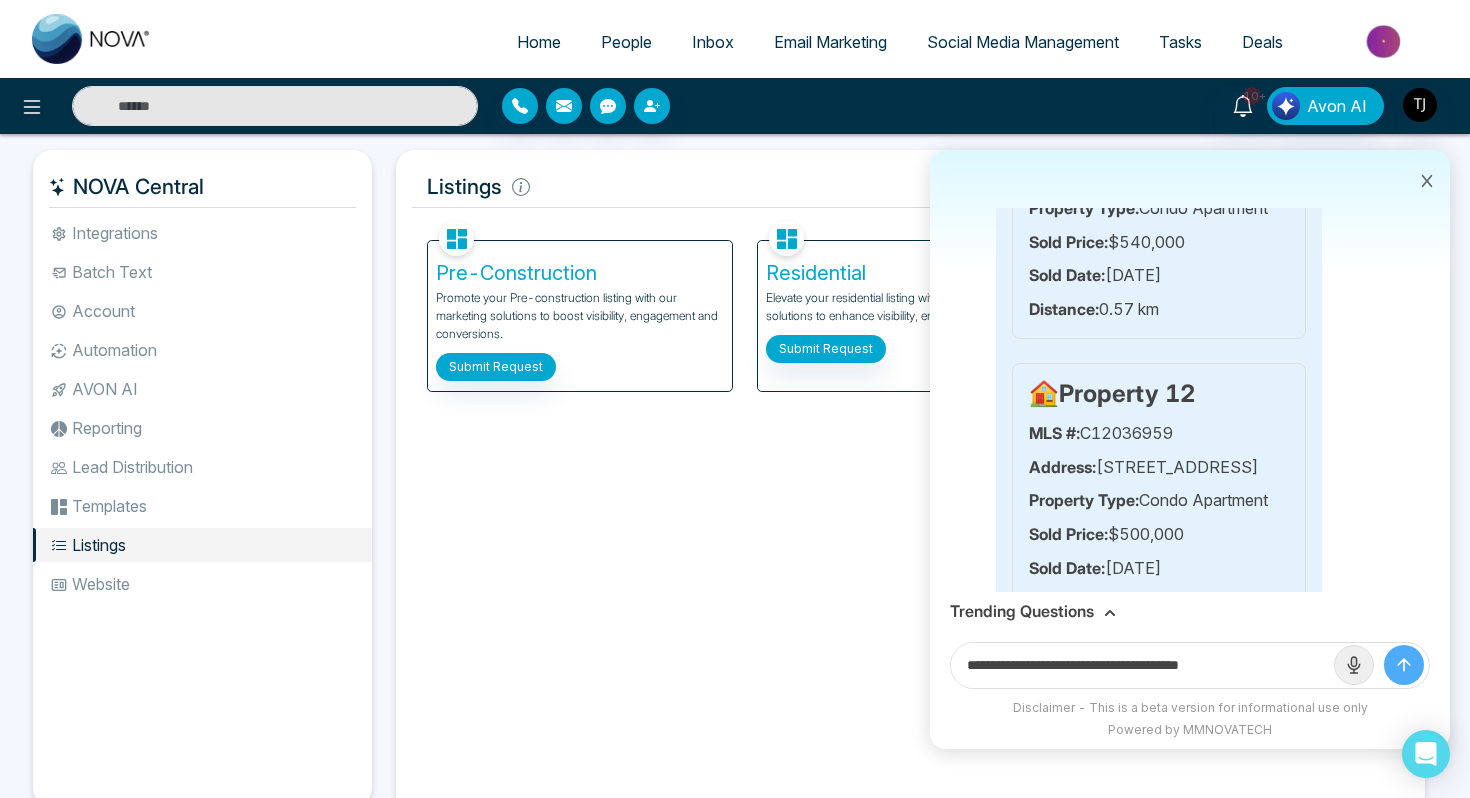 drag, startPoint x: 1217, startPoint y: 665, endPoint x: 1307, endPoint y: 667, distance: 90.02222 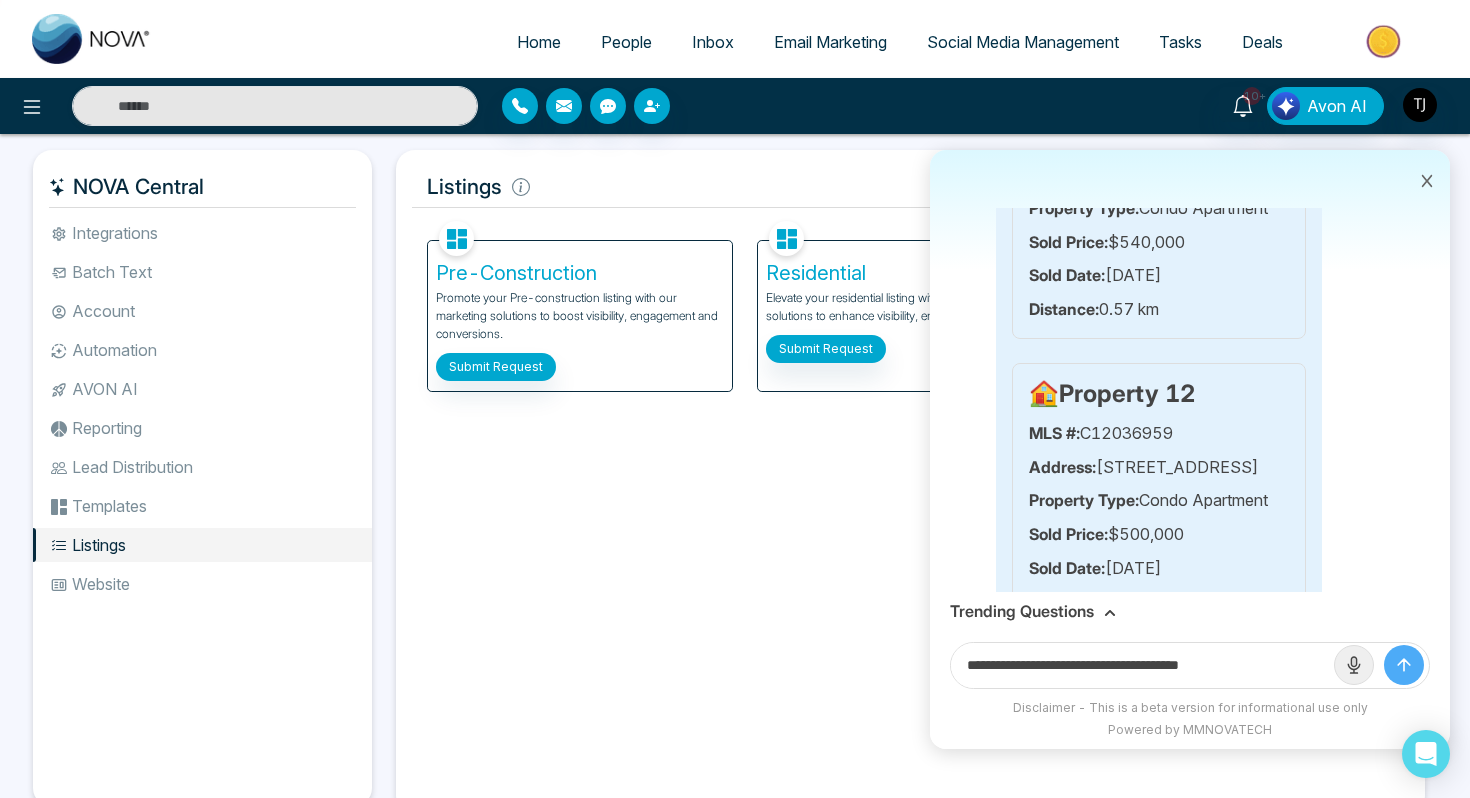 click on "**********" at bounding box center (1142, 665) 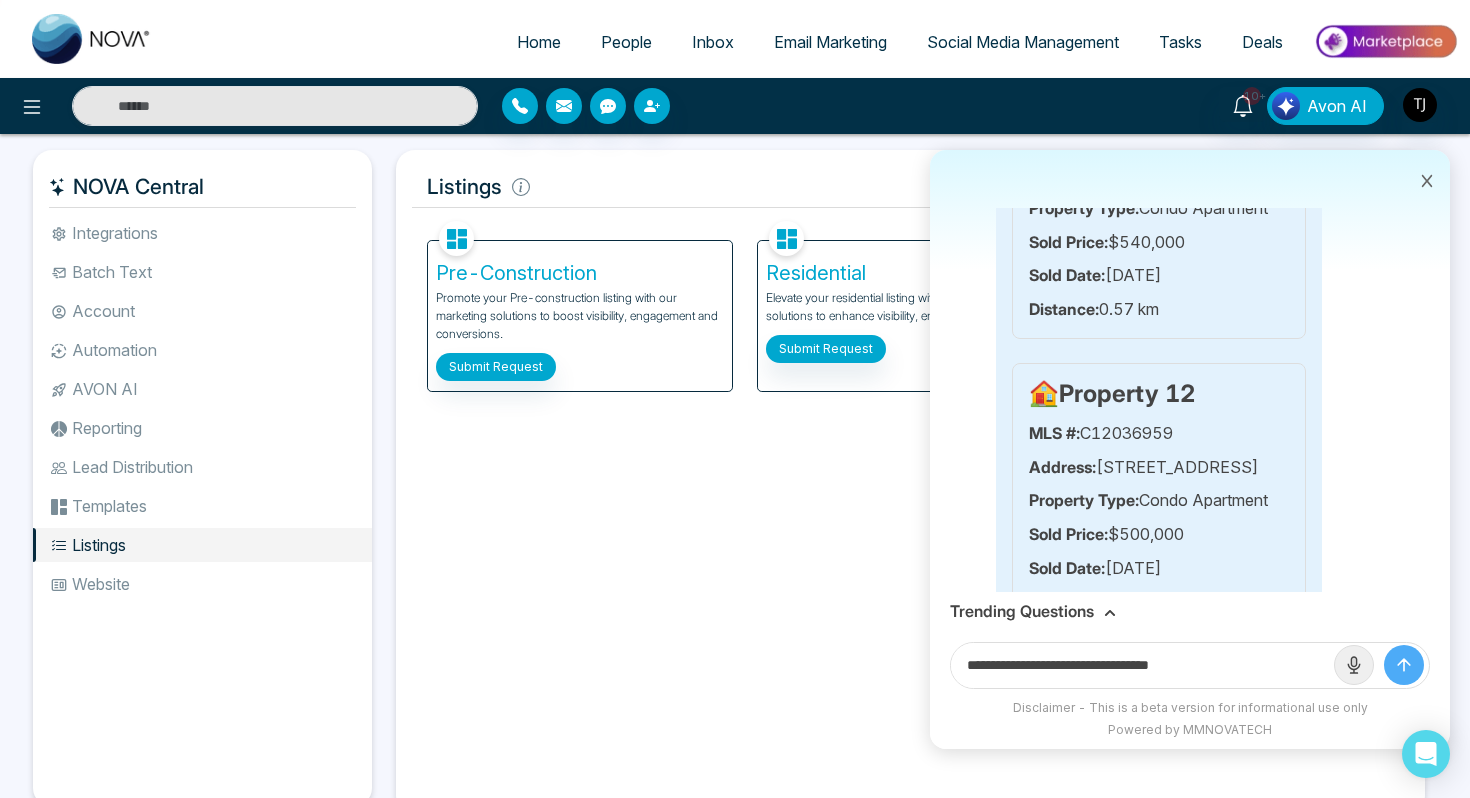 paste on "**********" 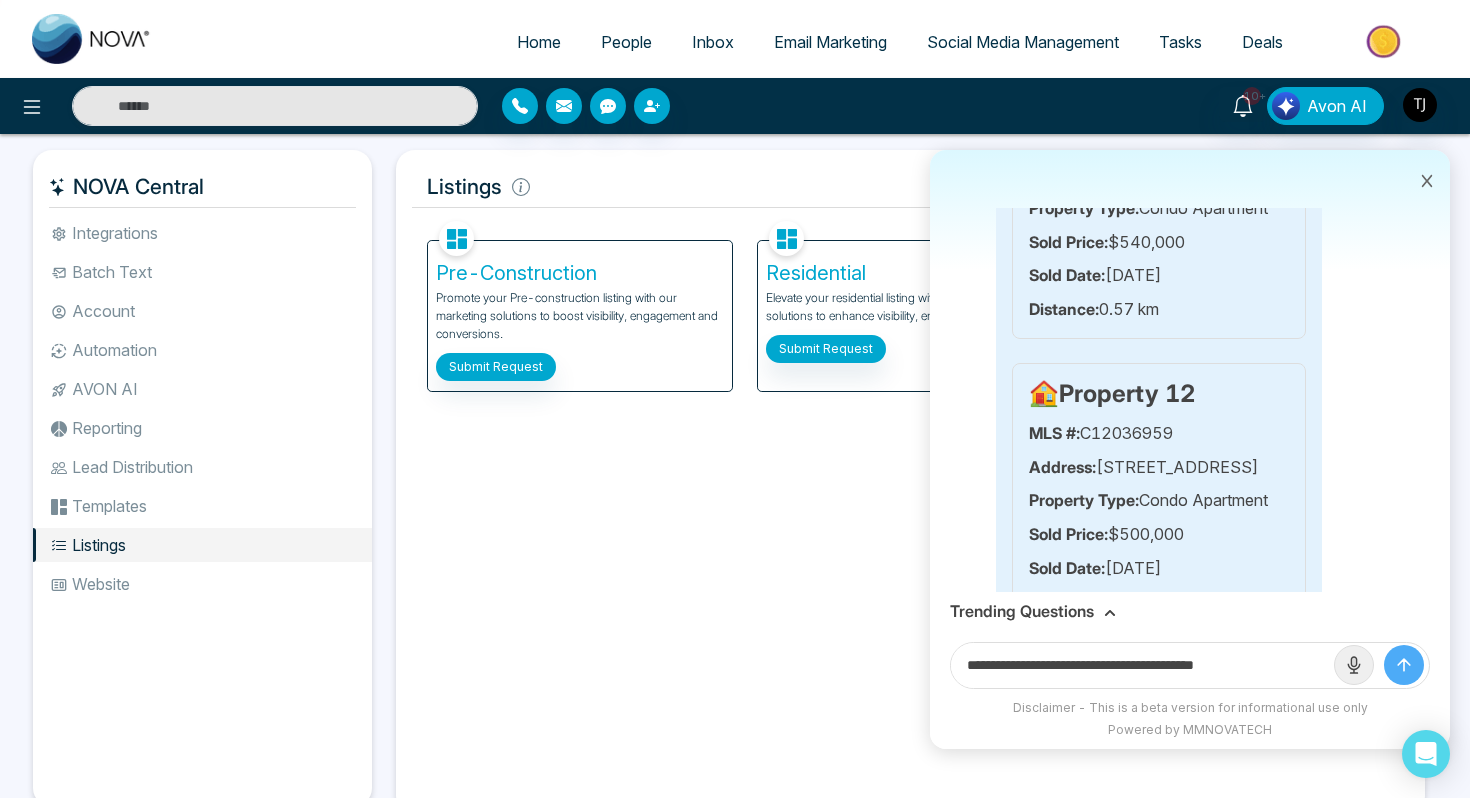type on "**********" 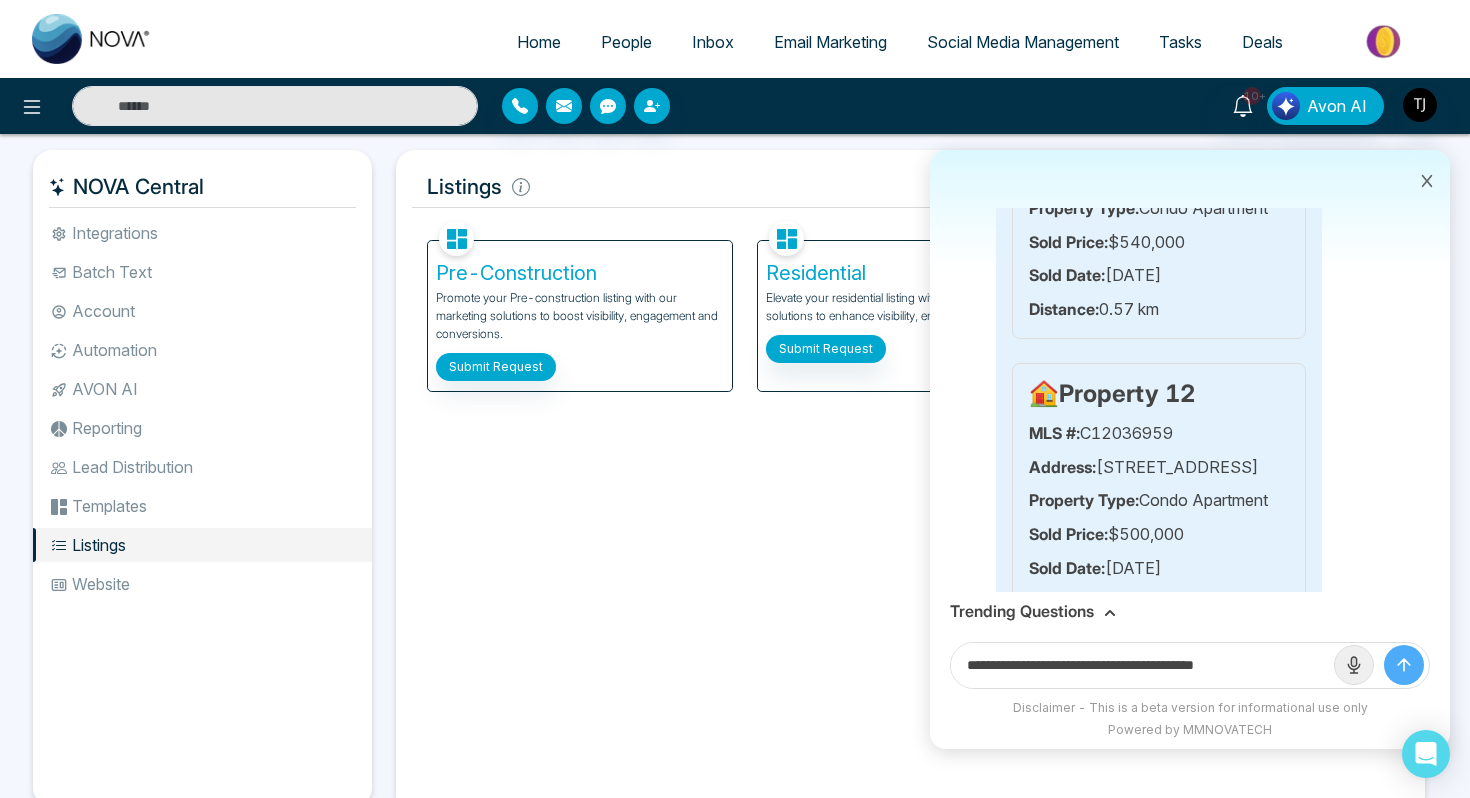 click at bounding box center [1404, 665] 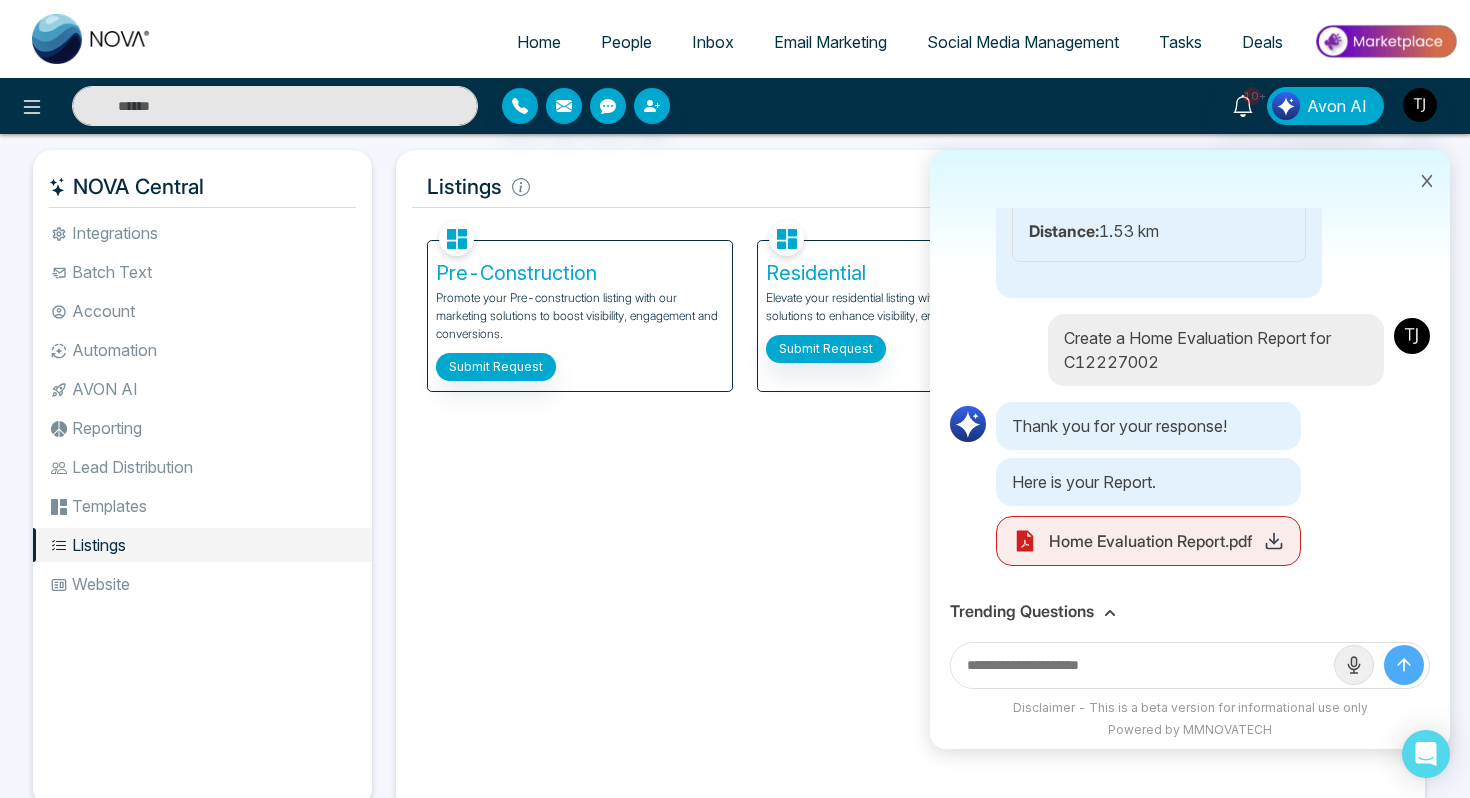scroll, scrollTop: 8866, scrollLeft: 0, axis: vertical 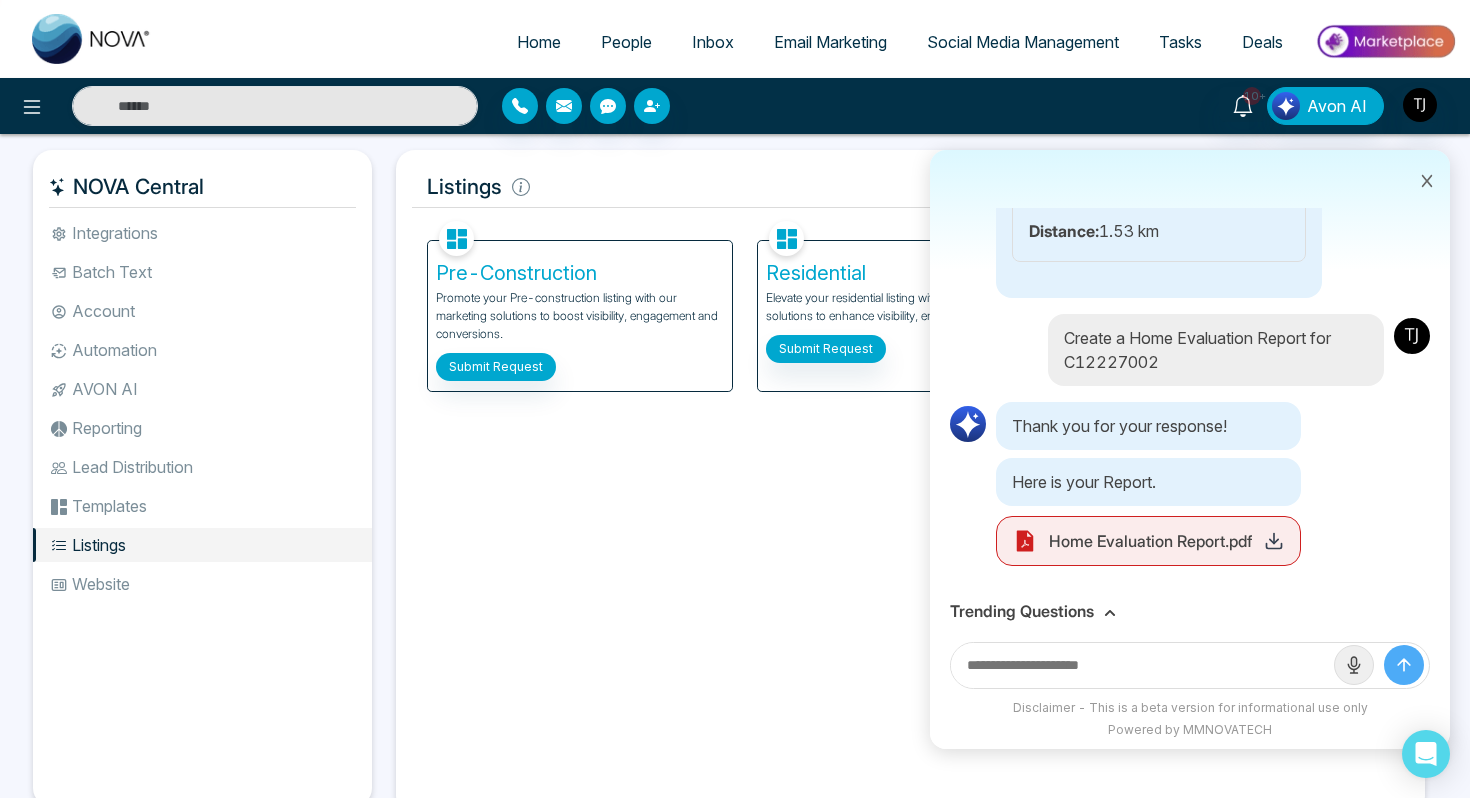click 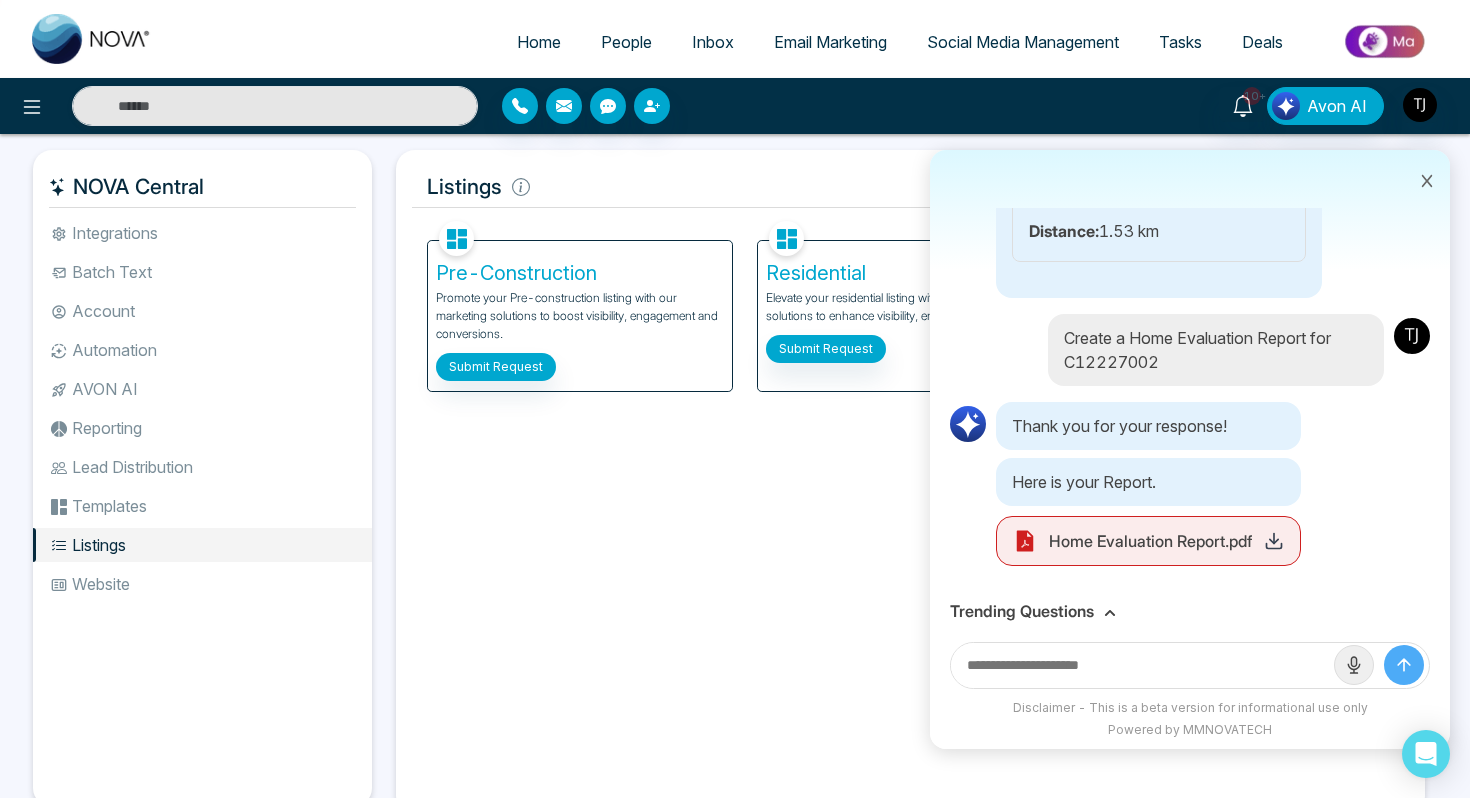 click on "Trending Questions" at bounding box center [1022, 611] 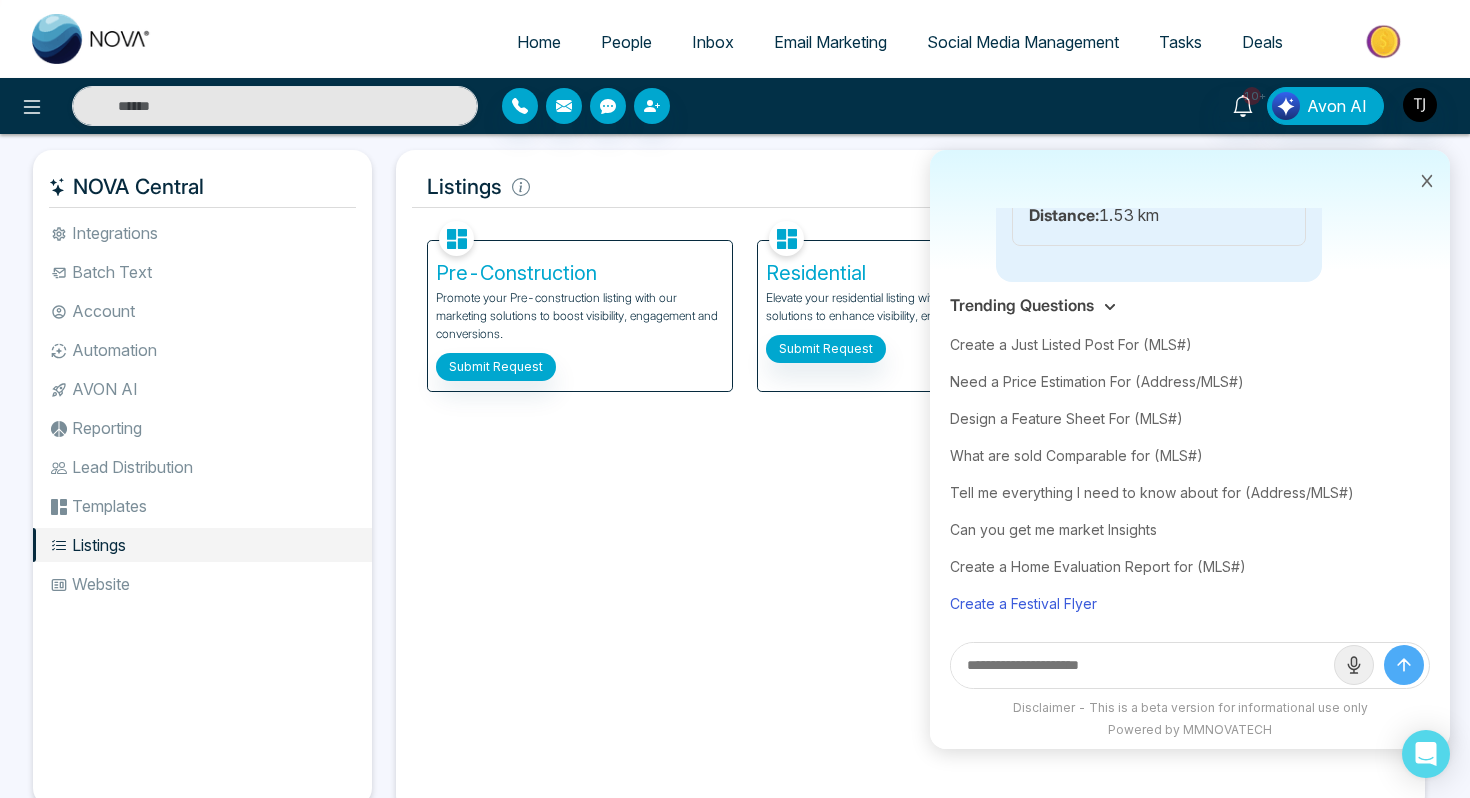 click on "Create a Festival Flyer" at bounding box center [1190, 603] 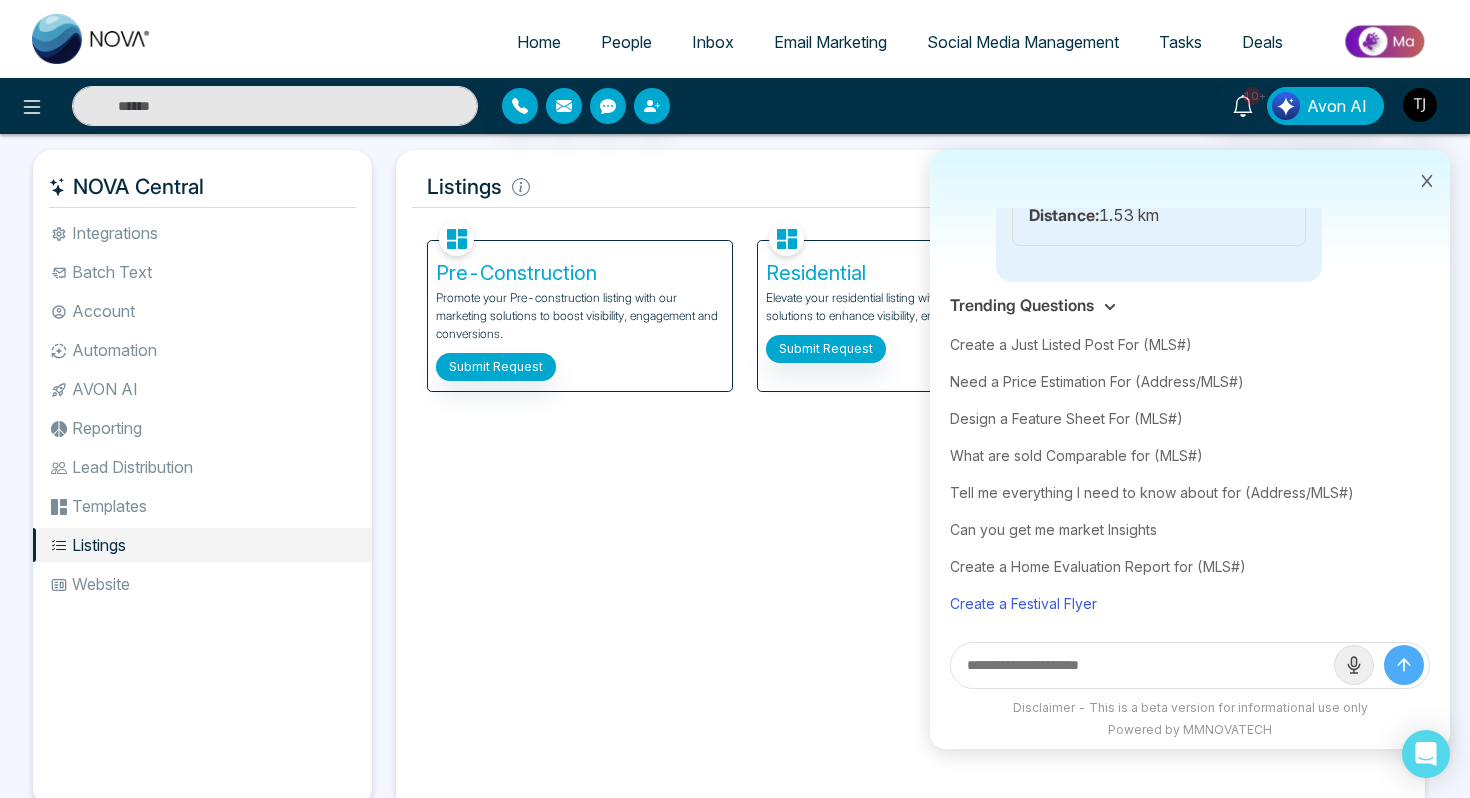 type on "**********" 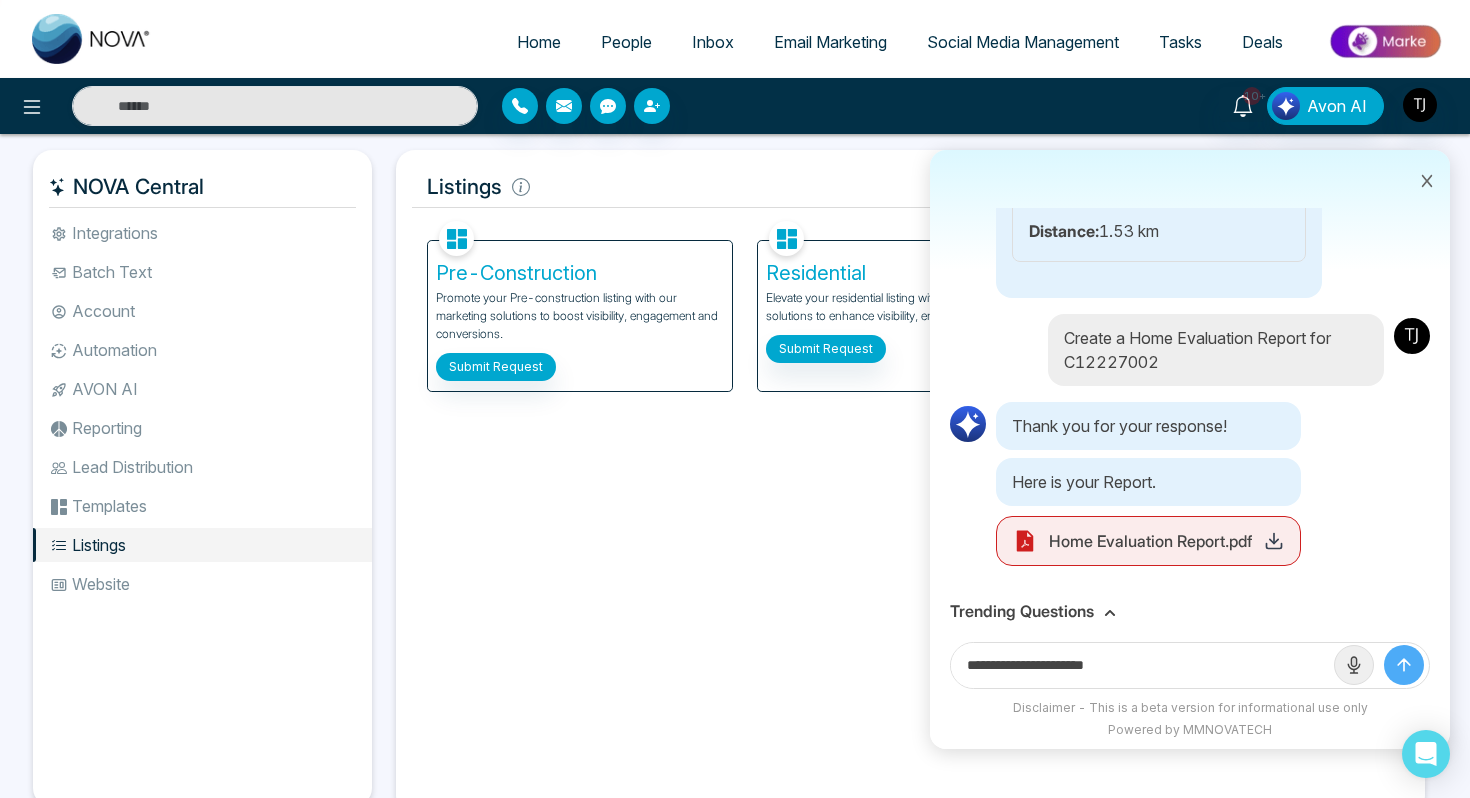 click 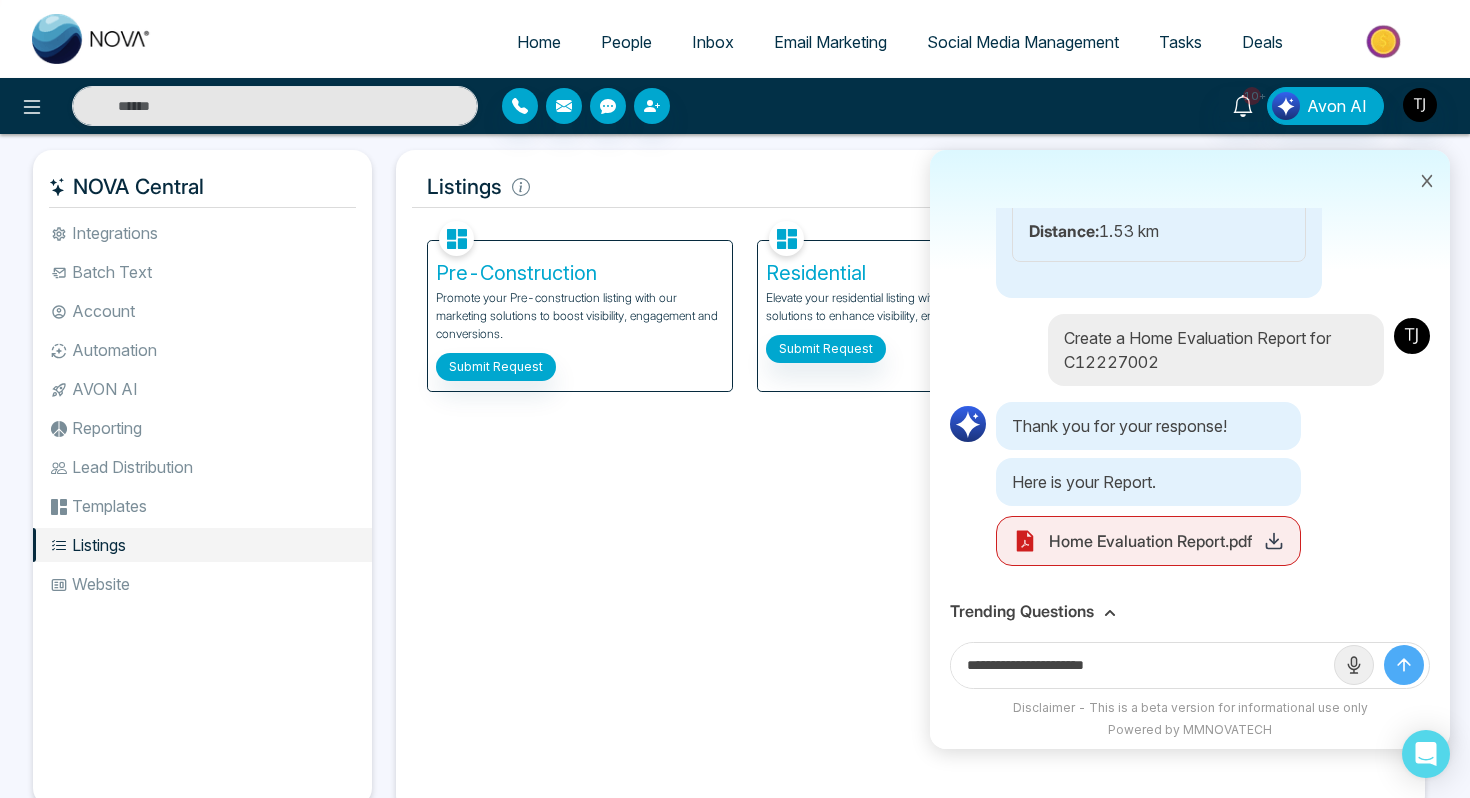 type 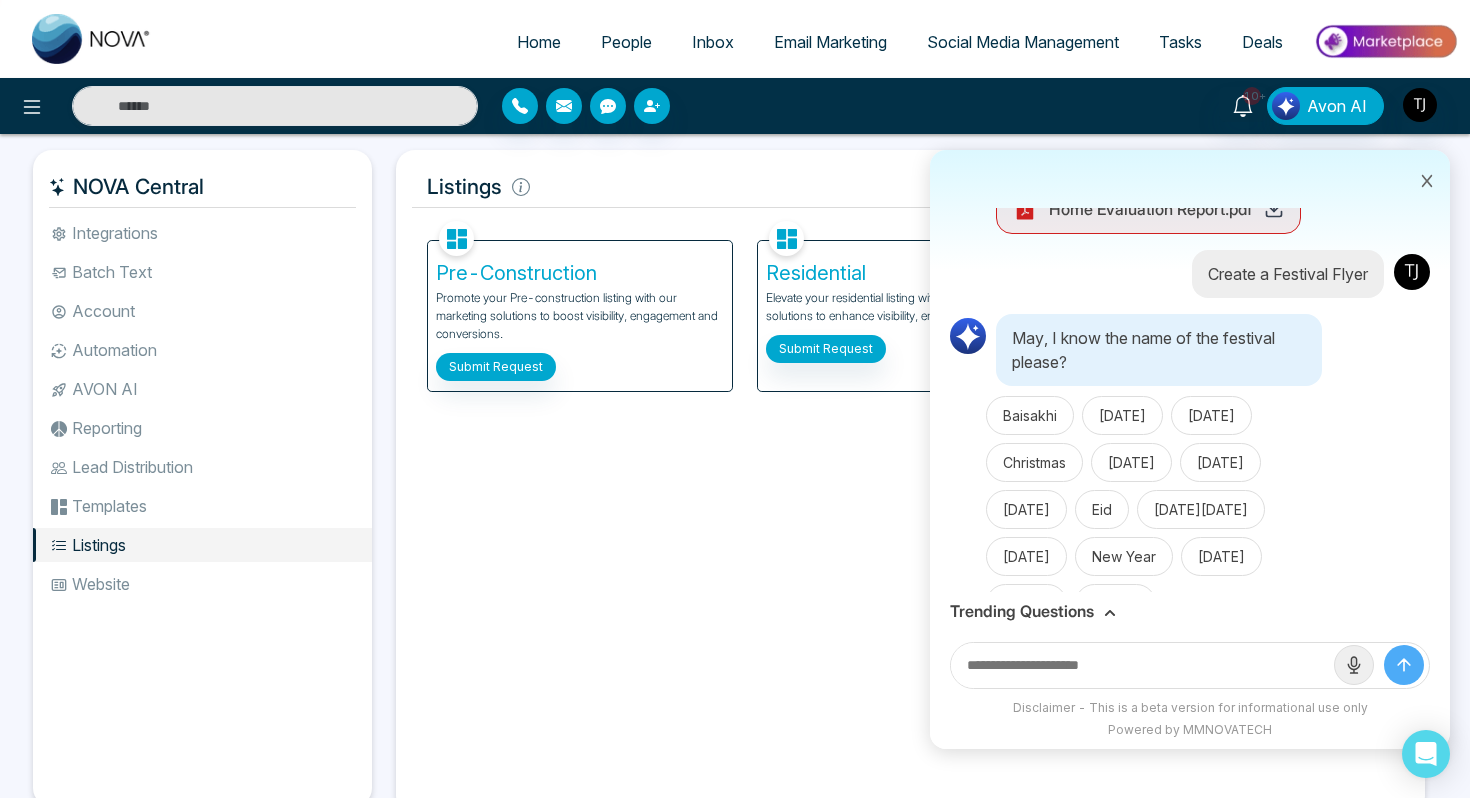 scroll, scrollTop: 9302, scrollLeft: 0, axis: vertical 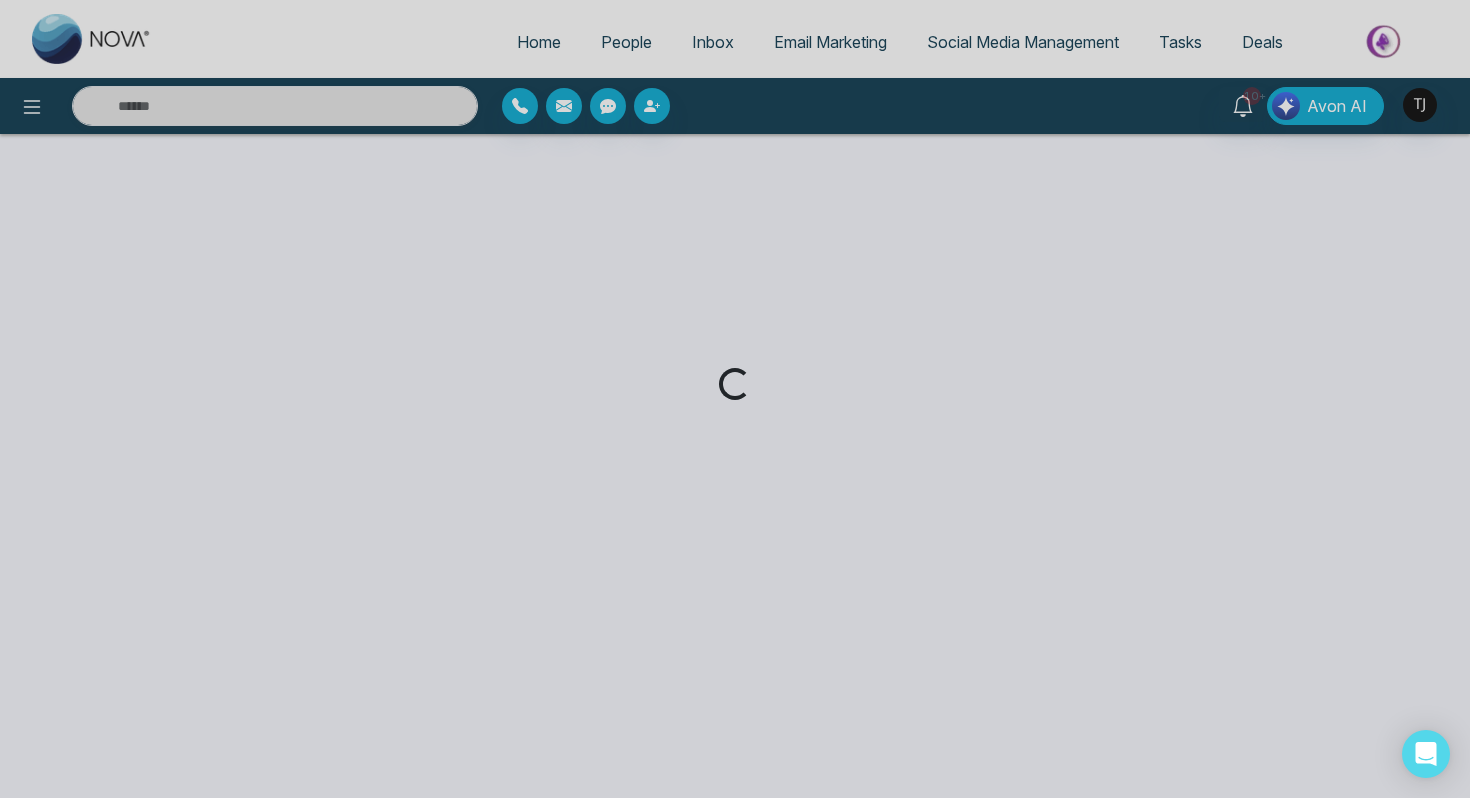 click on "Loading..." at bounding box center [735, 399] 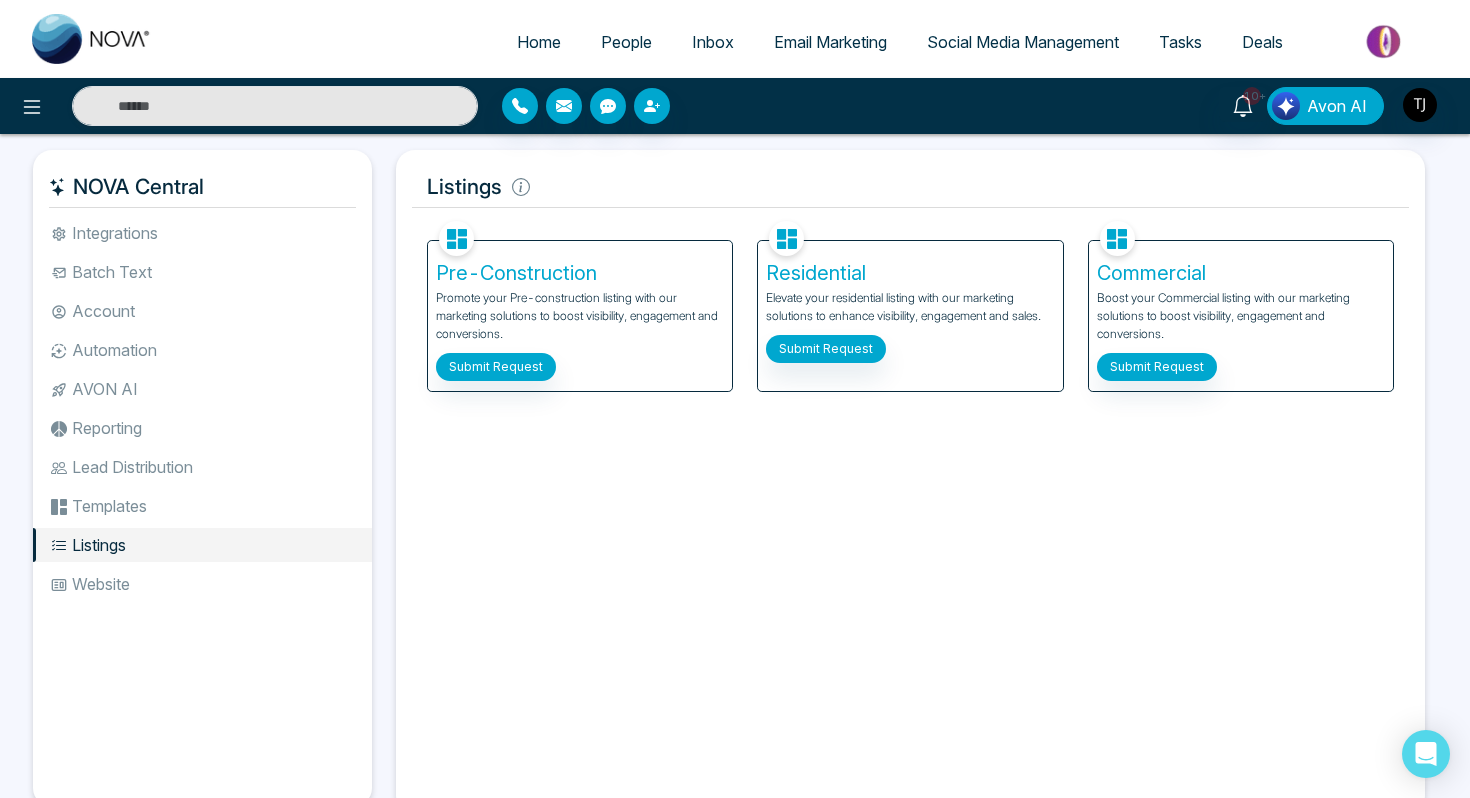 click on "Avon AI" at bounding box center [1325, 106] 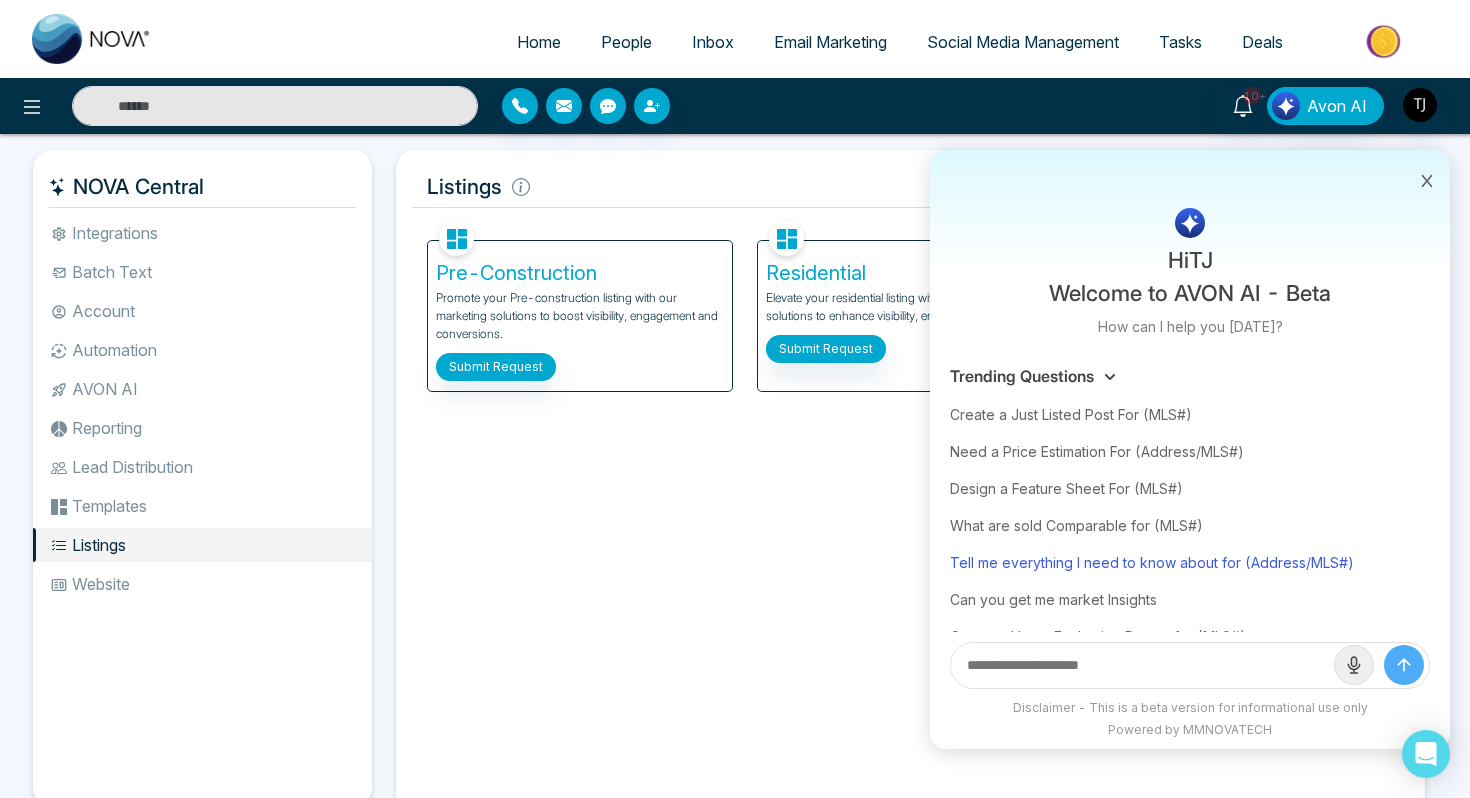 click on "Tell me everything I need to know about for (Address/MLS#)" at bounding box center [1190, 562] 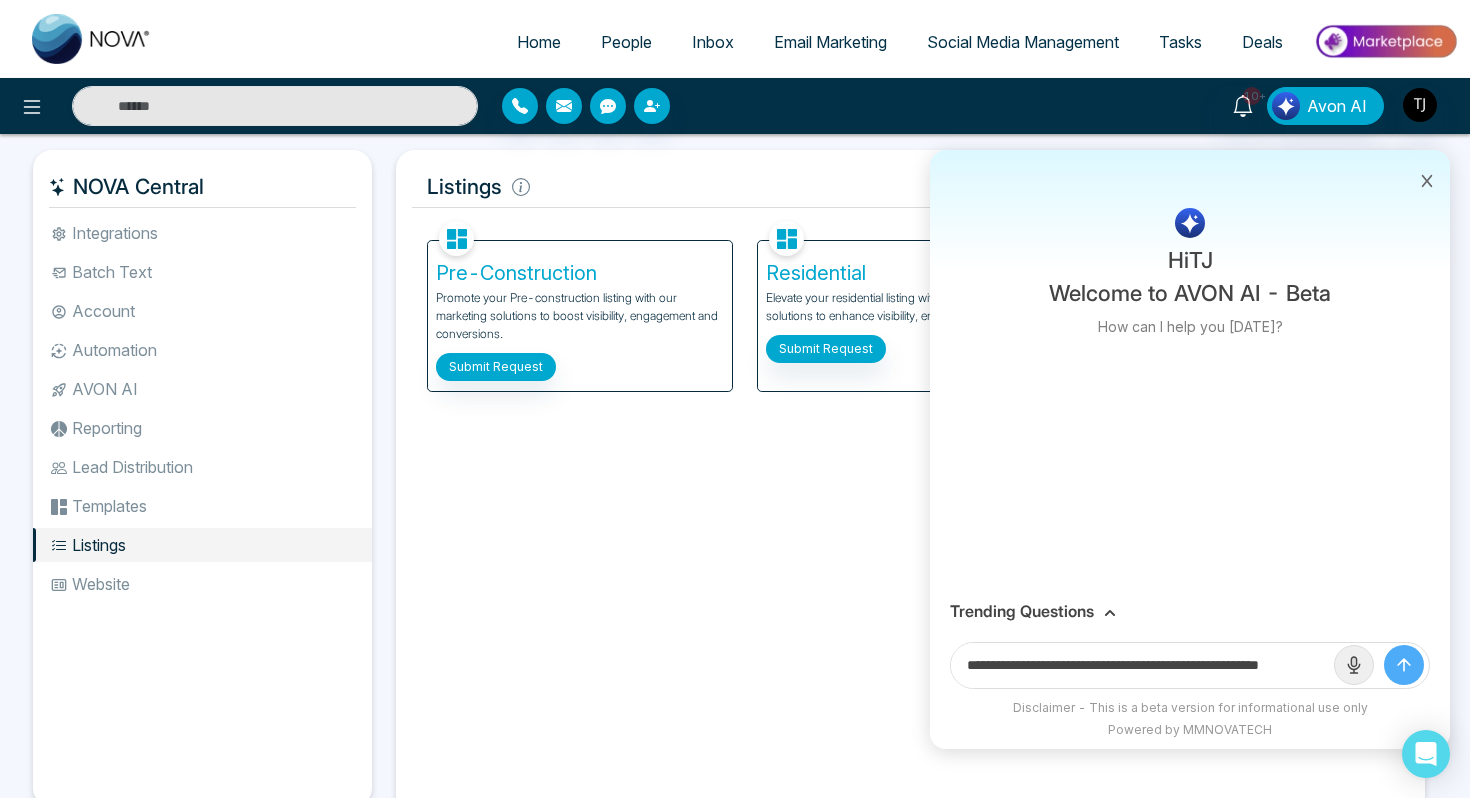scroll, scrollTop: 0, scrollLeft: 48, axis: horizontal 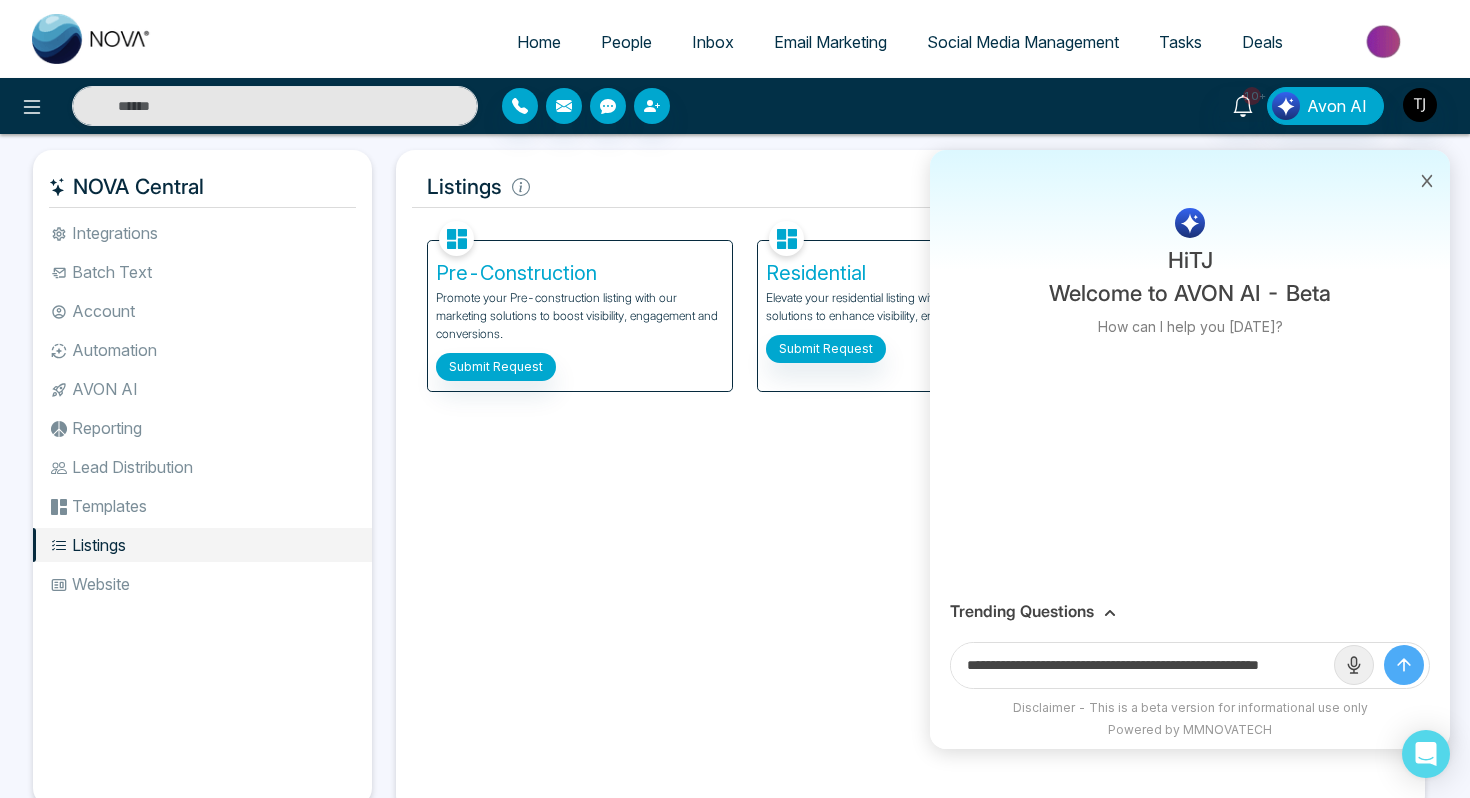 click on "**********" at bounding box center [1190, 665] 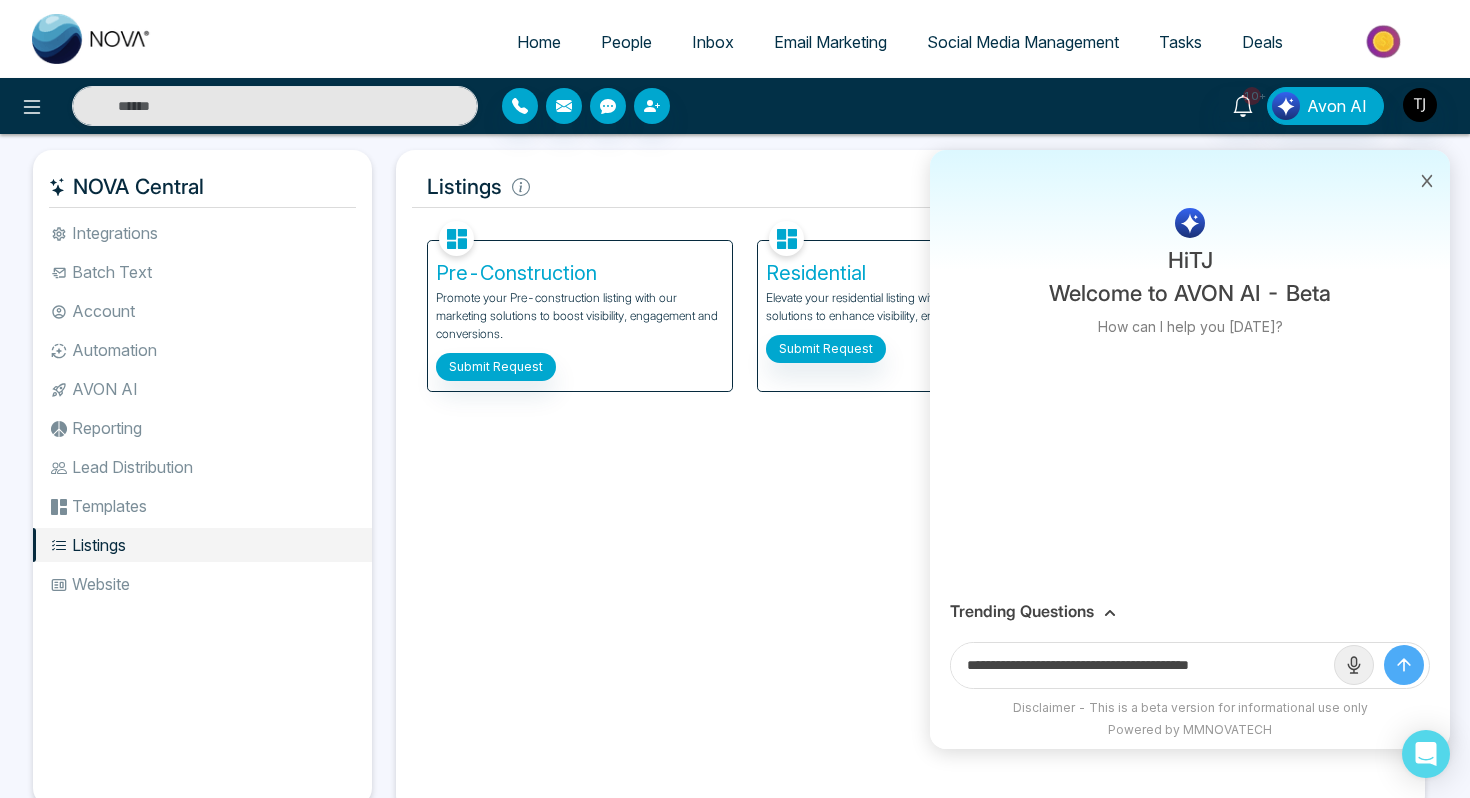 scroll, scrollTop: 0, scrollLeft: 0, axis: both 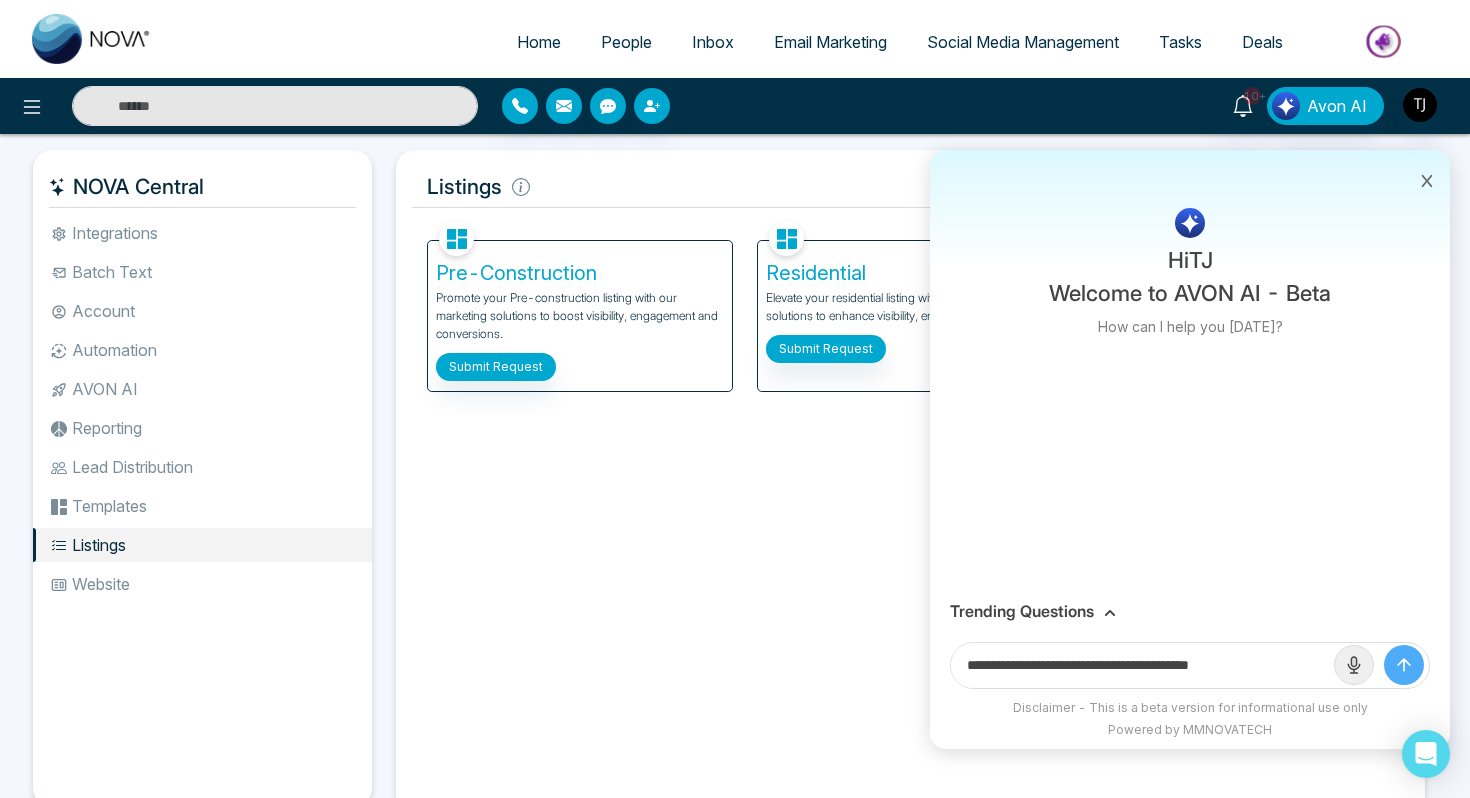 paste on "**********" 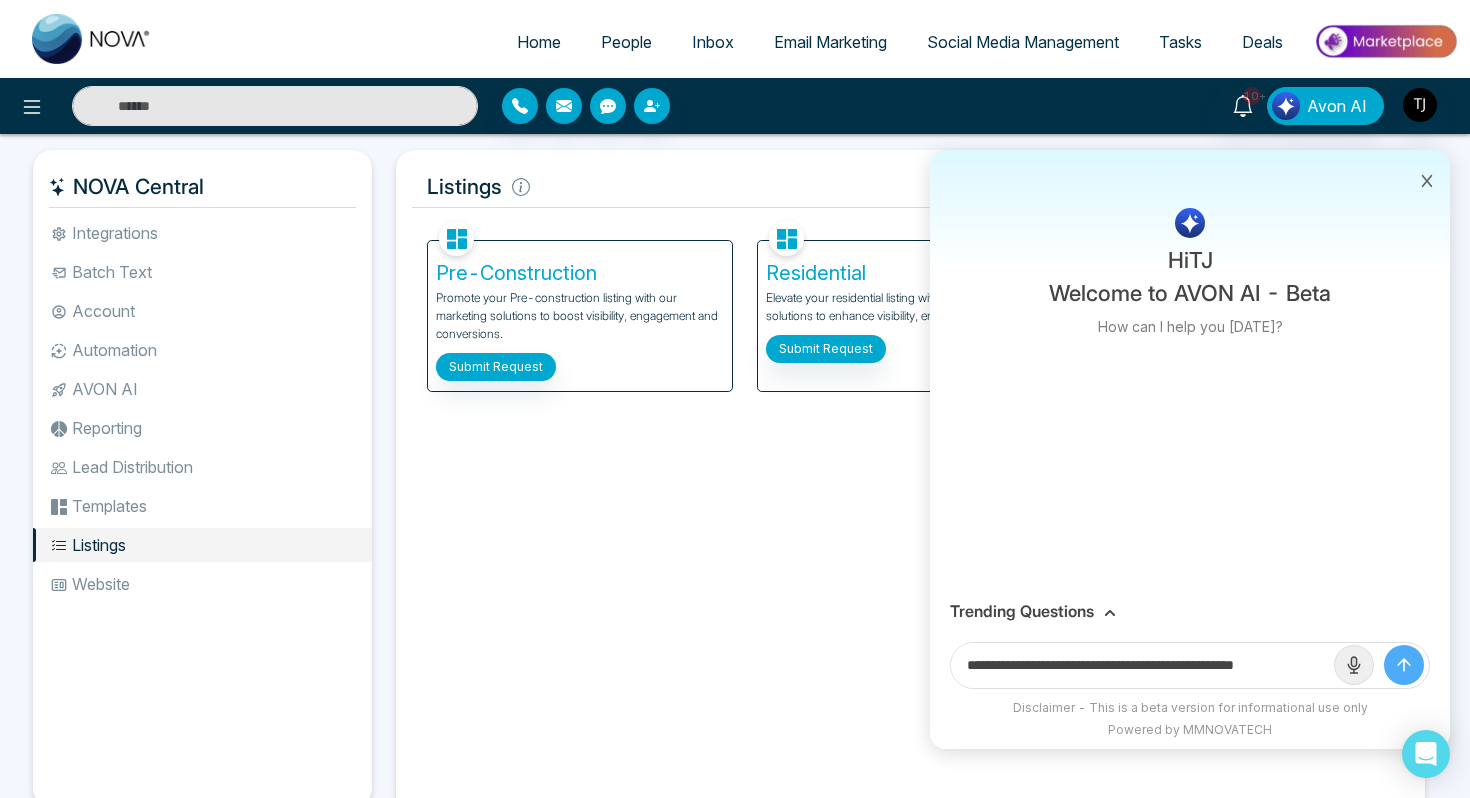 scroll, scrollTop: 0, scrollLeft: 13, axis: horizontal 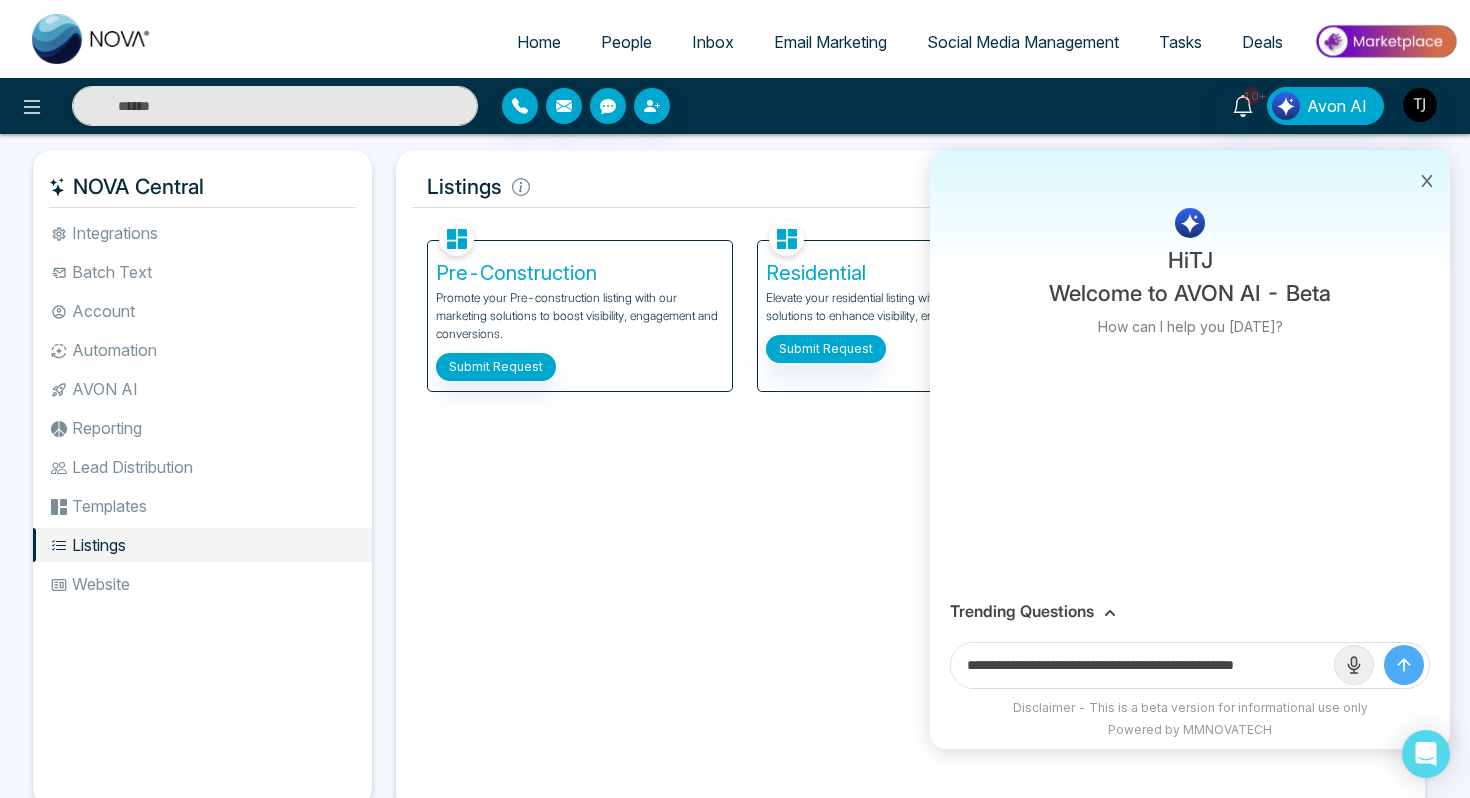 type on "**********" 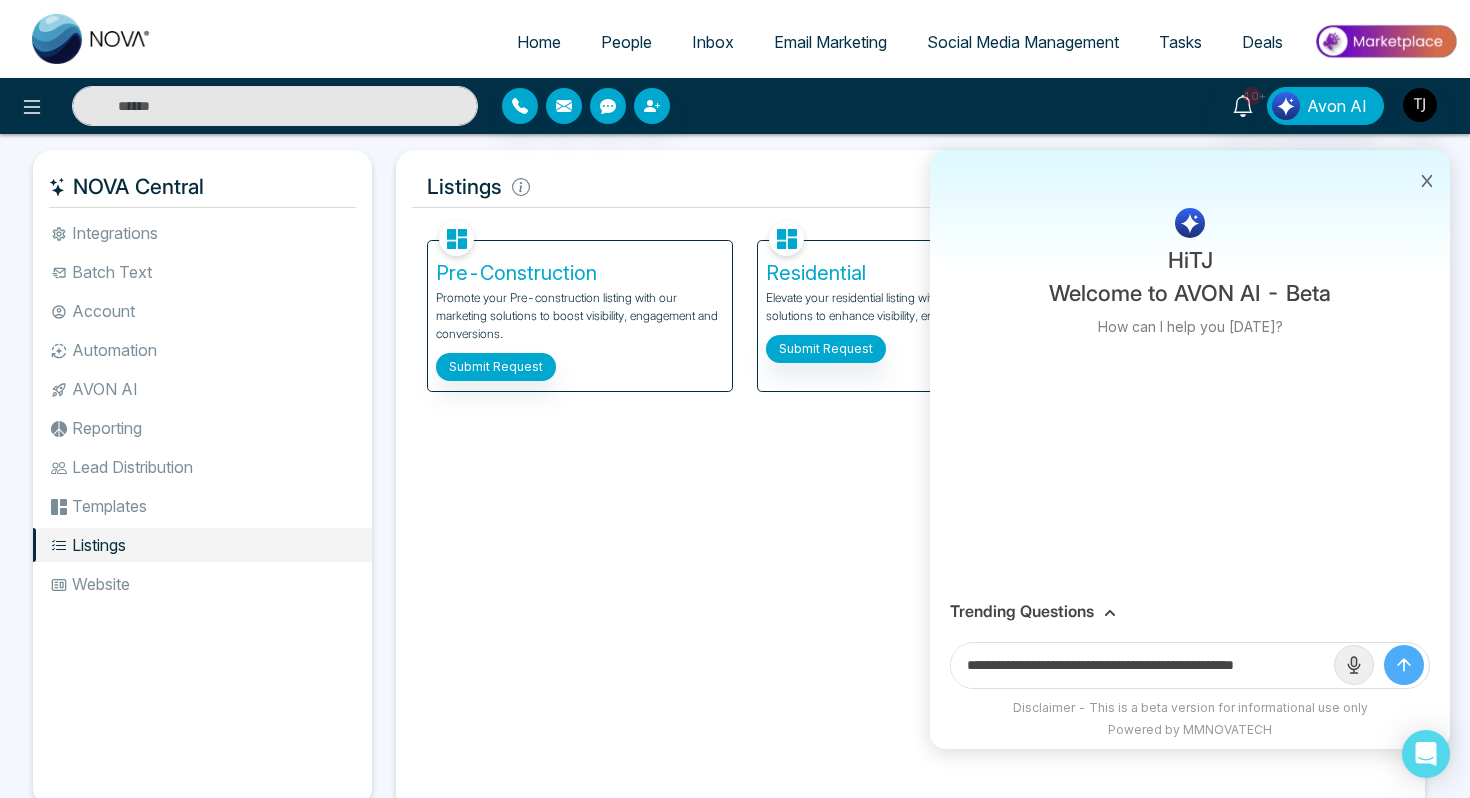 click at bounding box center [1404, 665] 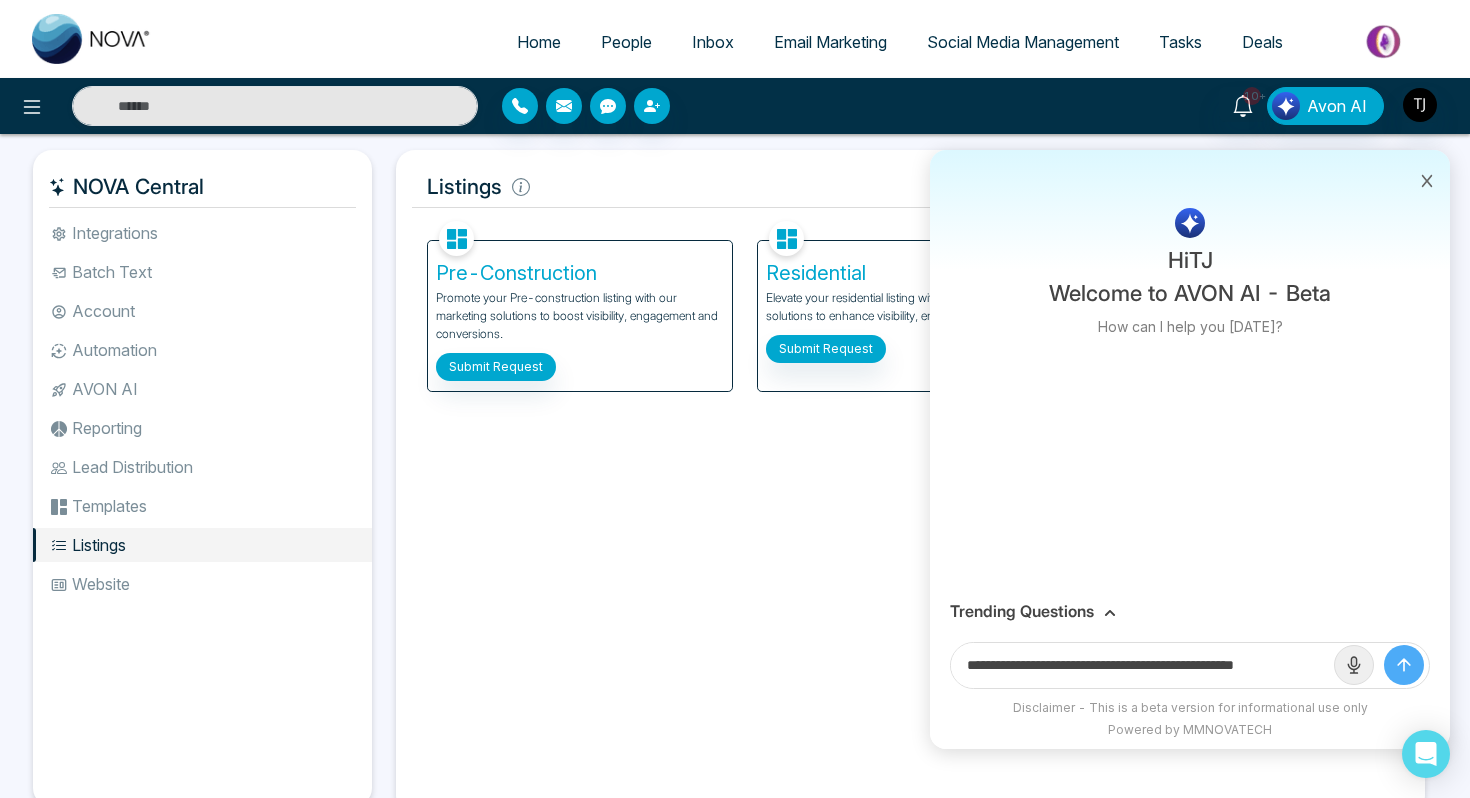 type 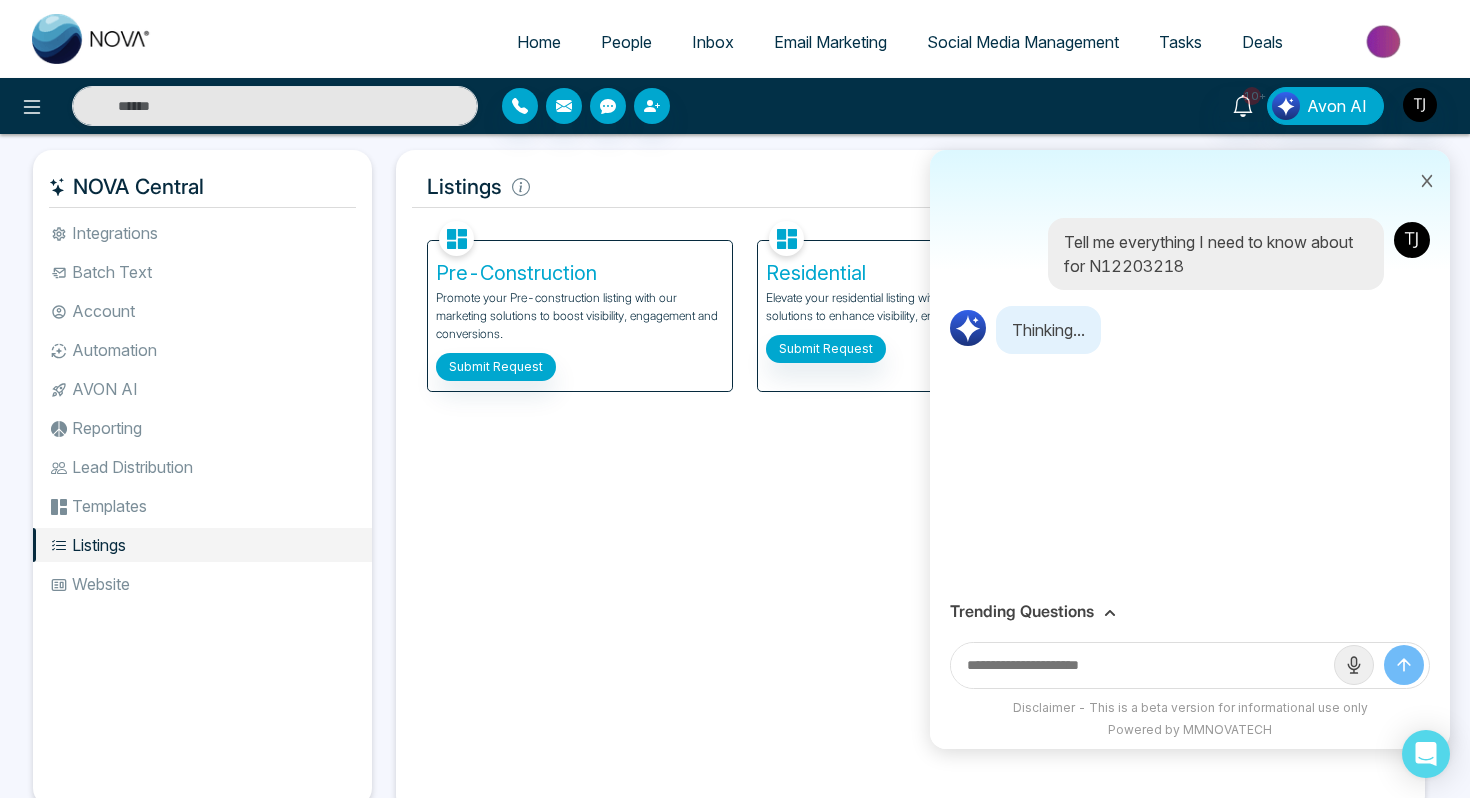 scroll, scrollTop: 0, scrollLeft: 0, axis: both 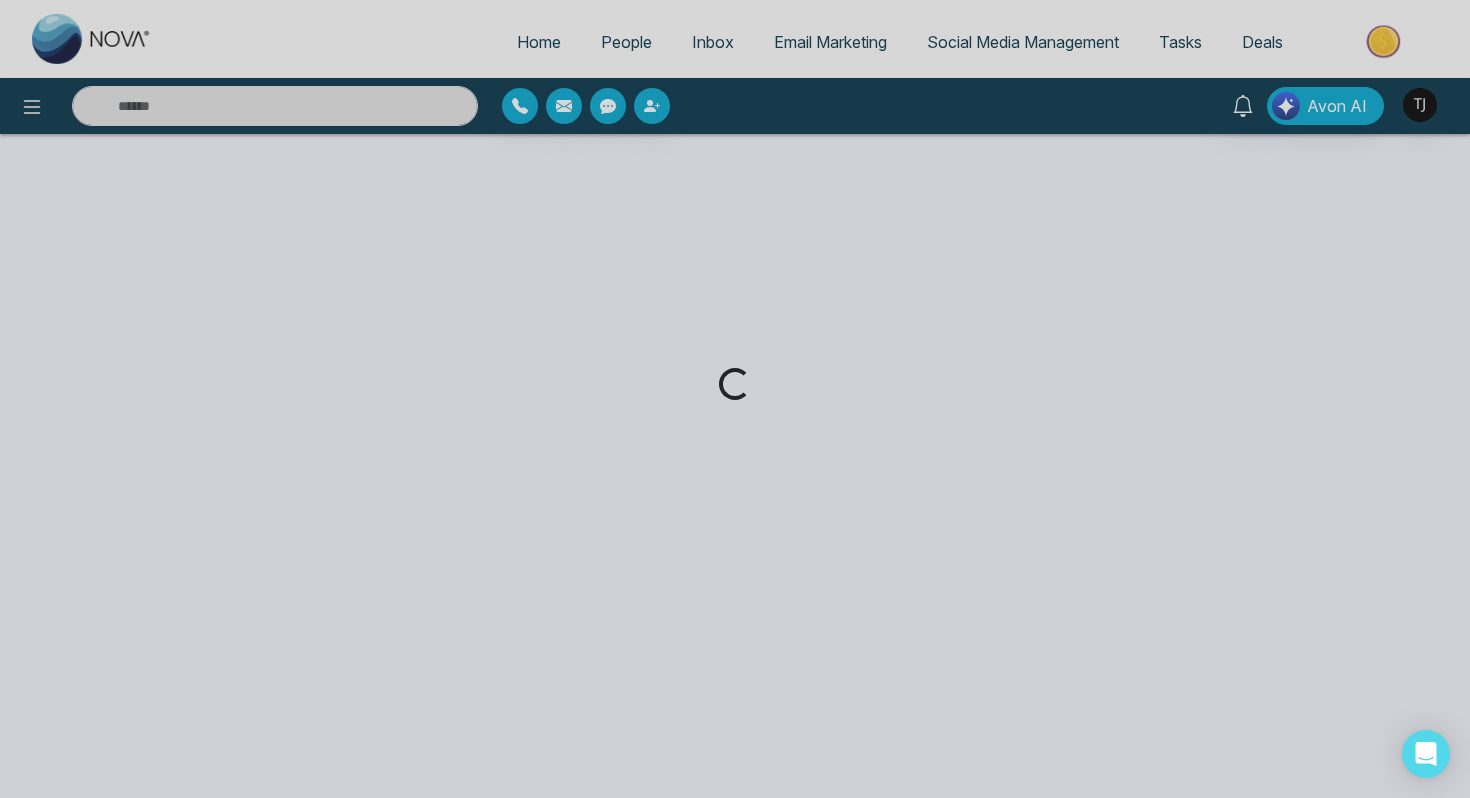 click on "Loading..." at bounding box center [735, 399] 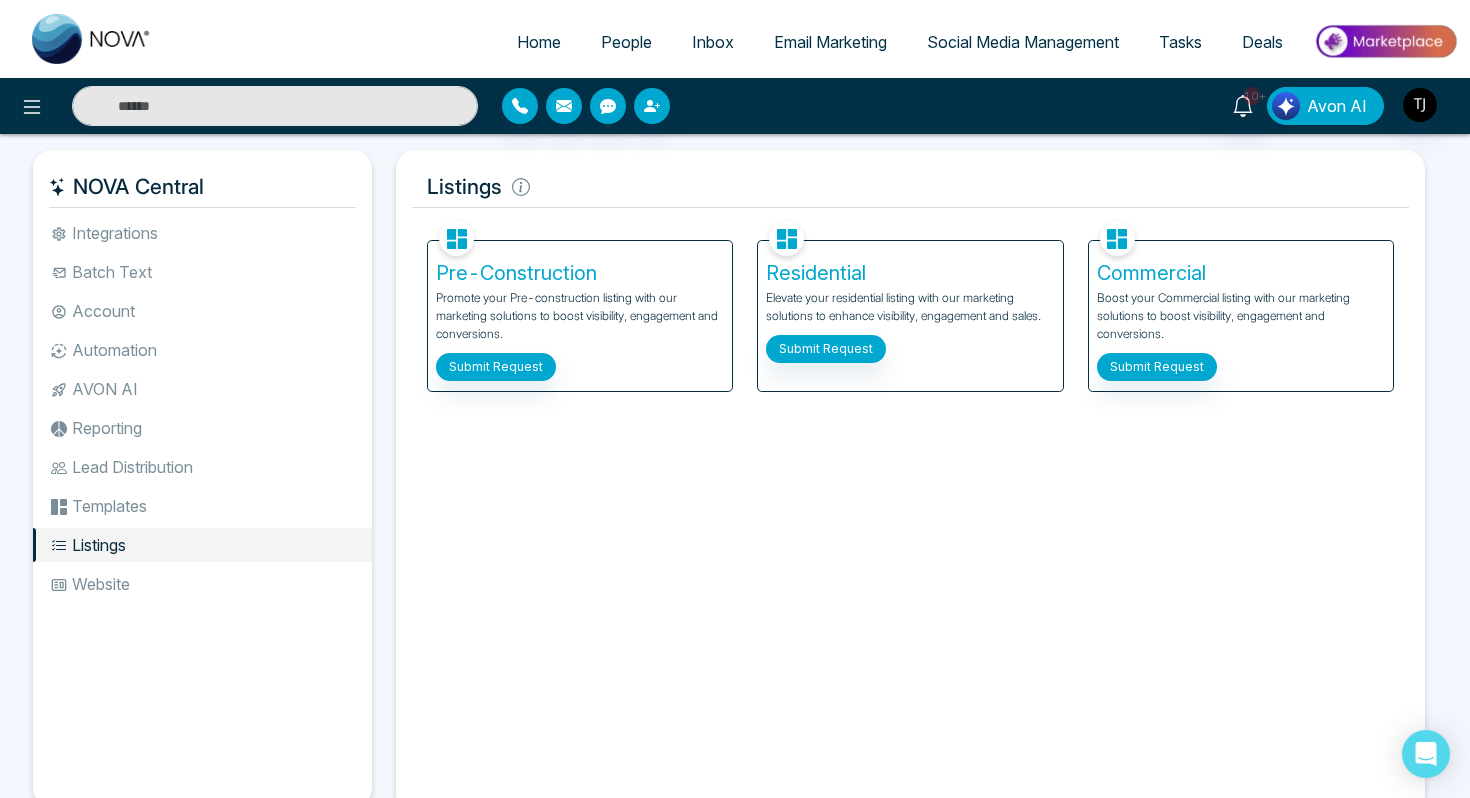 click on "Avon AI" at bounding box center [1325, 106] 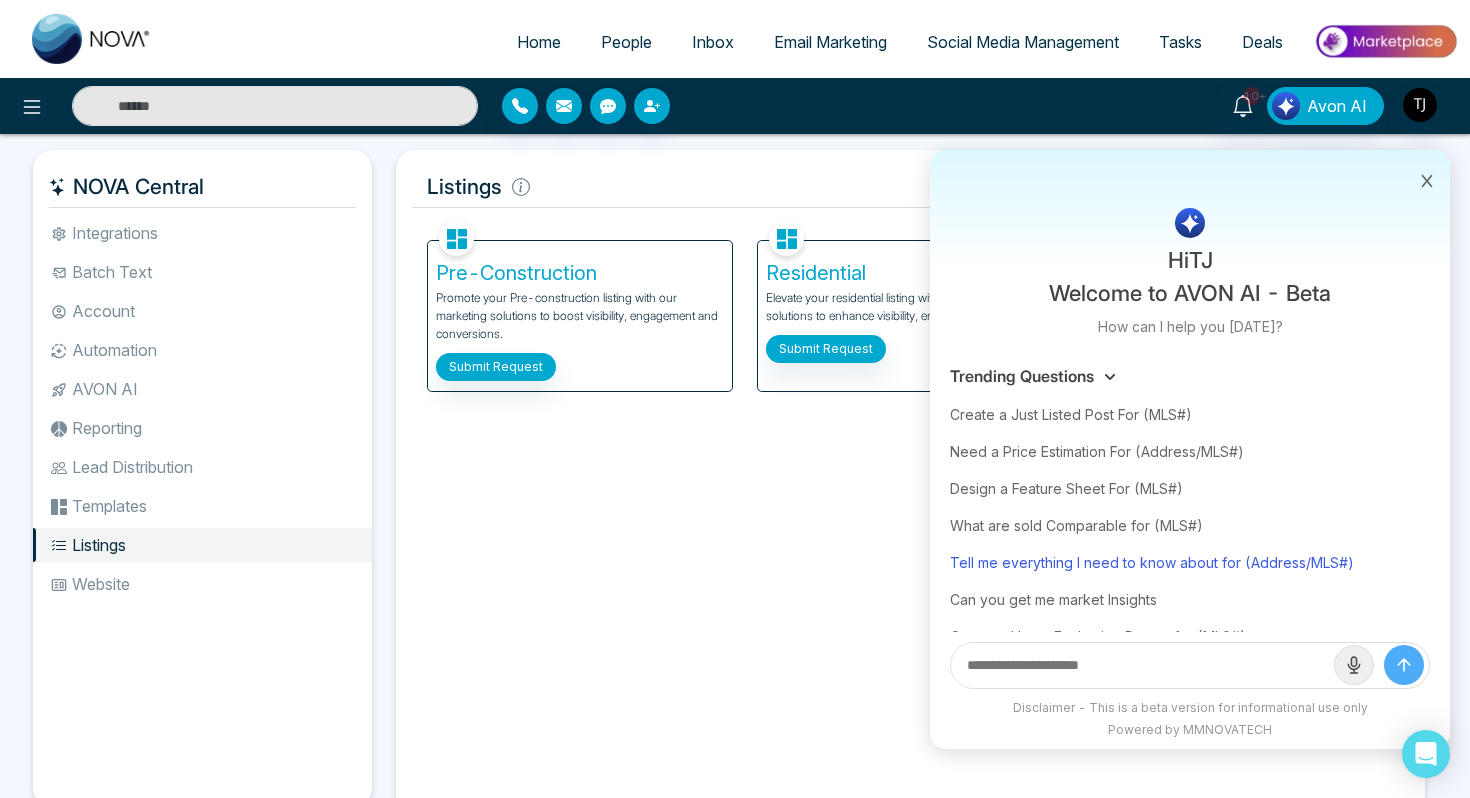 click on "Tell me everything I need to know about for (Address/MLS#)" at bounding box center (1190, 562) 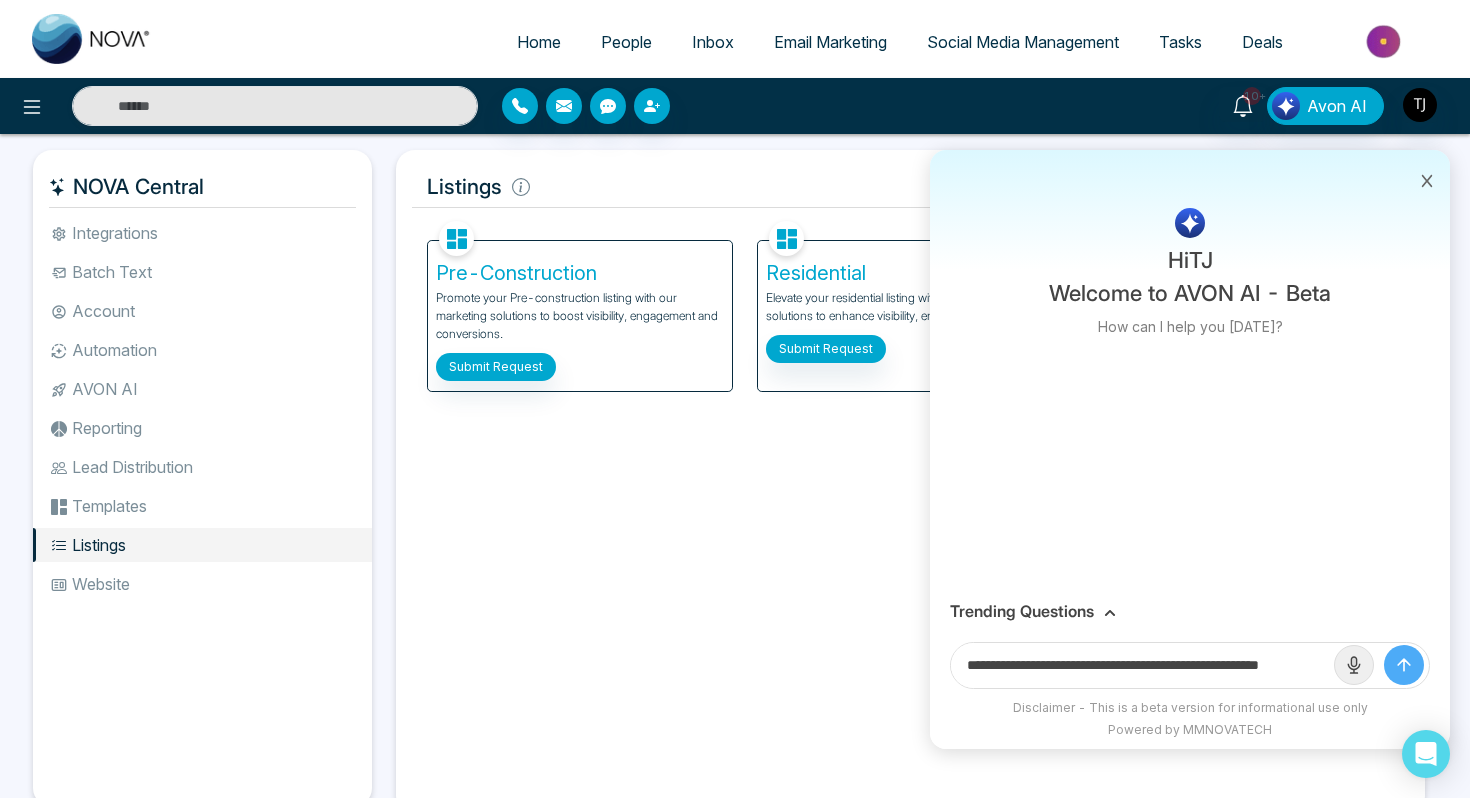 scroll, scrollTop: 0, scrollLeft: 48, axis: horizontal 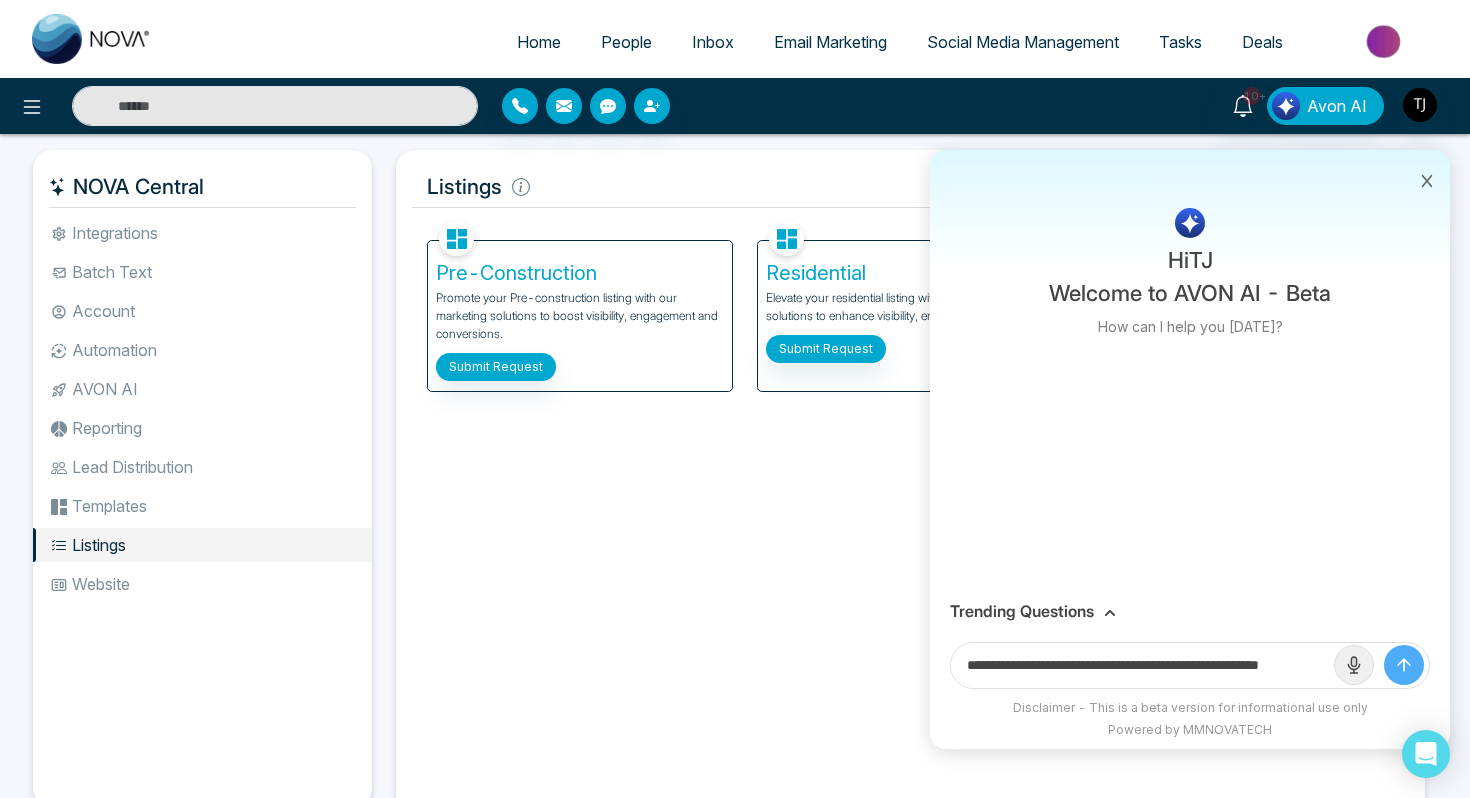 drag, startPoint x: 1260, startPoint y: 668, endPoint x: 1386, endPoint y: 670, distance: 126.01587 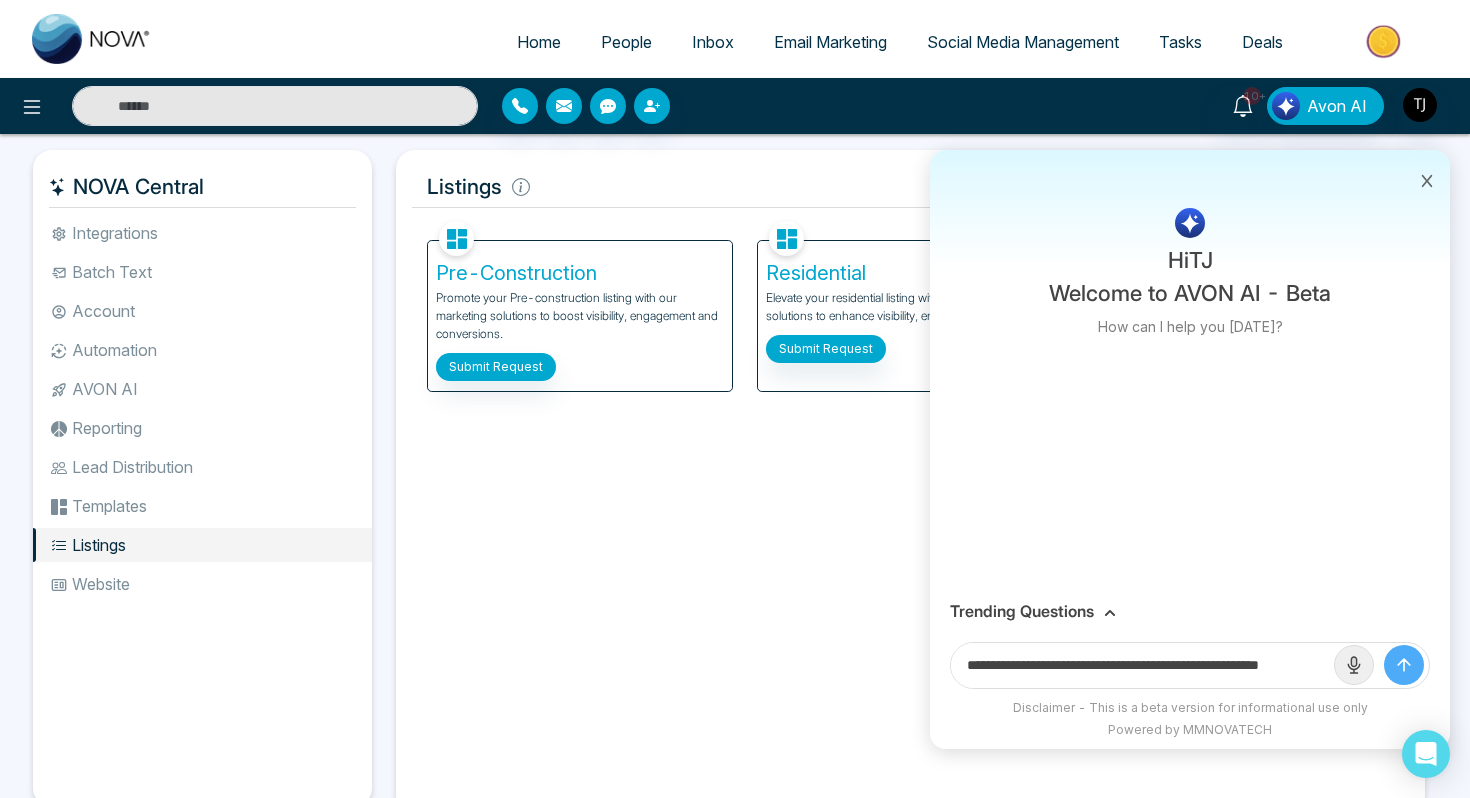 click on "**********" at bounding box center (1190, 665) 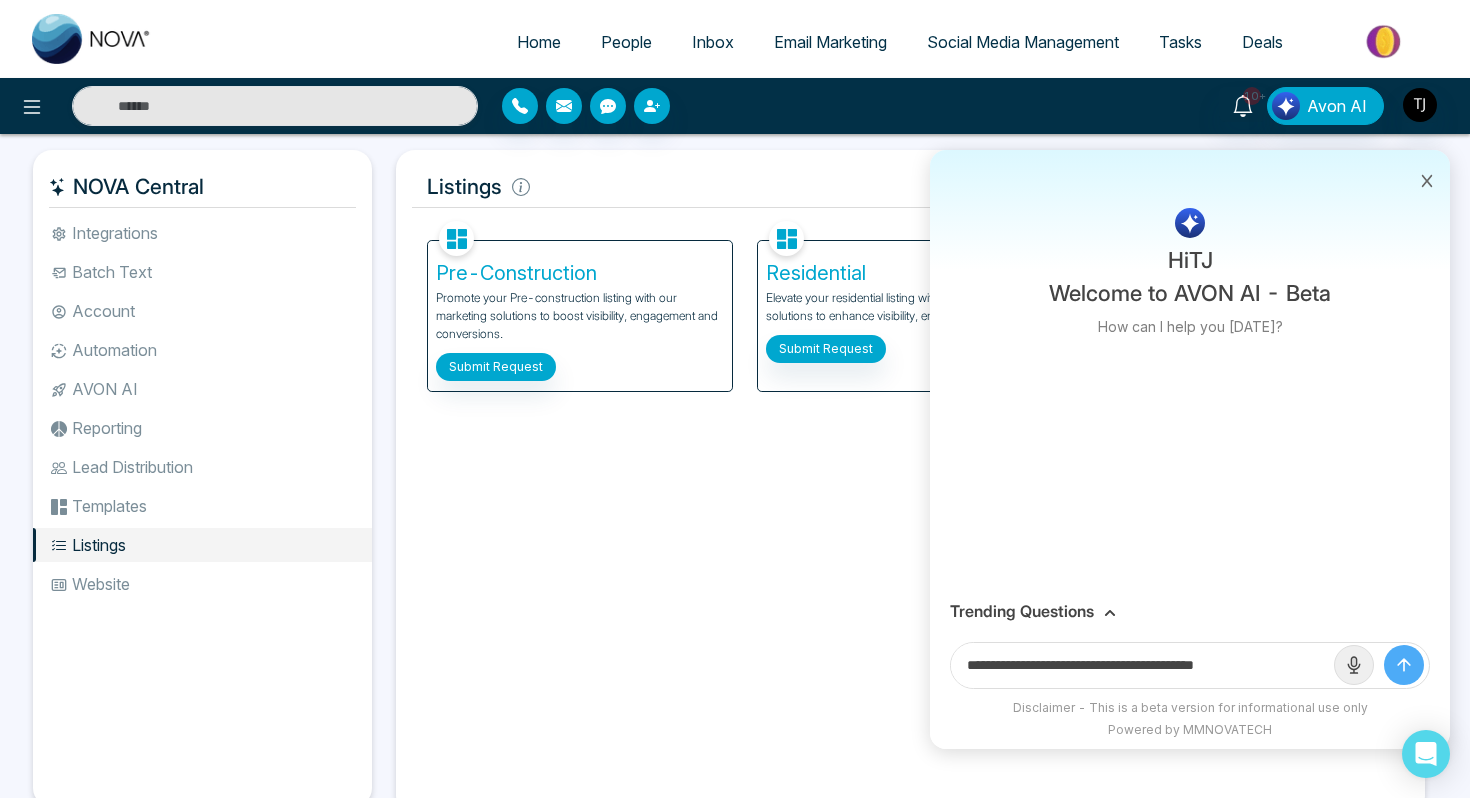 scroll, scrollTop: 0, scrollLeft: 0, axis: both 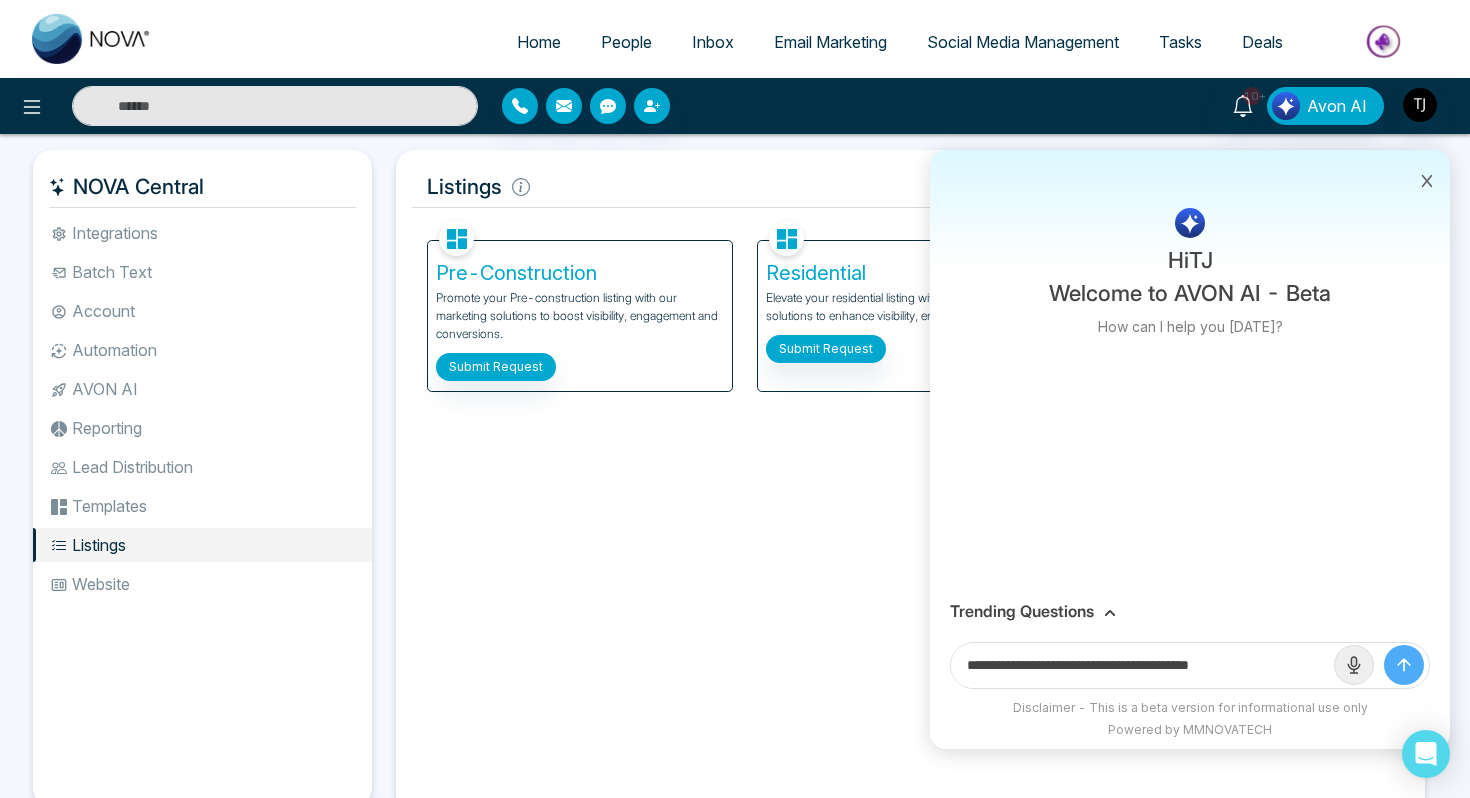 paste on "**********" 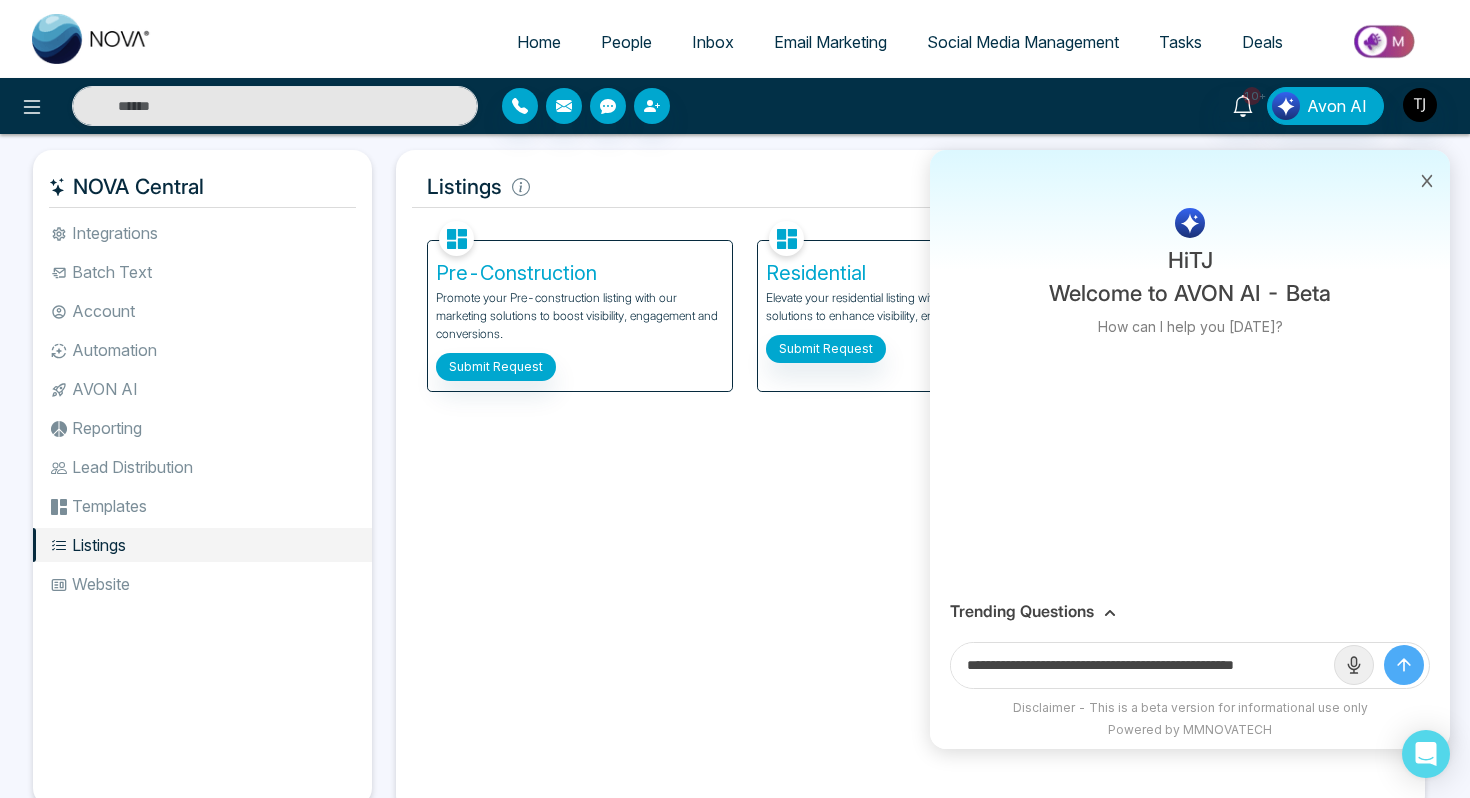 scroll, scrollTop: 0, scrollLeft: 13, axis: horizontal 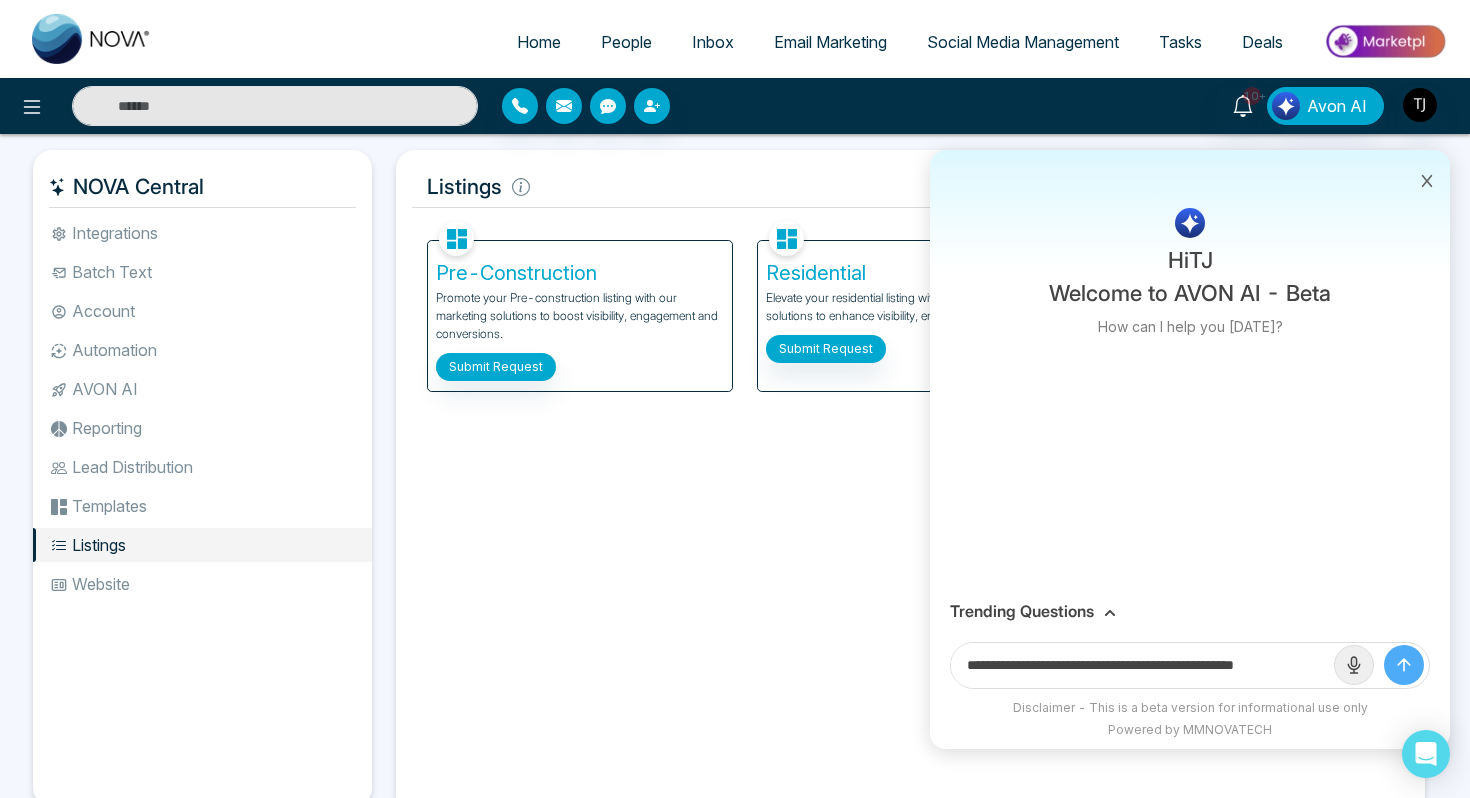 type on "**********" 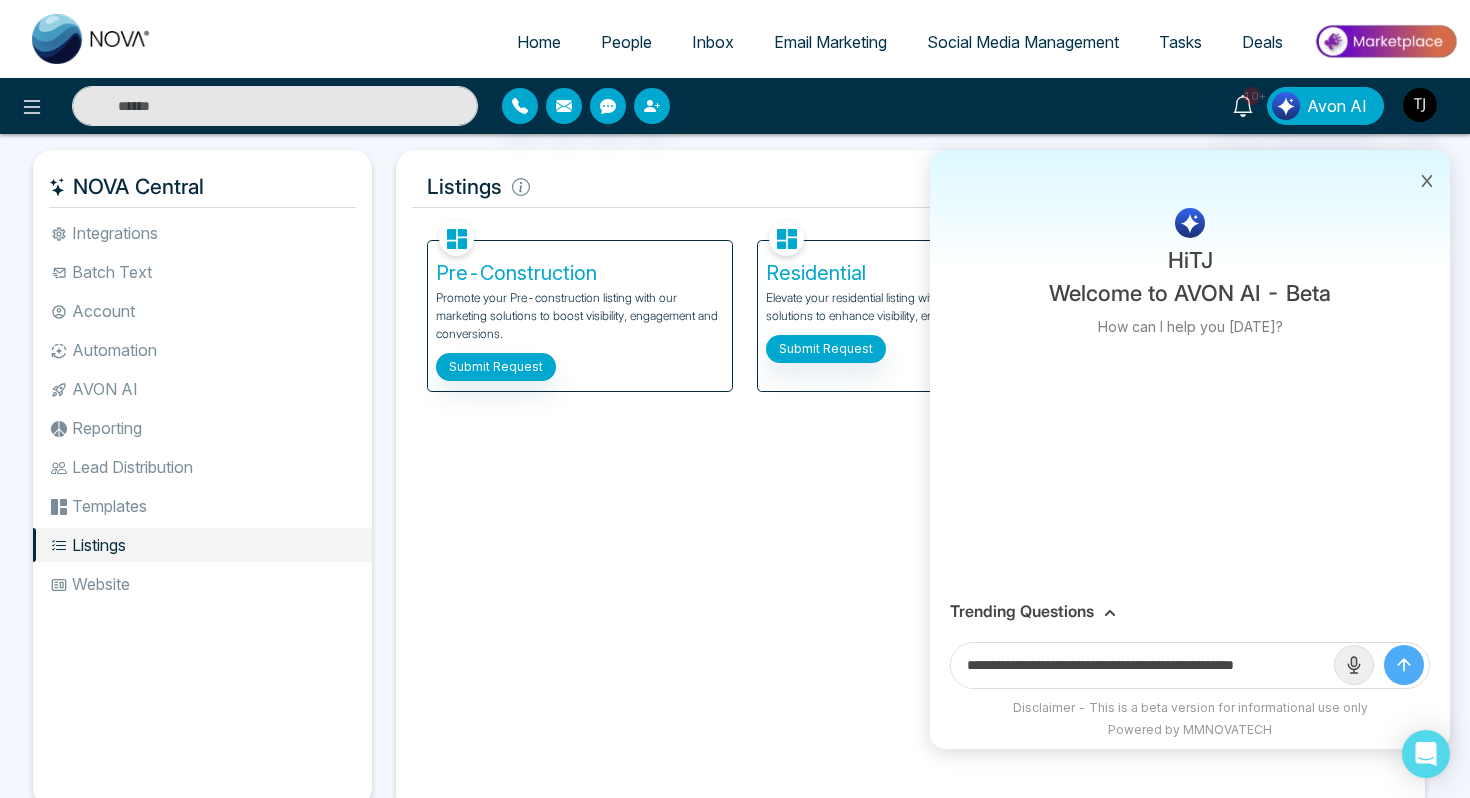 click at bounding box center (1404, 665) 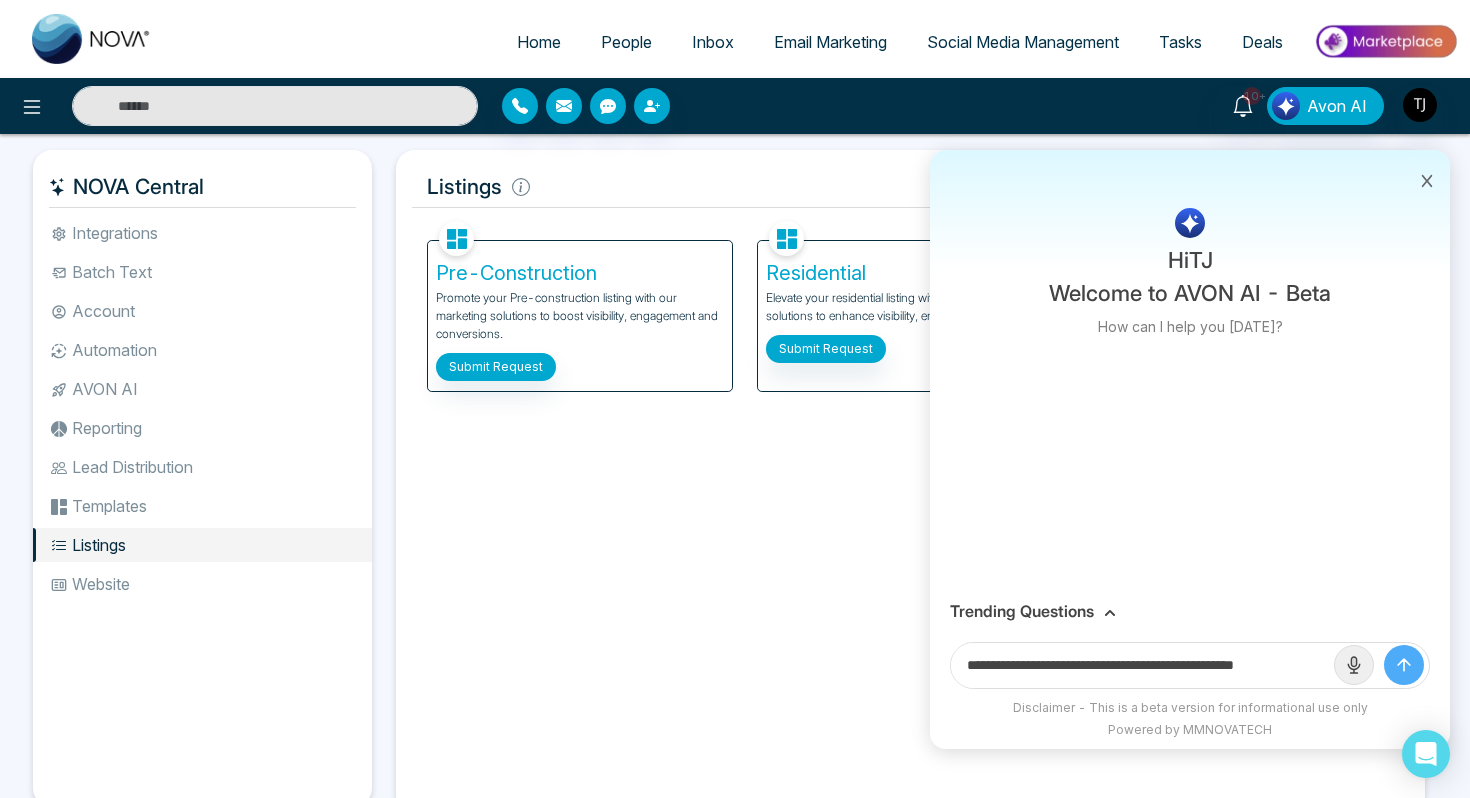 type 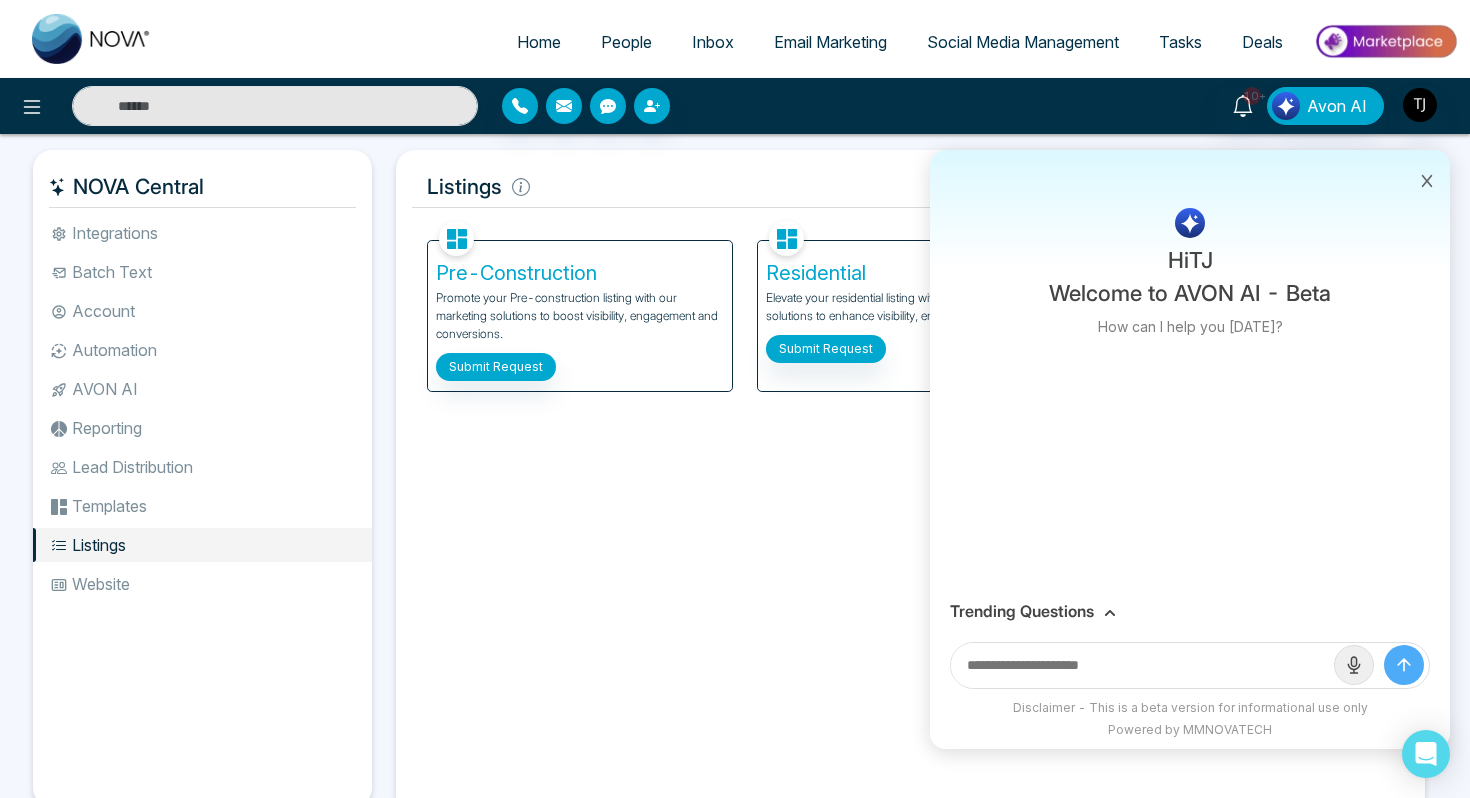 scroll, scrollTop: 0, scrollLeft: 0, axis: both 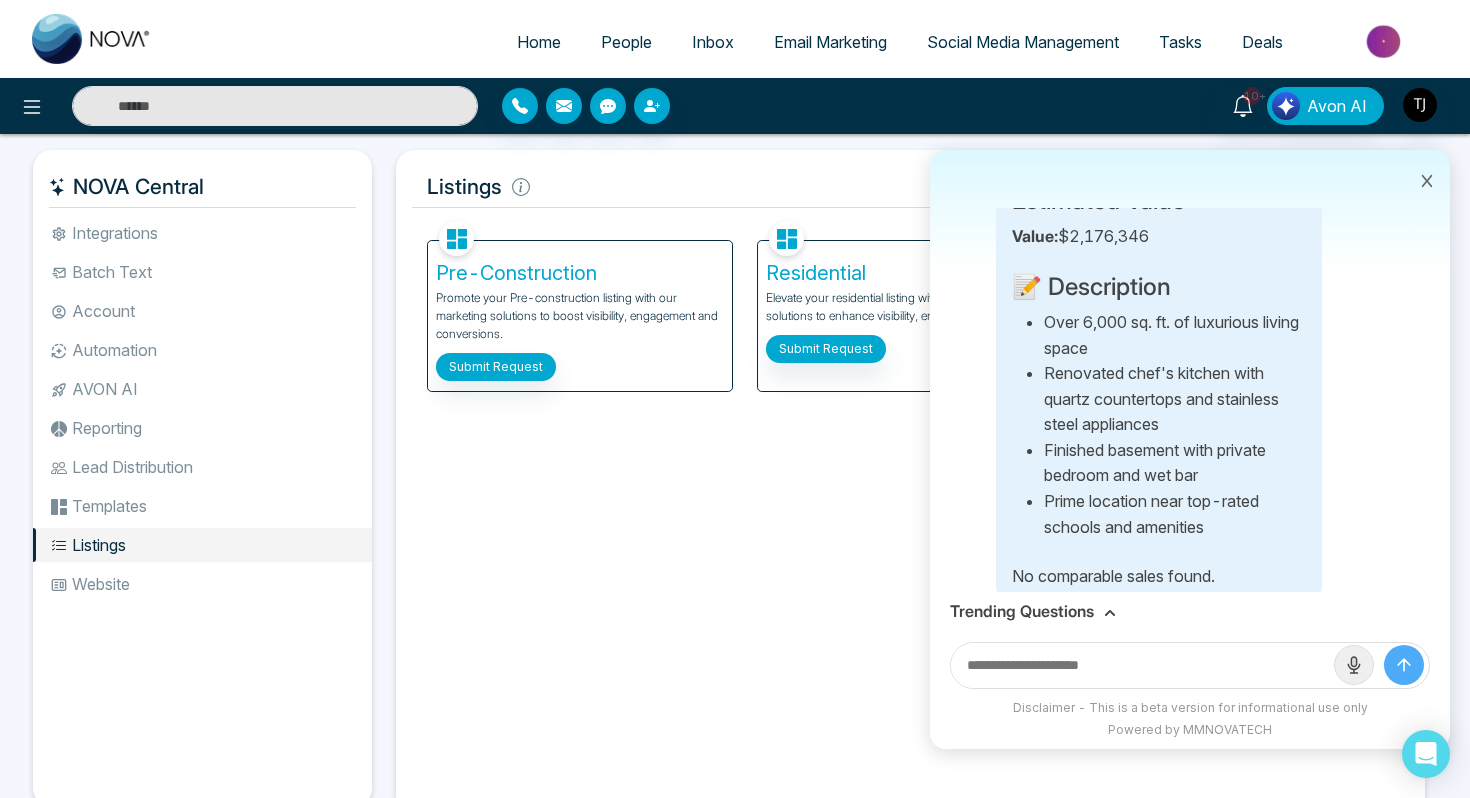 click 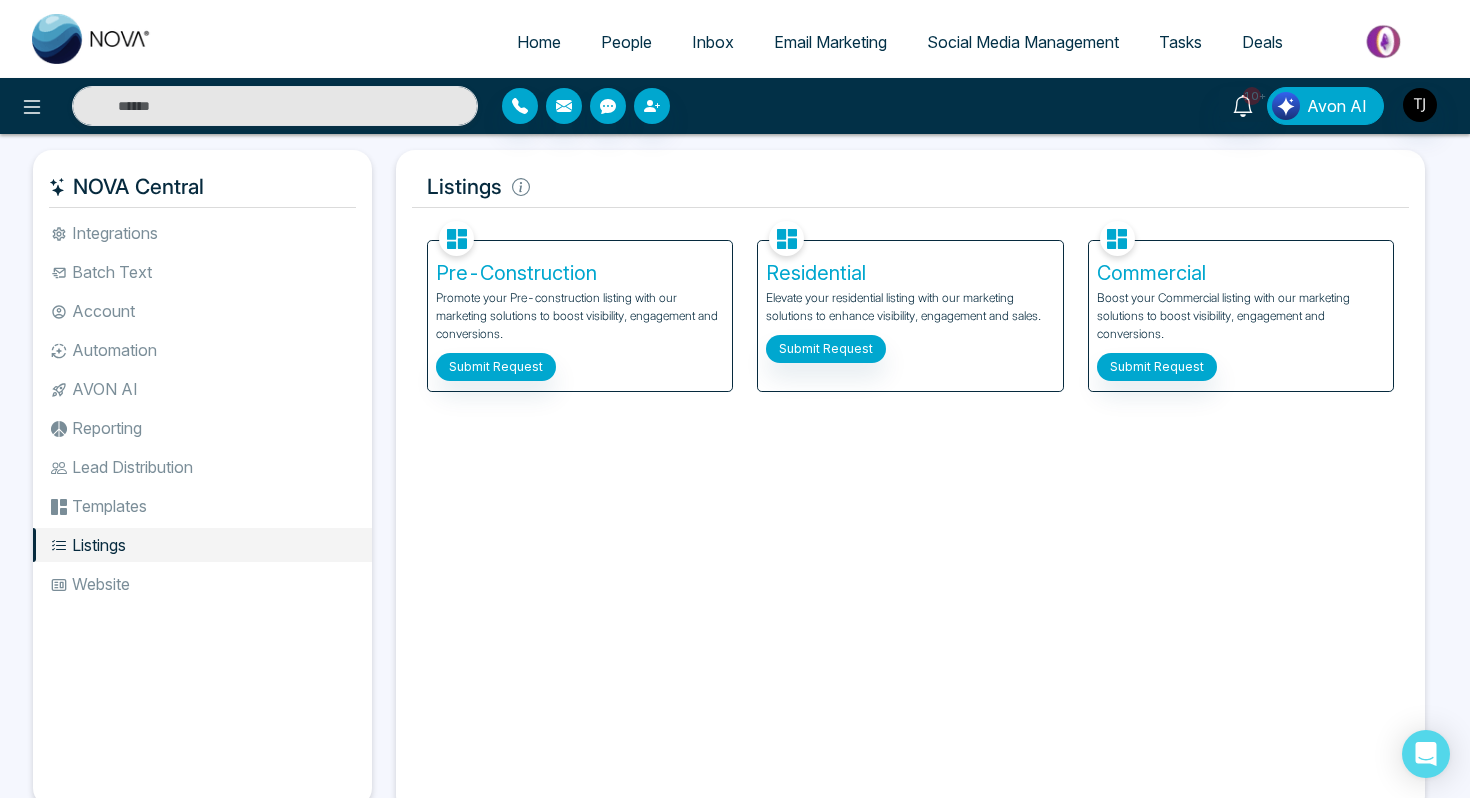 click on "Avon AI" at bounding box center (1325, 106) 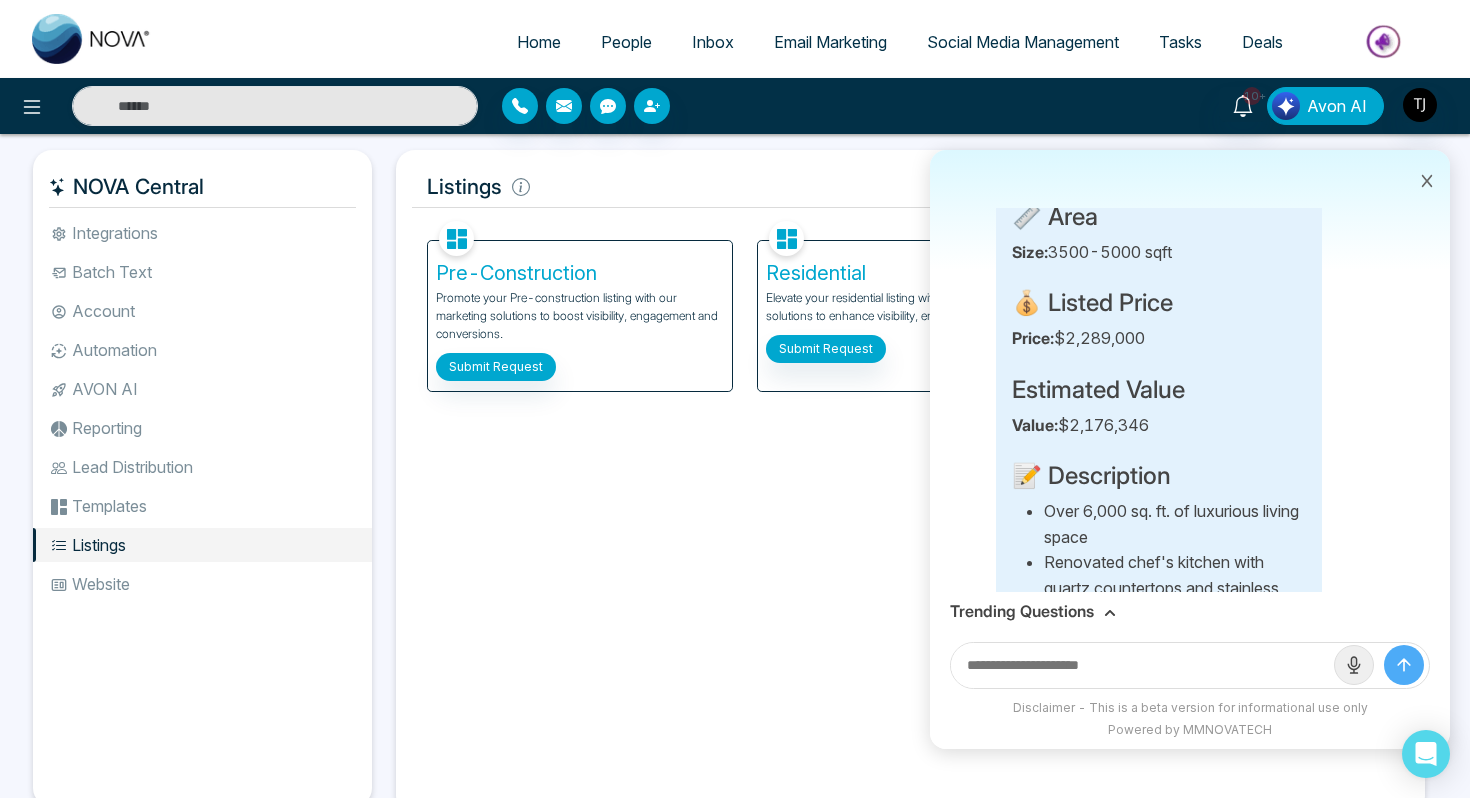 scroll, scrollTop: 618, scrollLeft: 0, axis: vertical 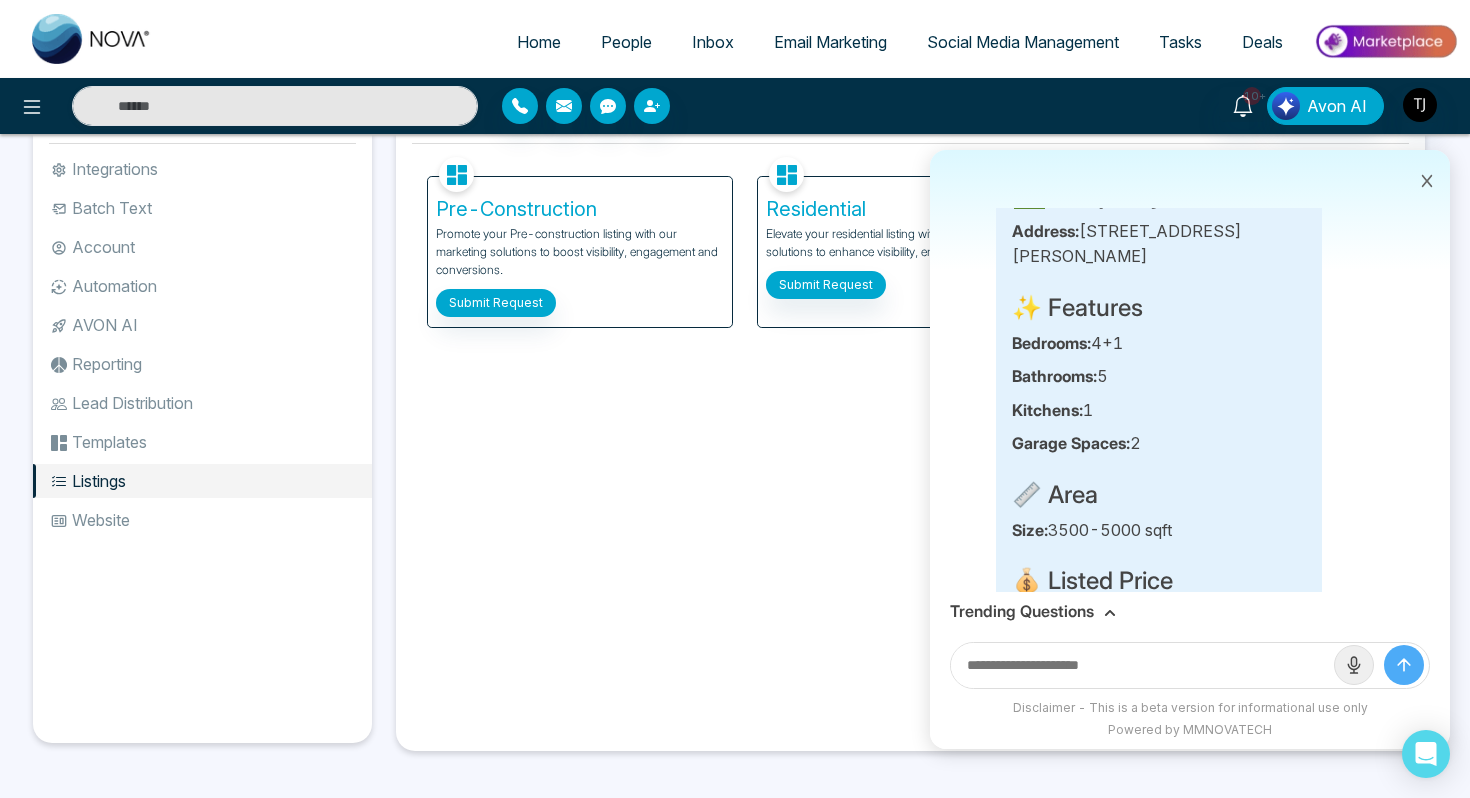 click on "Facebook NOVACRM enables users to connect to Facebook to schedule social media  posts. Connected Instagram NOVACRM enables users to connect to Instagram to schedule social media post Connected Zoom Zoom is integrated with NOVACRM, to schedule/create video calls Connected Dialer Twilio integrates with NOVACRM to provide programmable communication tools, allowing users to make and receive phone calls, send and receive text messages, etc. Connected Zapier Zapier automates and connects on NOVACRM and imports leads. Coming Soon API Nation API Nation integrates with NOVACRM to elevate your brokerage by effortlessly connecting hundreds of apps and automating workflow. Campaigns Batch text on NOVA allows users to simultaneously send a single text message to multiple leads Text Templates This feature allows users to create custom text templates from scratch or view and analyze their existing text campaigns. Team Connected Import Bulk Batch Texts Tags Stages Manage the stages for your leads. Automations Action Plans" at bounding box center [910, 443] 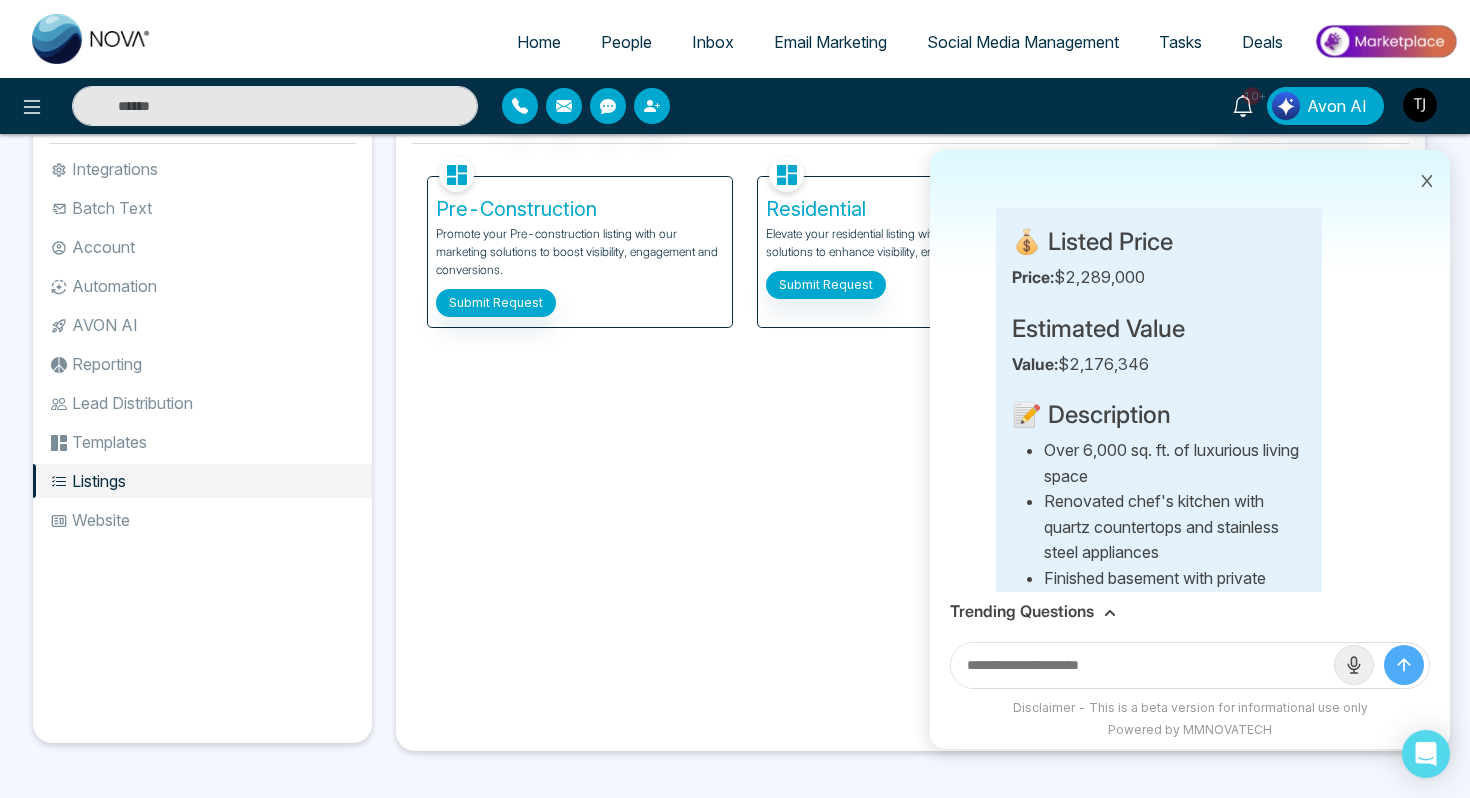 scroll, scrollTop: 618, scrollLeft: 0, axis: vertical 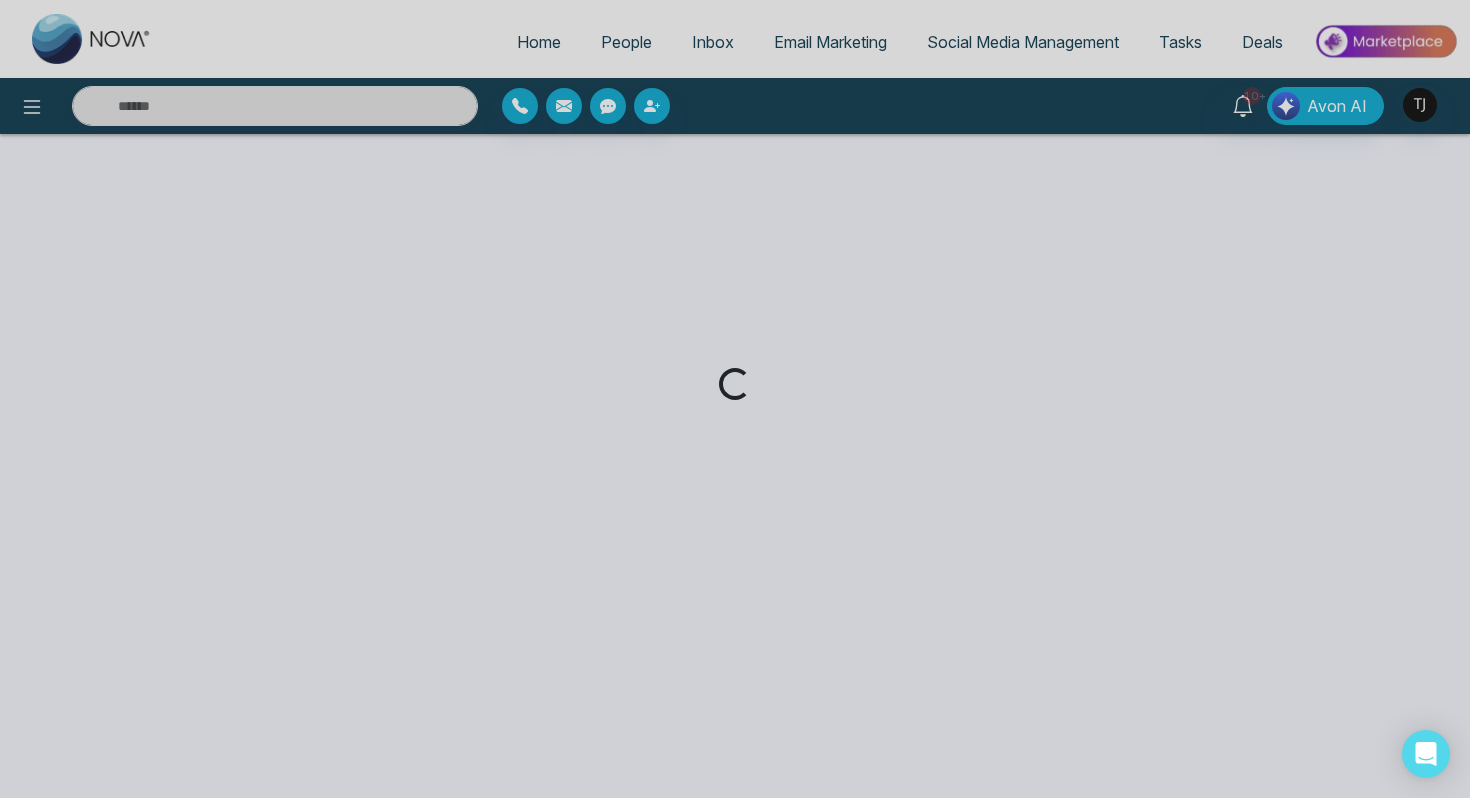click on "Loading..." at bounding box center [735, 399] 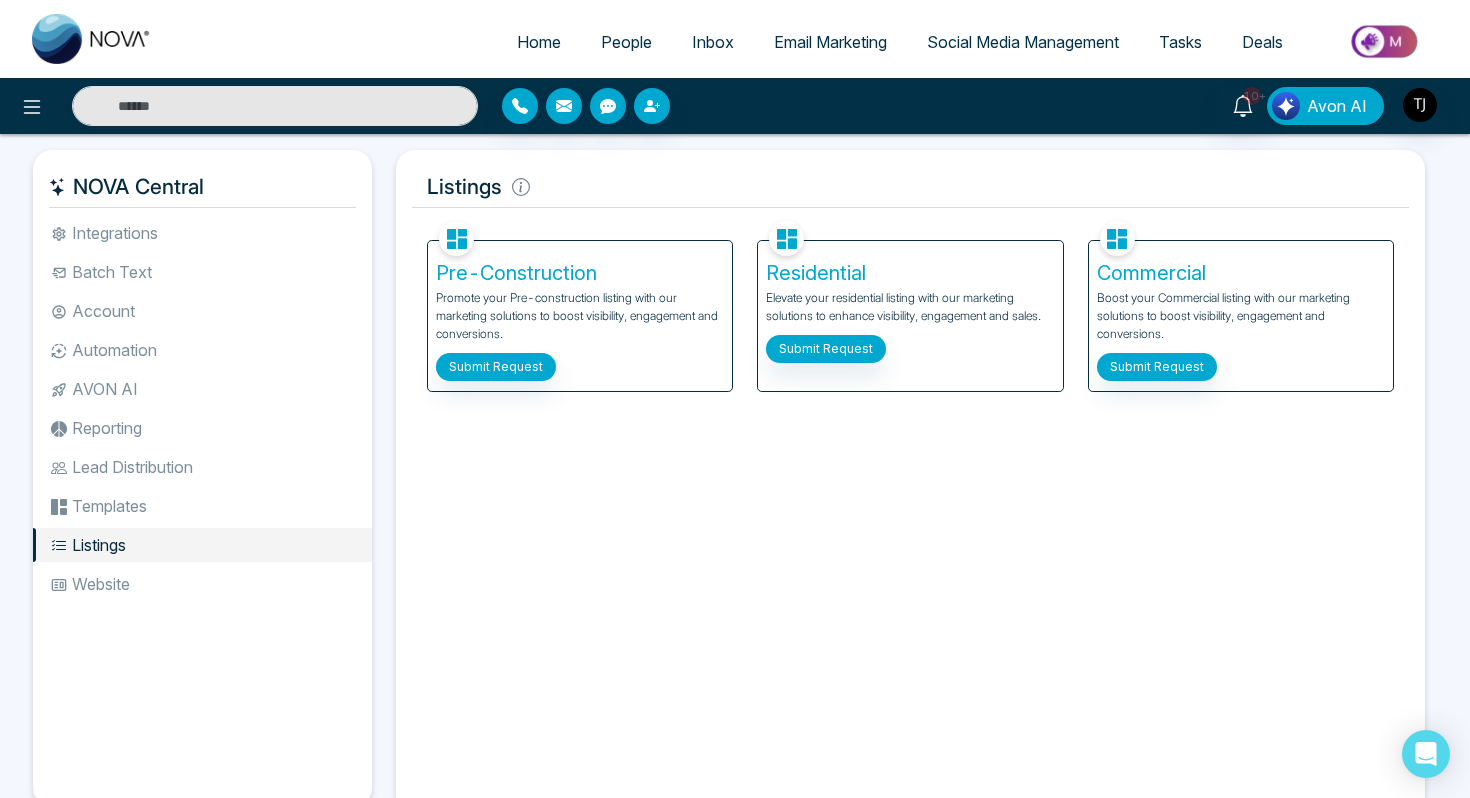 click on "Avon AI" at bounding box center (1325, 106) 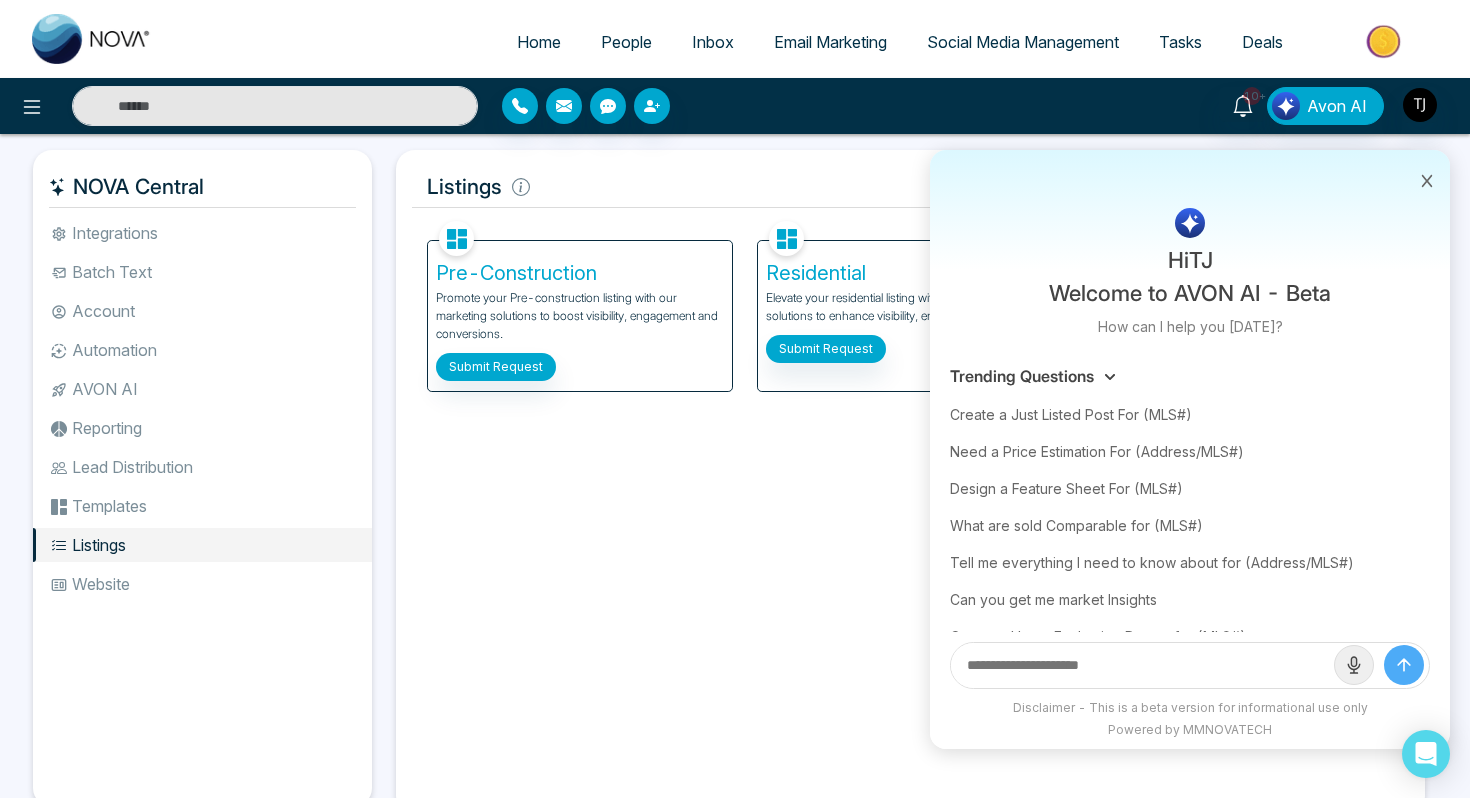 click at bounding box center (1142, 665) 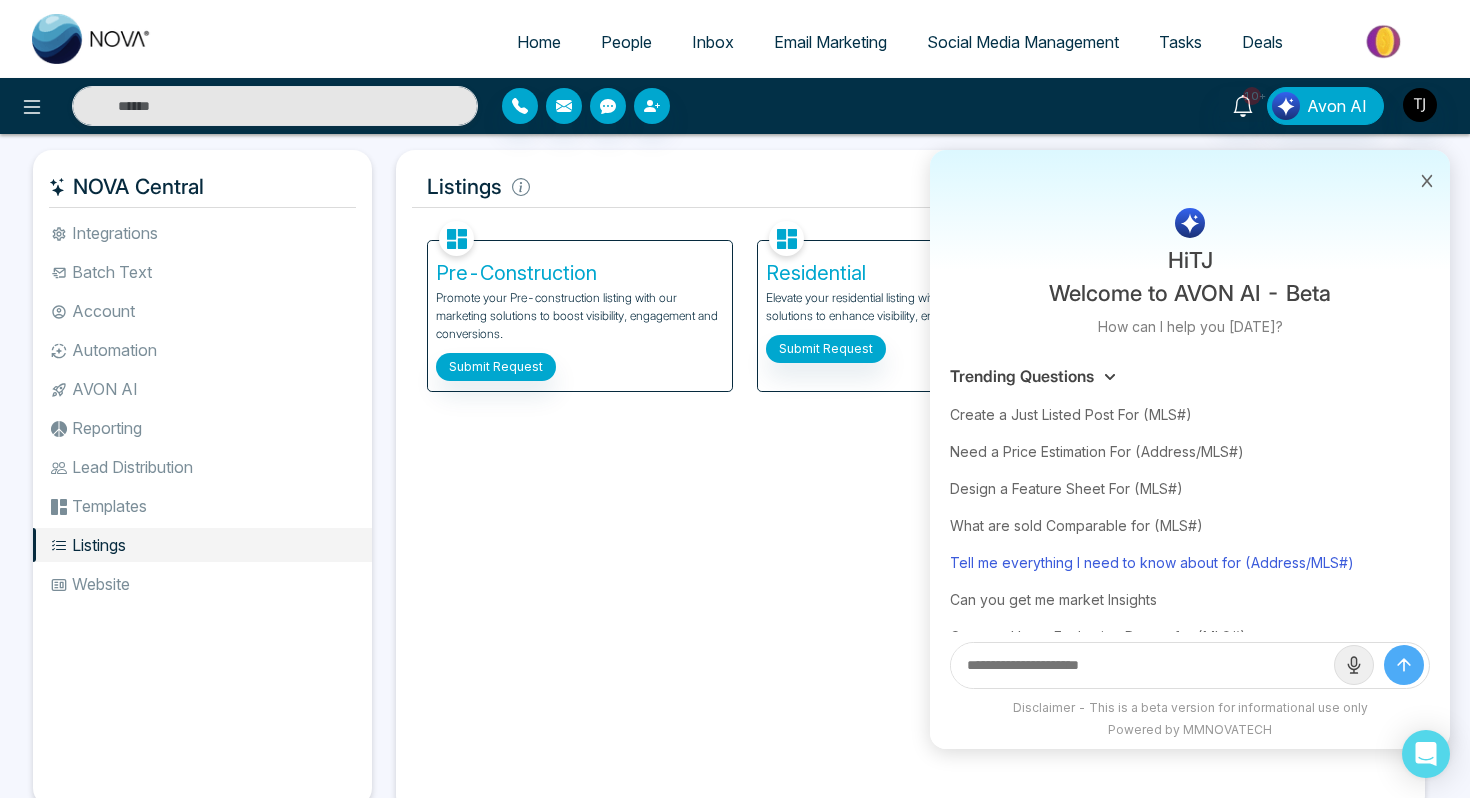scroll, scrollTop: 59, scrollLeft: 0, axis: vertical 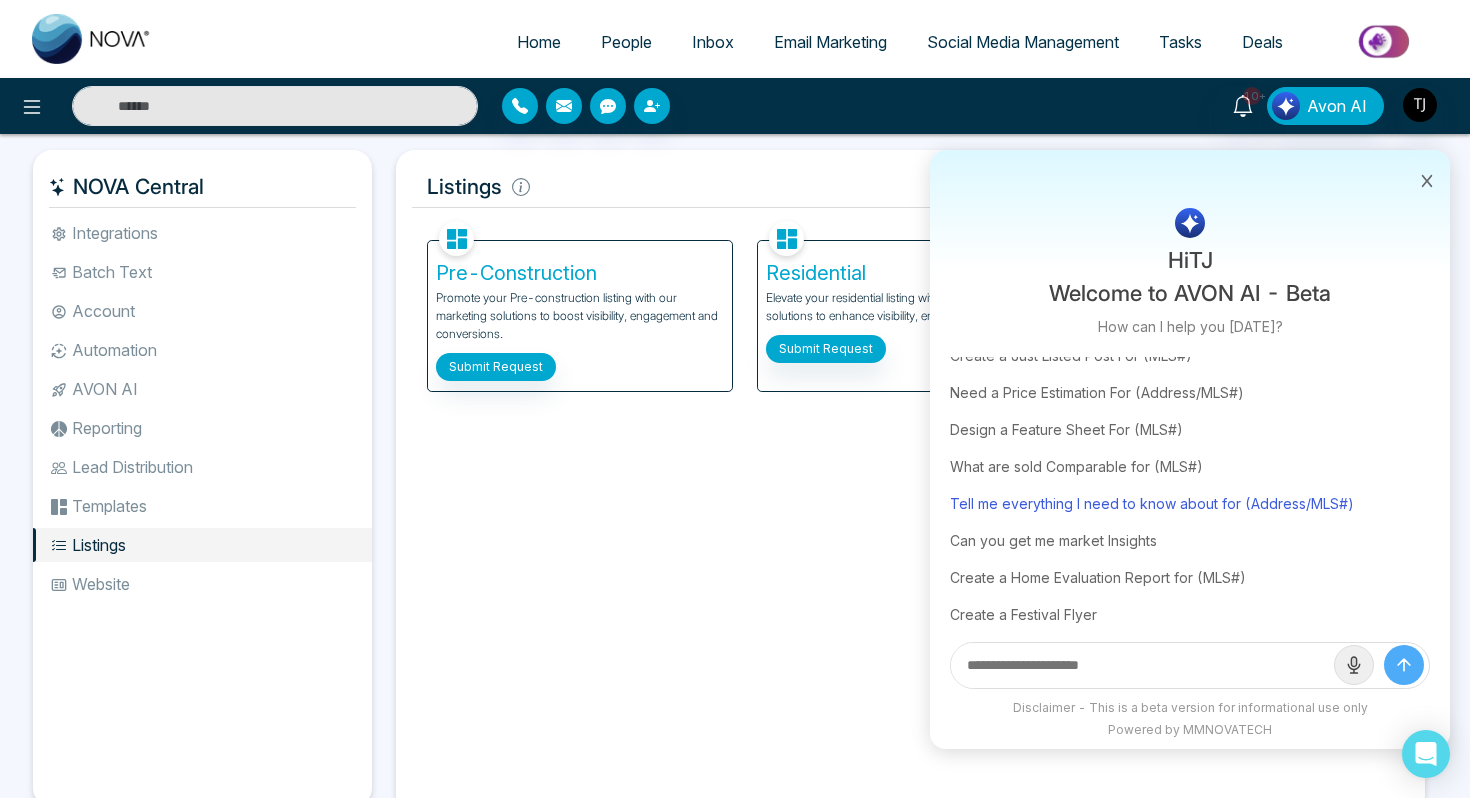click on "Tell me everything I need to know about for (Address/MLS#)" at bounding box center (1190, 503) 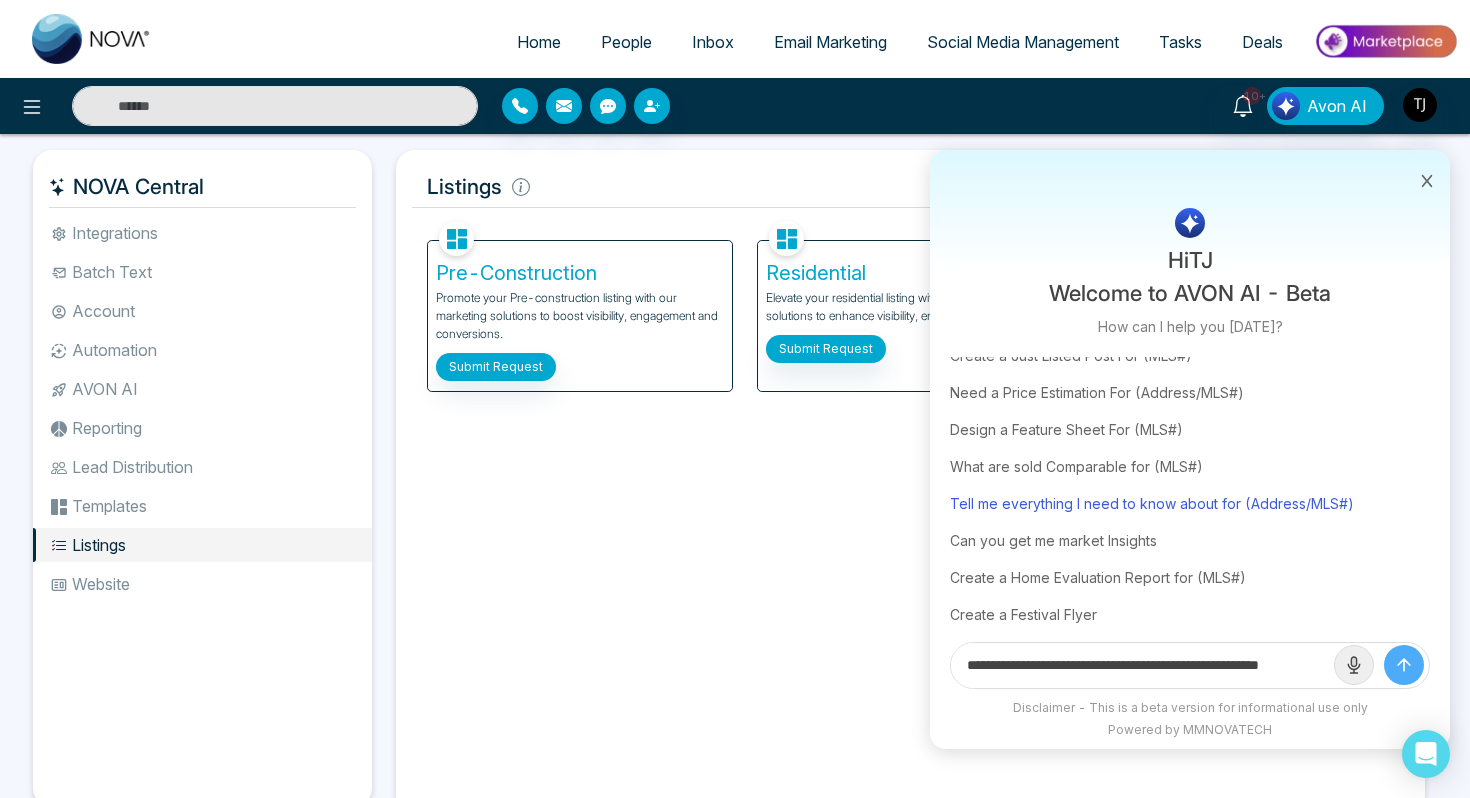 scroll, scrollTop: 0, scrollLeft: 0, axis: both 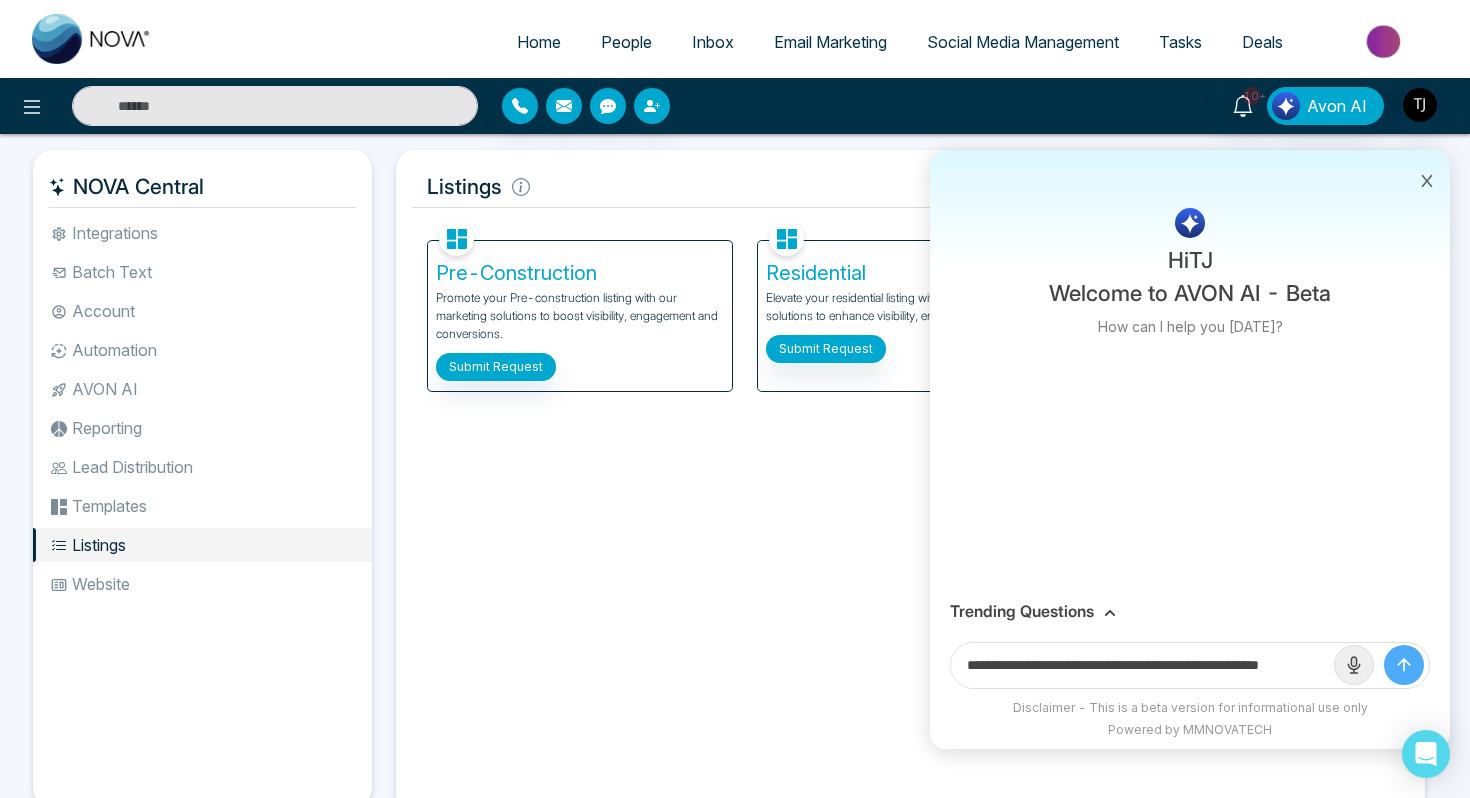 drag, startPoint x: 1258, startPoint y: 660, endPoint x: 1396, endPoint y: 657, distance: 138.03261 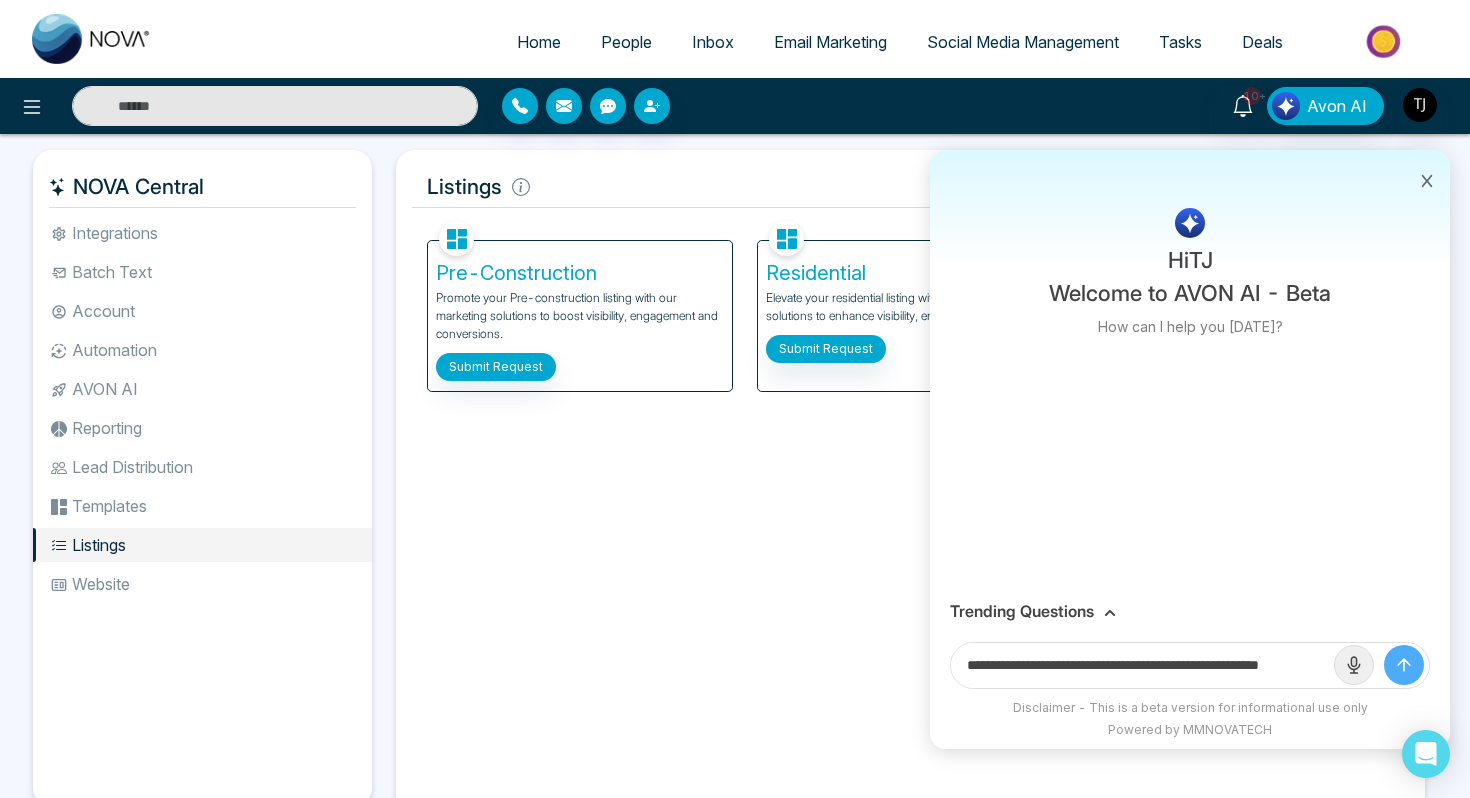 click on "**********" at bounding box center [1190, 665] 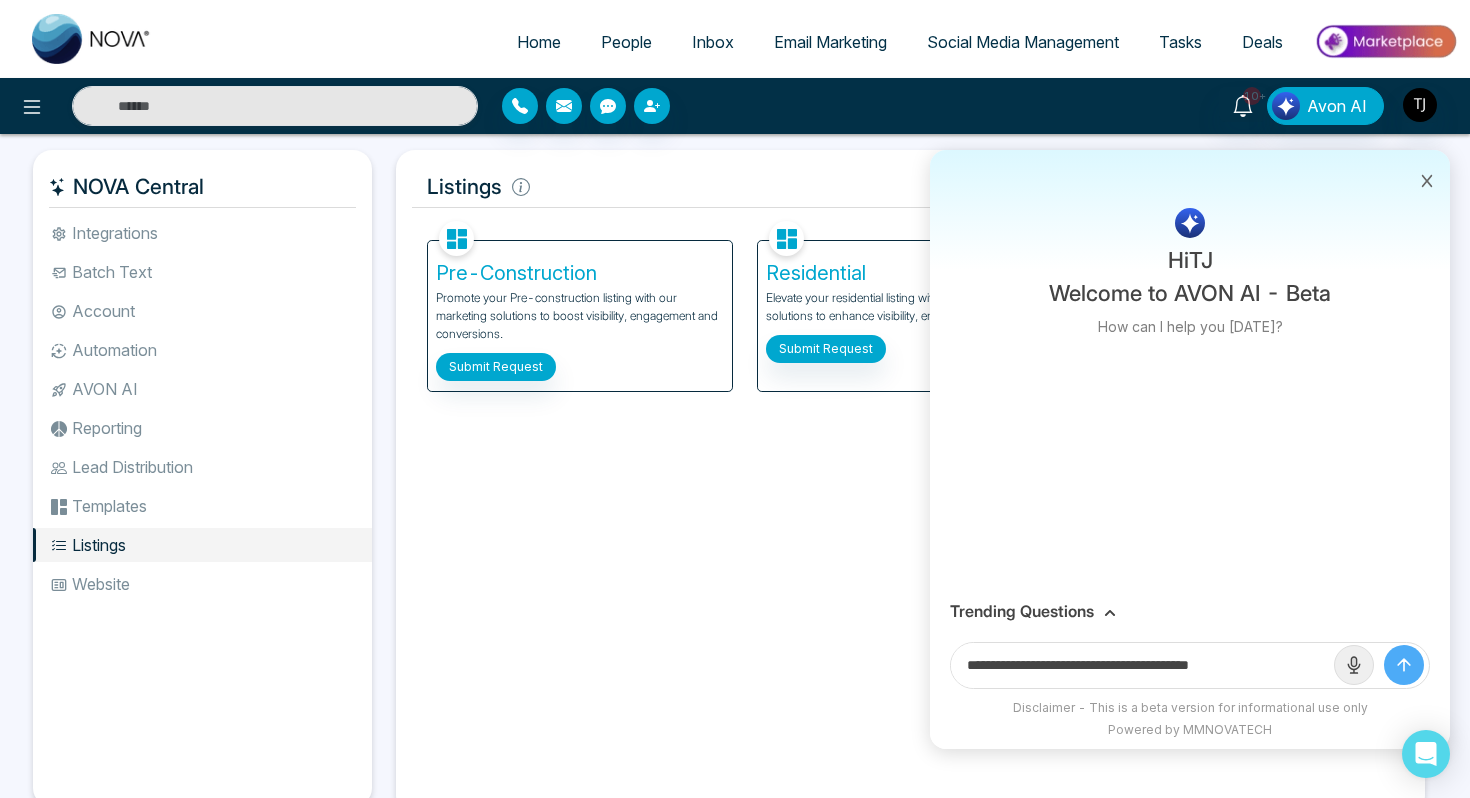 scroll, scrollTop: 0, scrollLeft: 0, axis: both 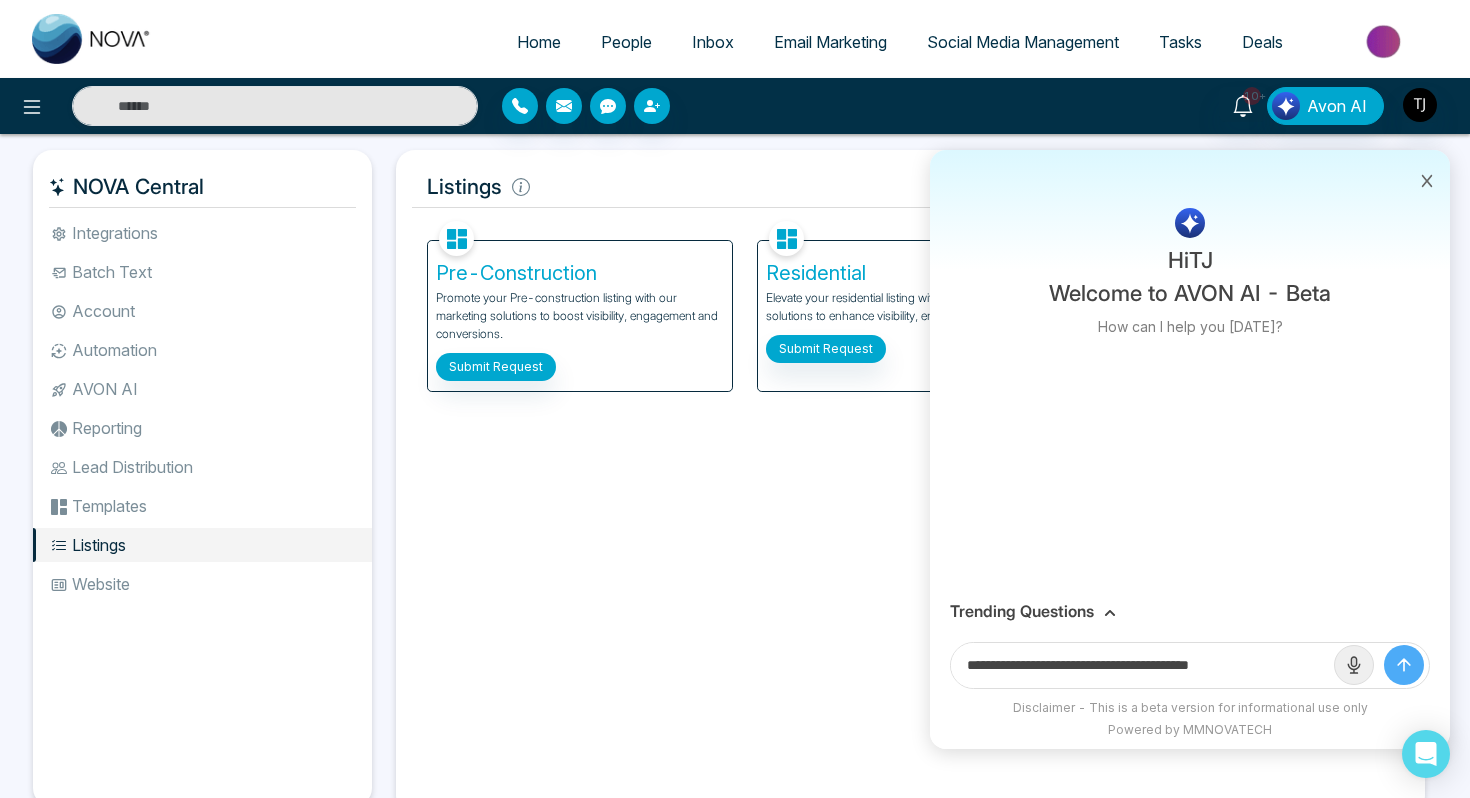 paste on "**********" 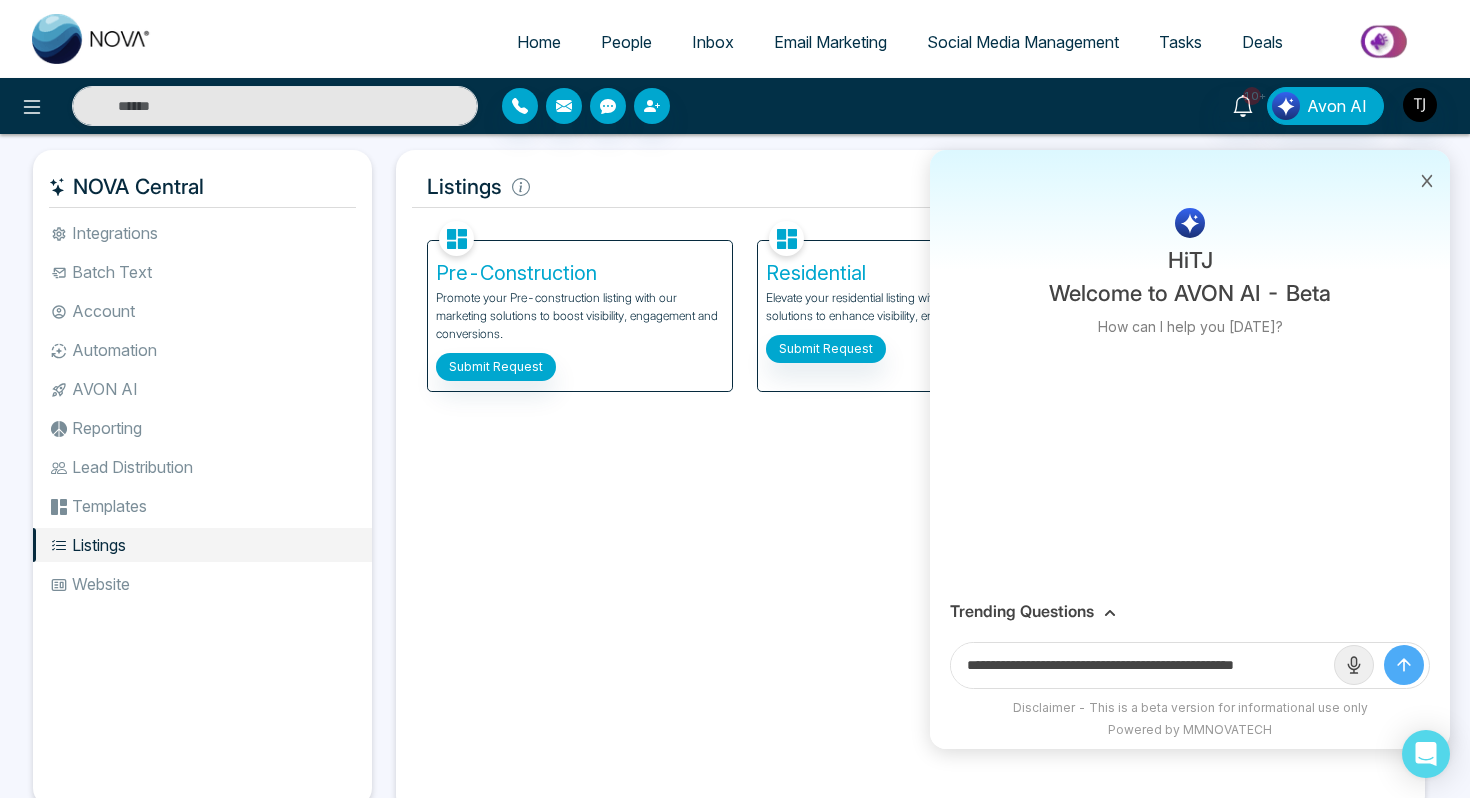 scroll, scrollTop: 0, scrollLeft: 12, axis: horizontal 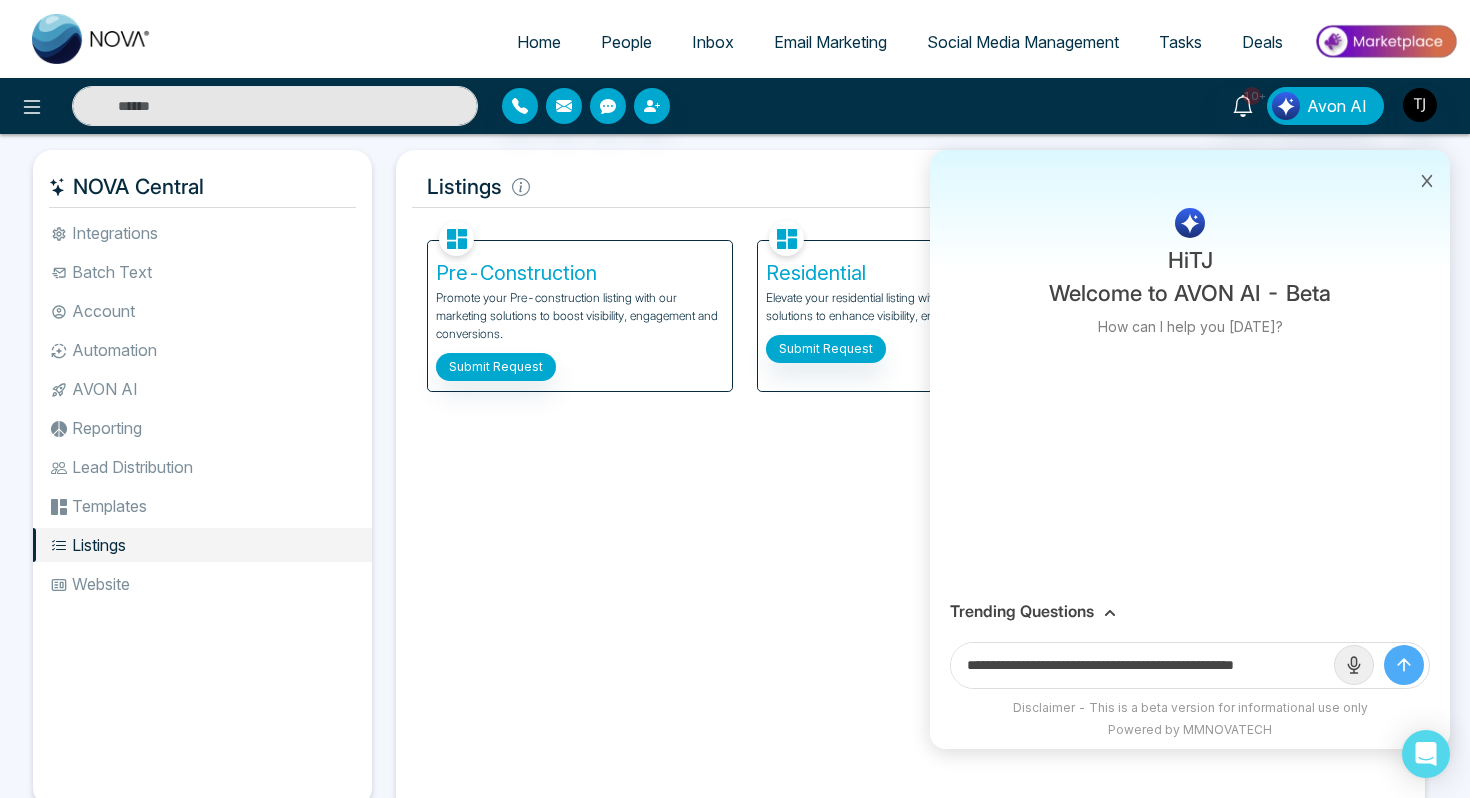 type on "**********" 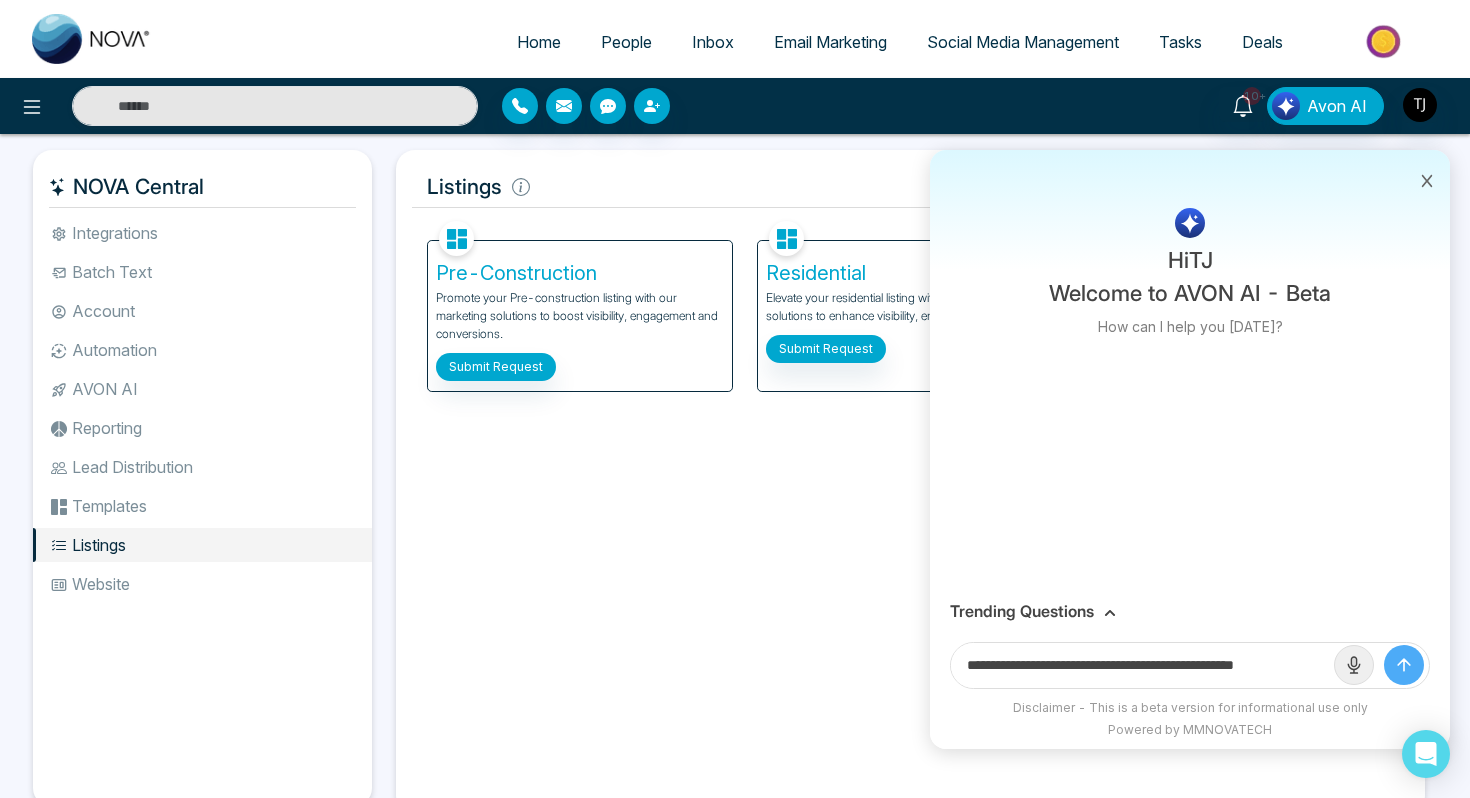 click at bounding box center (1404, 665) 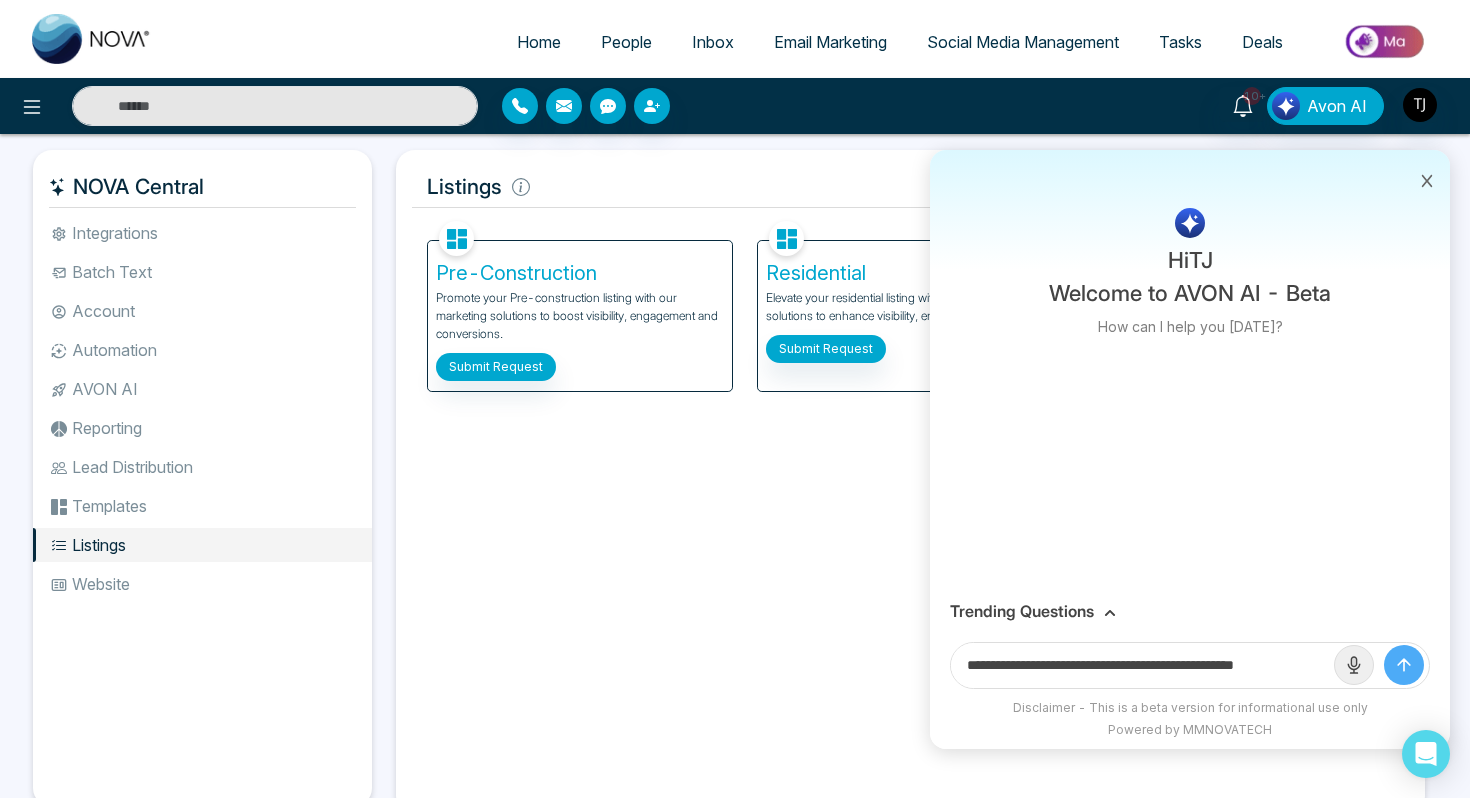 type 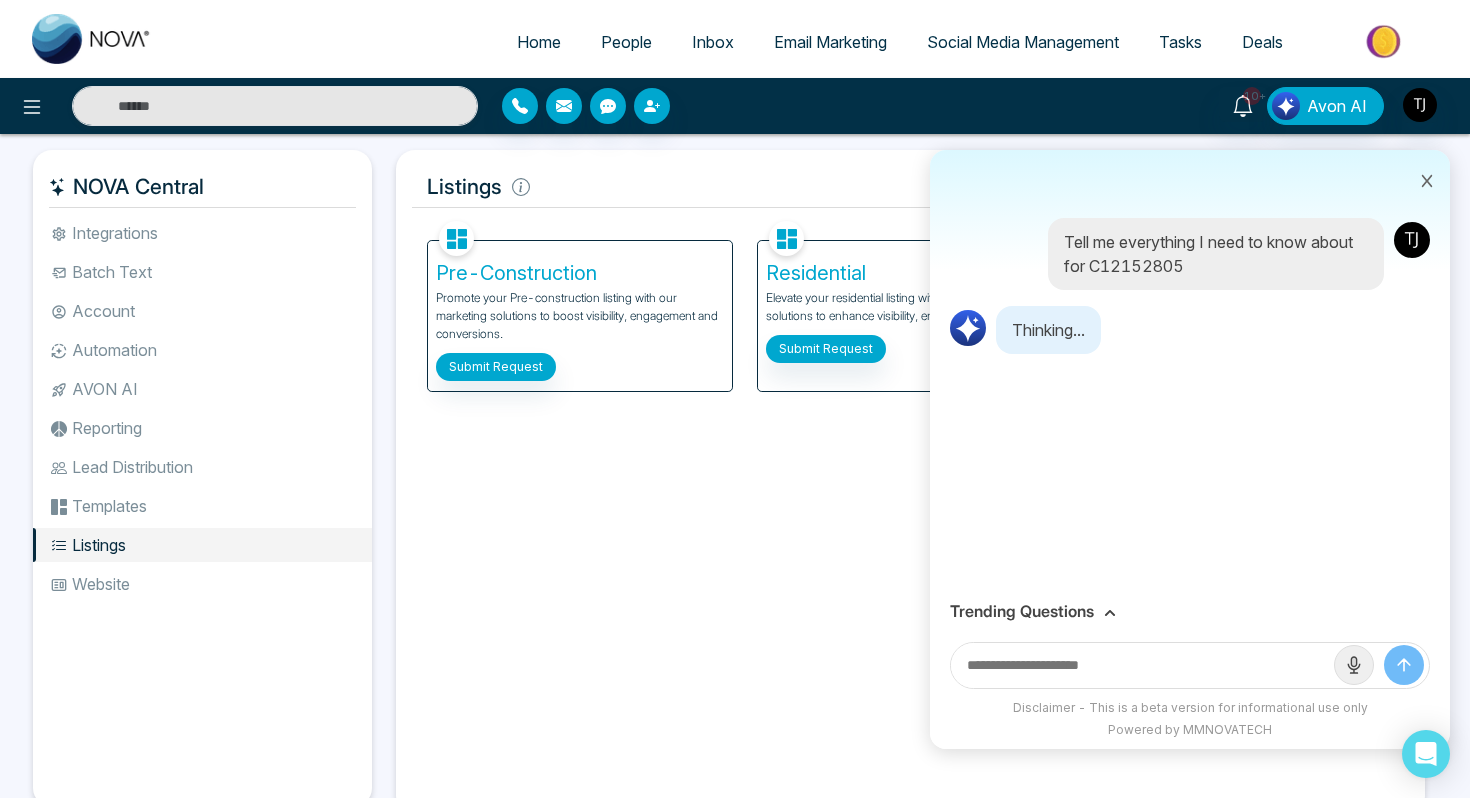 scroll, scrollTop: 0, scrollLeft: 0, axis: both 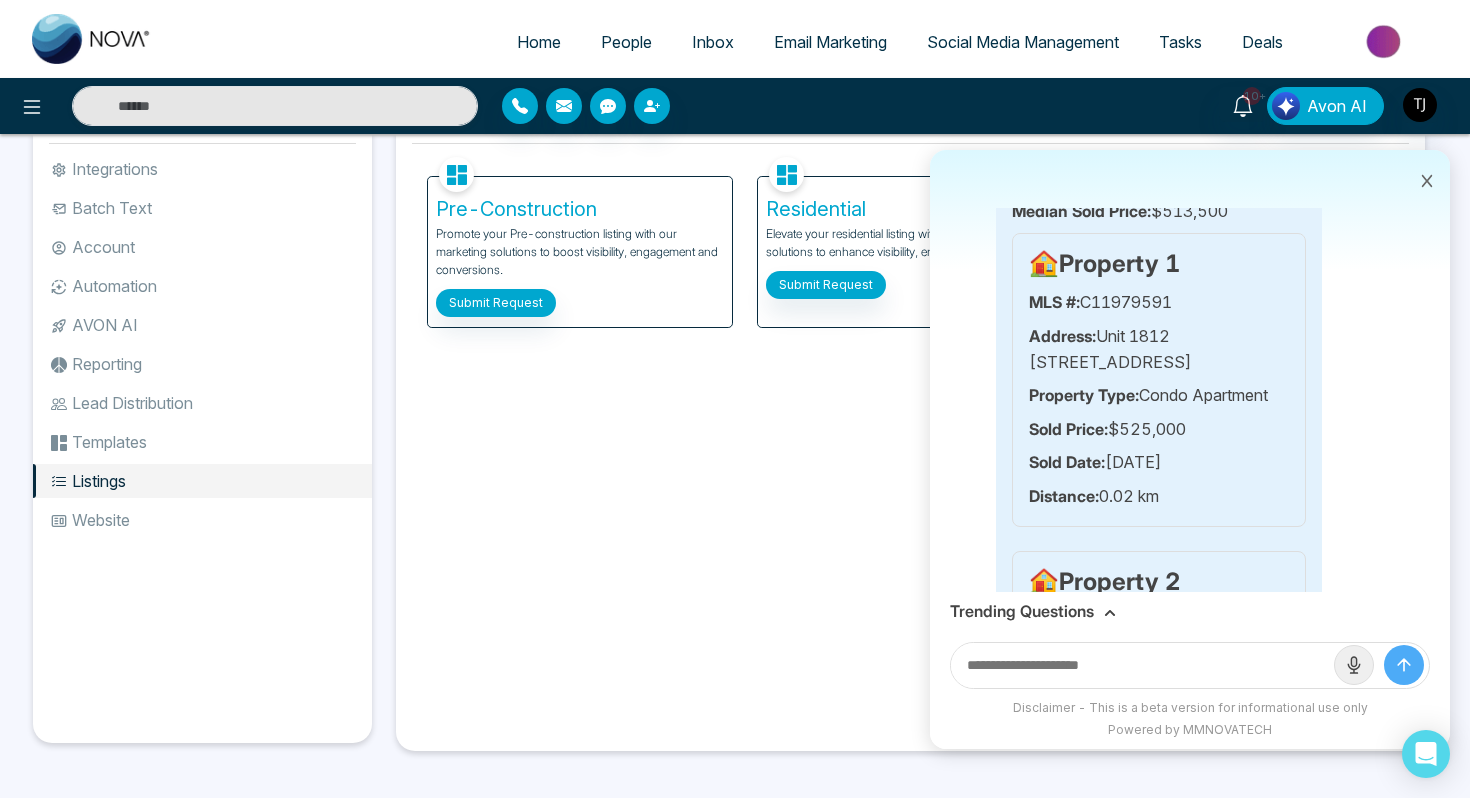 click 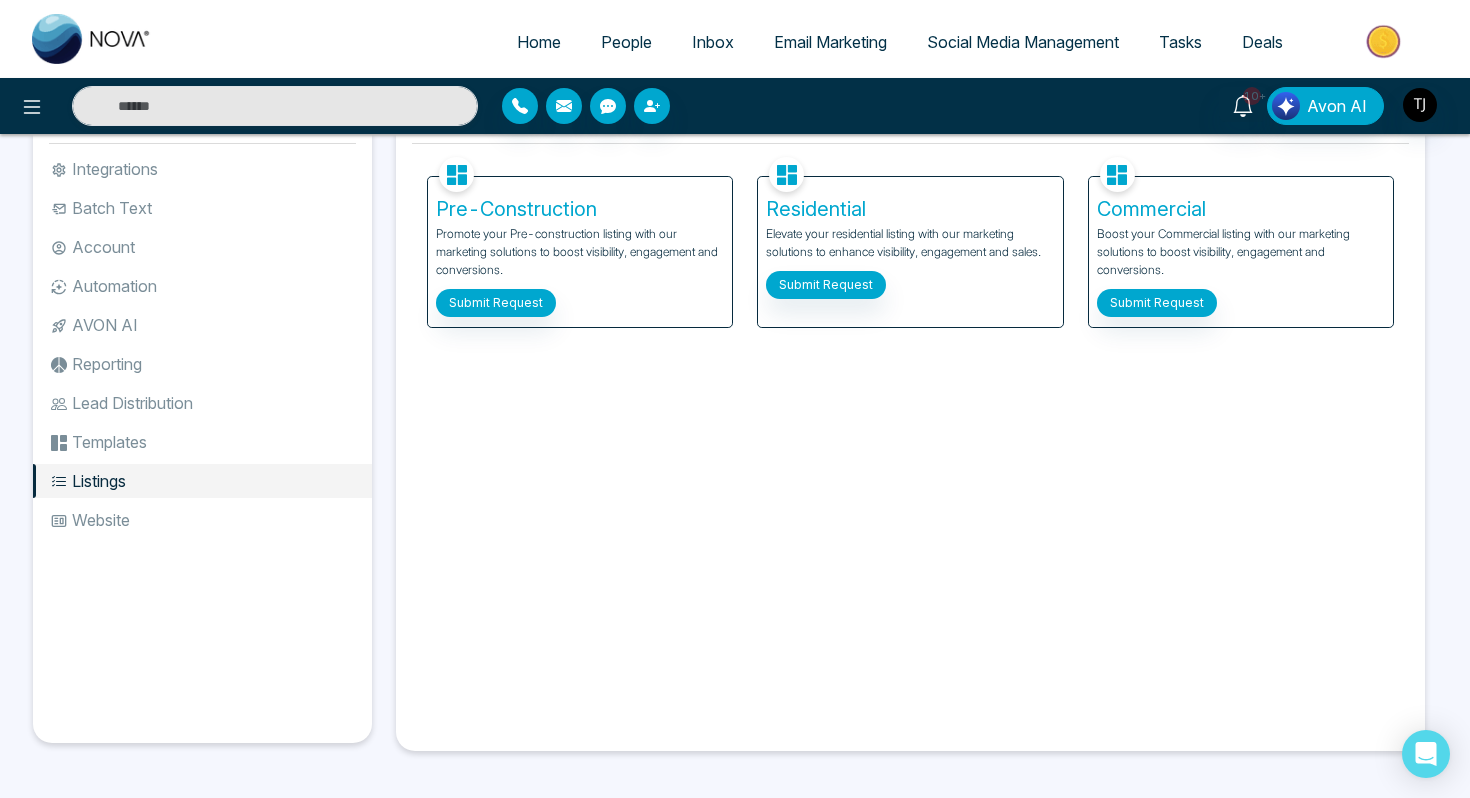 click on "Lead Distribution" at bounding box center [202, 403] 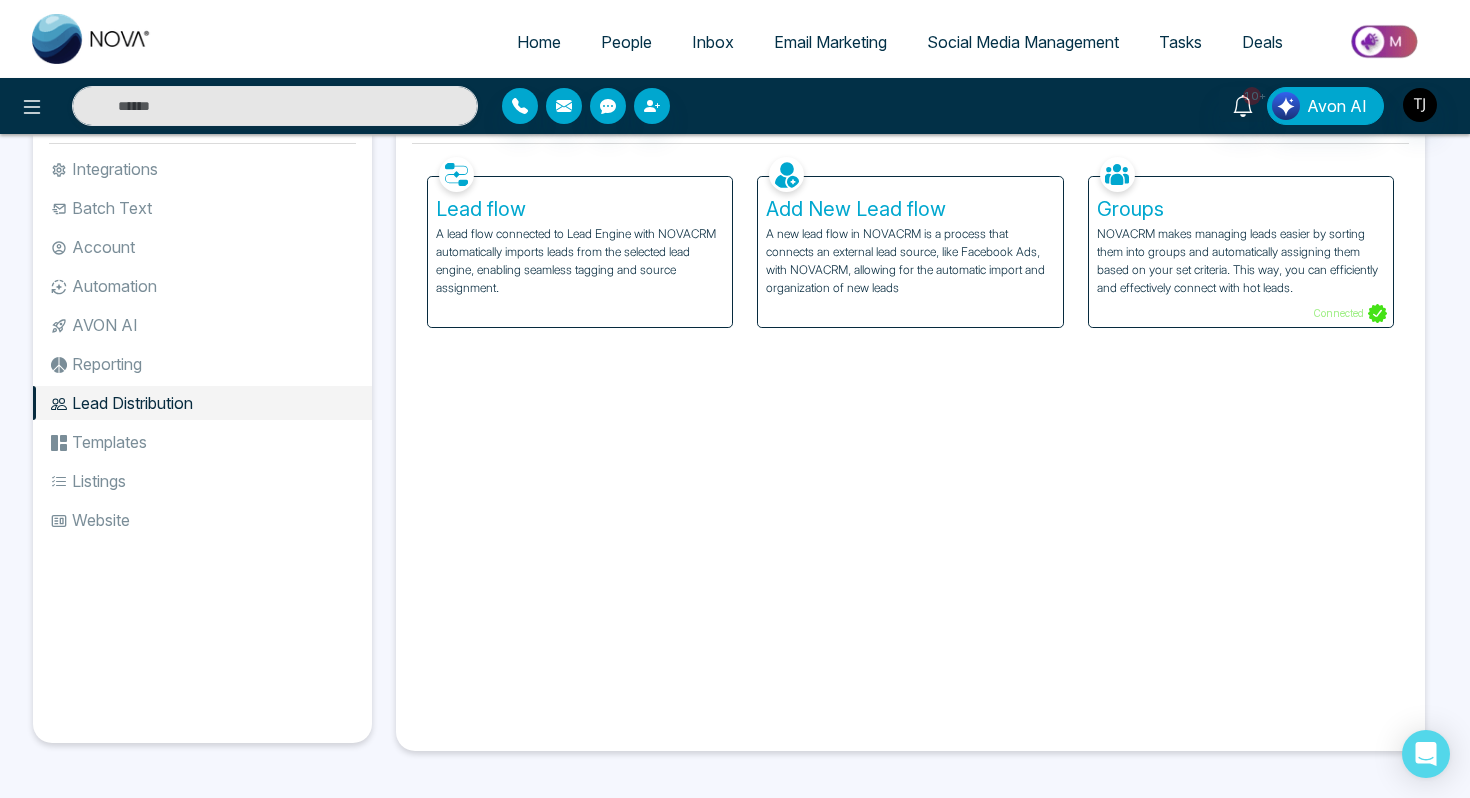 click on "Lead flow" at bounding box center [580, 209] 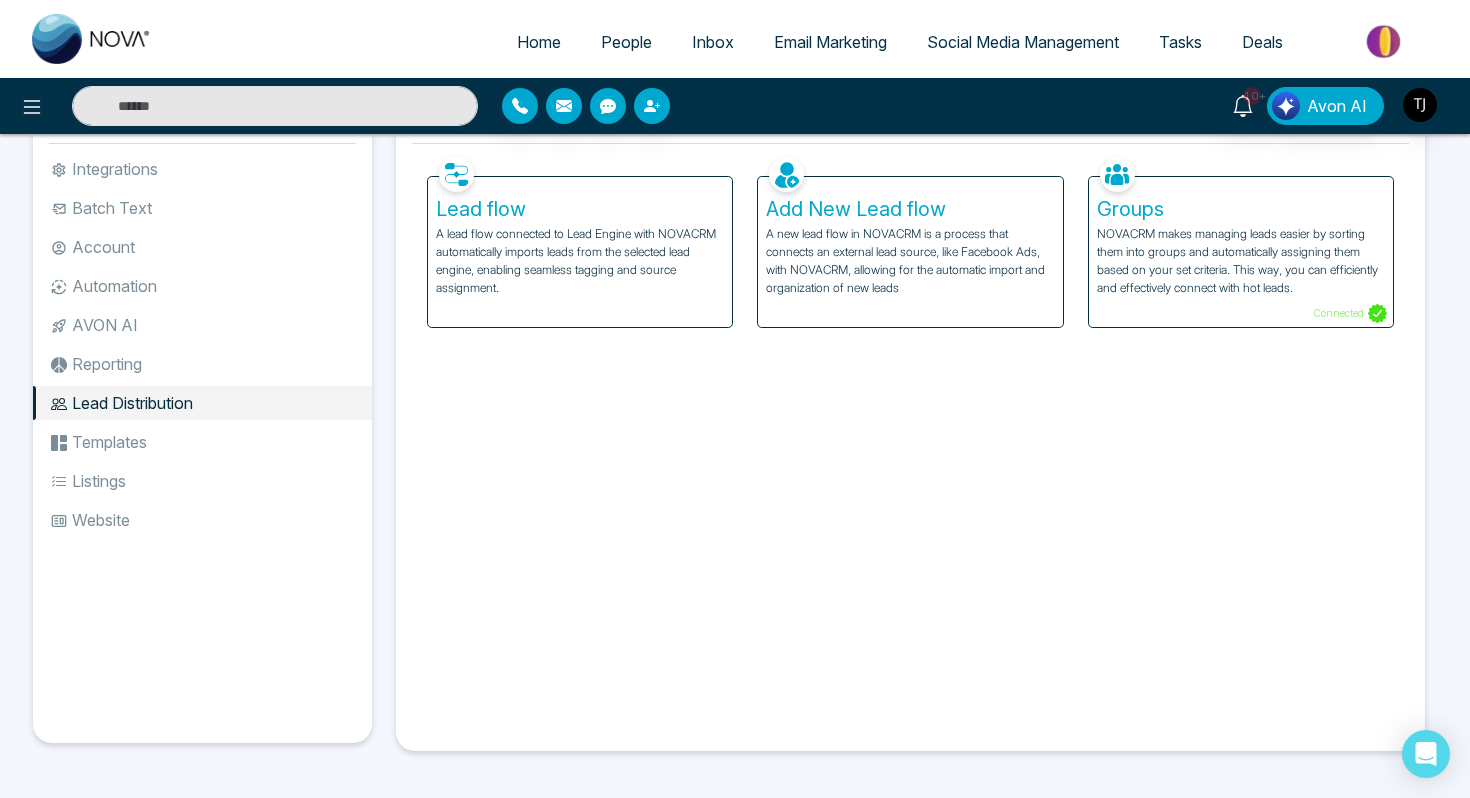 scroll, scrollTop: 0, scrollLeft: 0, axis: both 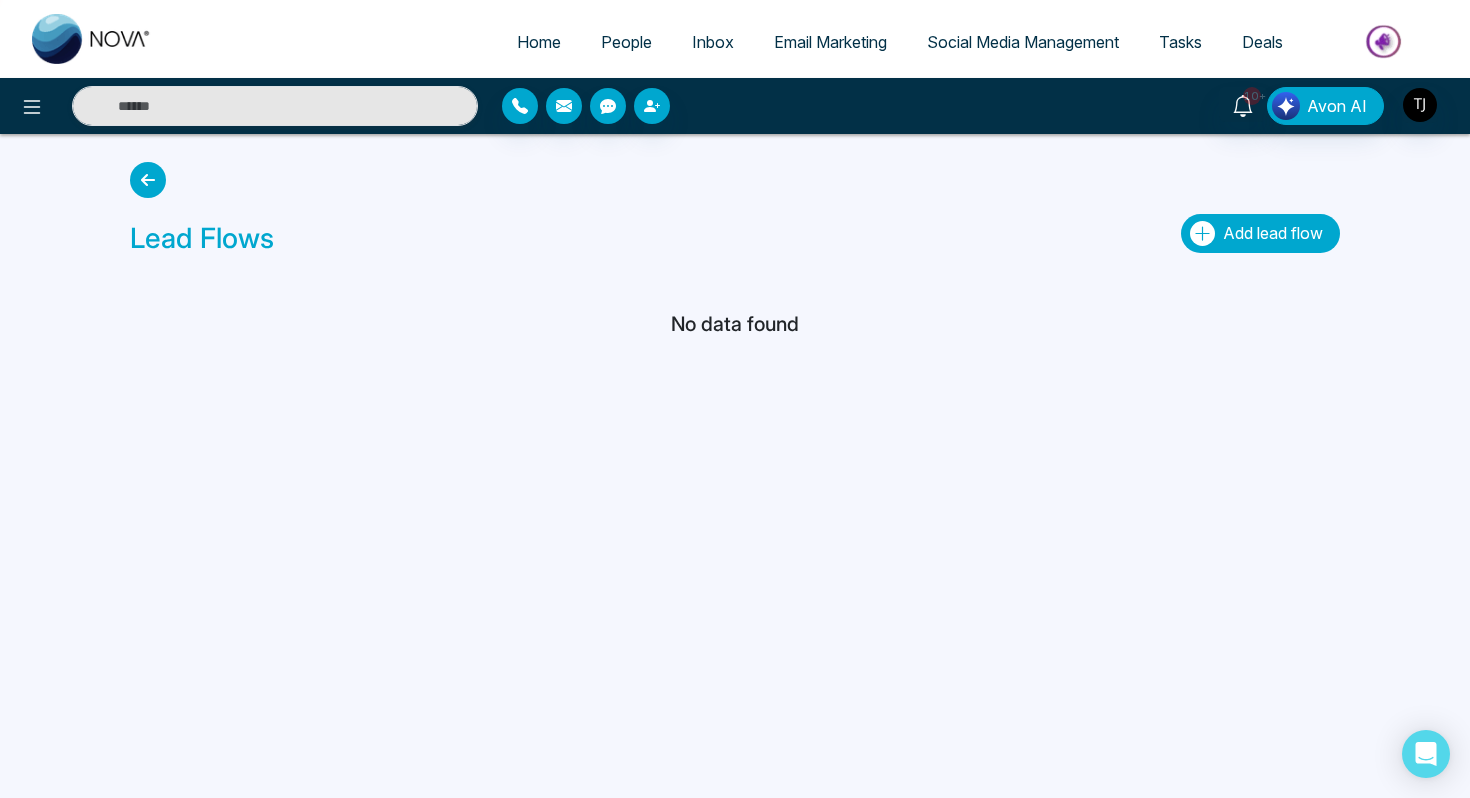 click on "Add lead flow" at bounding box center (1273, 233) 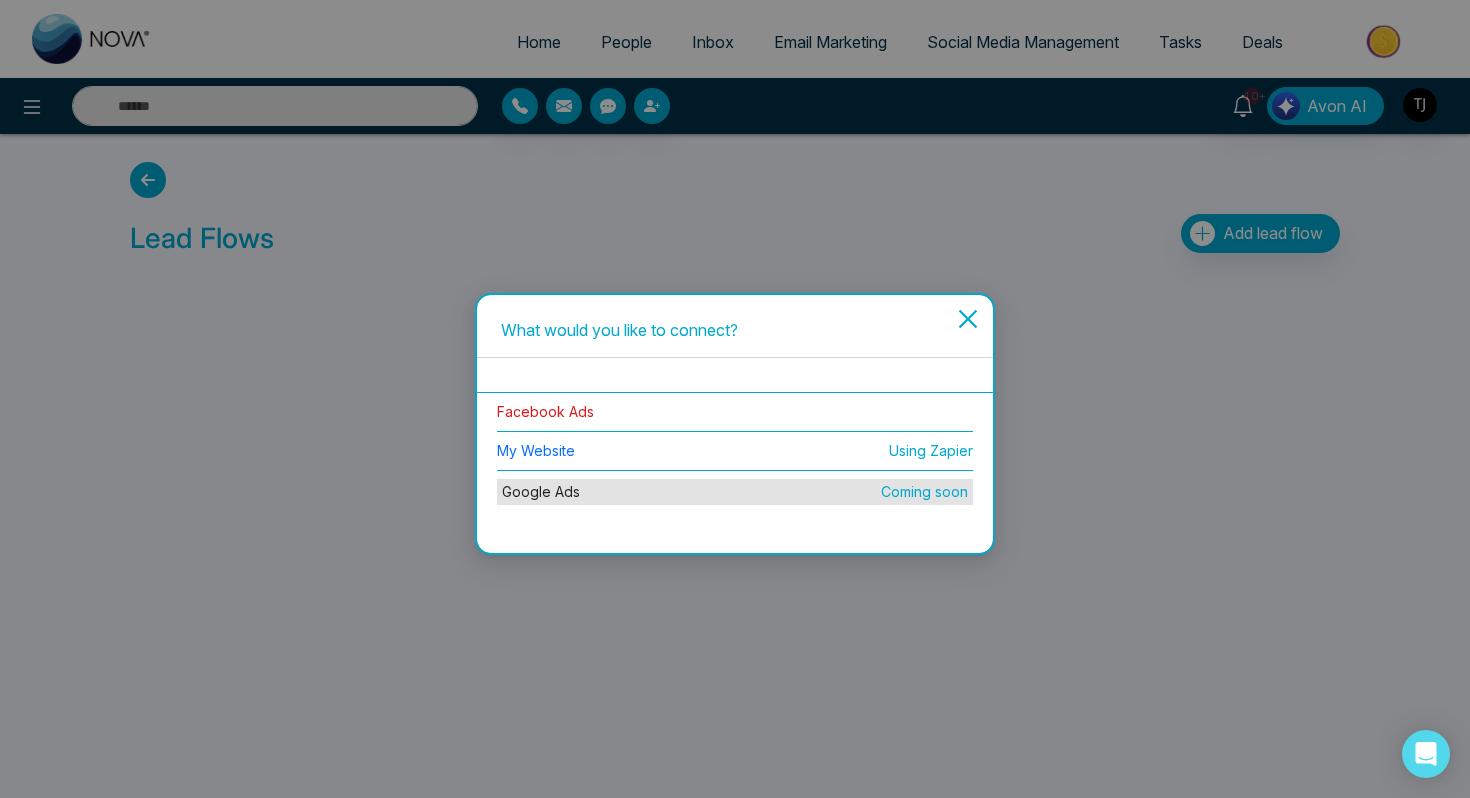 click on "Facebook Ads" at bounding box center (545, 411) 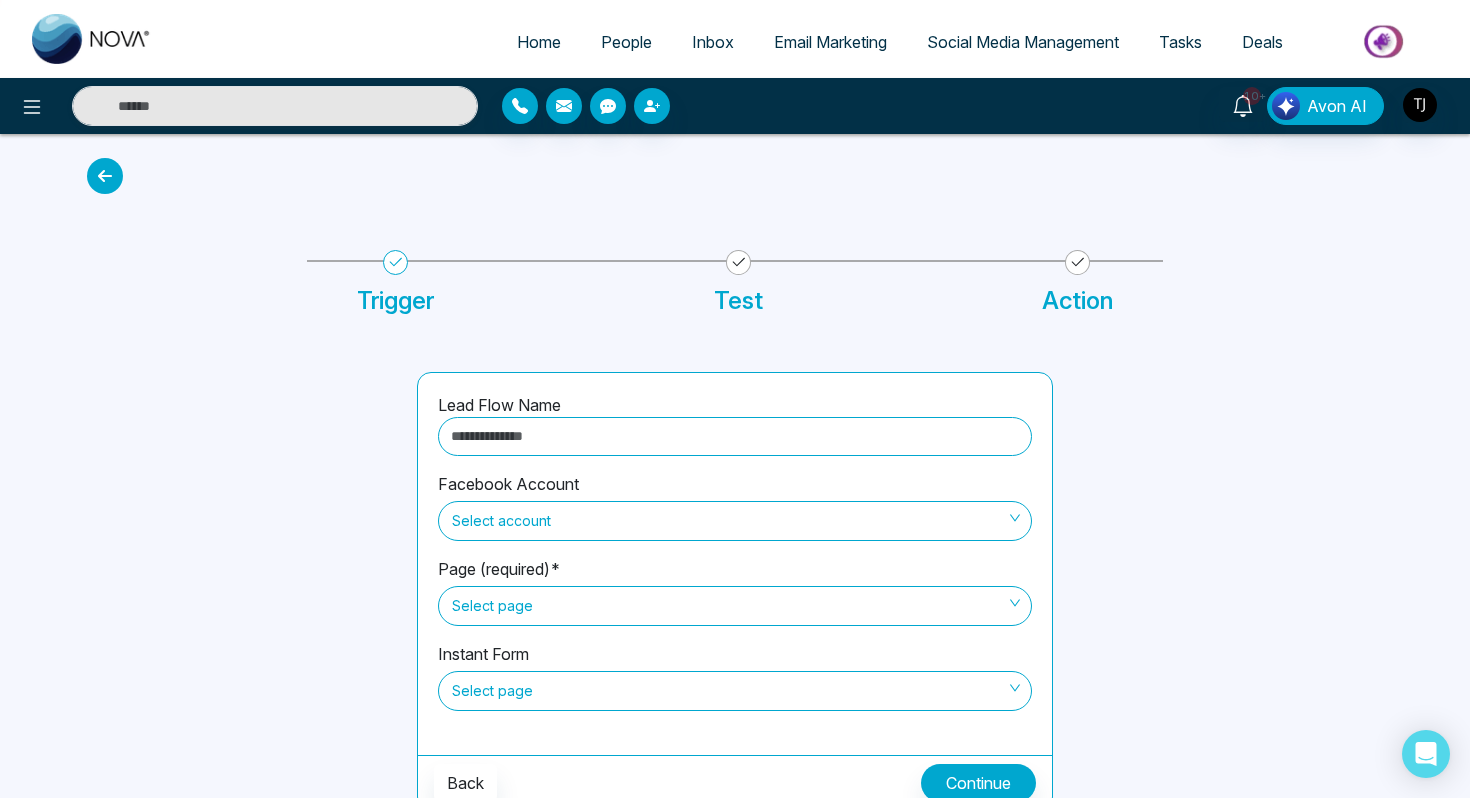 click at bounding box center [735, 436] 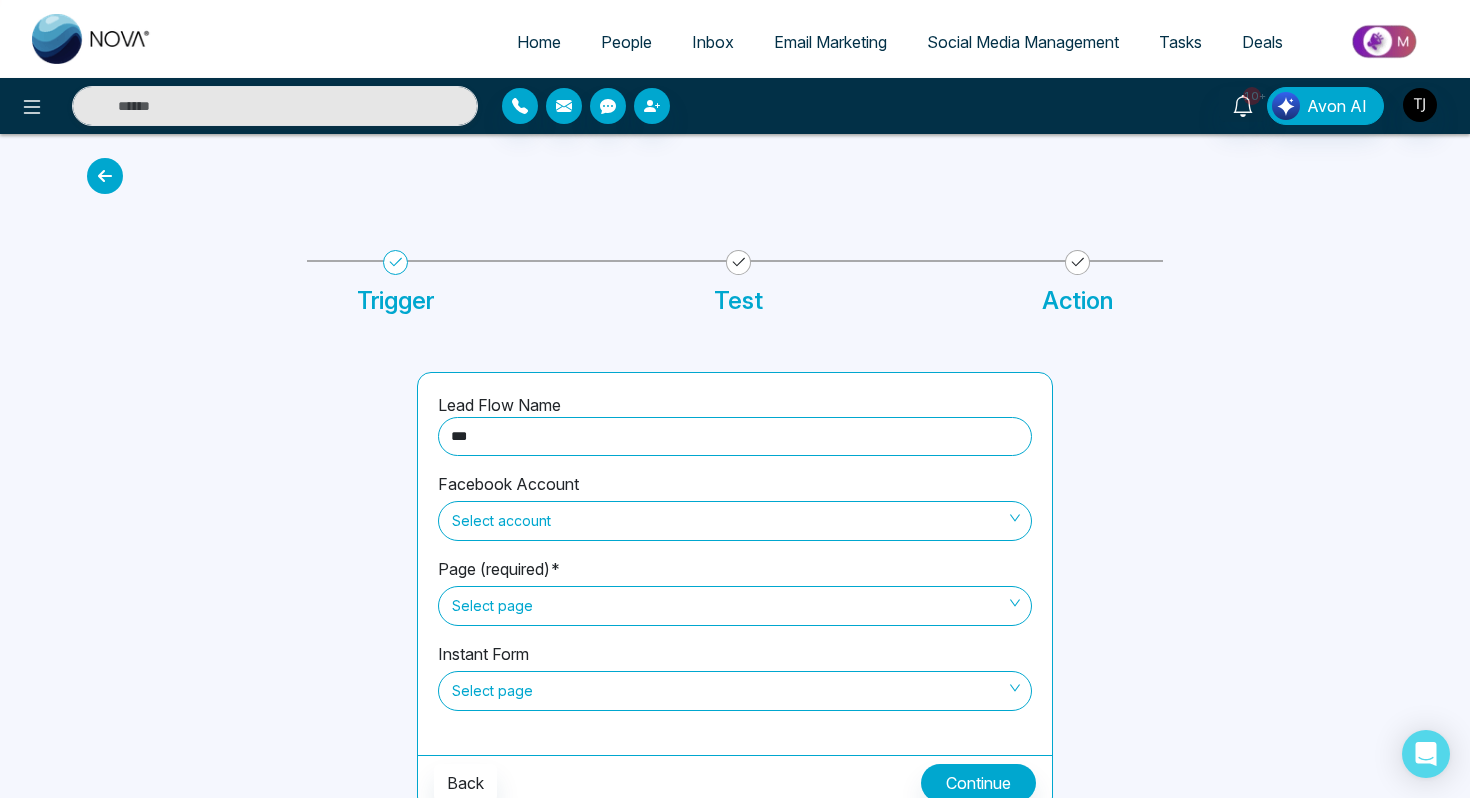 type on "*******" 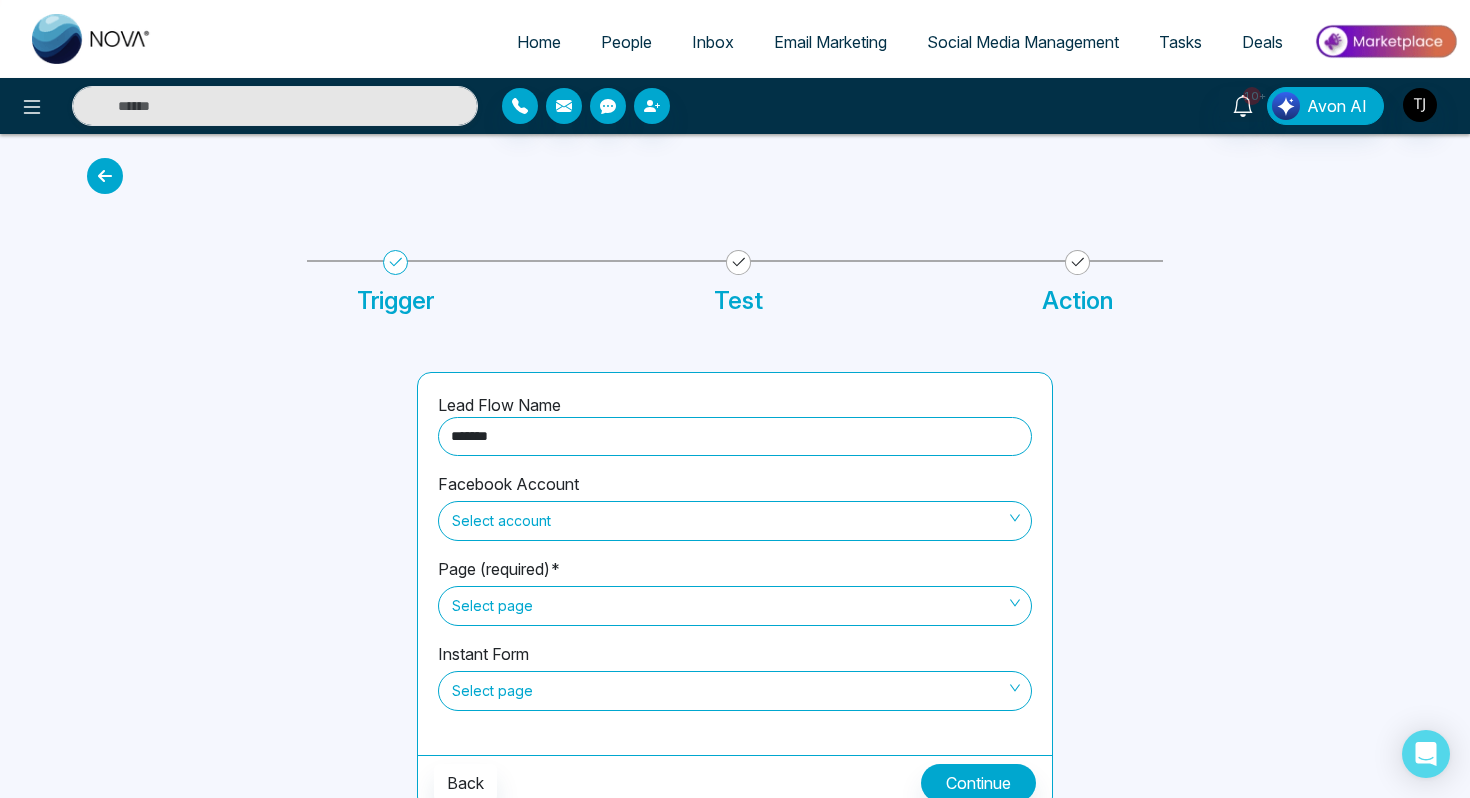click on "Select account" at bounding box center (735, 518) 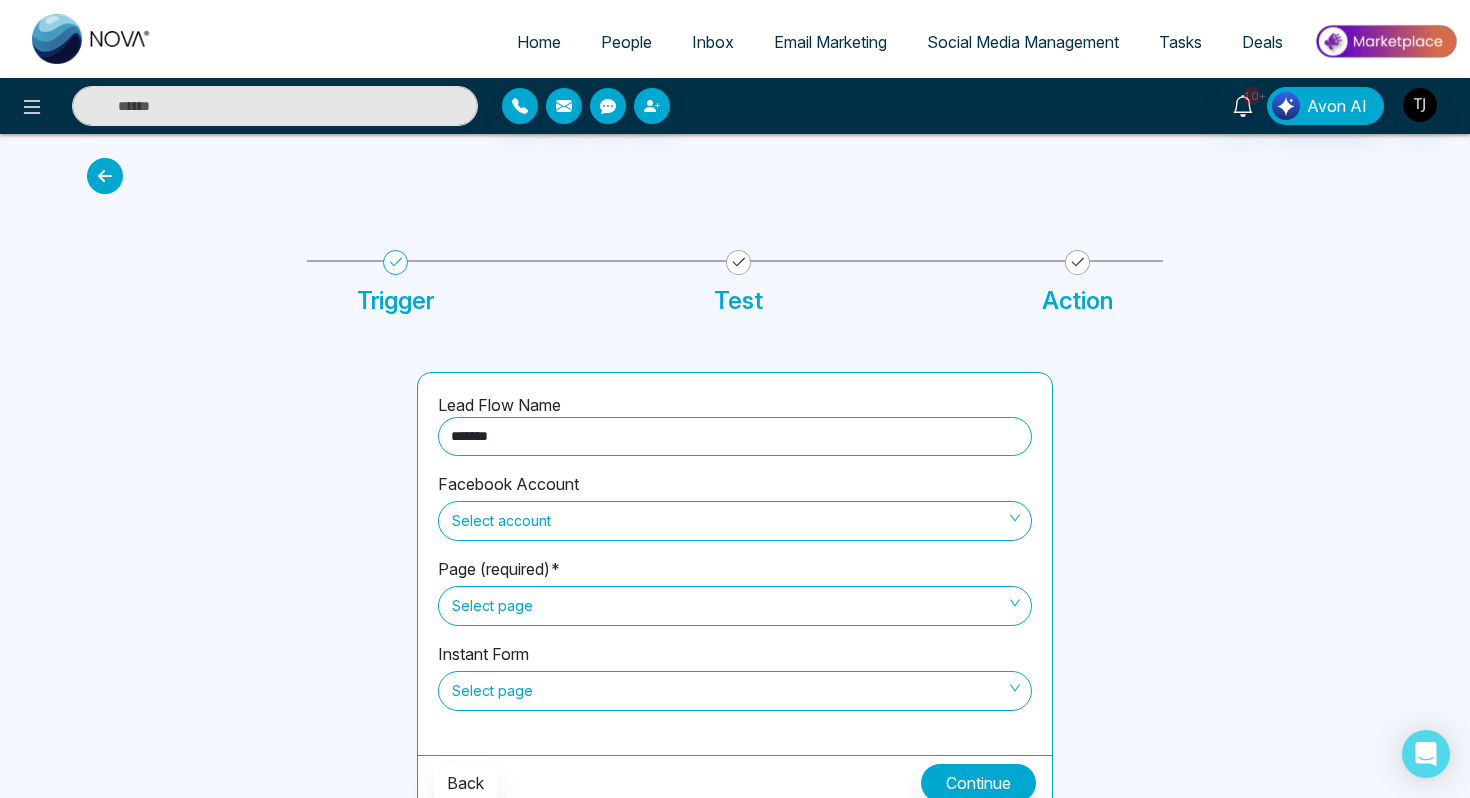 click on "Select account" at bounding box center (735, 521) 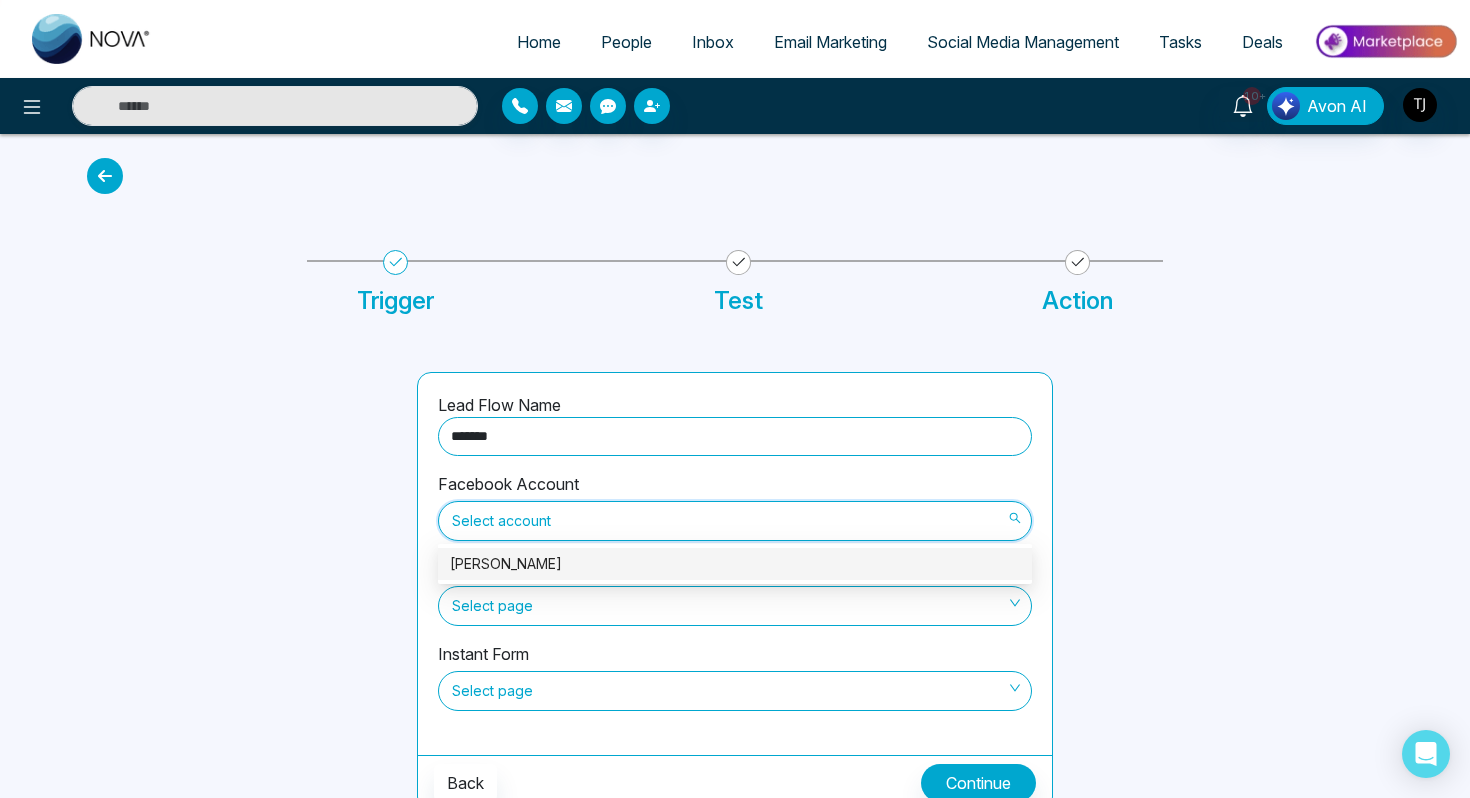 click on "Triston James" at bounding box center [735, 564] 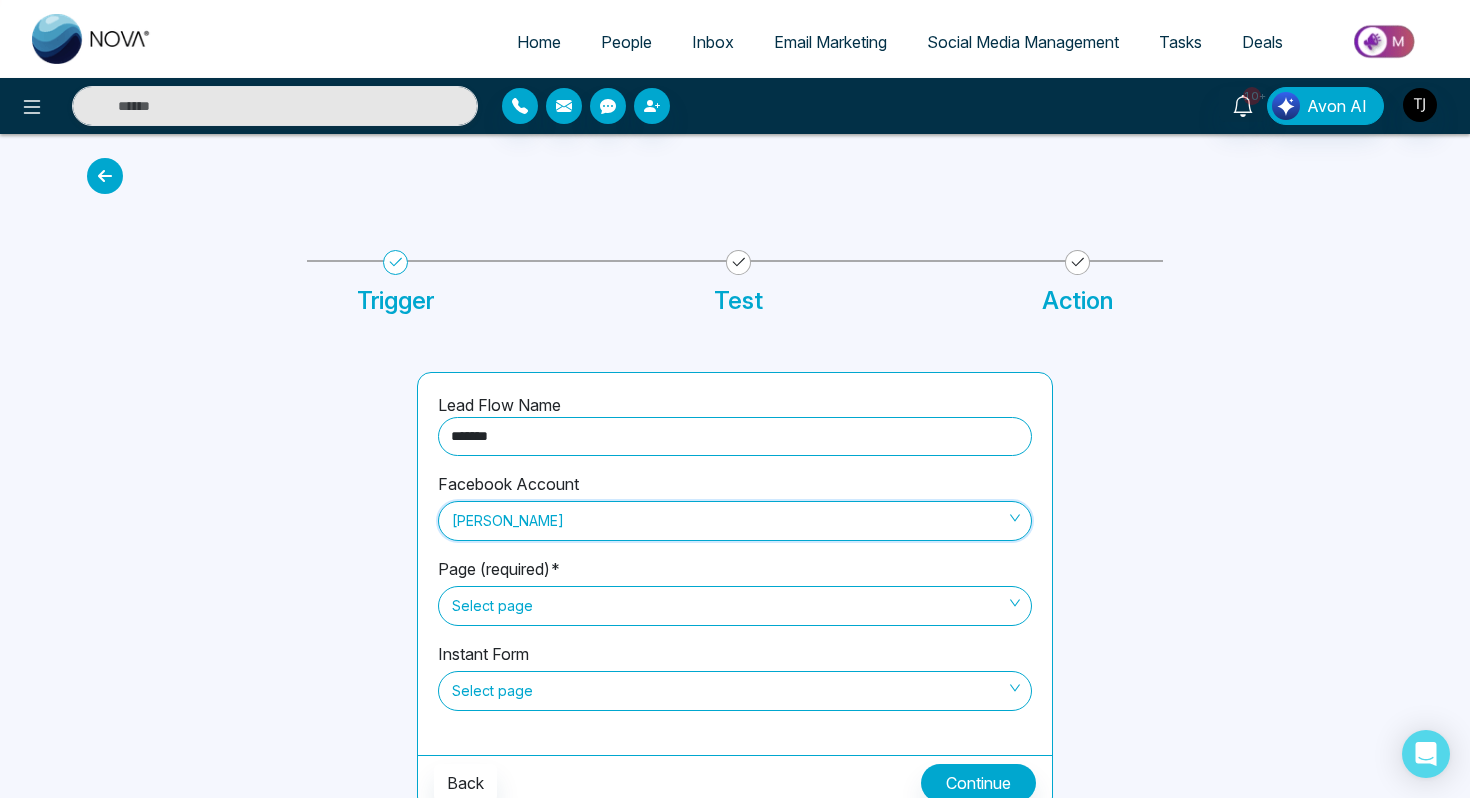 click on "Select page" at bounding box center [735, 606] 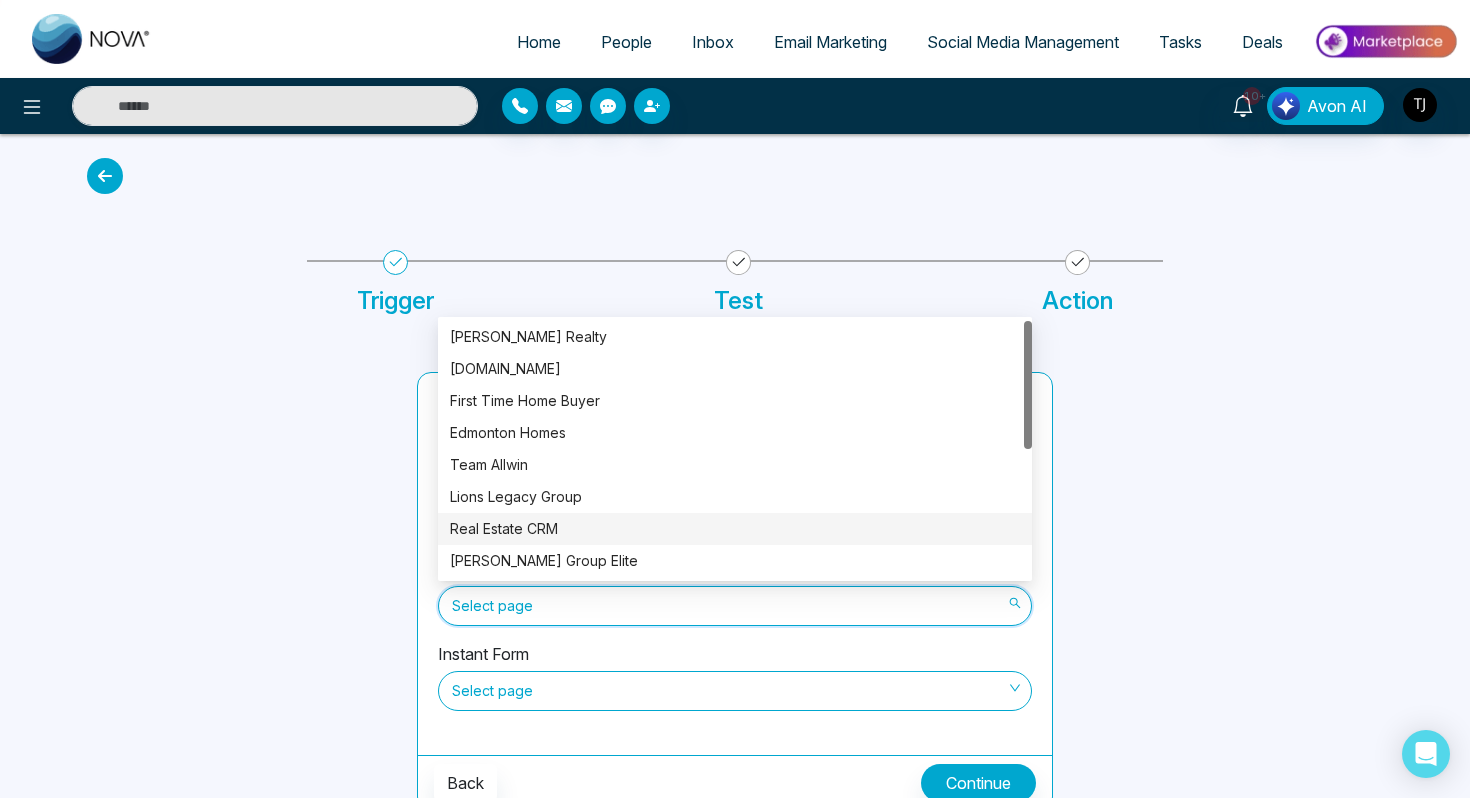 click on "Real Estate CRM" at bounding box center (735, 529) 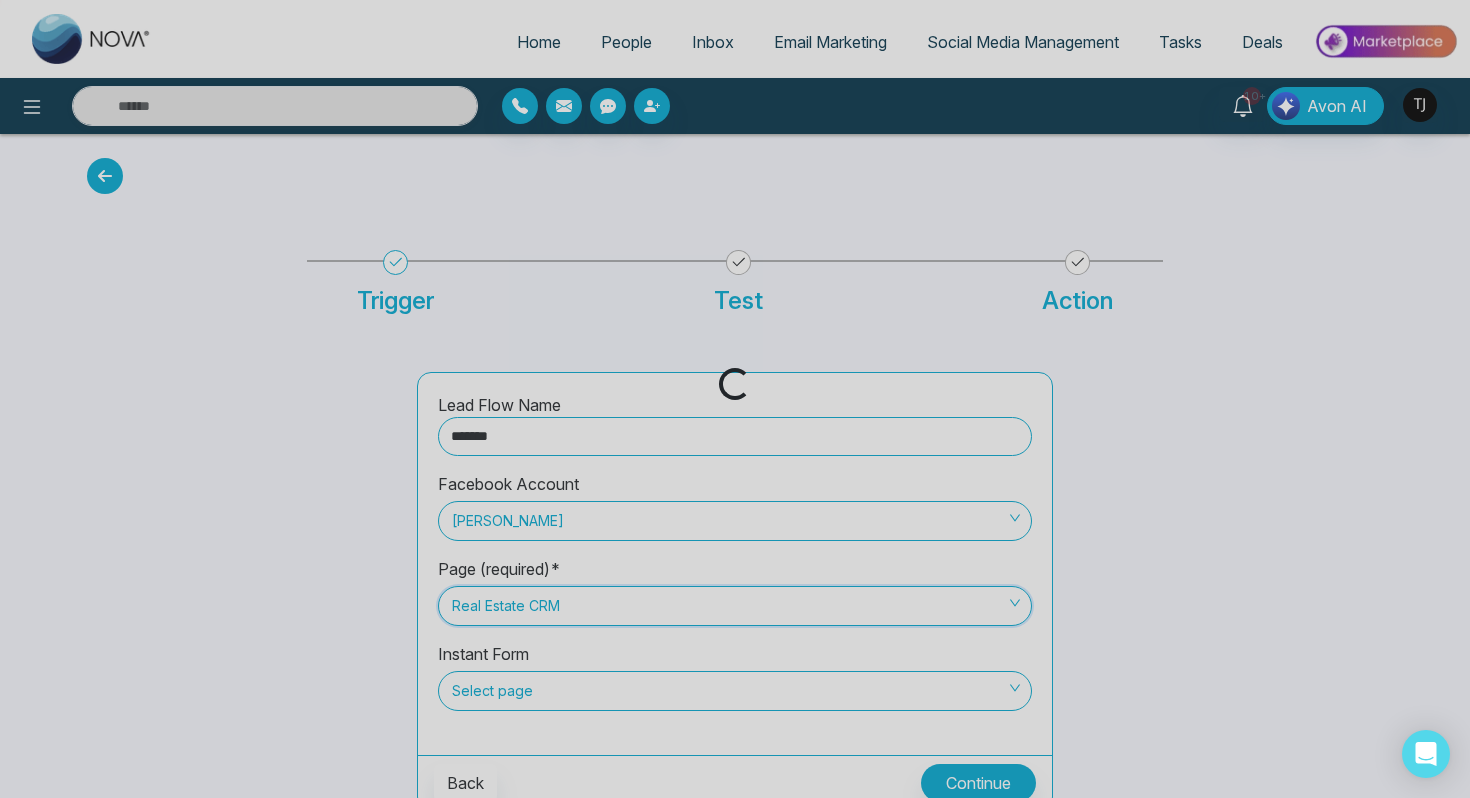 click on "Loading..." at bounding box center [735, 399] 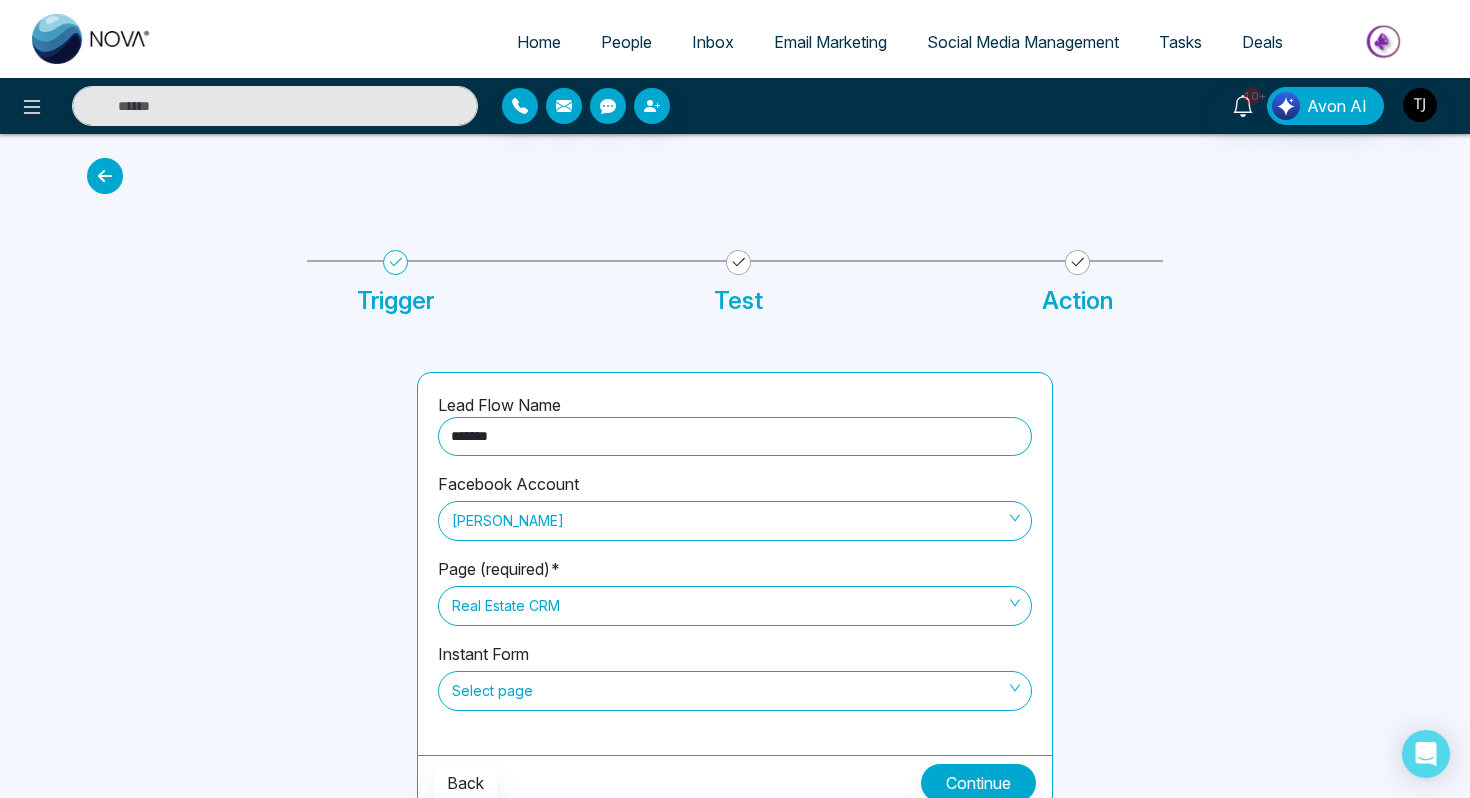 click on "Select page" at bounding box center (735, 691) 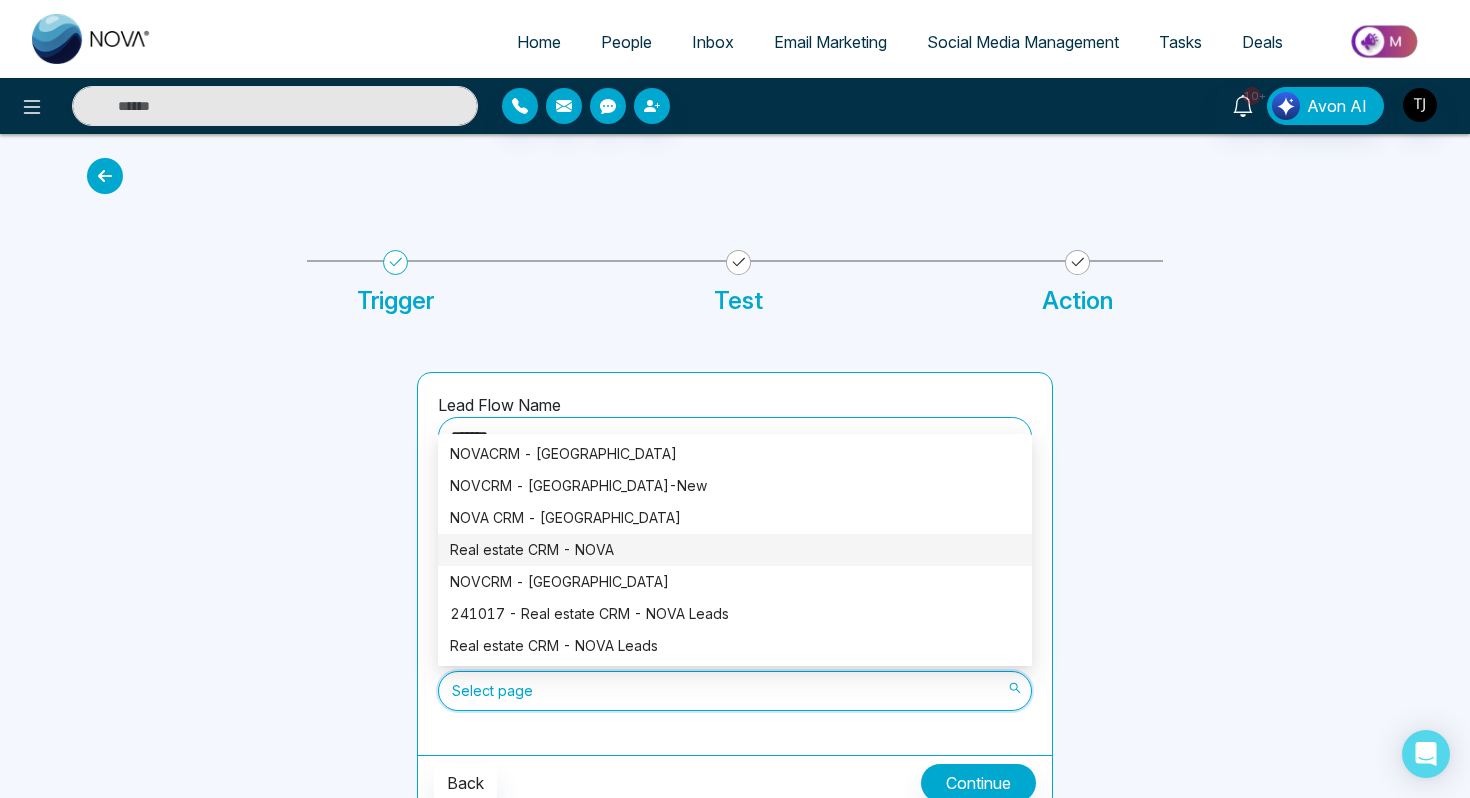 click on "Real estate CRM - NOVA" at bounding box center (735, 550) 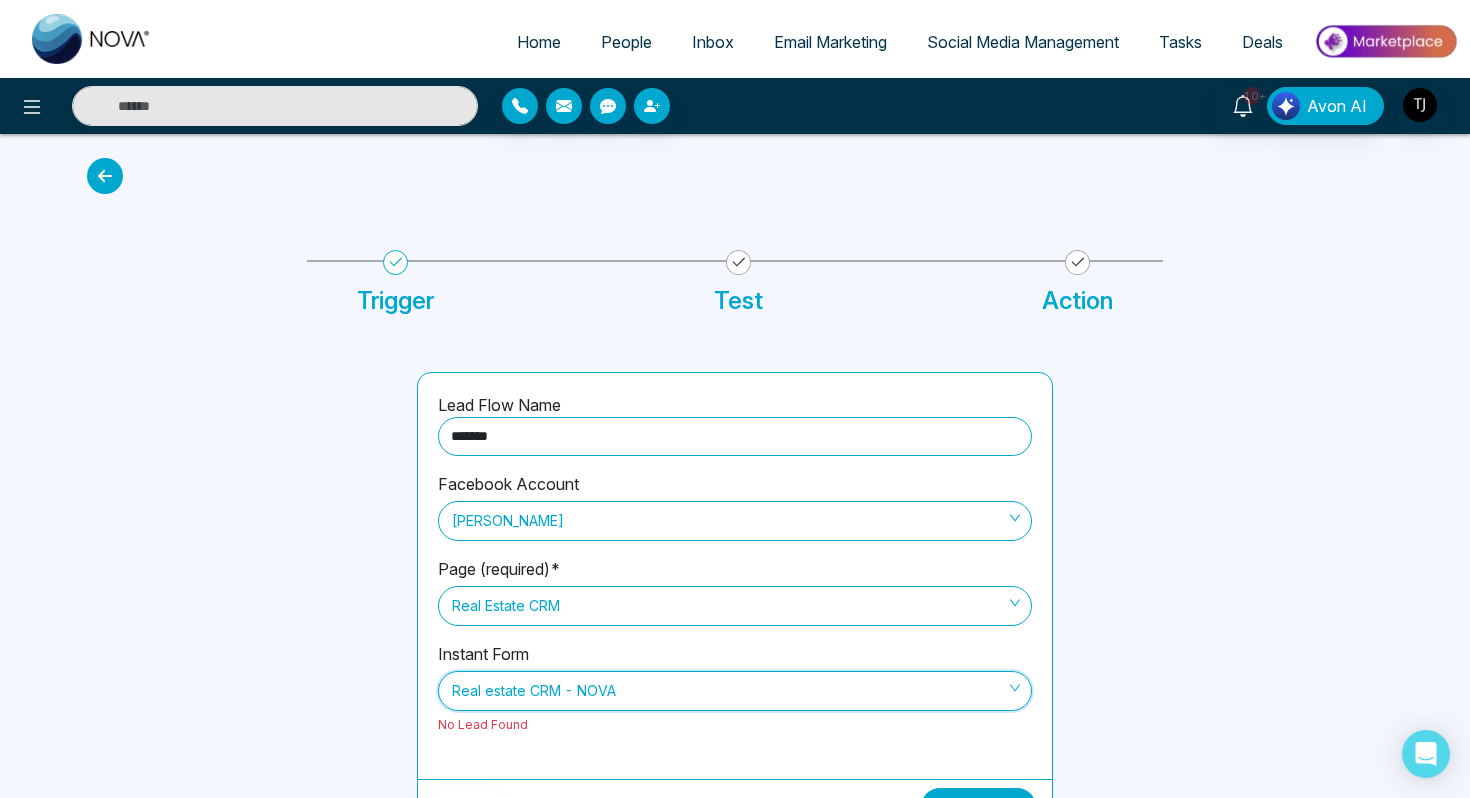 scroll, scrollTop: 37, scrollLeft: 0, axis: vertical 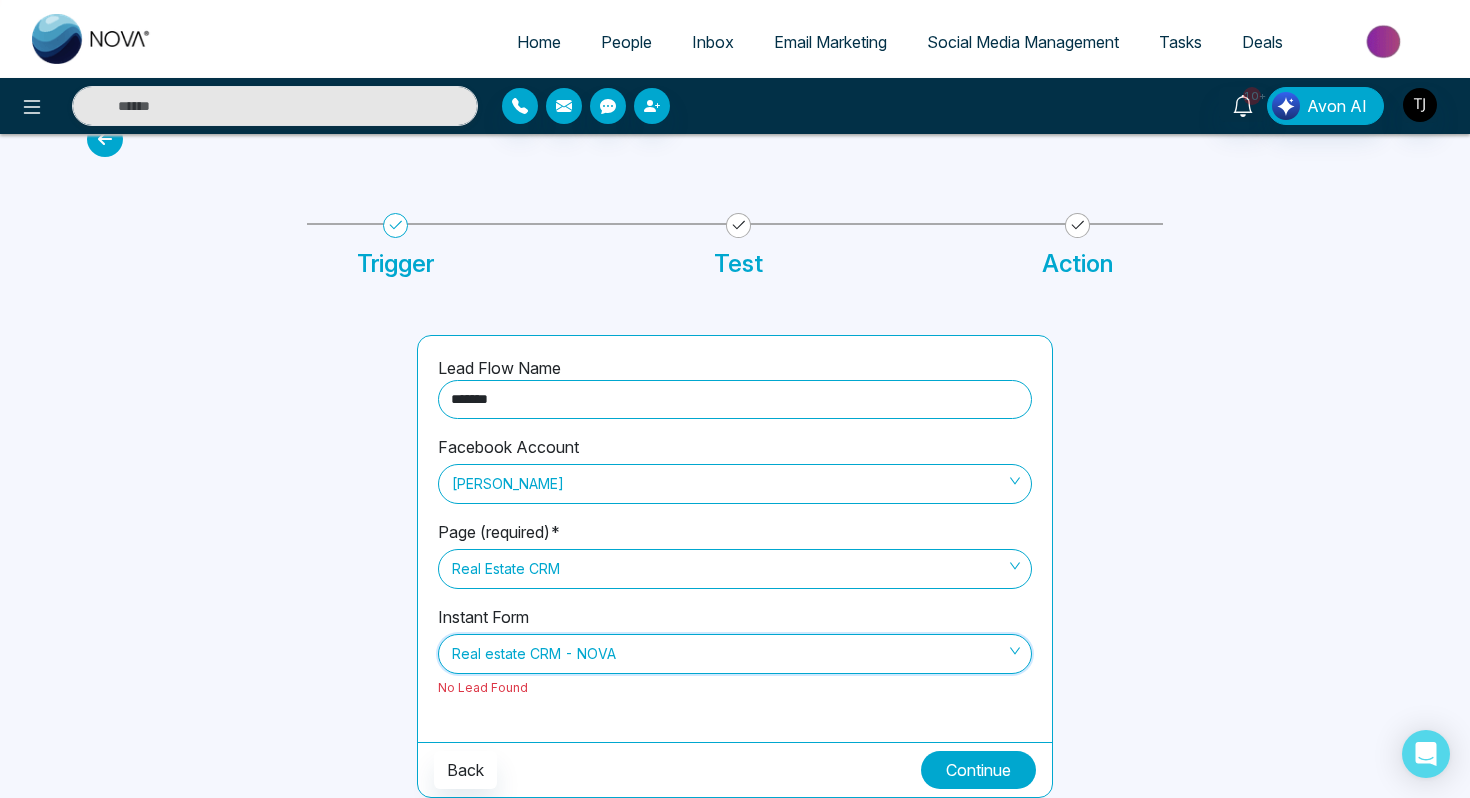 click on "Continue" at bounding box center [978, 770] 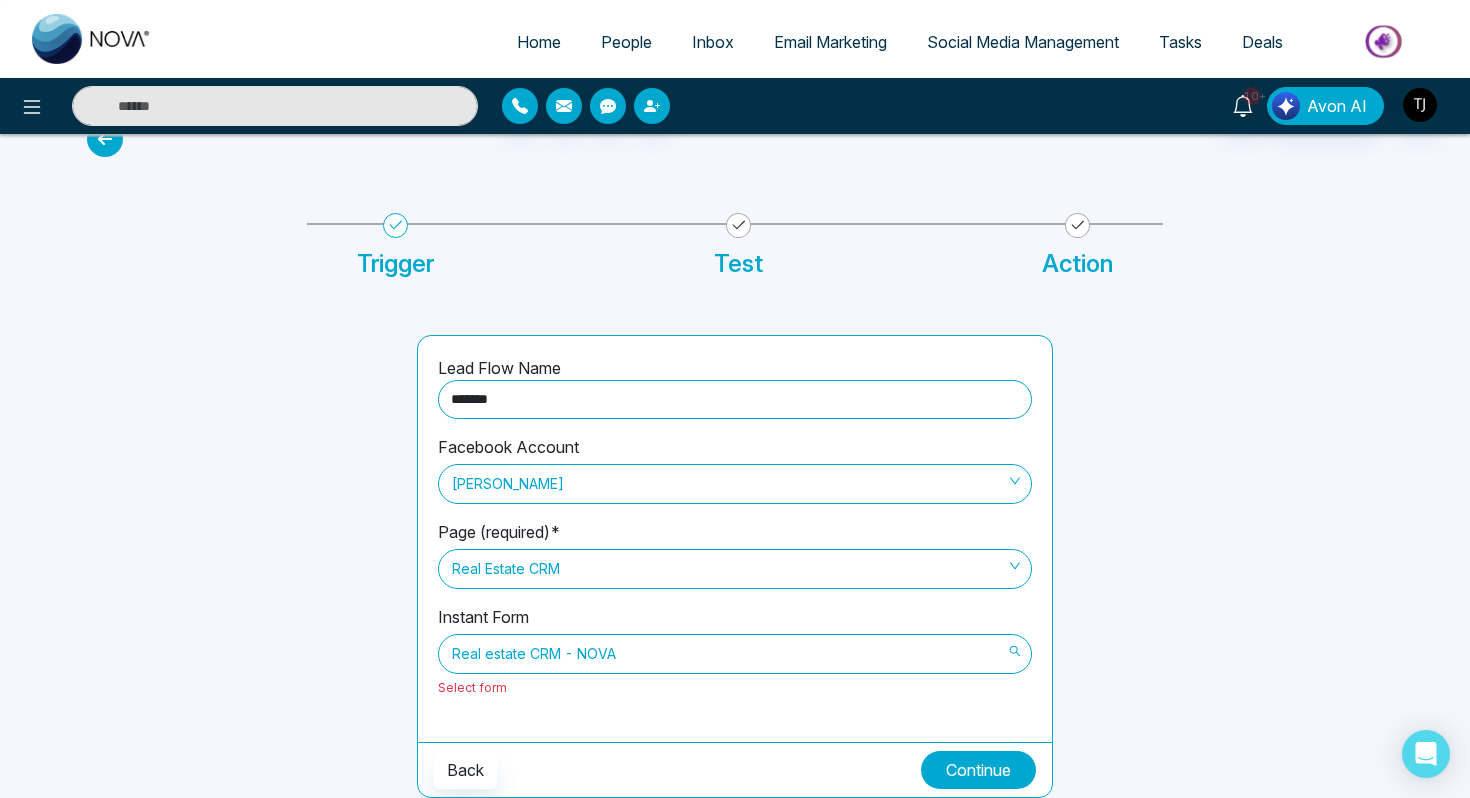 click on "Real estate CRM - NOVA" at bounding box center (735, 654) 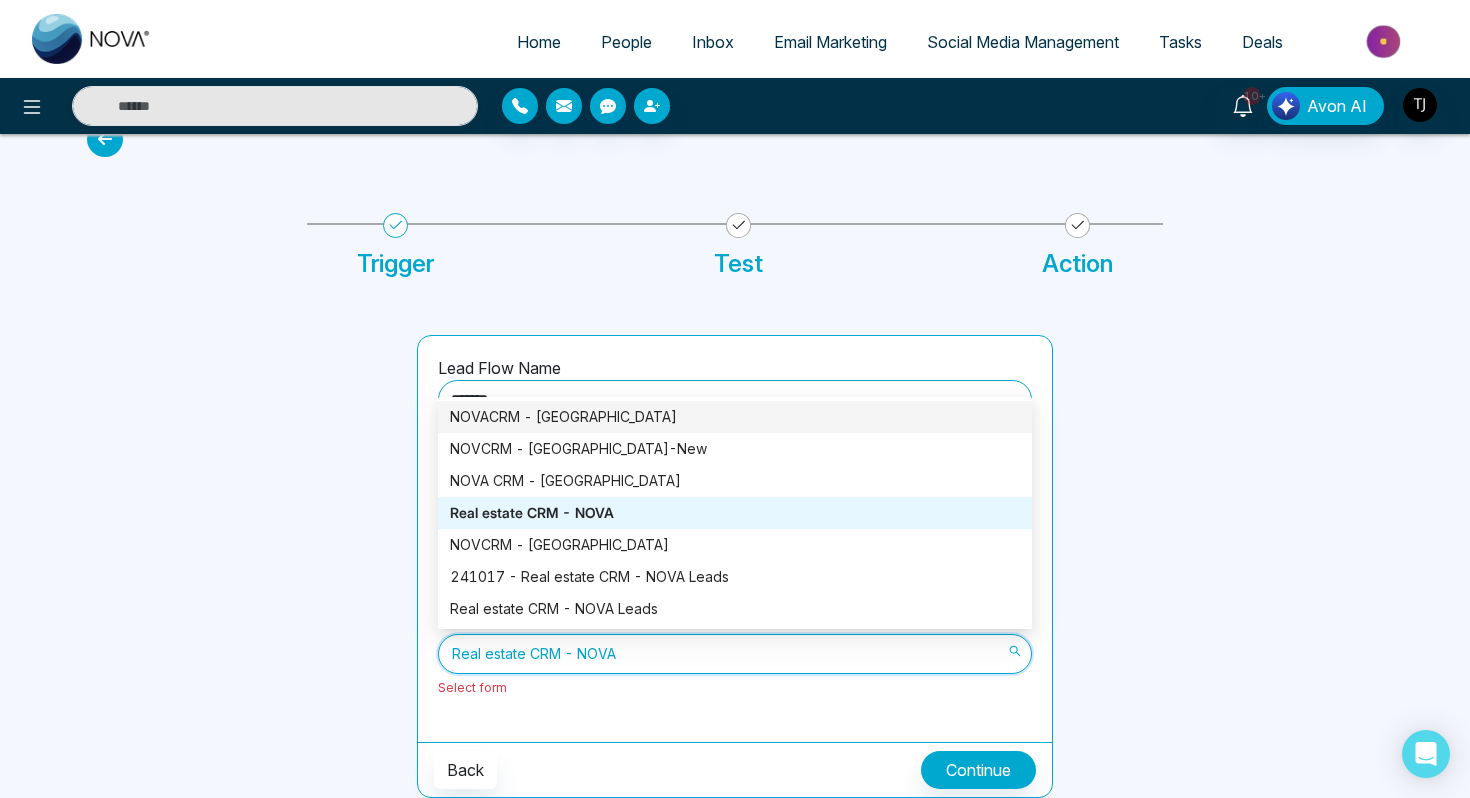 click on "NOVACRM - Ontario" at bounding box center (735, 417) 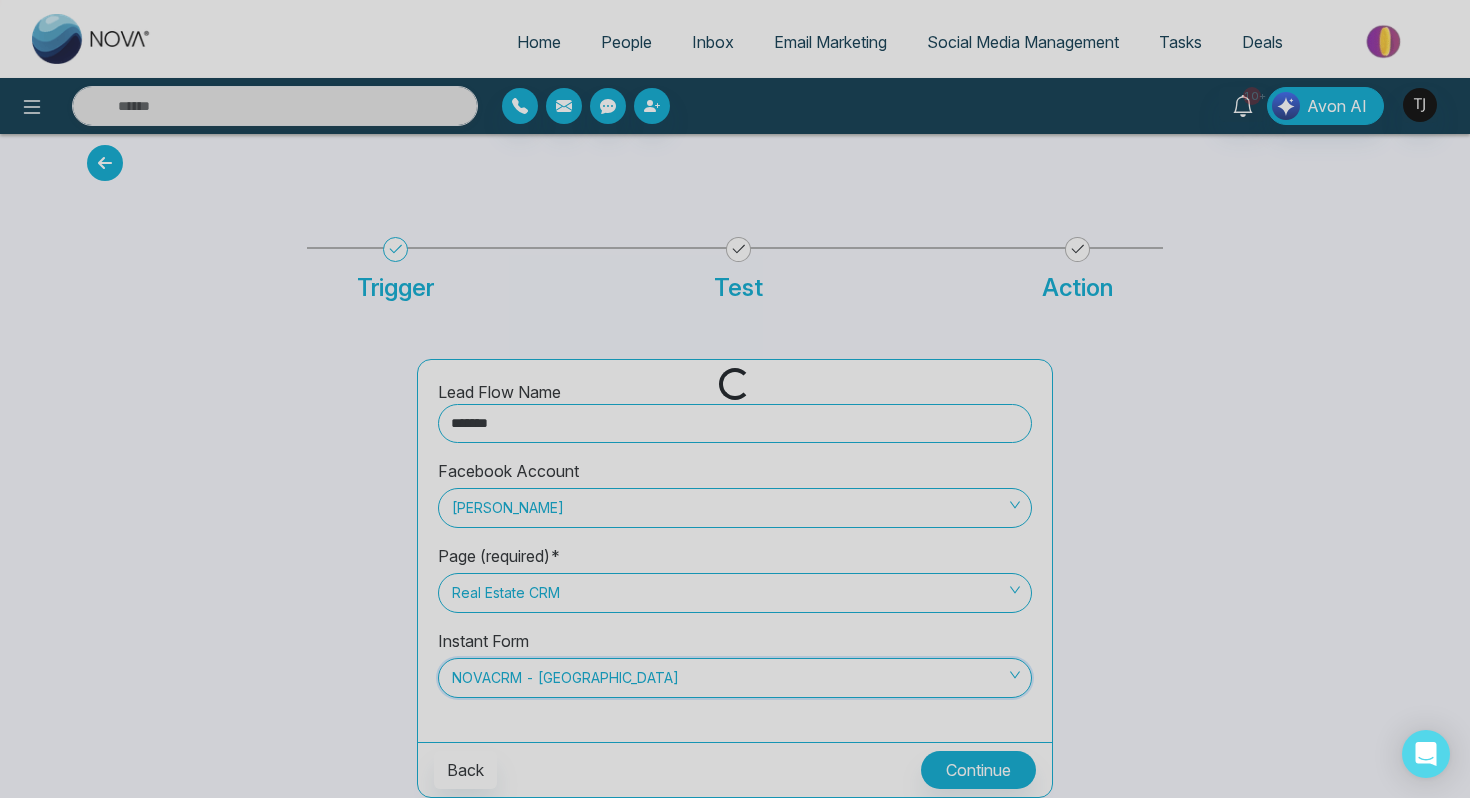 scroll, scrollTop: 13, scrollLeft: 0, axis: vertical 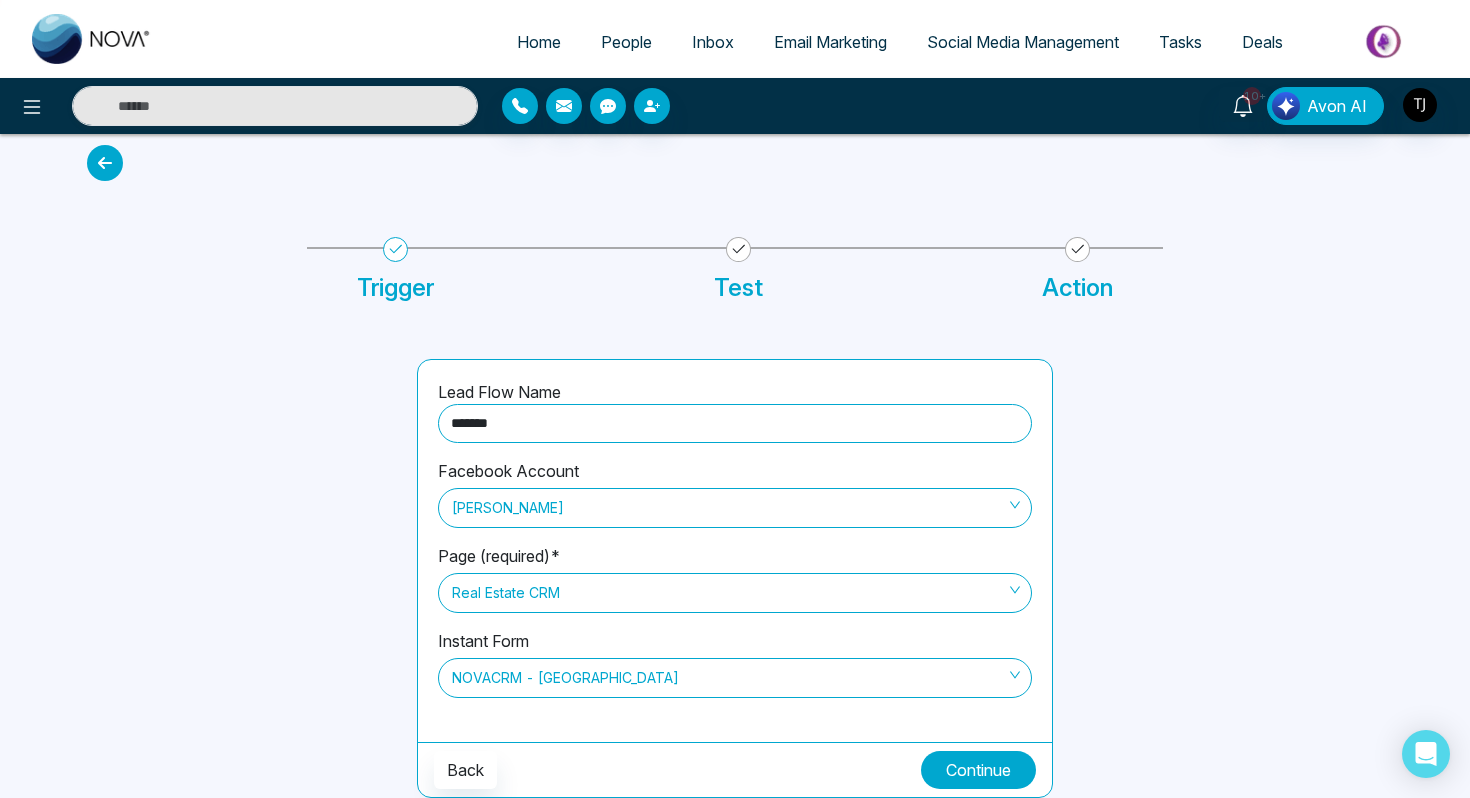 click on "Continue" at bounding box center (978, 770) 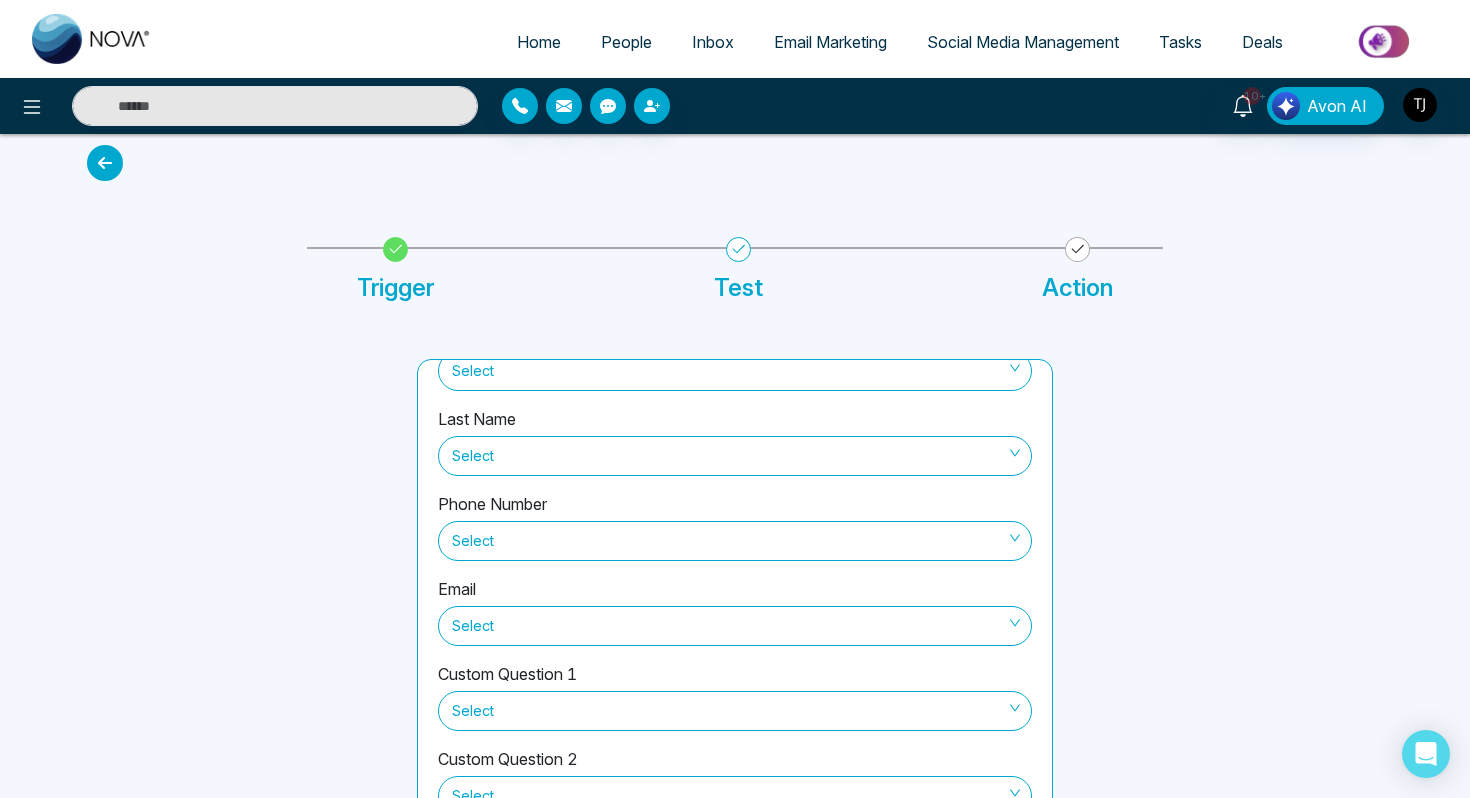scroll, scrollTop: 0, scrollLeft: 0, axis: both 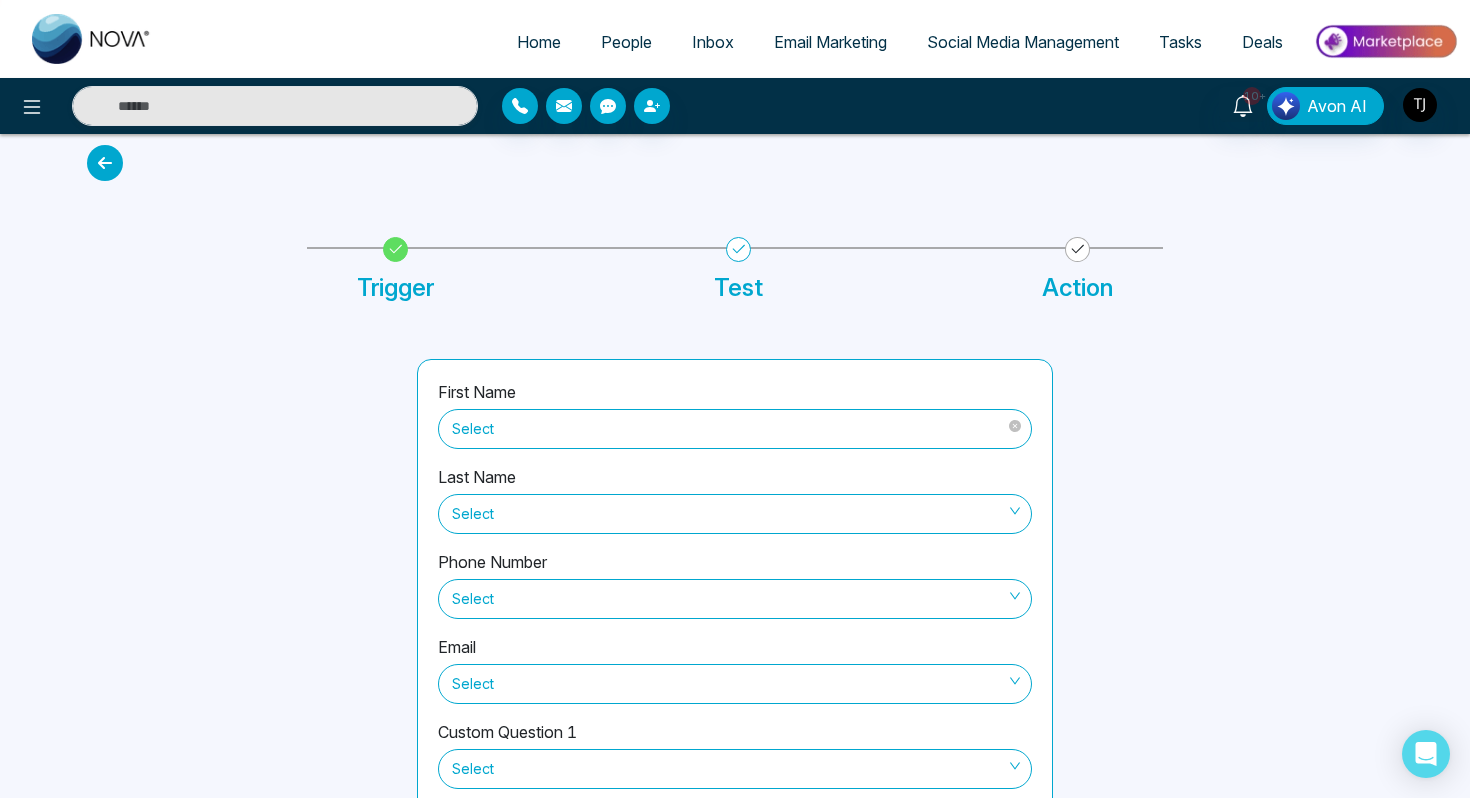 click on "Select" at bounding box center (735, 429) 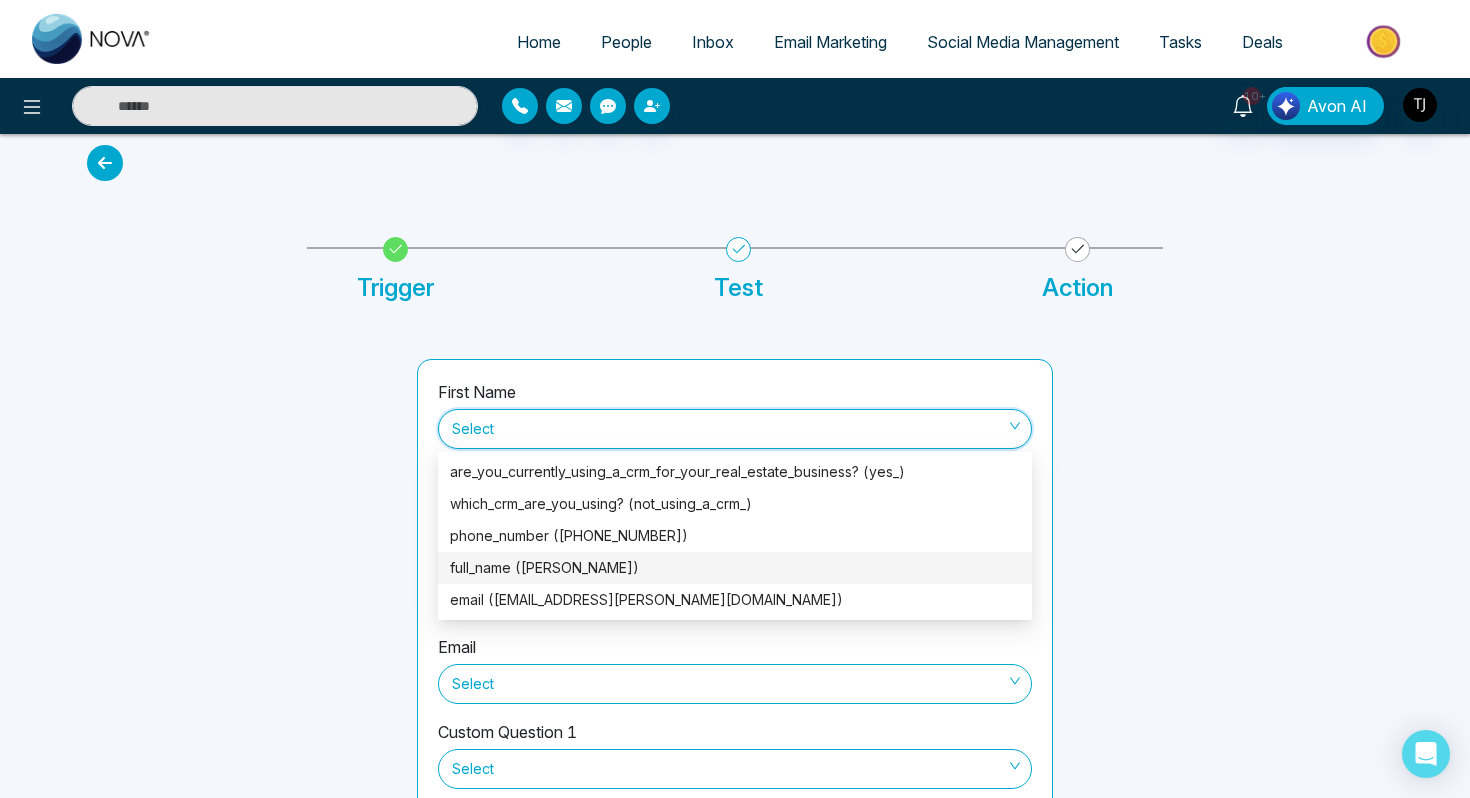click on "full_name (Rajiv Tuli)" at bounding box center [735, 568] 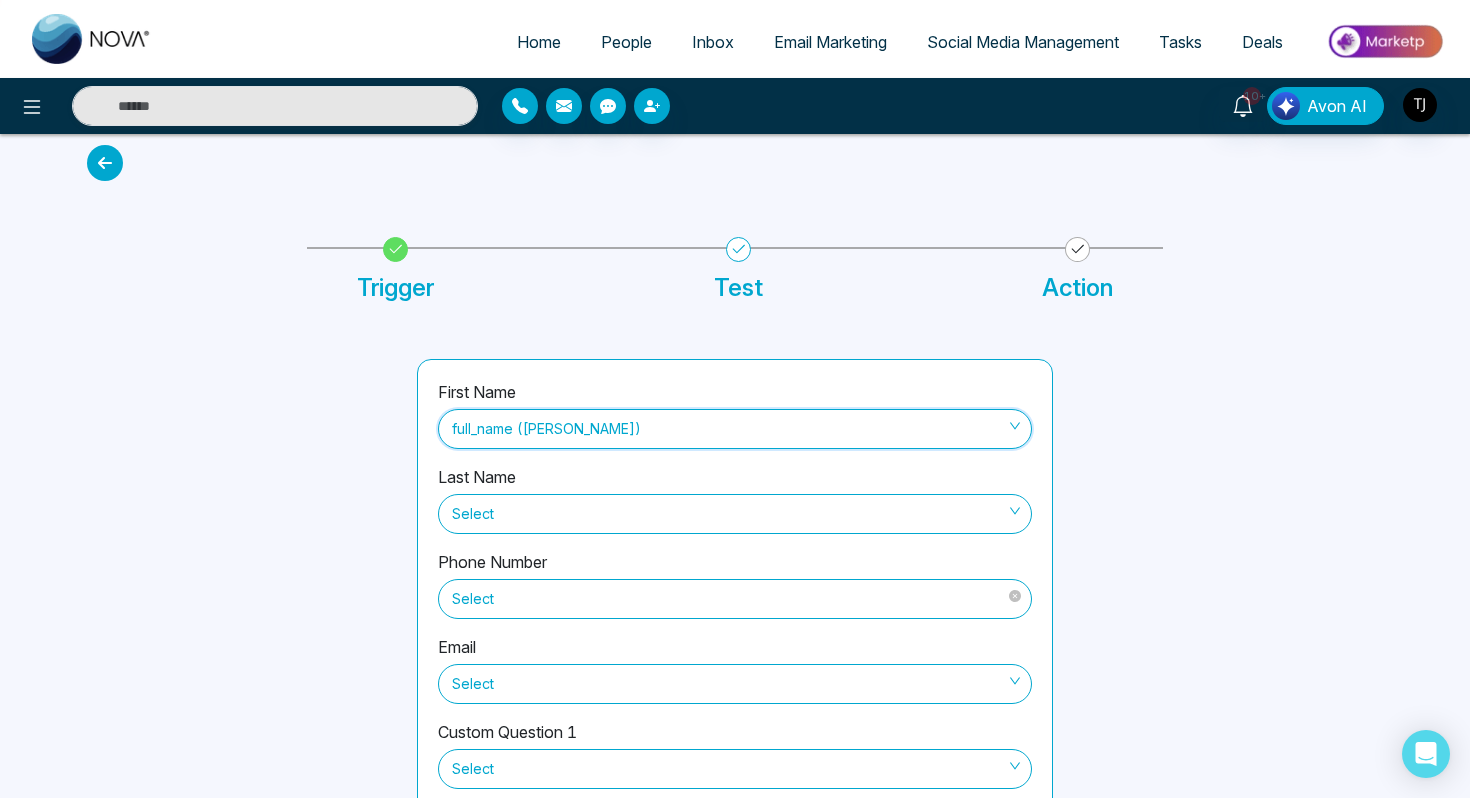 click on "Select" at bounding box center (735, 599) 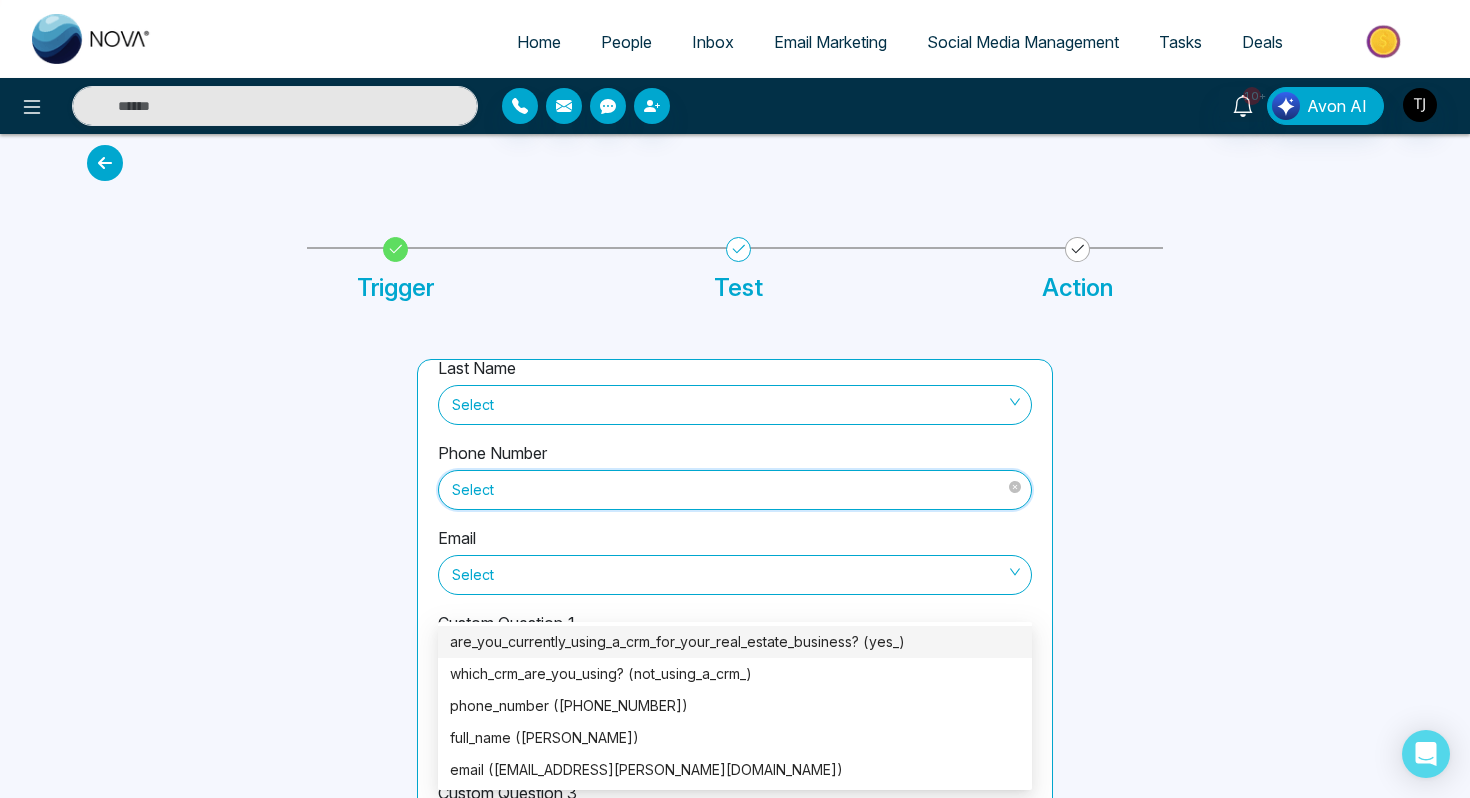 scroll, scrollTop: 110, scrollLeft: 0, axis: vertical 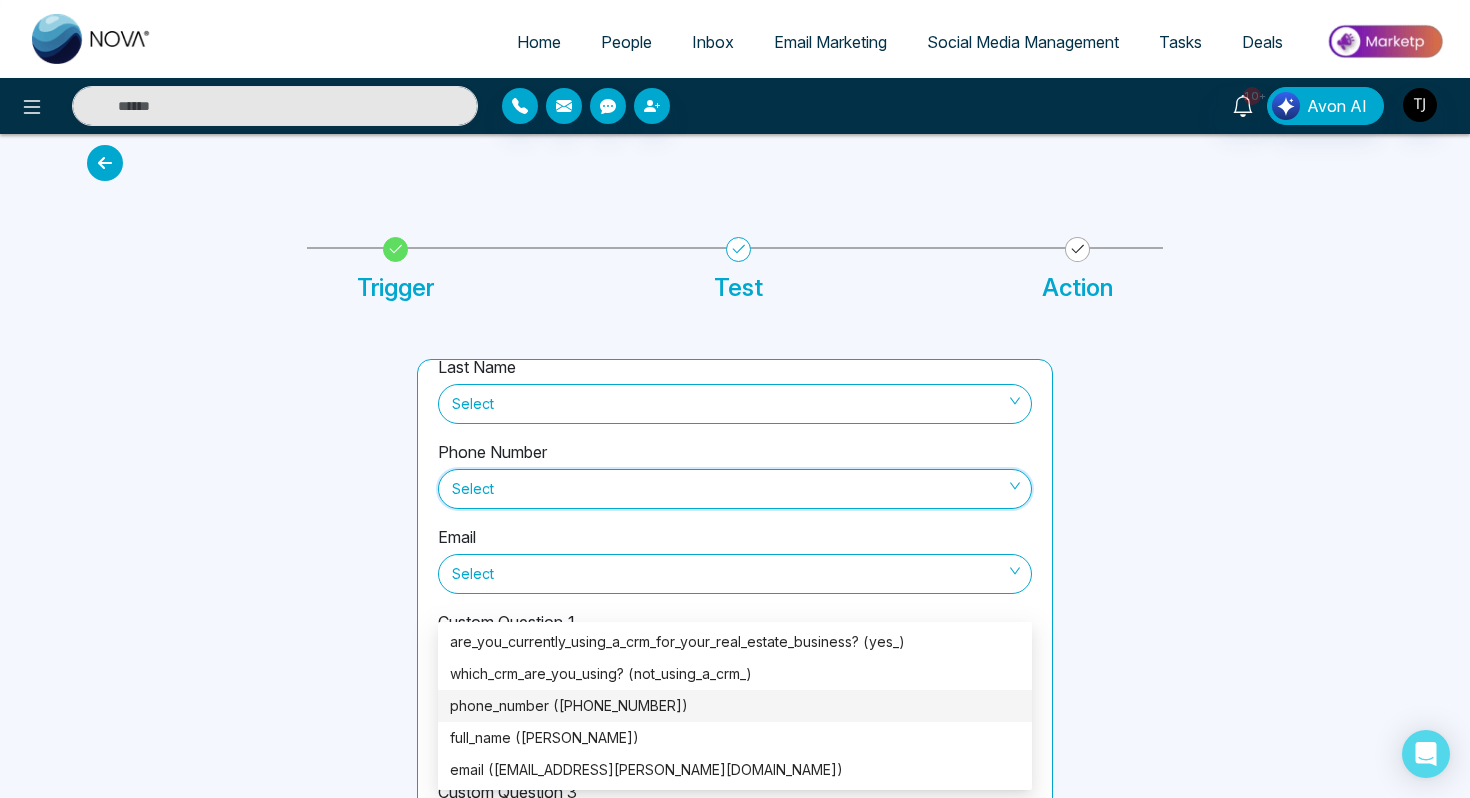 click on "phone_number (+14166558888)" at bounding box center (735, 706) 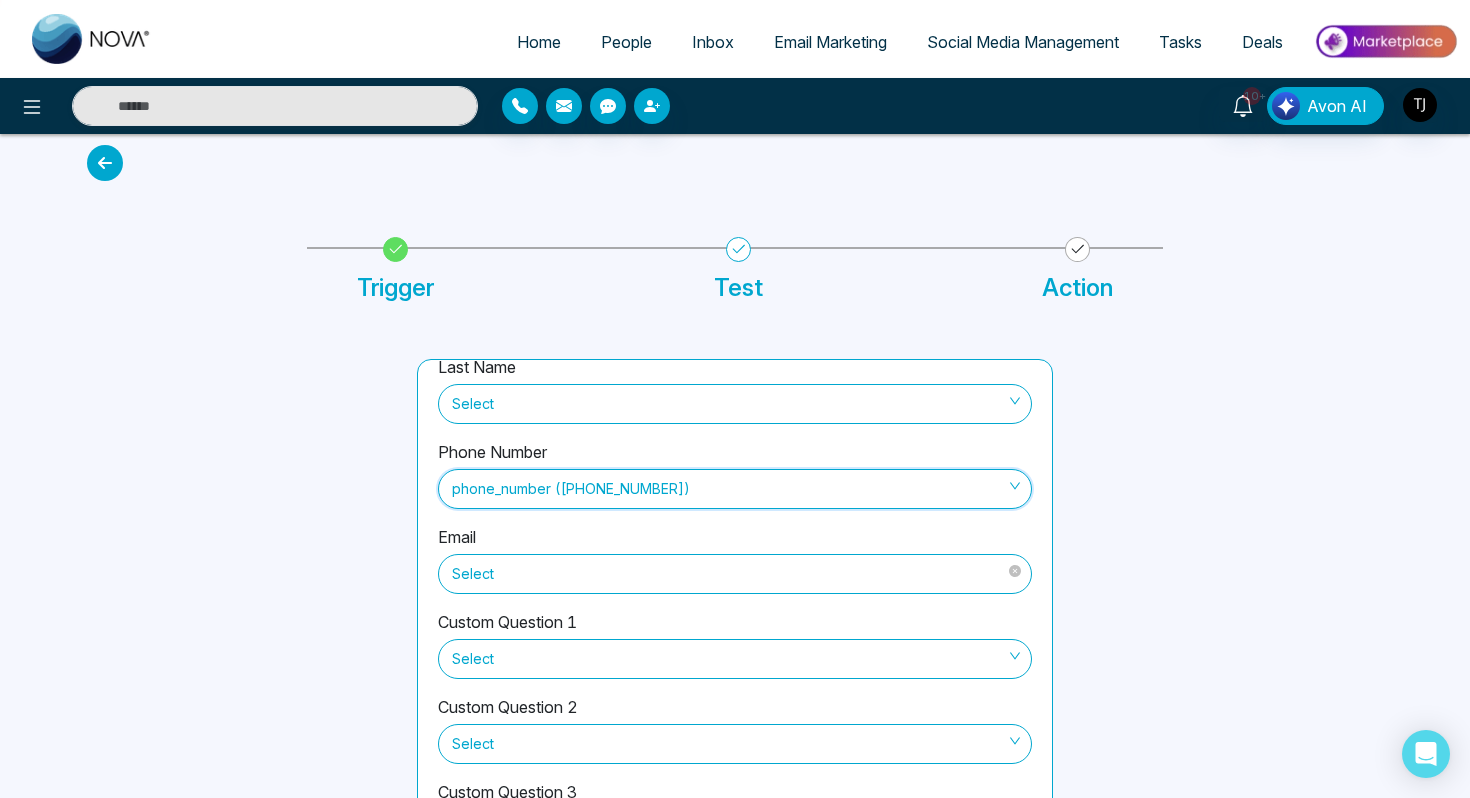 click on "Select" at bounding box center [735, 574] 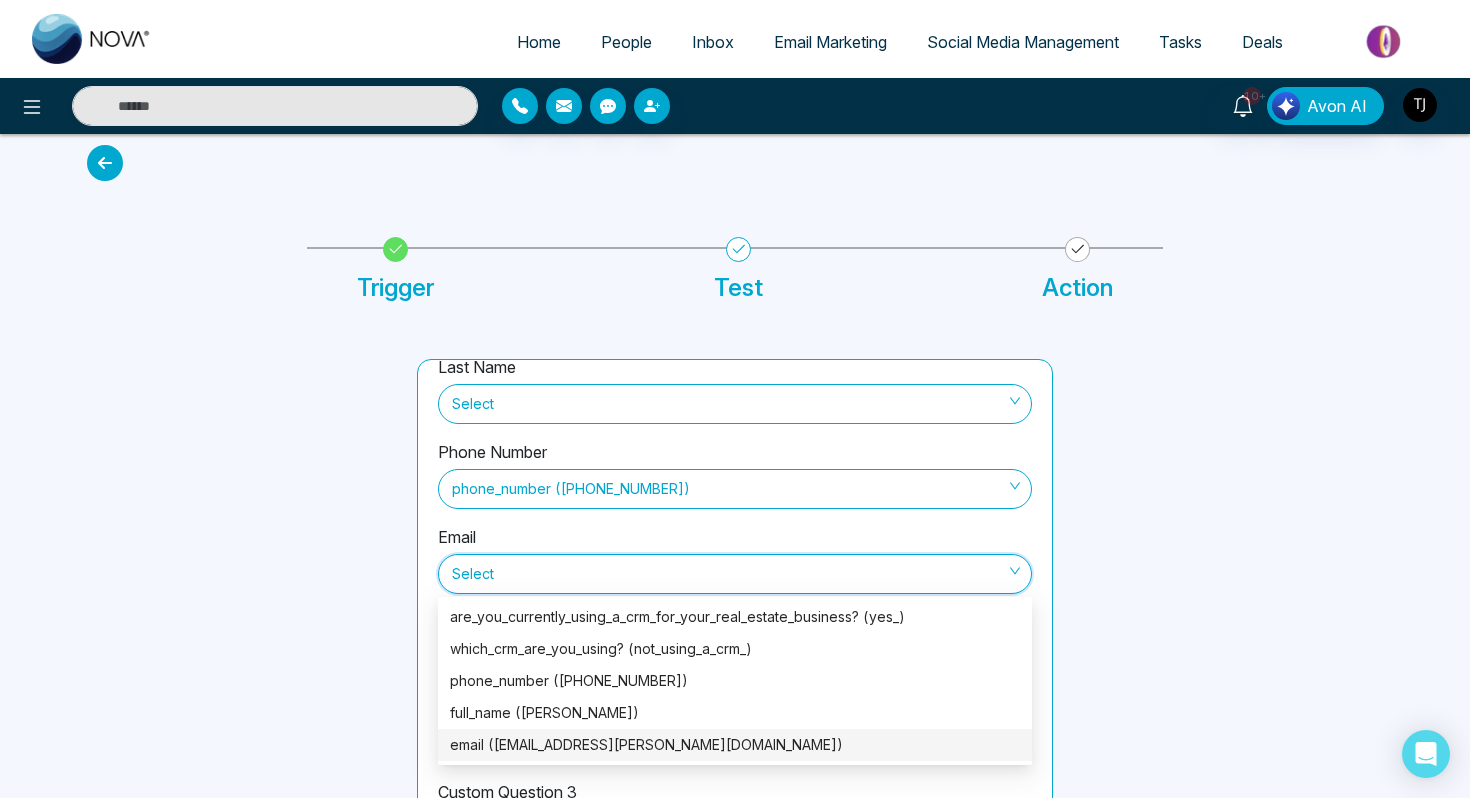 click on "email (rtuli@rogers.com)" at bounding box center (735, 745) 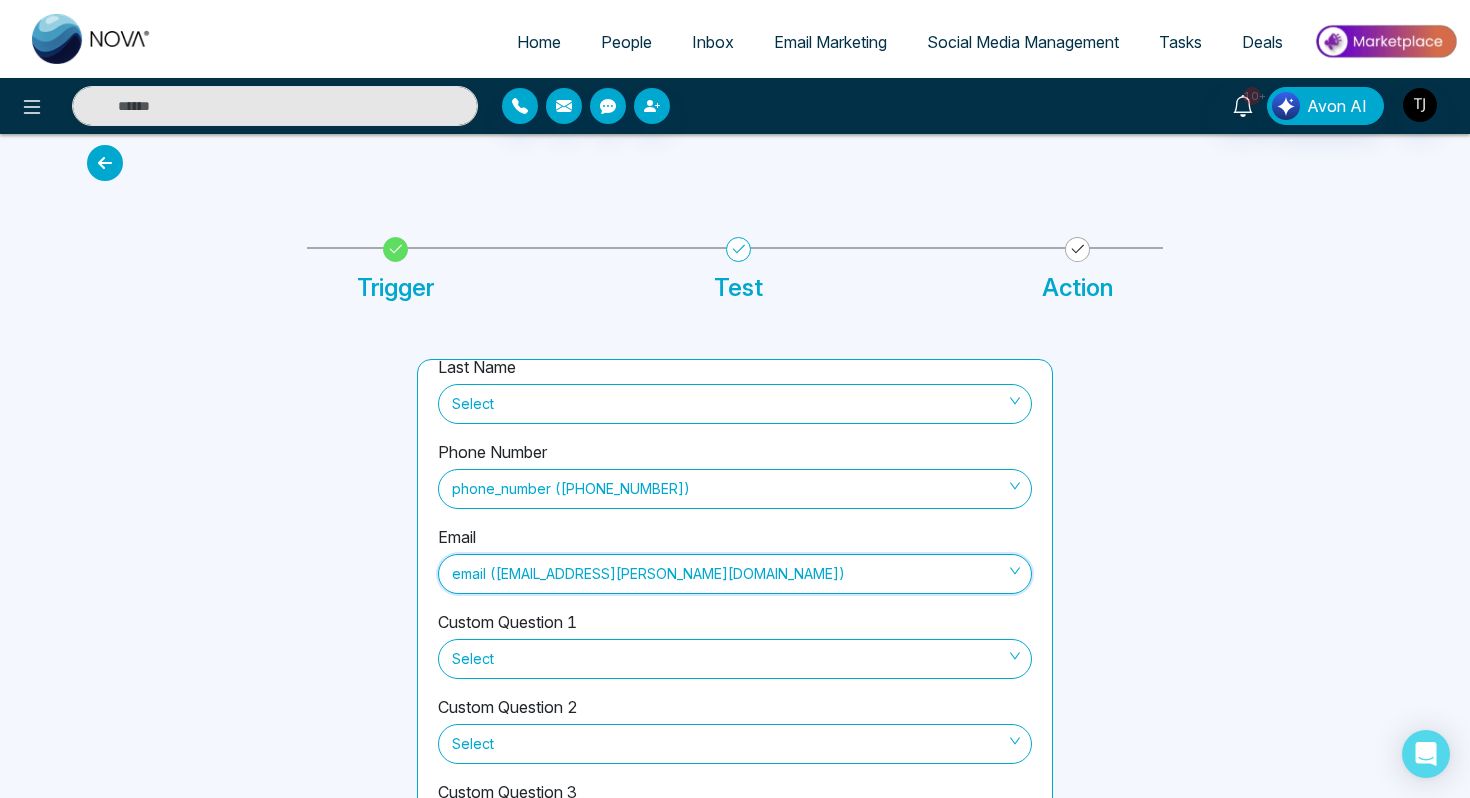 scroll, scrollTop: 220, scrollLeft: 0, axis: vertical 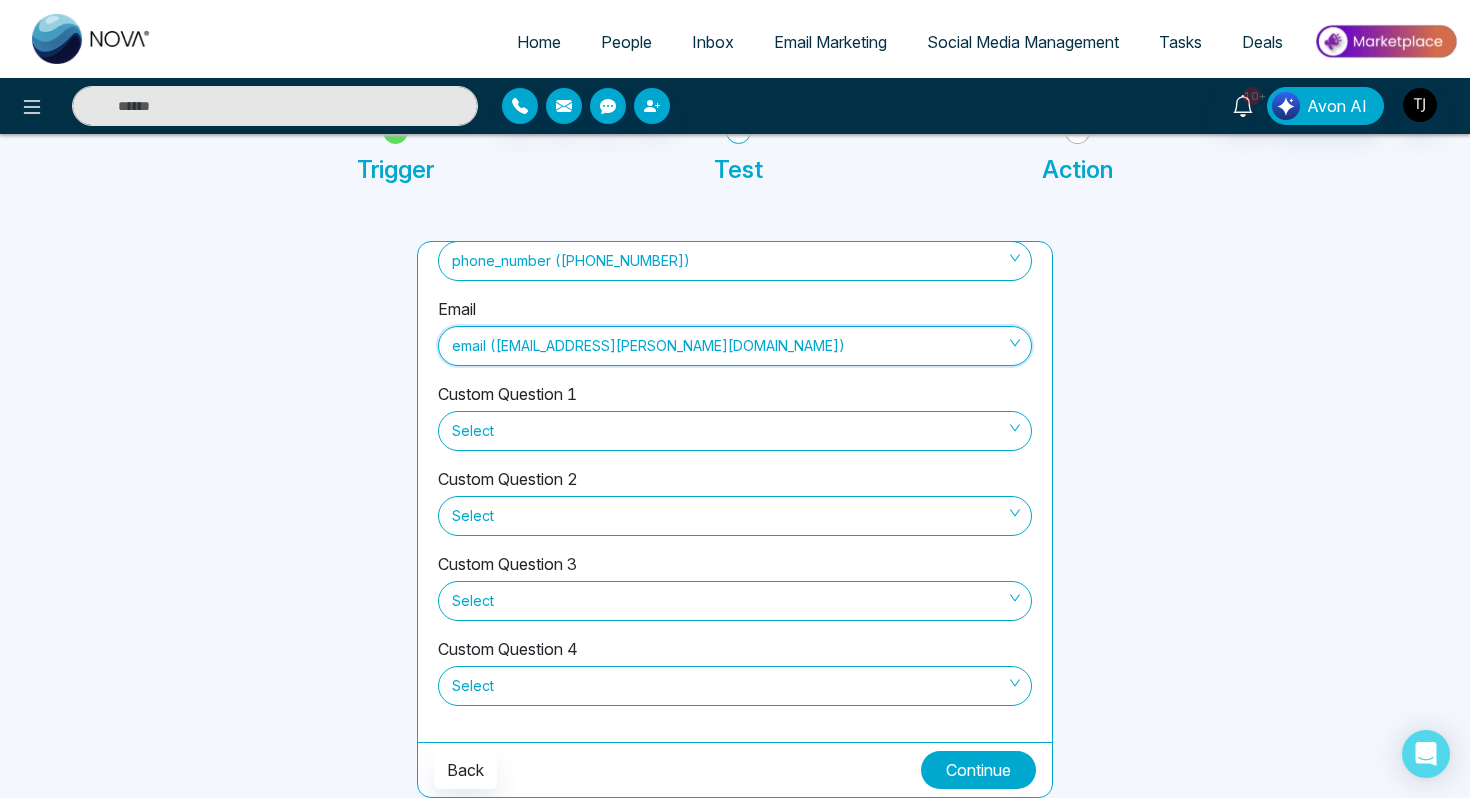 click on "Continue" at bounding box center (978, 770) 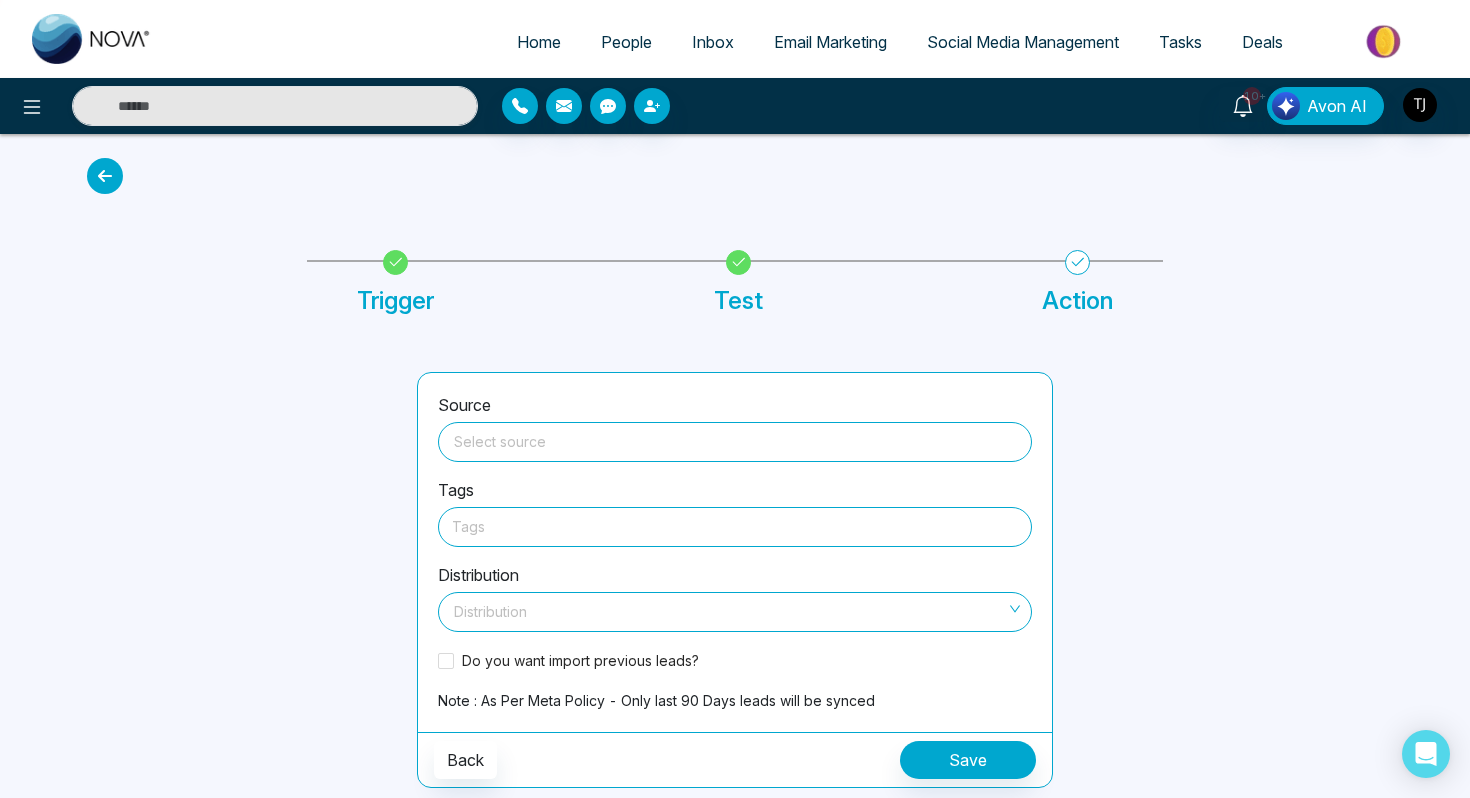 scroll, scrollTop: 0, scrollLeft: 0, axis: both 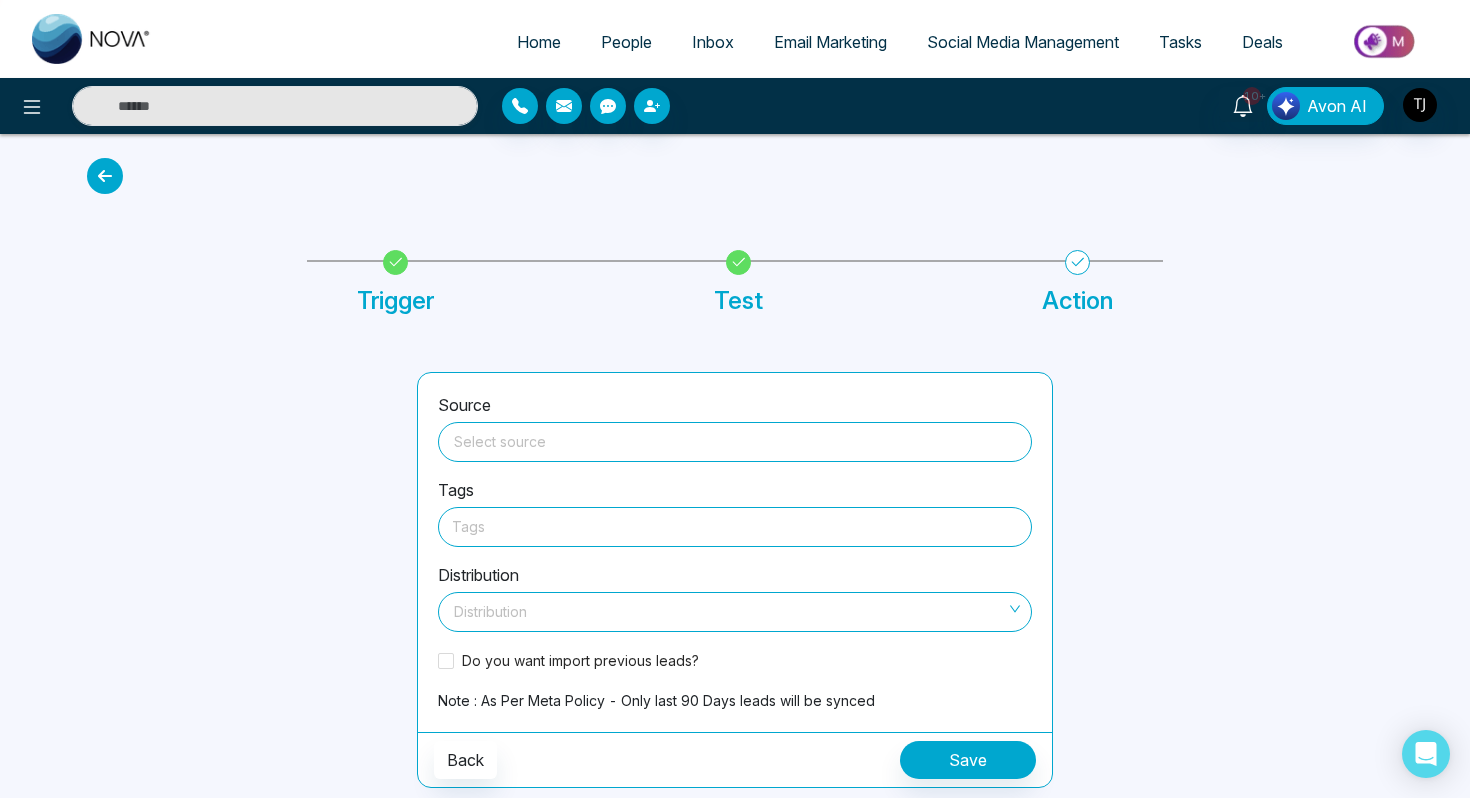 click at bounding box center (735, 438) 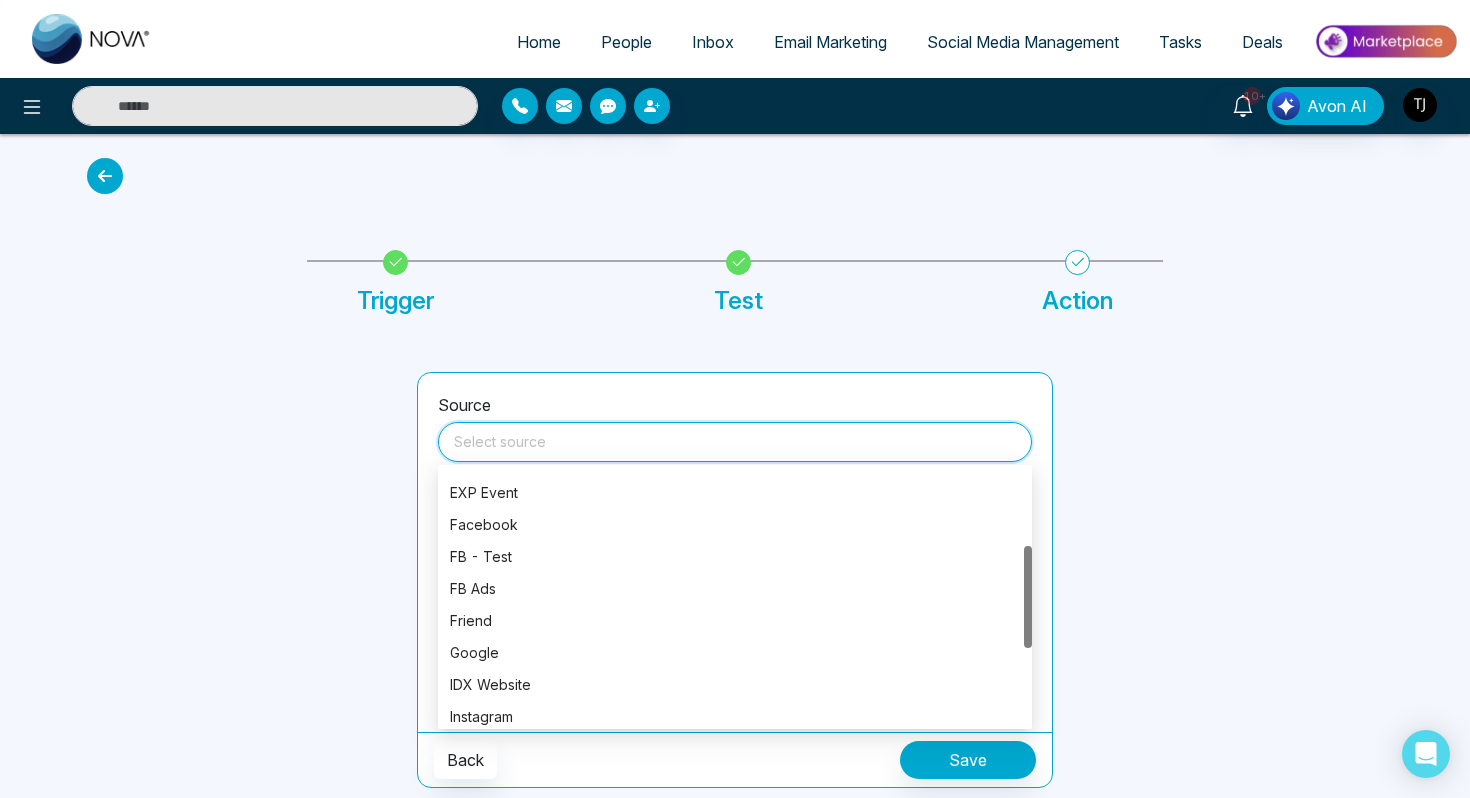 scroll, scrollTop: 197, scrollLeft: 0, axis: vertical 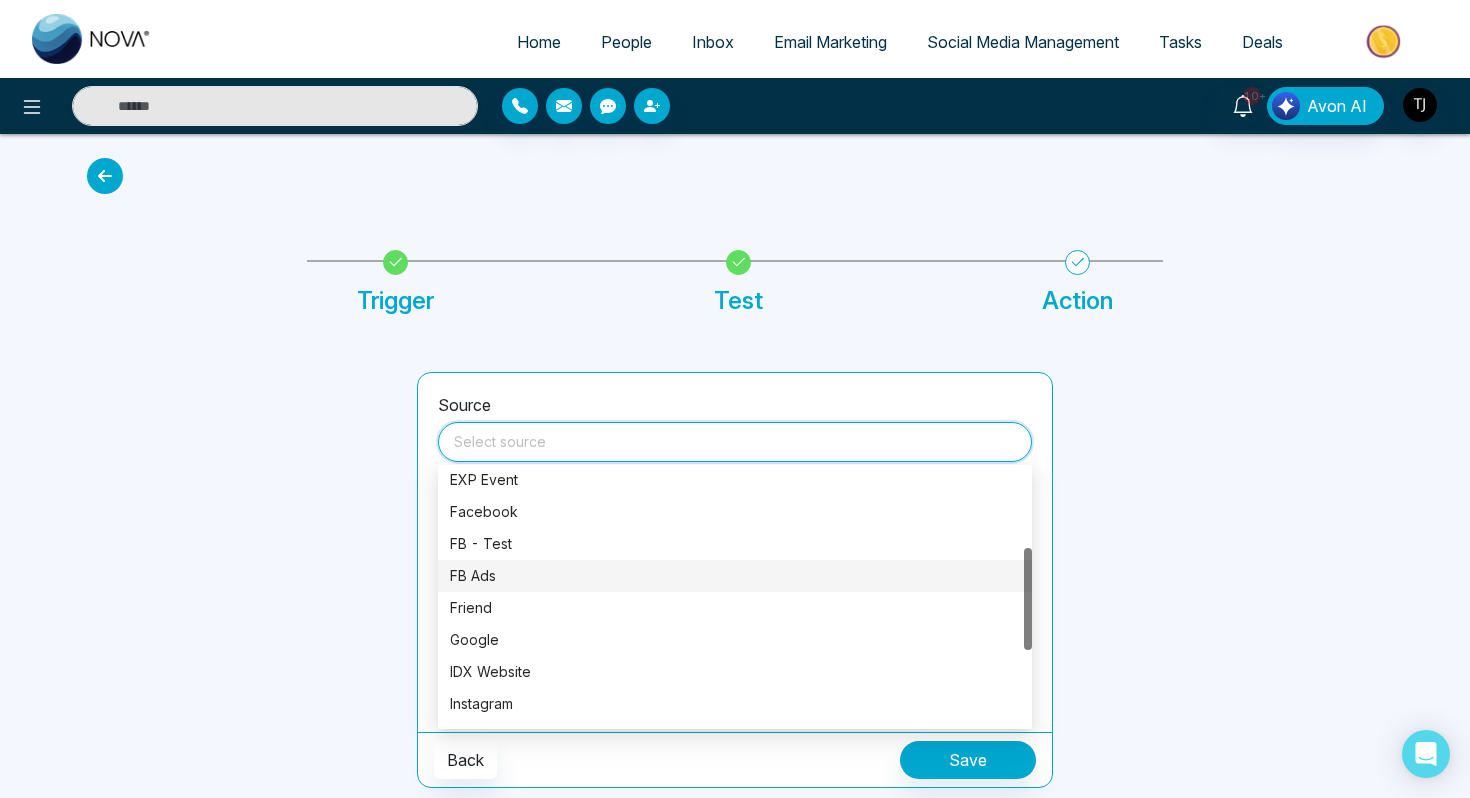click on "FB Ads" at bounding box center [735, 576] 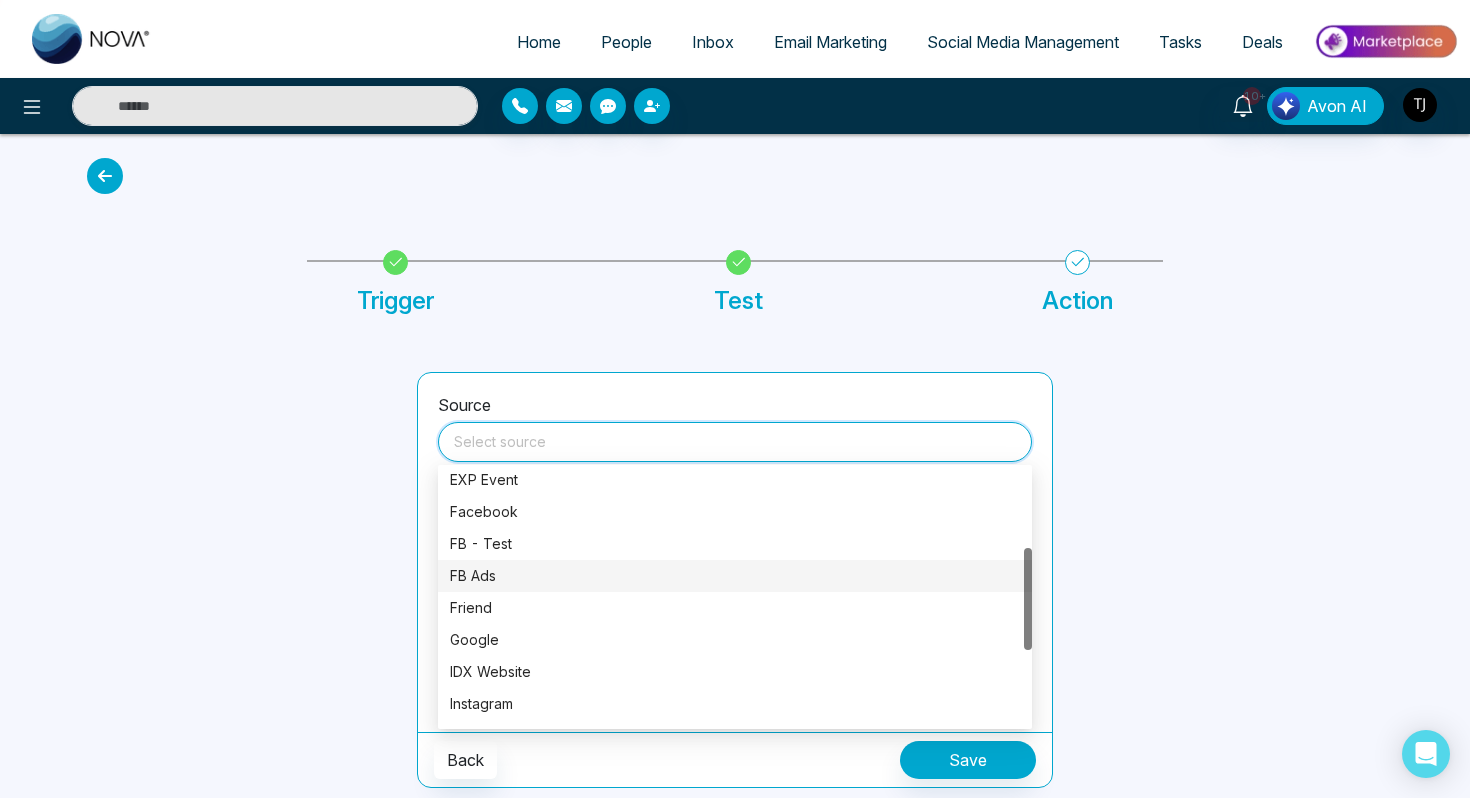 type on "******" 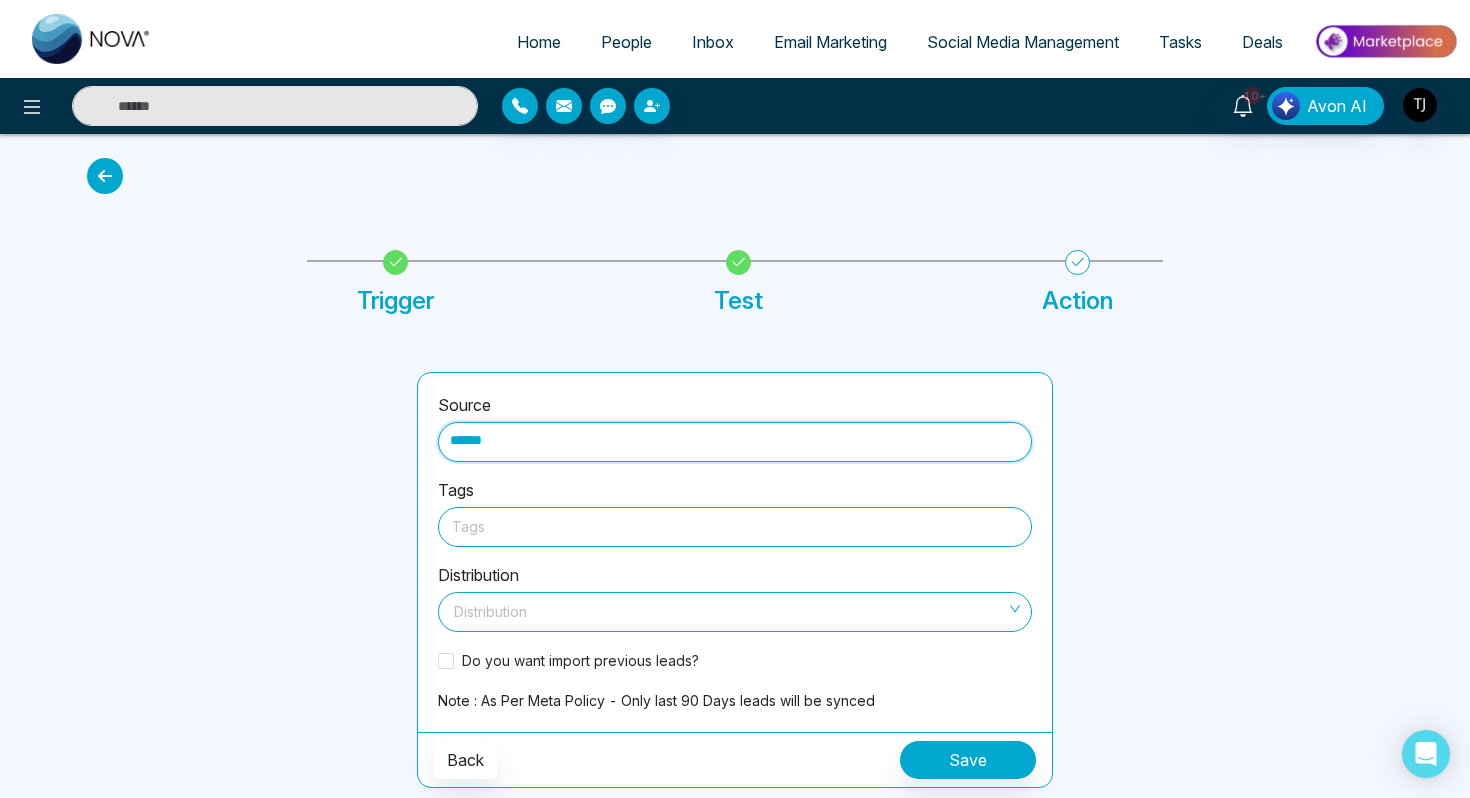 click at bounding box center (735, 526) 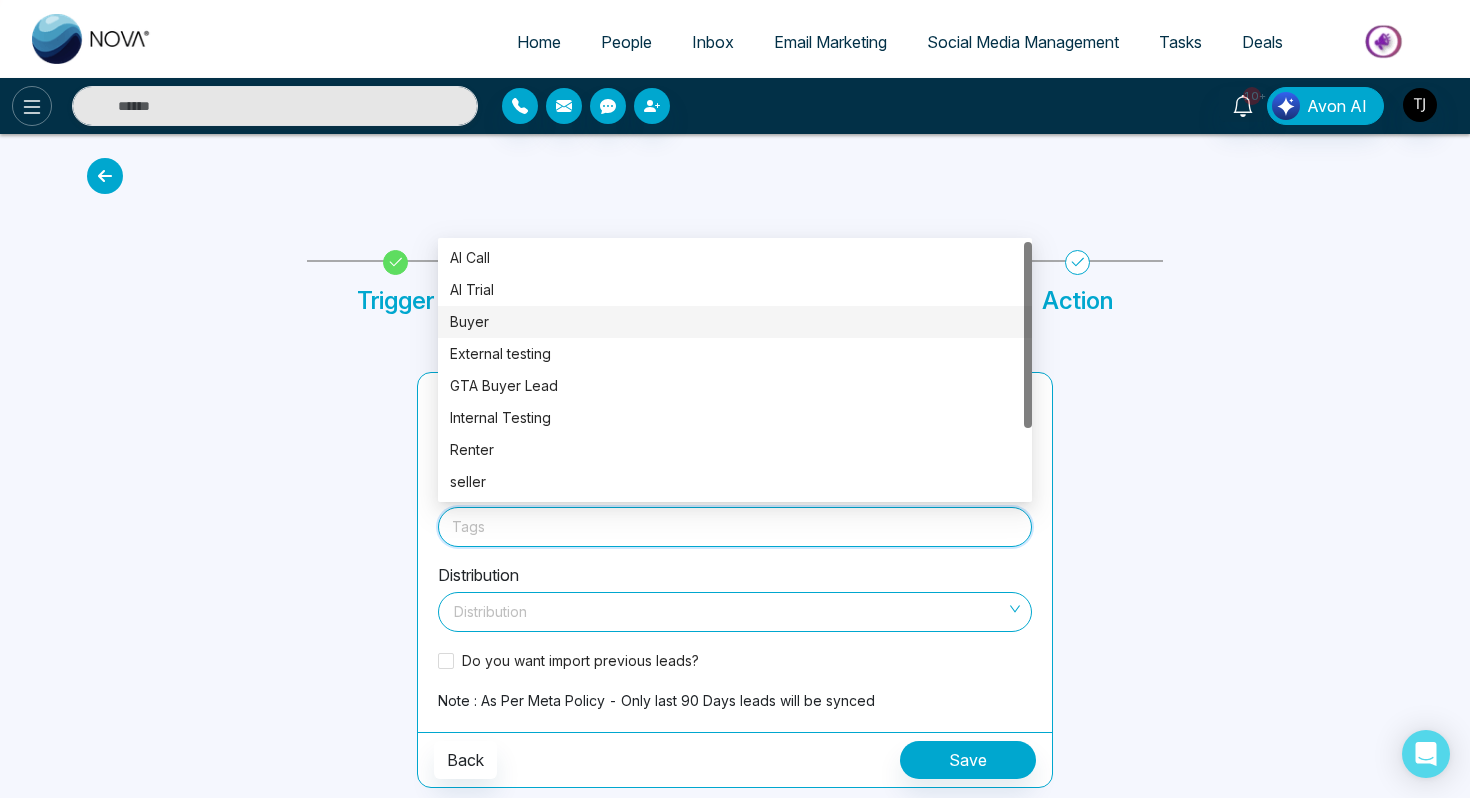 click 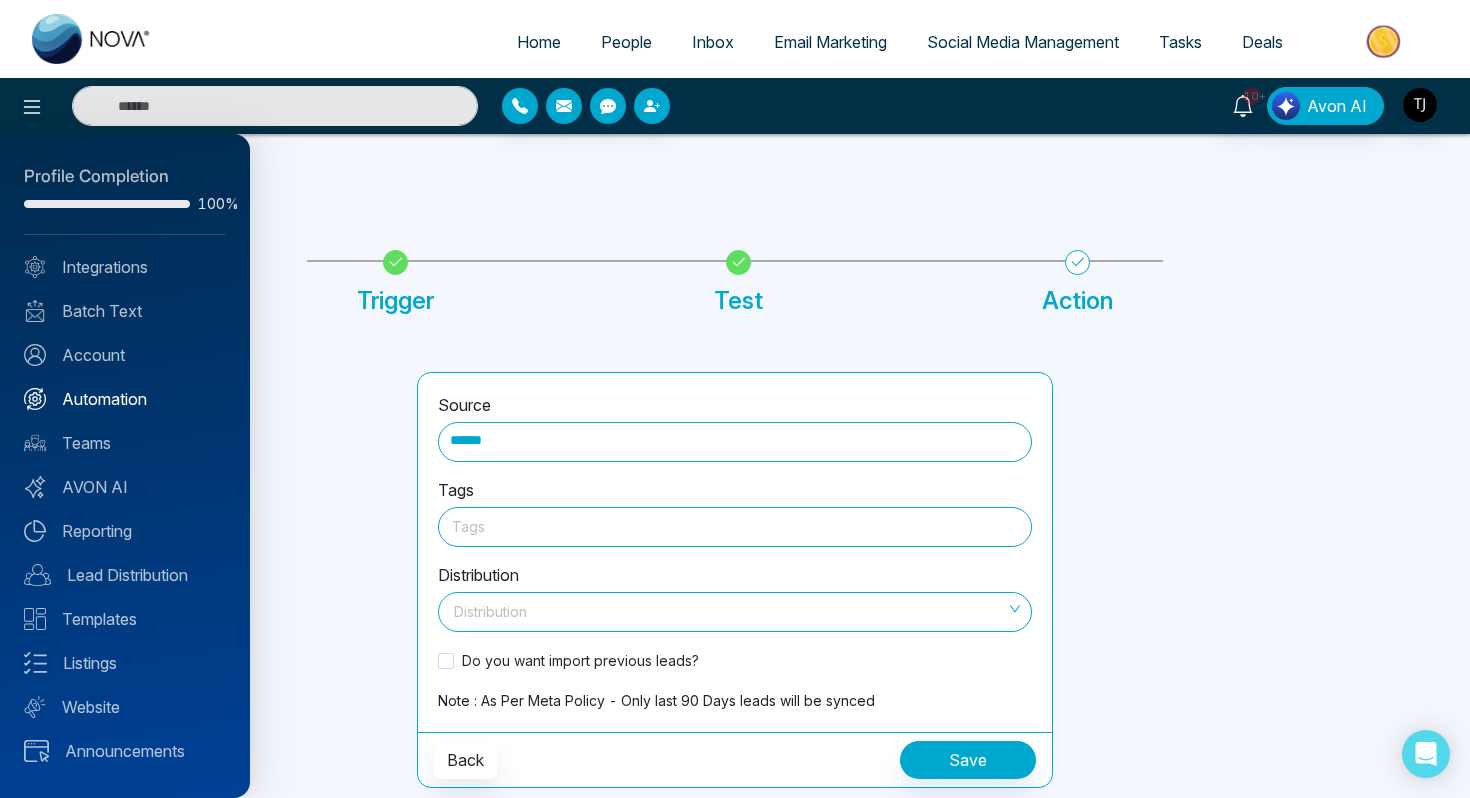 click on "Automation" at bounding box center [125, 399] 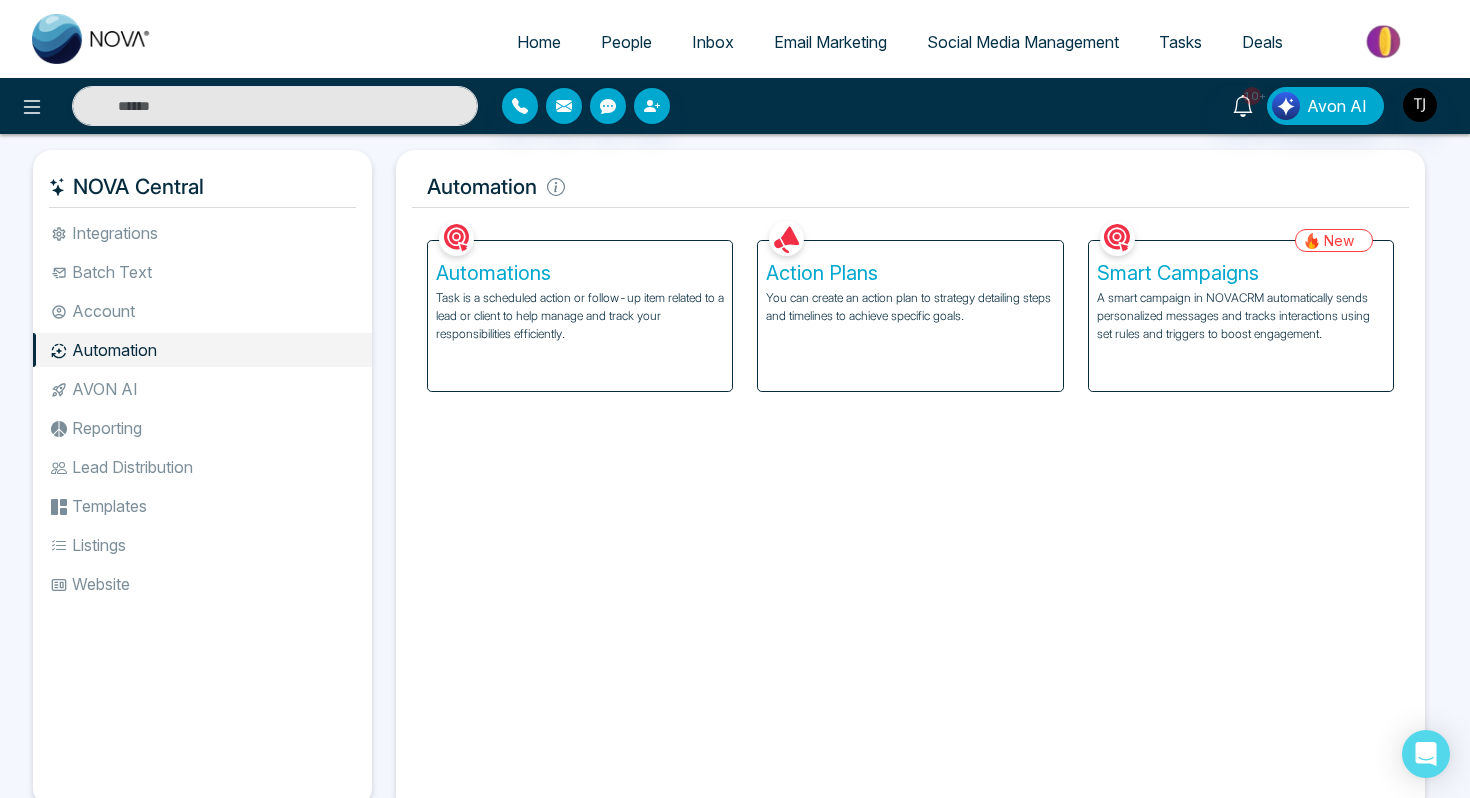 click on "Action Plans" at bounding box center (910, 273) 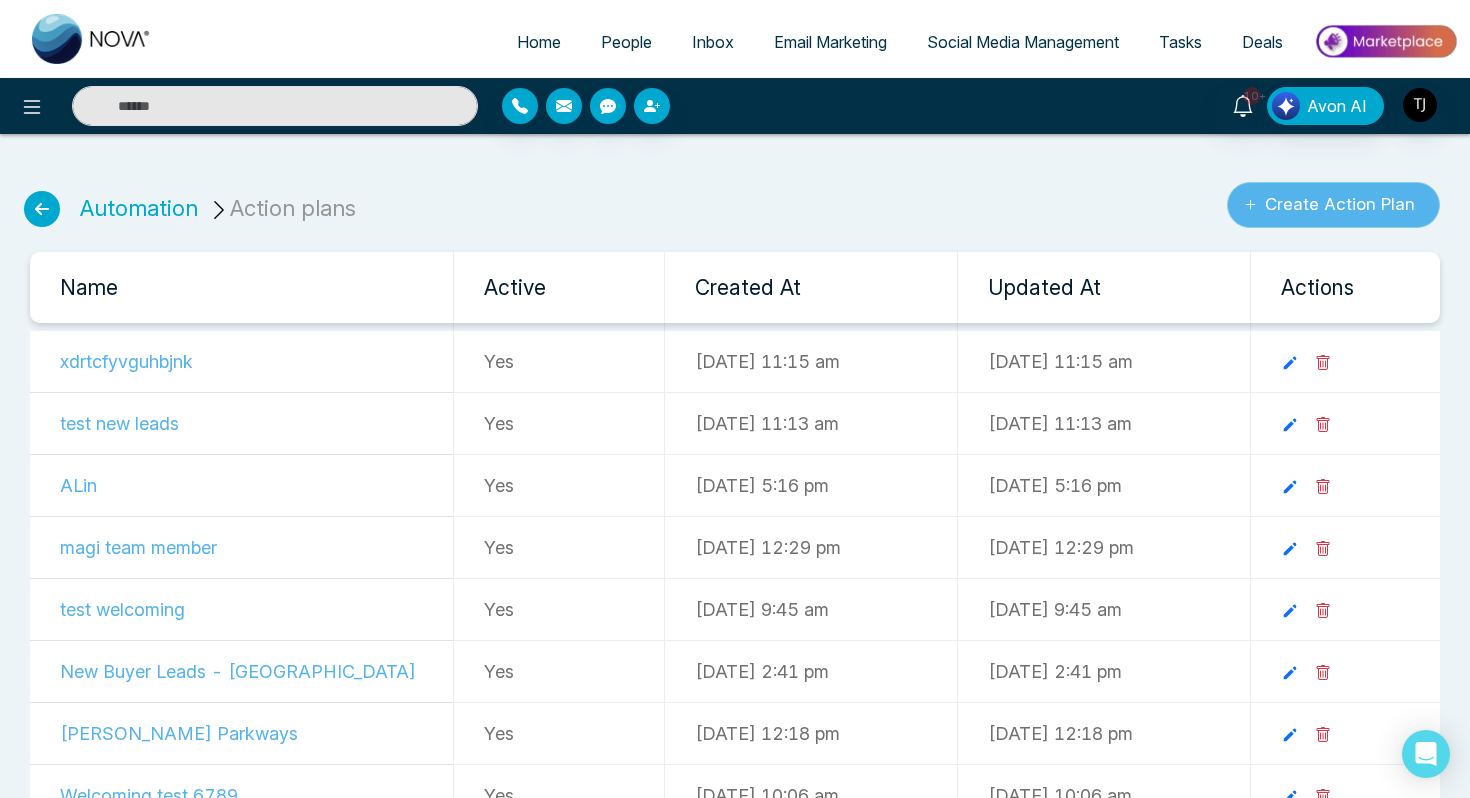 click on "Create Action Plan" at bounding box center (1333, 205) 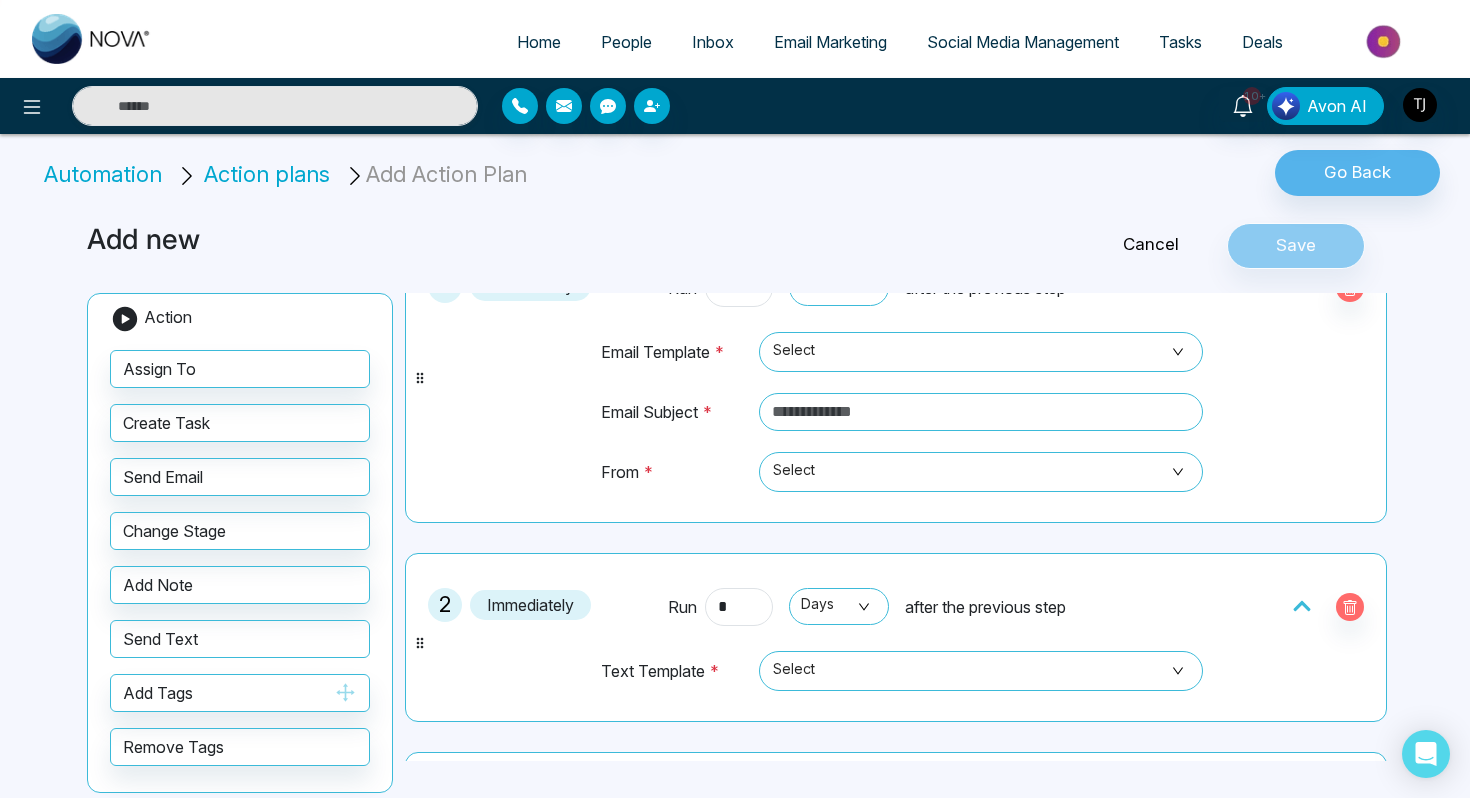 scroll, scrollTop: 143, scrollLeft: 0, axis: vertical 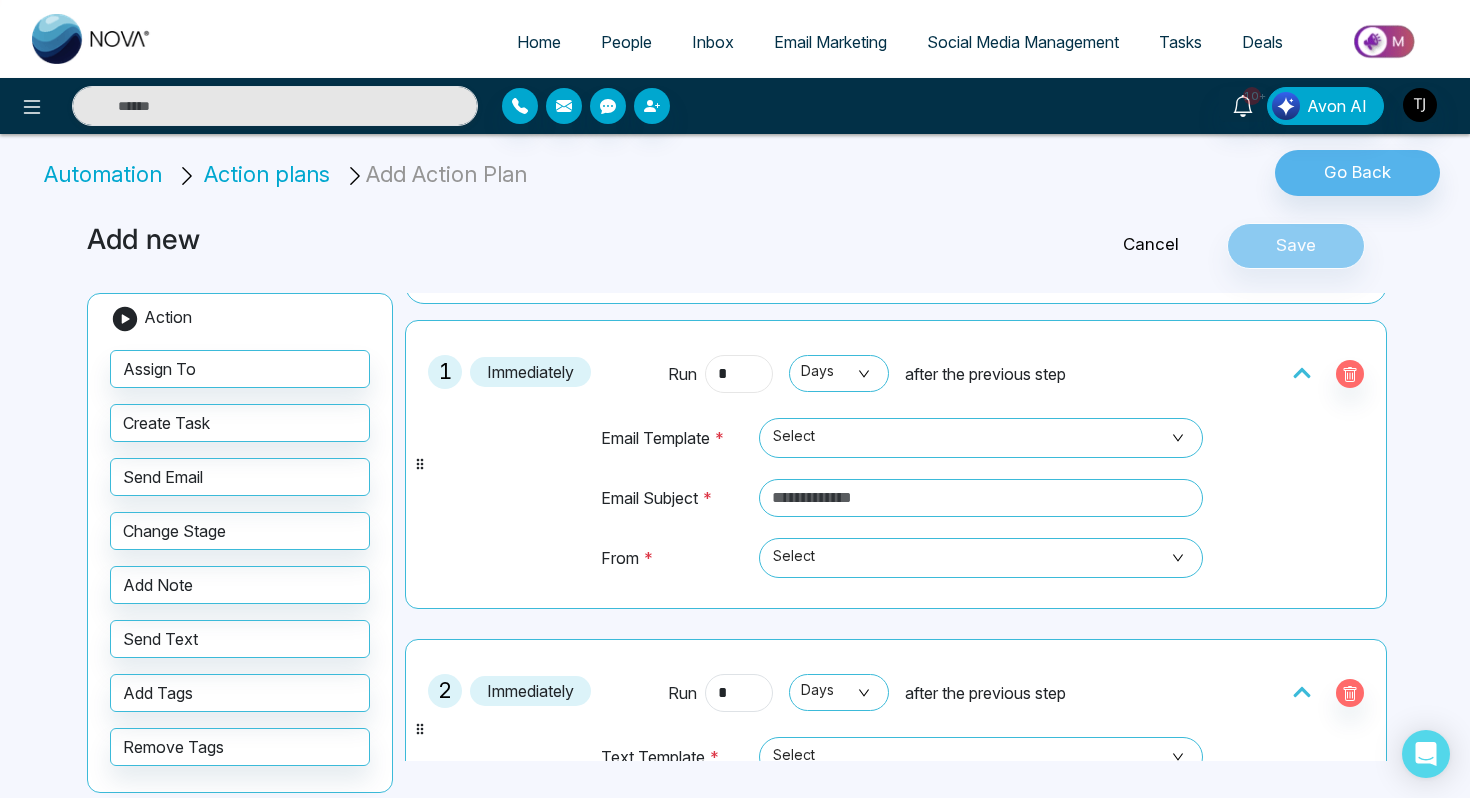 click on "*" at bounding box center [739, 374] 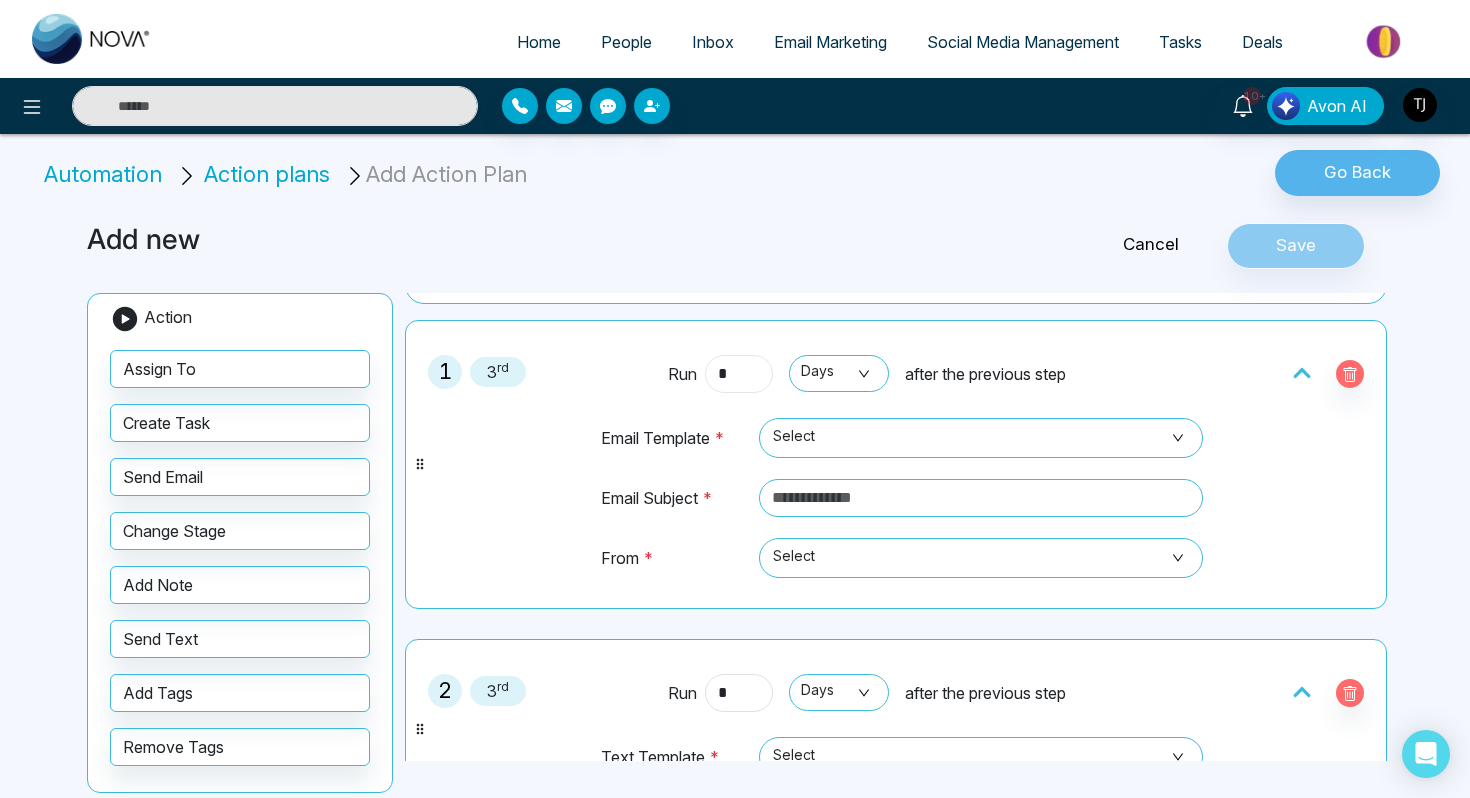 type on "*" 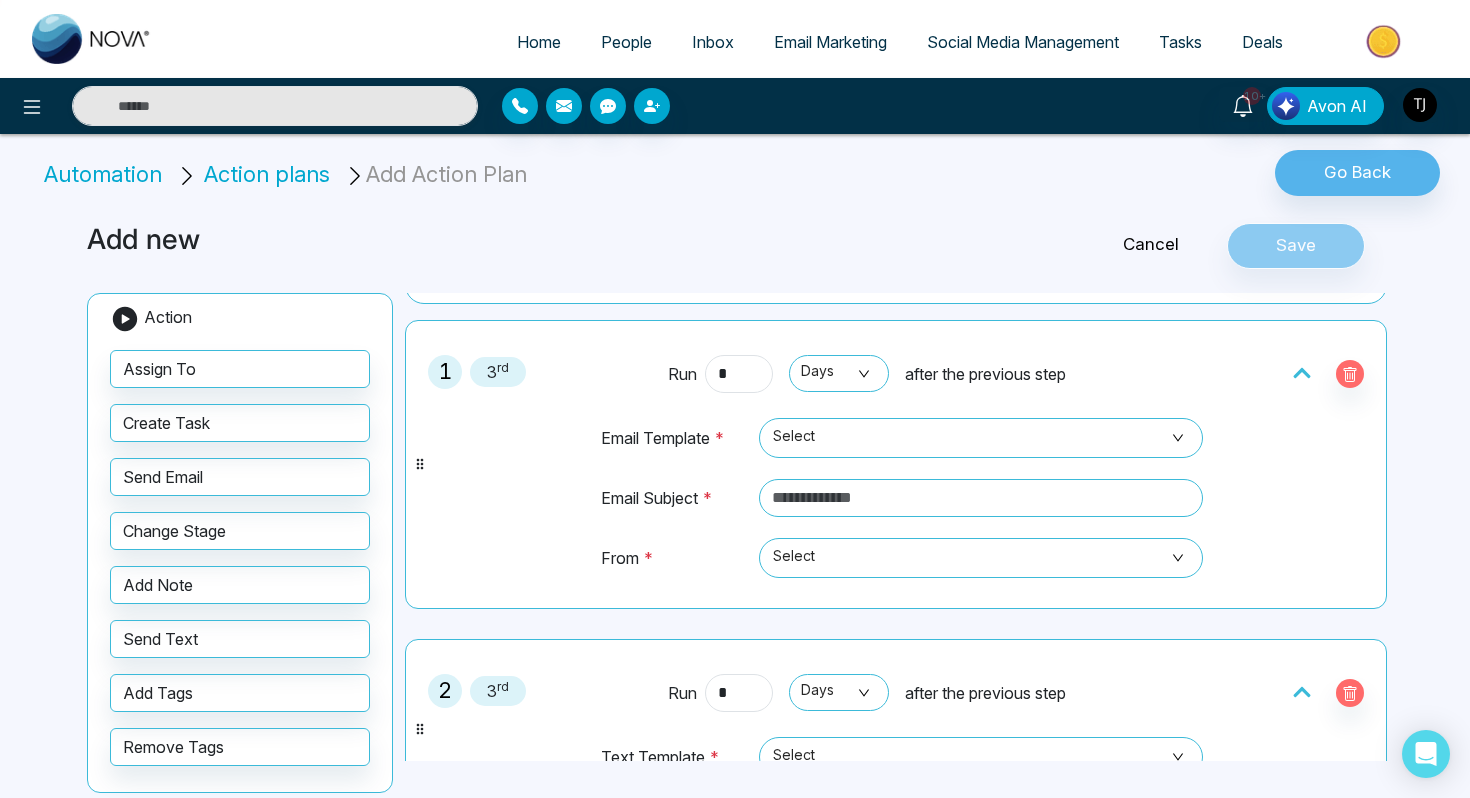 click on "Cancel" at bounding box center [1151, 245] 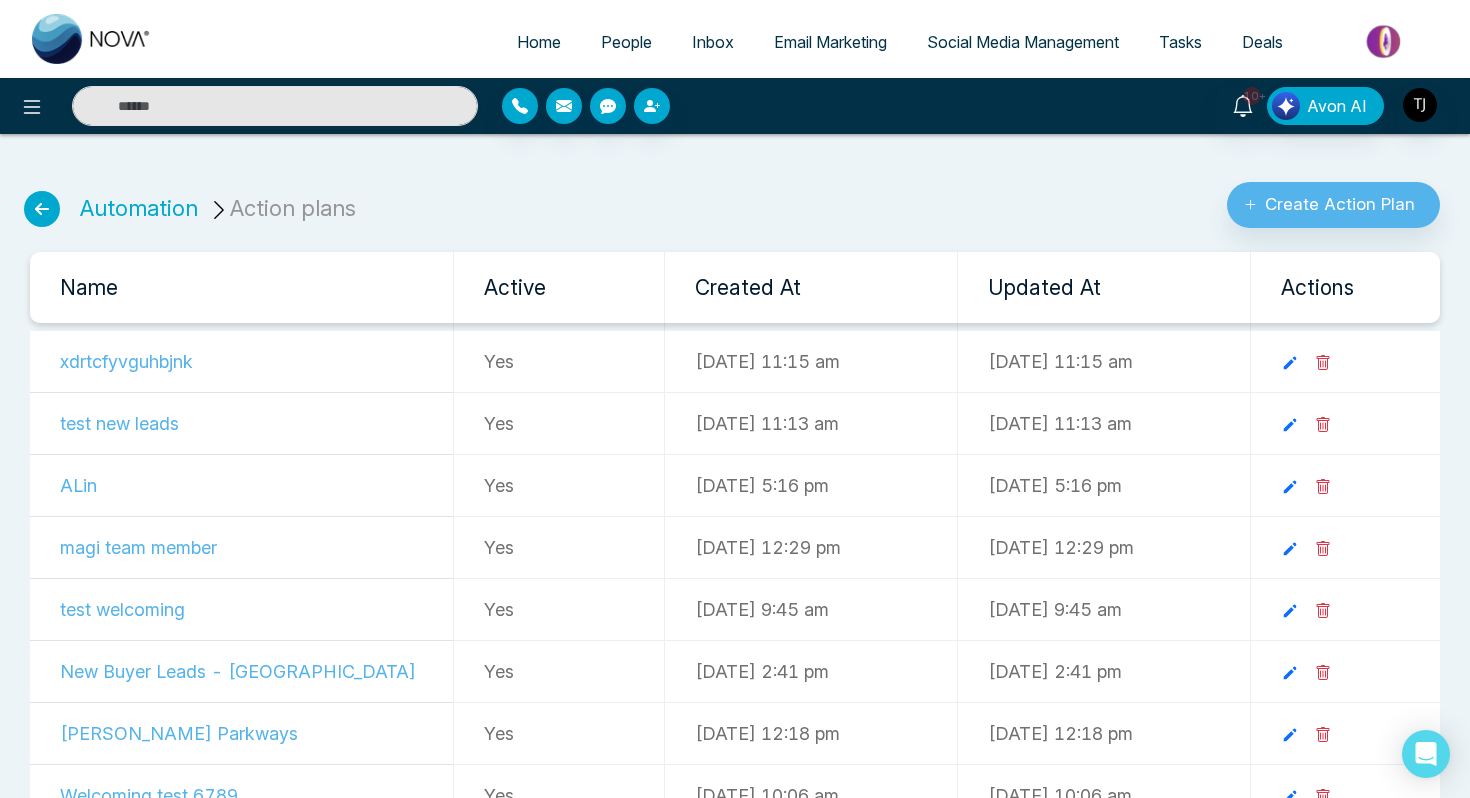 click at bounding box center (42, 209) 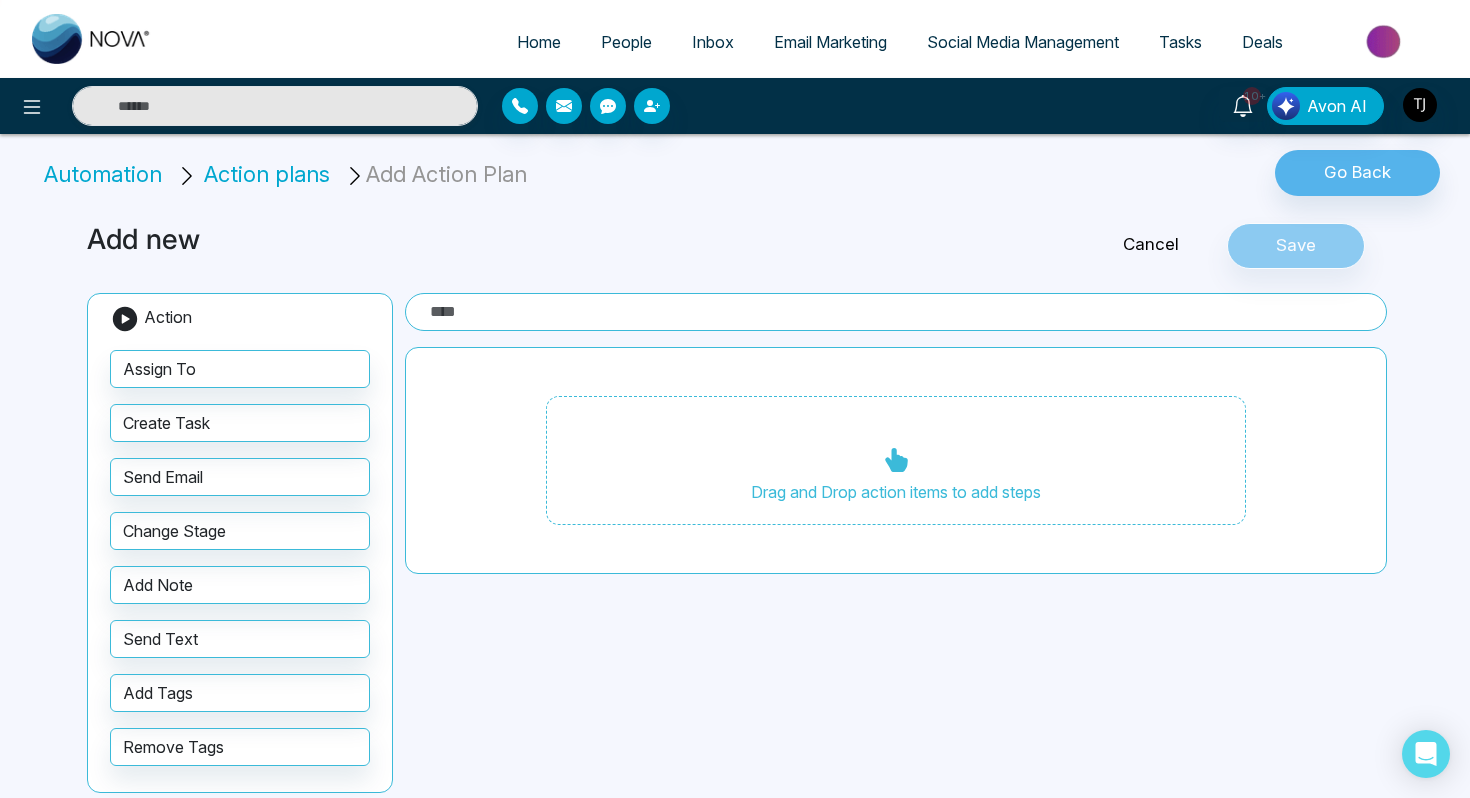 click on "Automation" at bounding box center (106, 174) 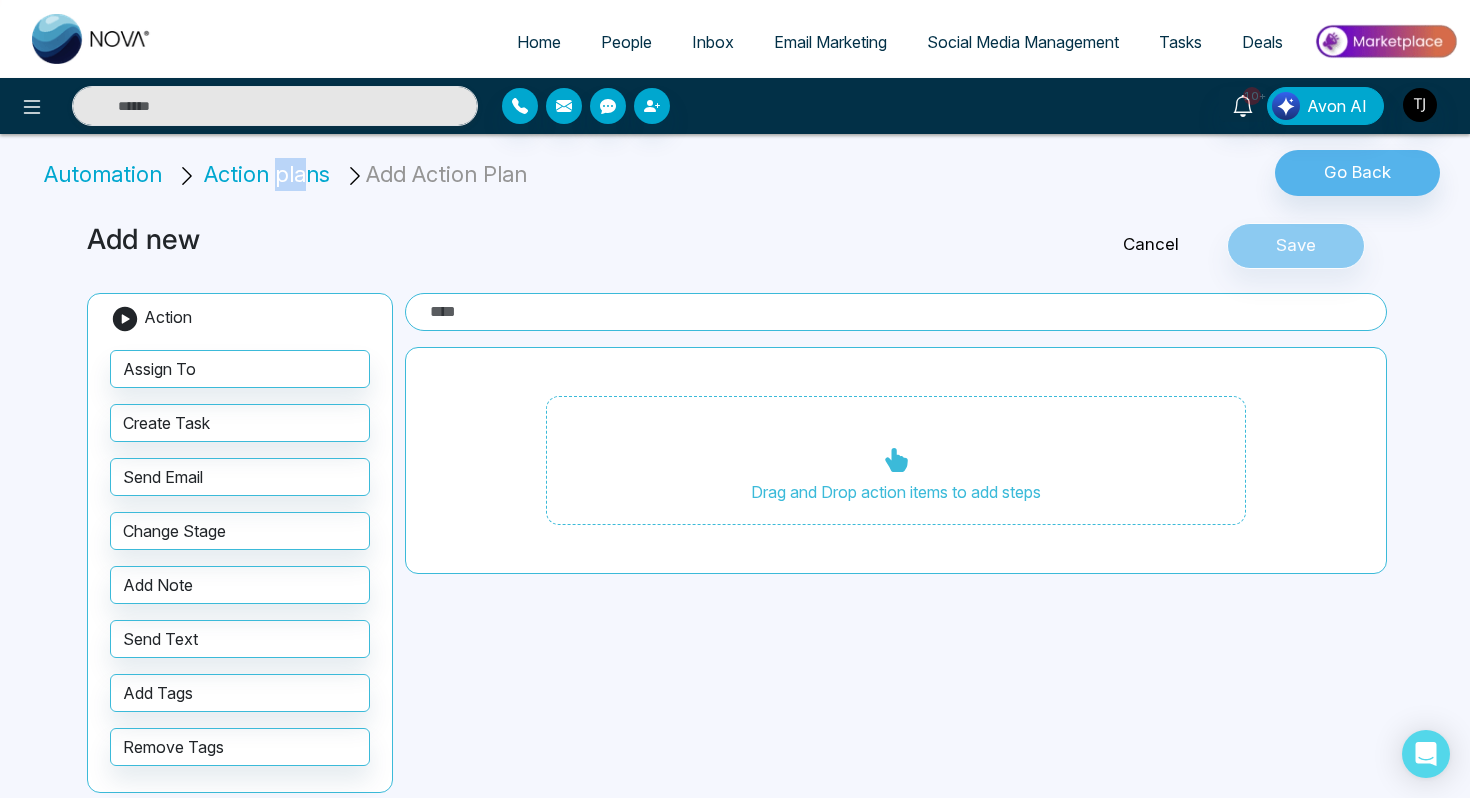 click on "Action plans" at bounding box center (267, 174) 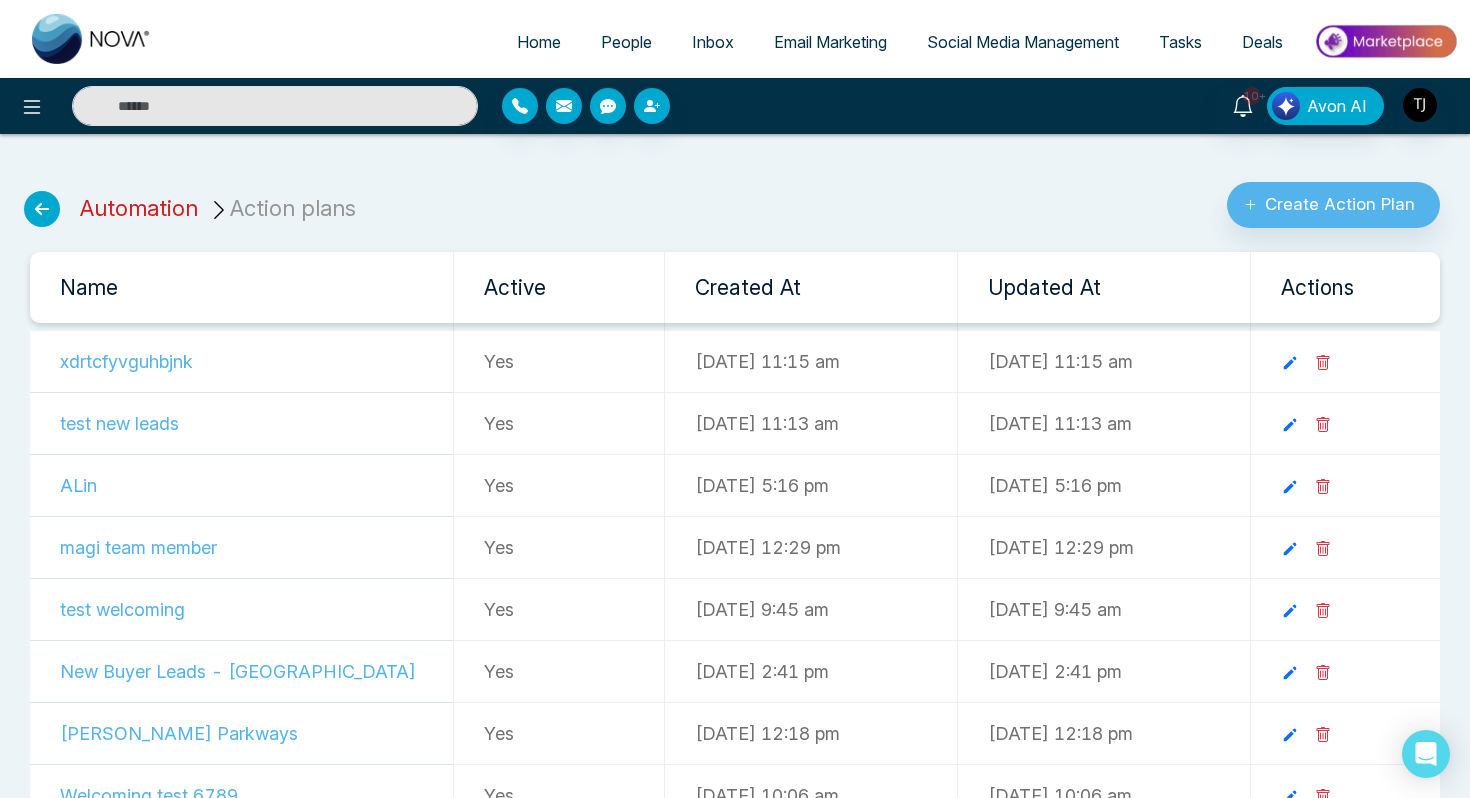click on "Automation" at bounding box center (139, 208) 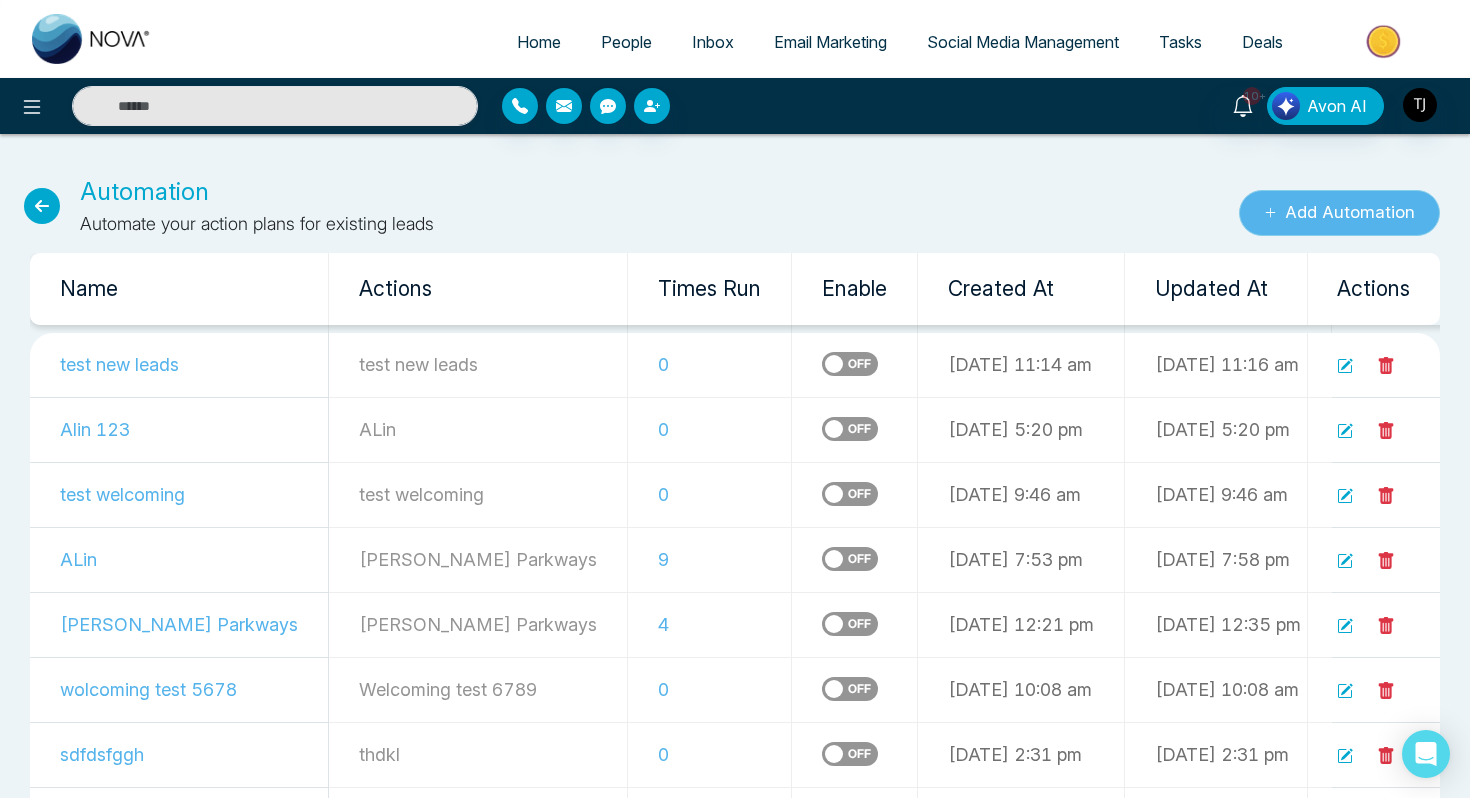 click on "Add Automation" at bounding box center [1339, 213] 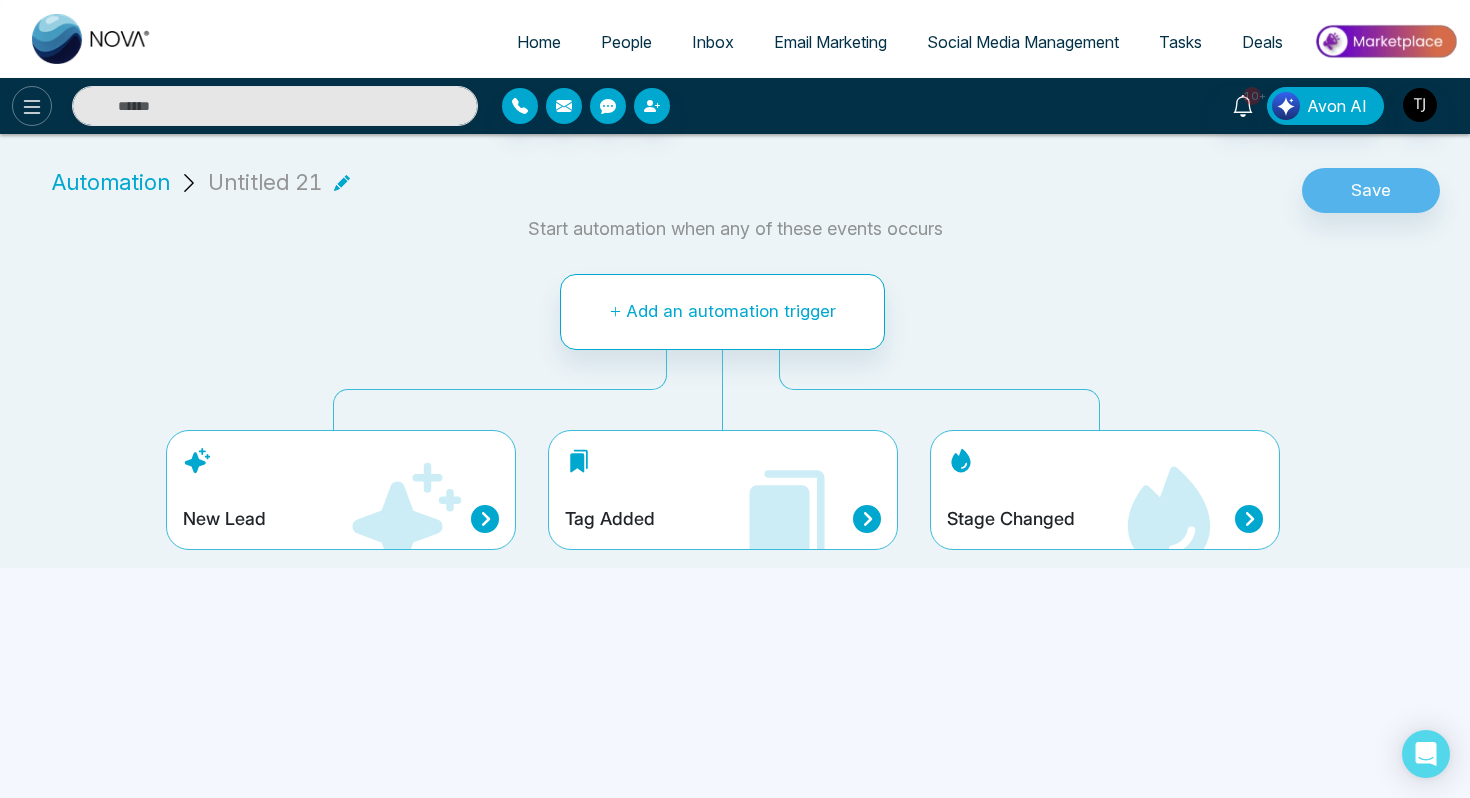click 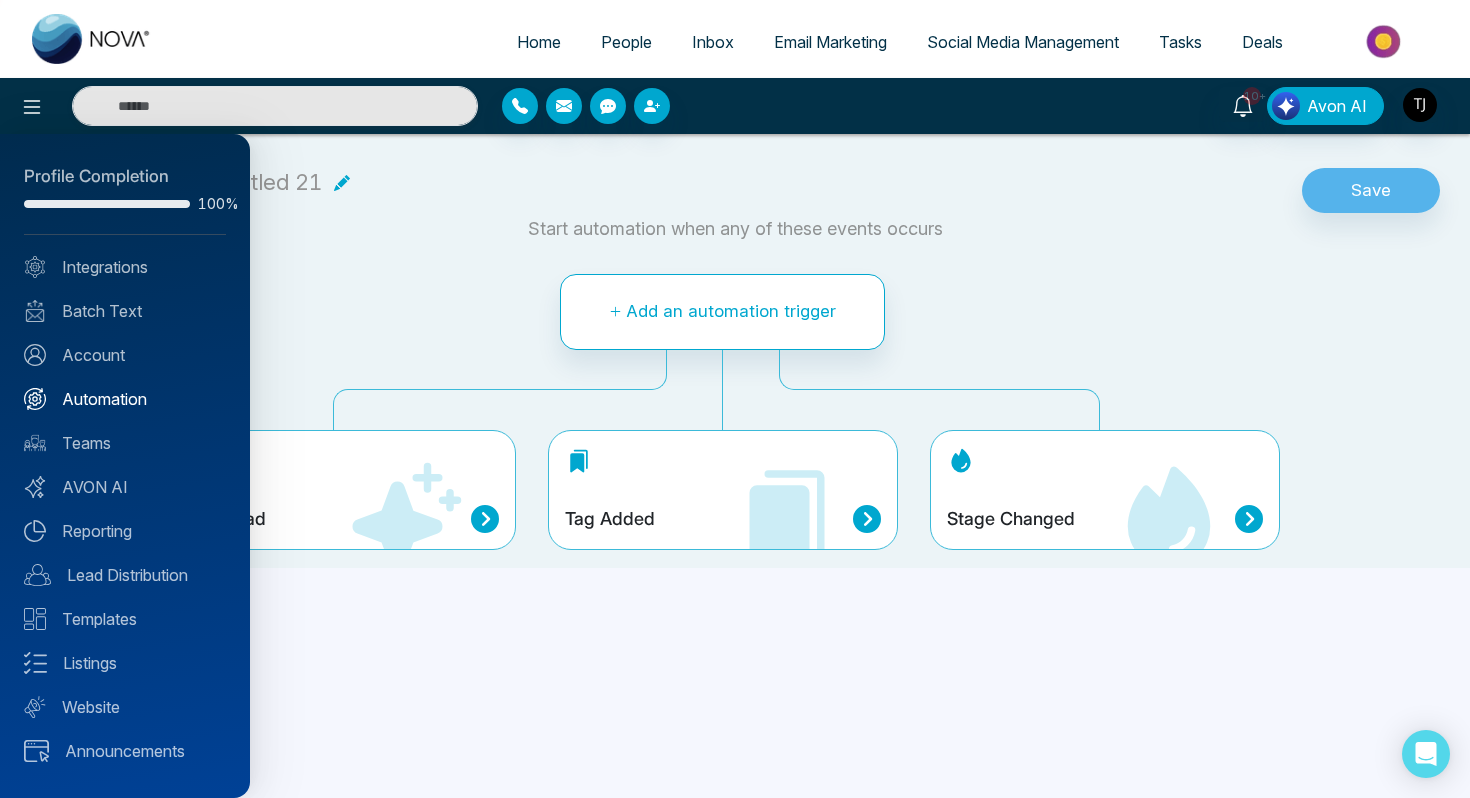 click on "Automation" at bounding box center [125, 399] 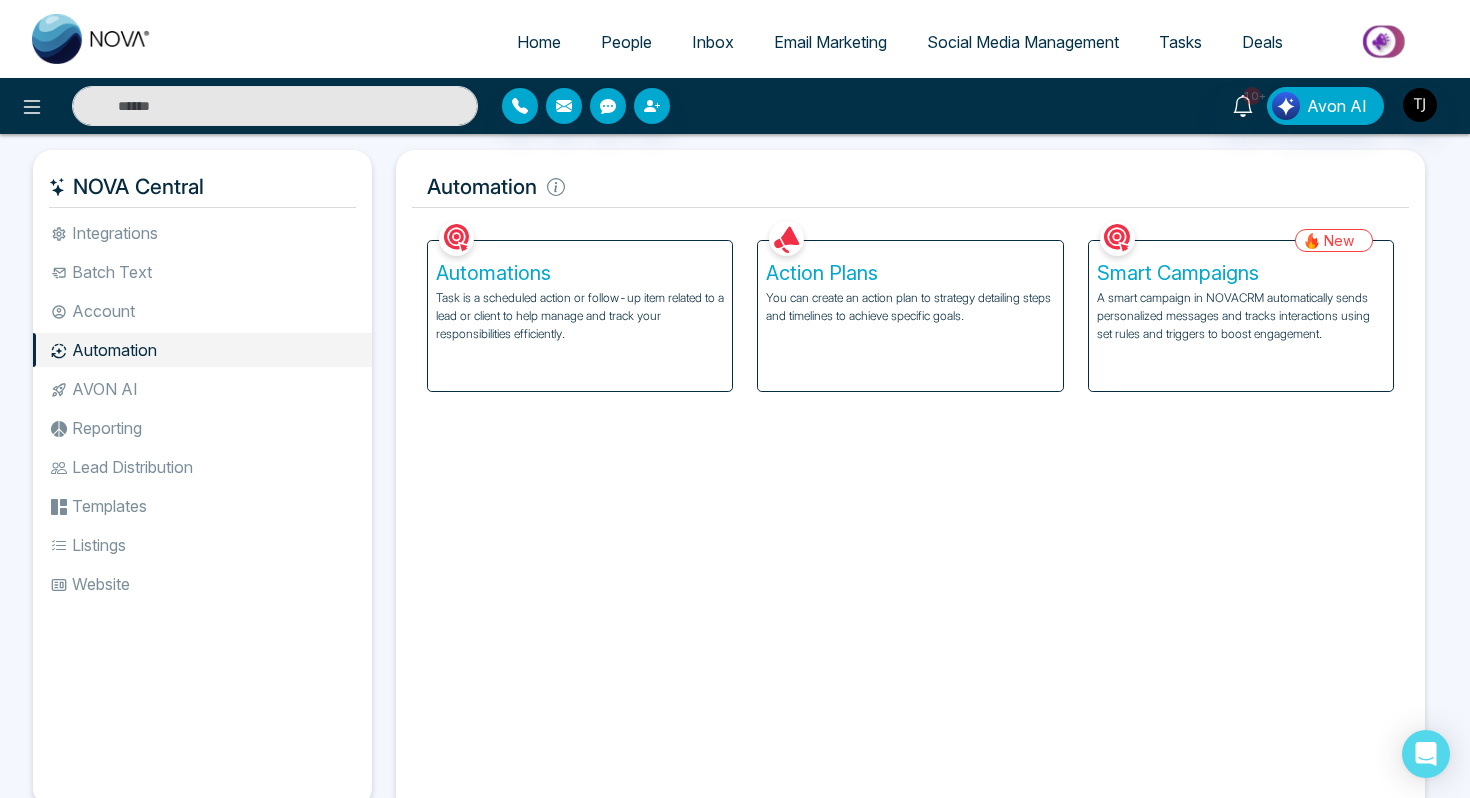 click on "A smart campaign in NOVACRM automatically sends personalized messages and tracks interactions using set rules and triggers to boost engagement." at bounding box center (1241, 316) 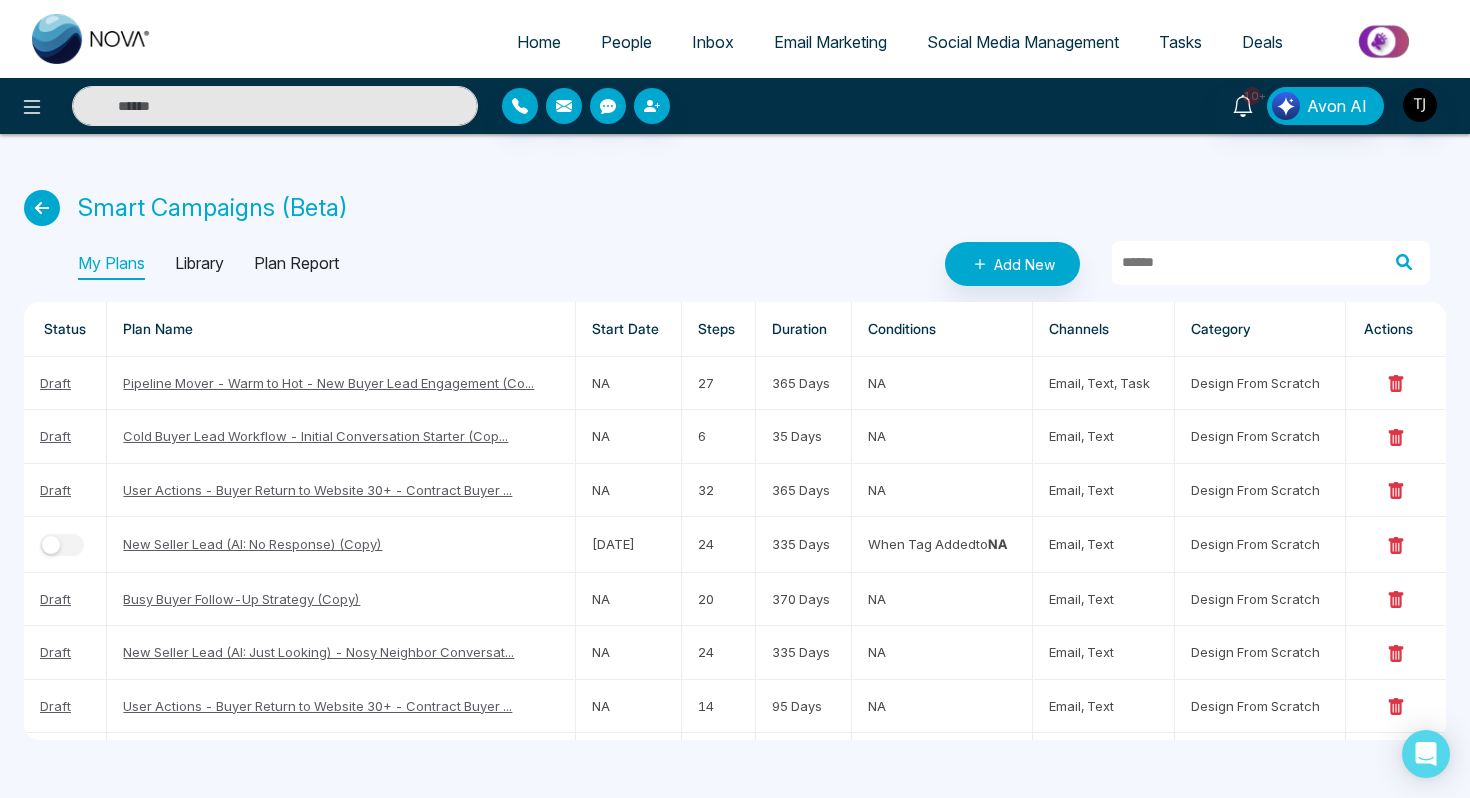 click on "Library" at bounding box center (199, 264) 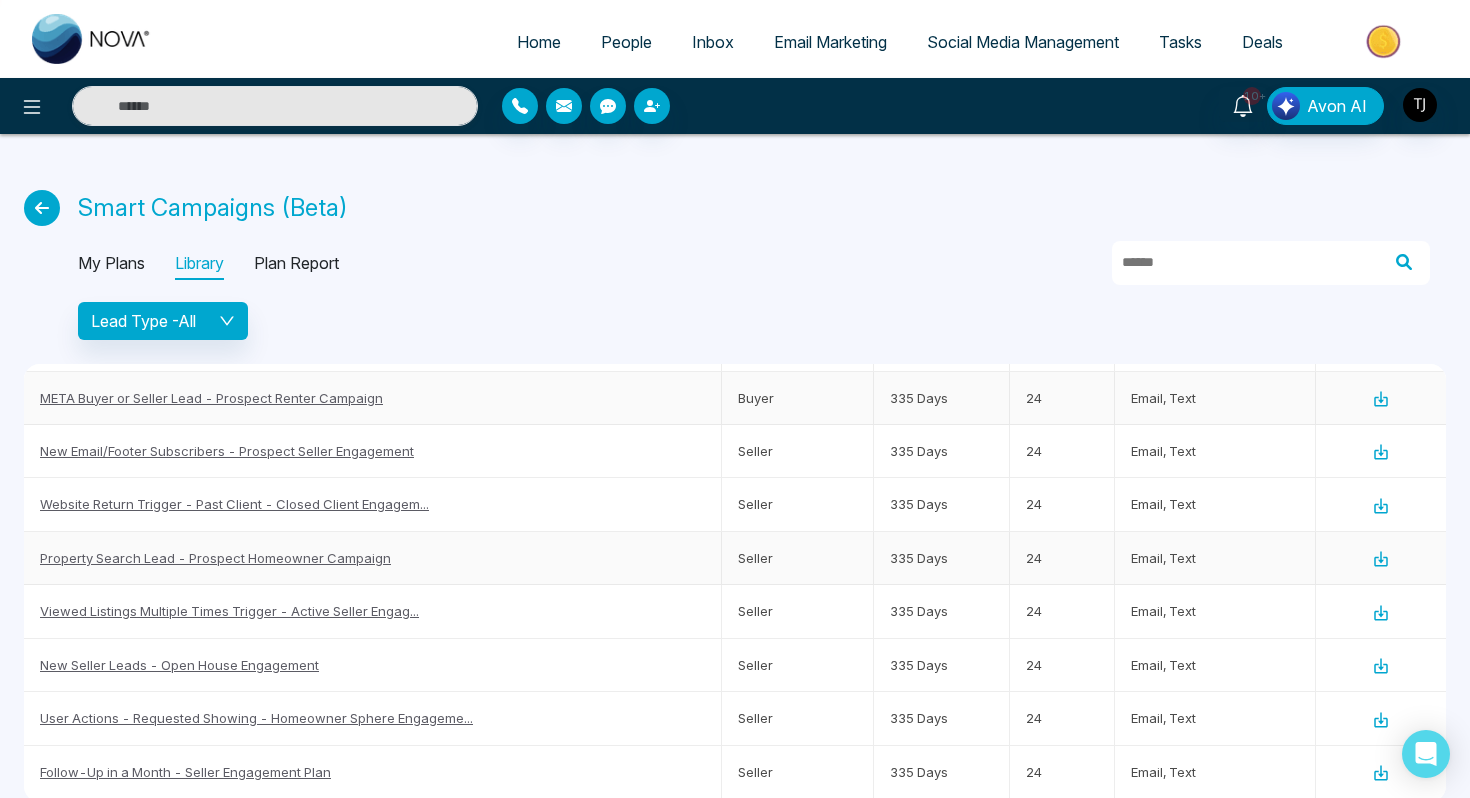 scroll, scrollTop: 586, scrollLeft: 0, axis: vertical 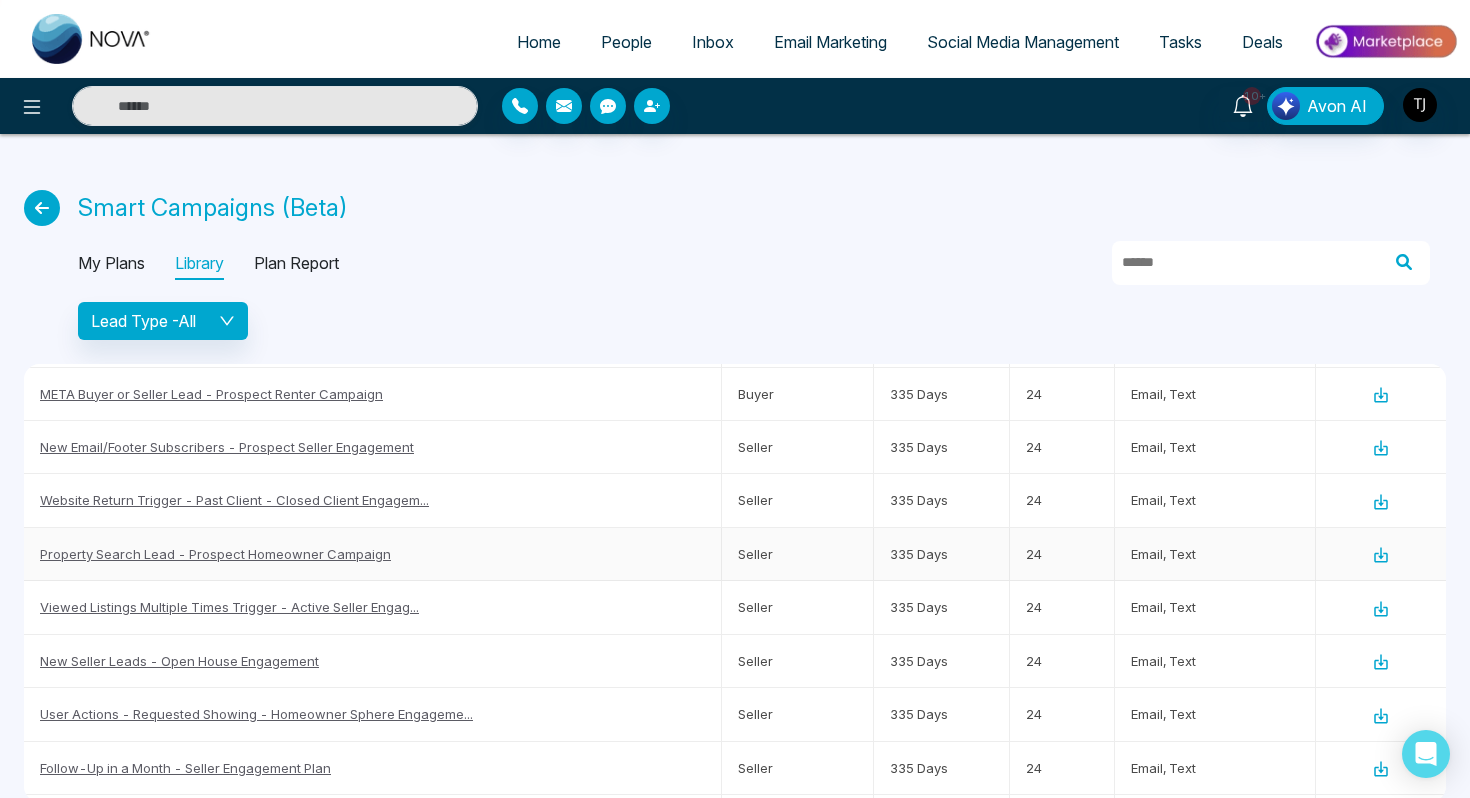 click on "Property Search Lead - Prospect Homeowner Campaign" at bounding box center [215, 554] 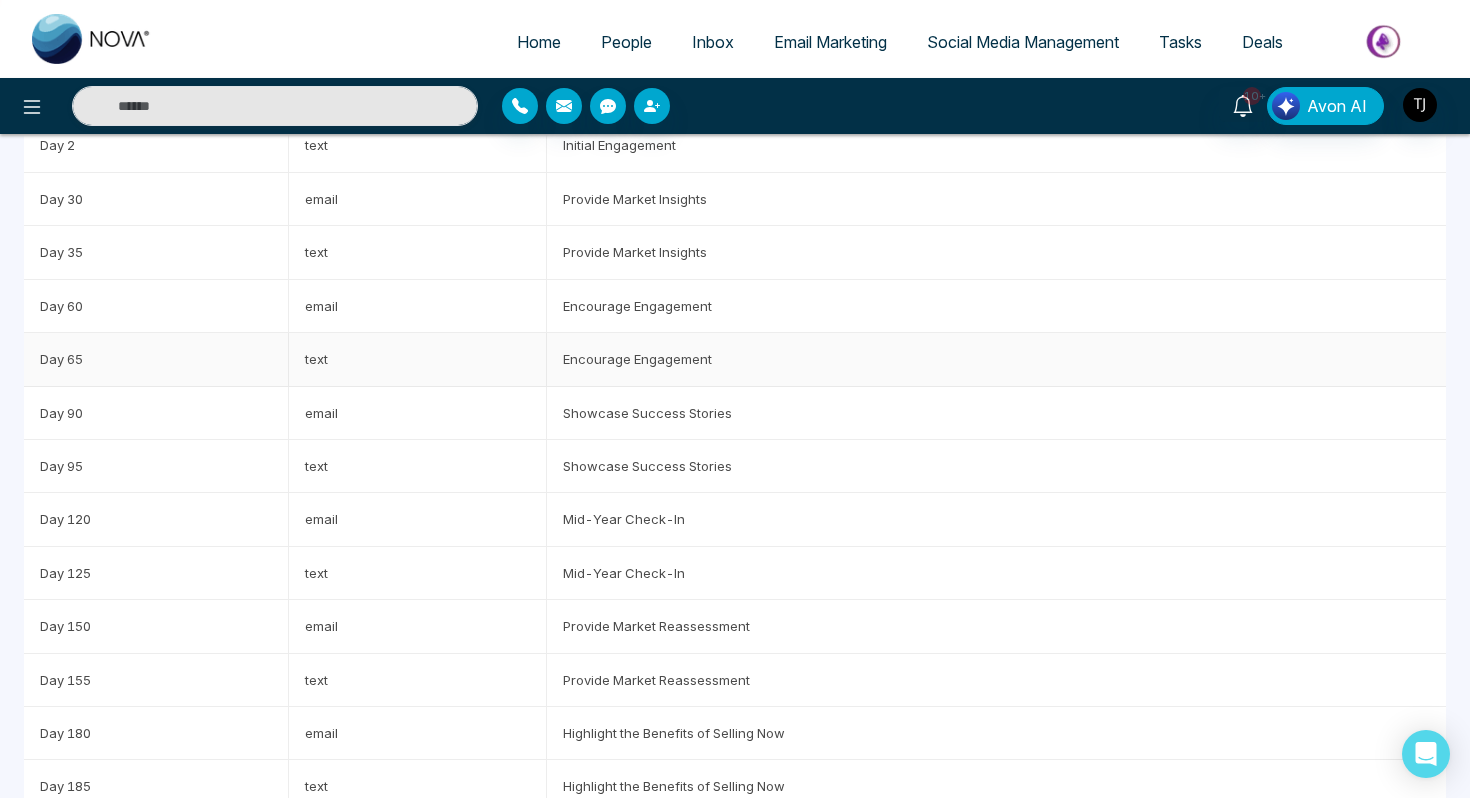 scroll, scrollTop: 236, scrollLeft: 0, axis: vertical 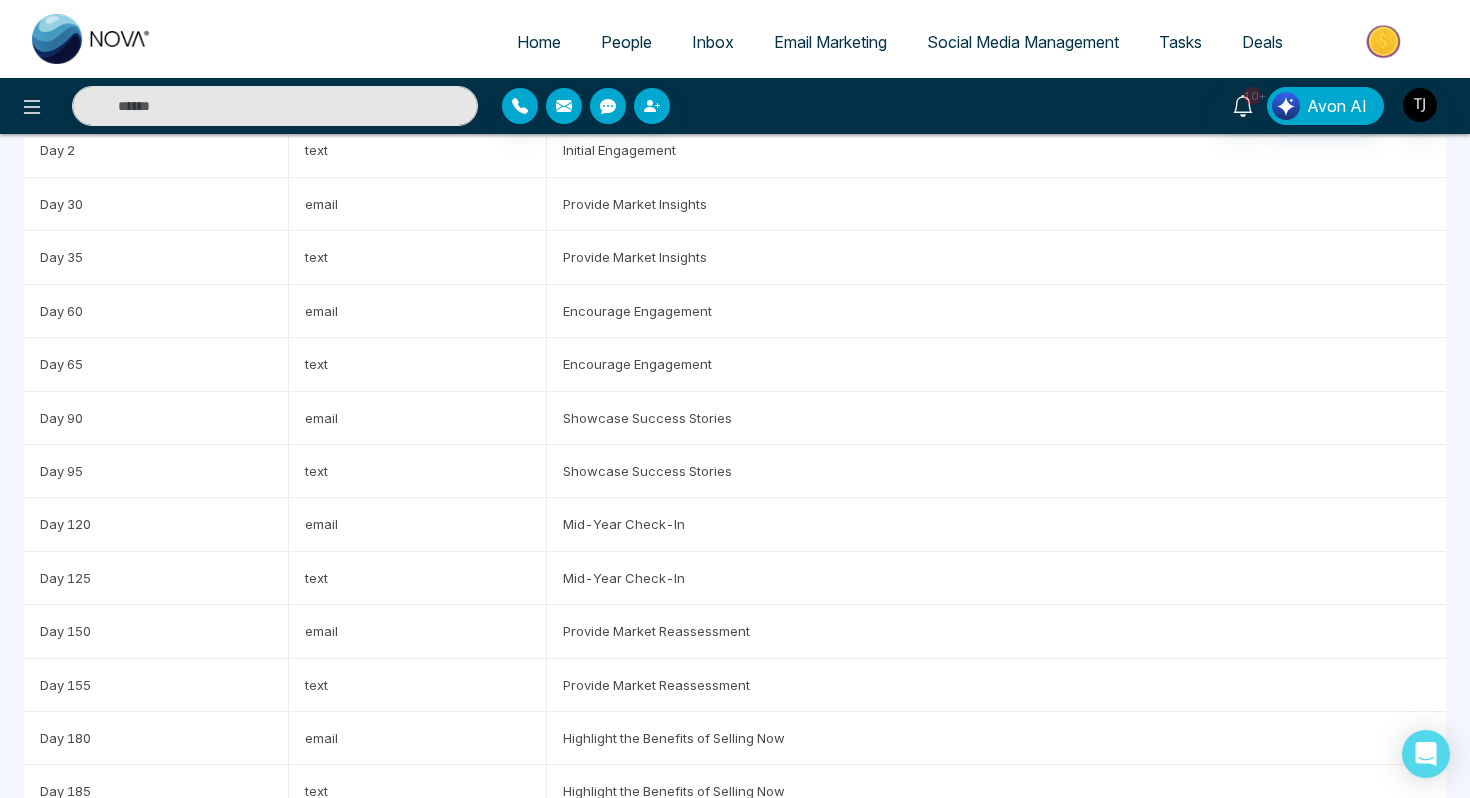 click at bounding box center [1385, 41] 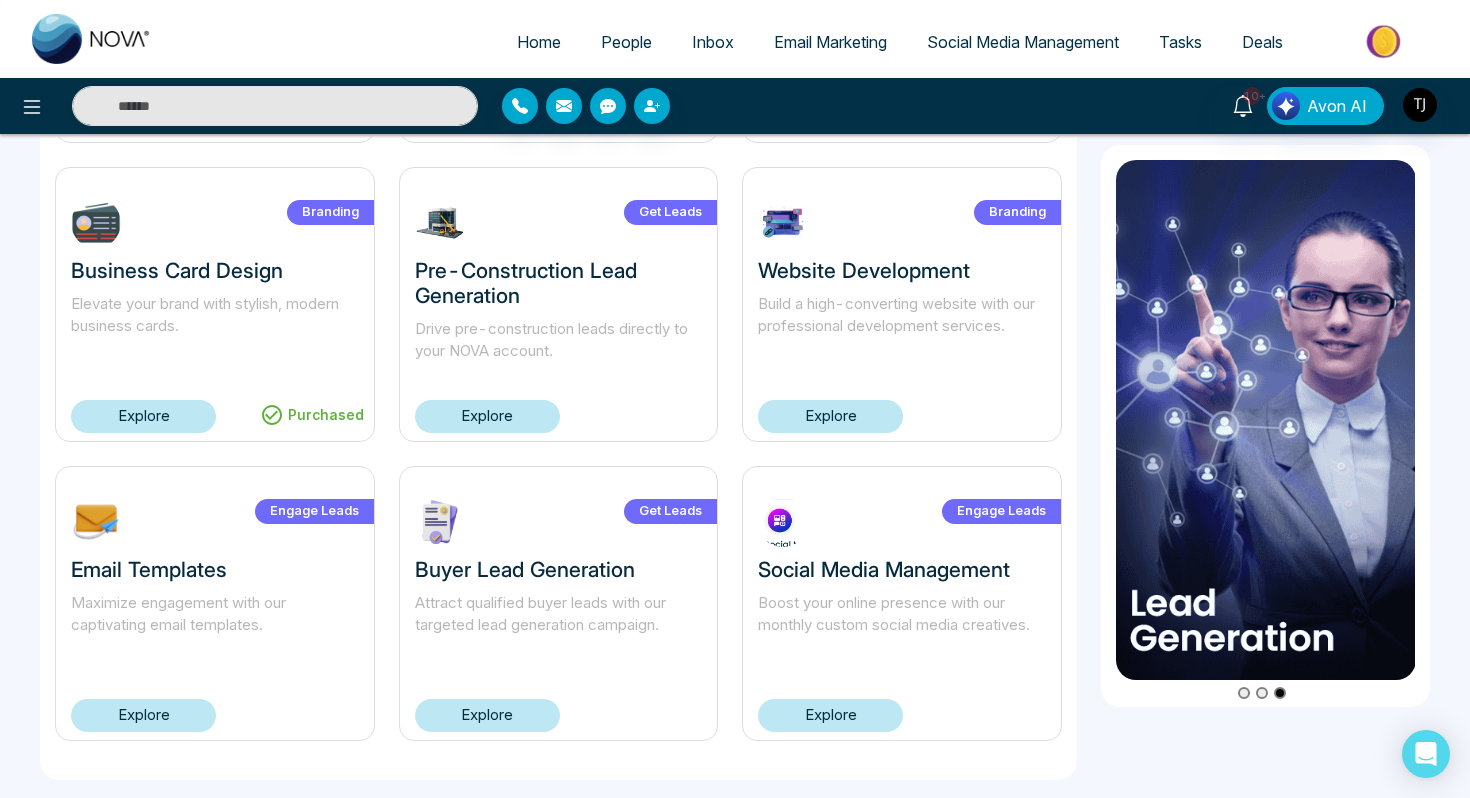 scroll, scrollTop: 1300, scrollLeft: 0, axis: vertical 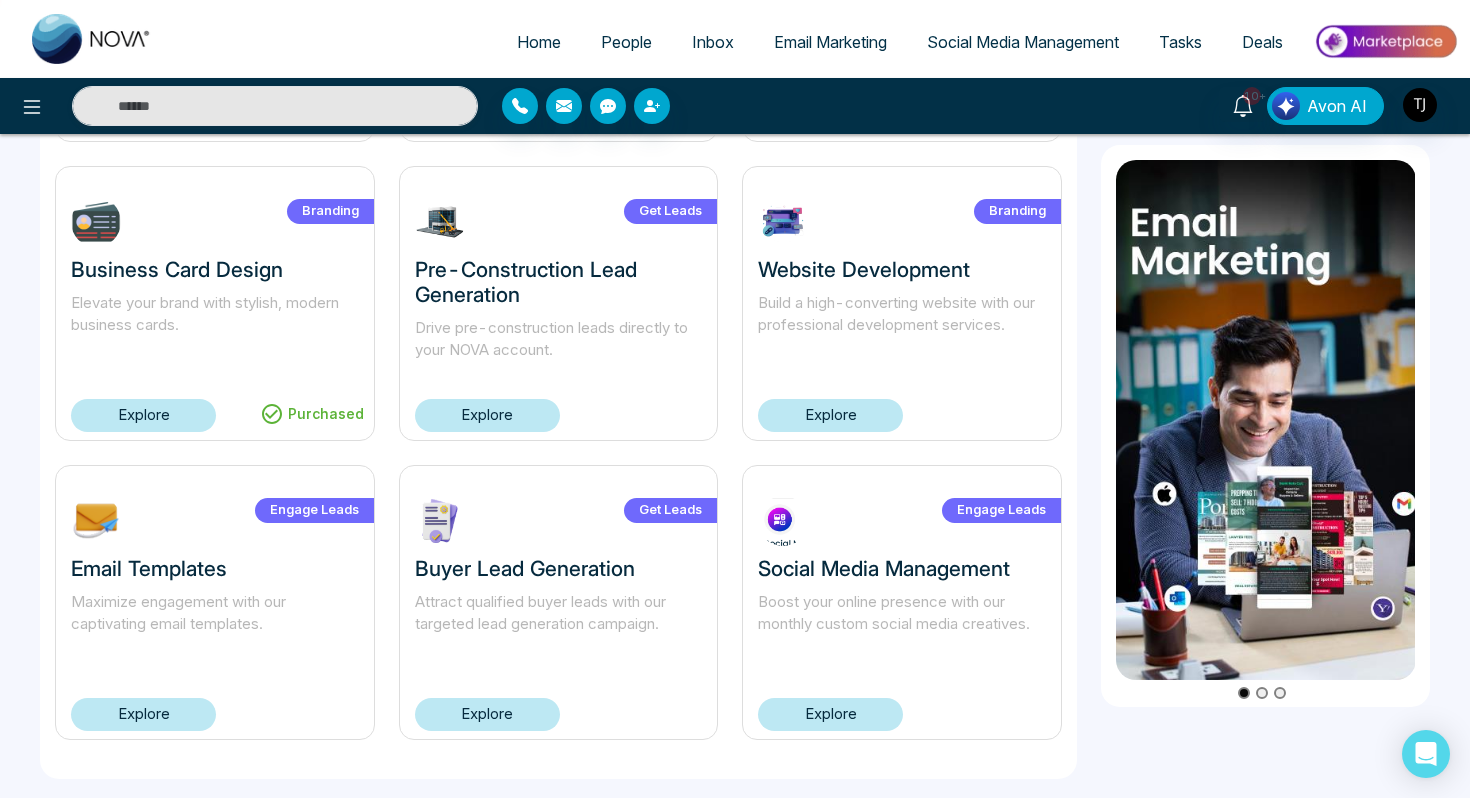 click on "Explore" at bounding box center [487, 714] 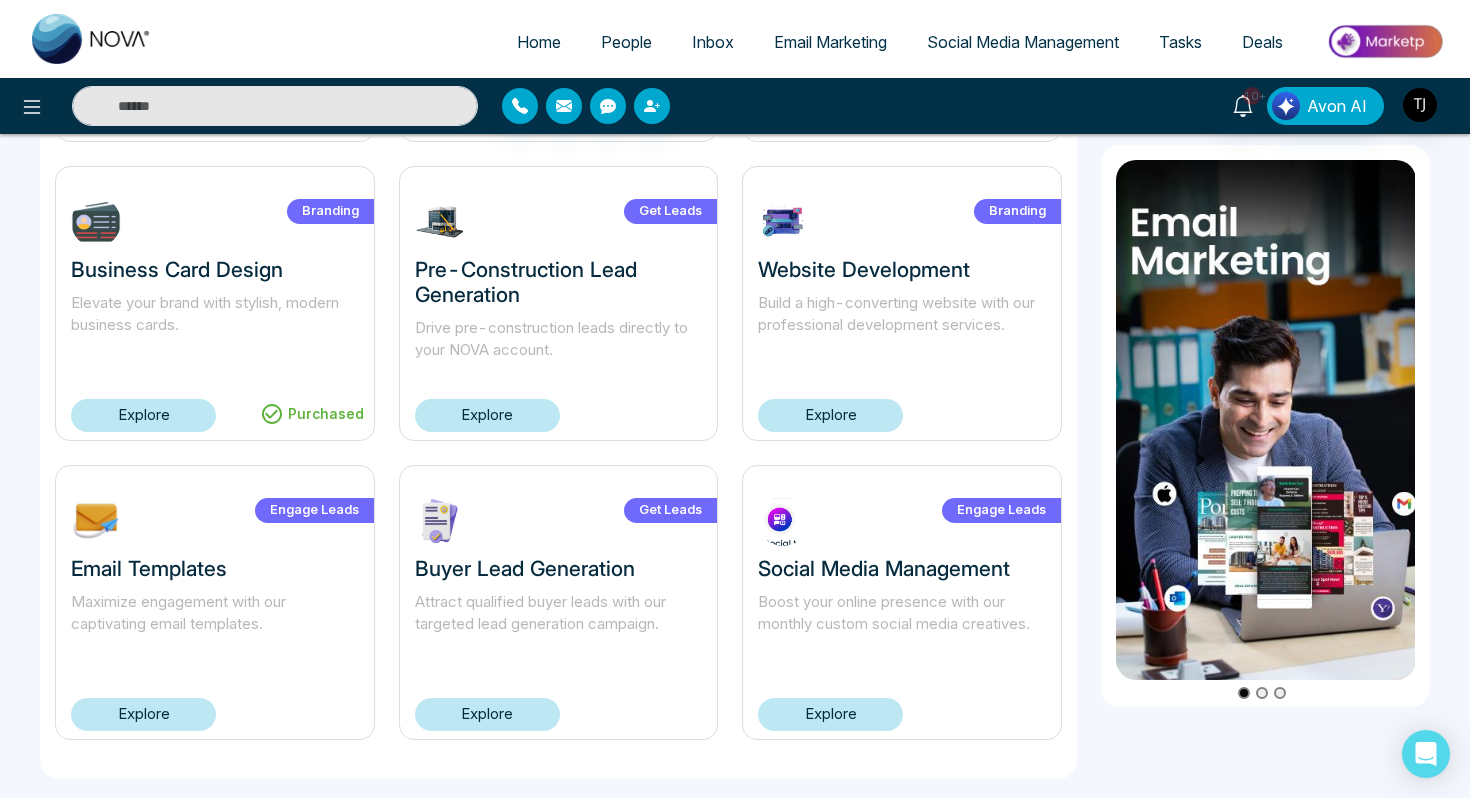 scroll, scrollTop: 0, scrollLeft: 0, axis: both 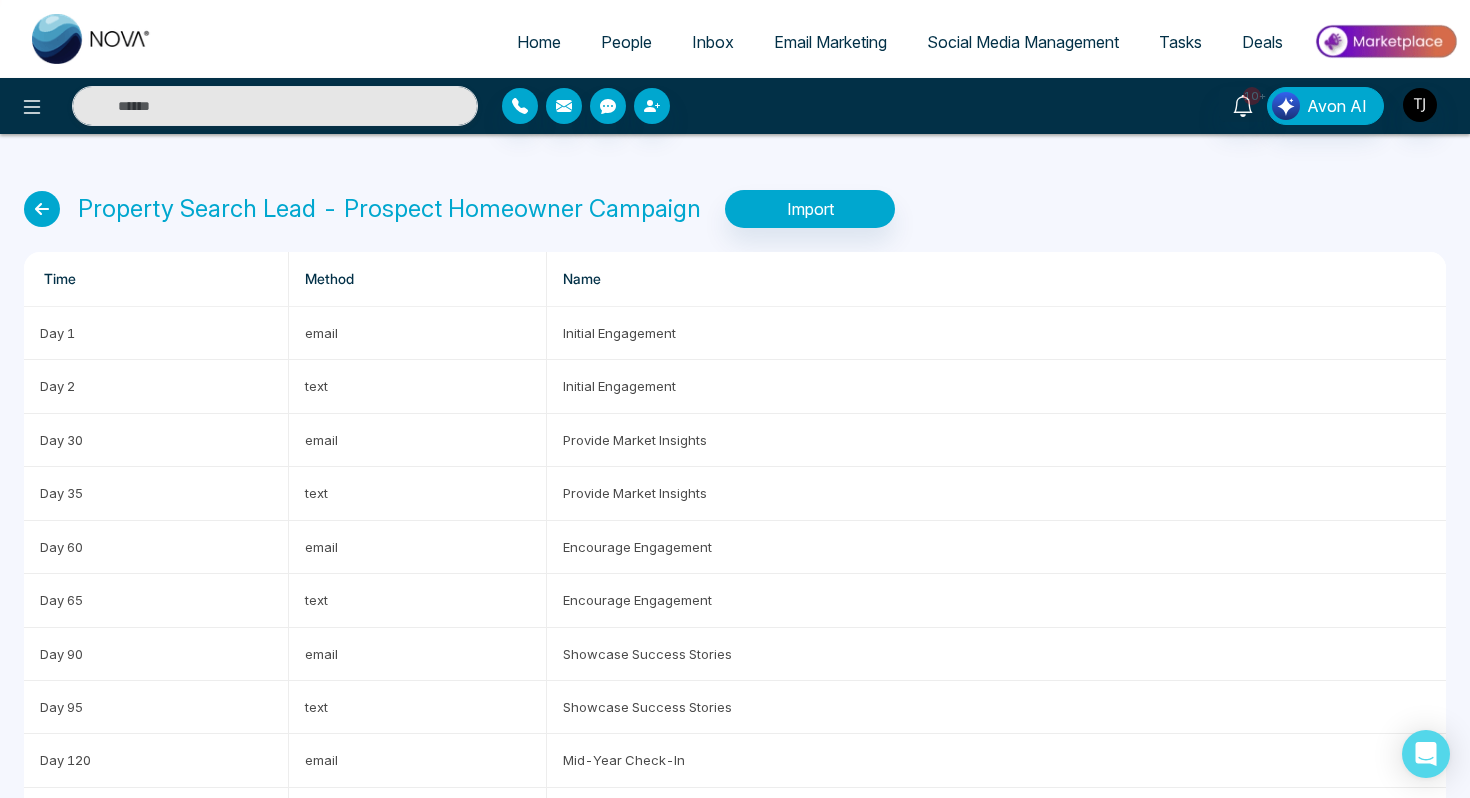 click on "Home" at bounding box center (539, 42) 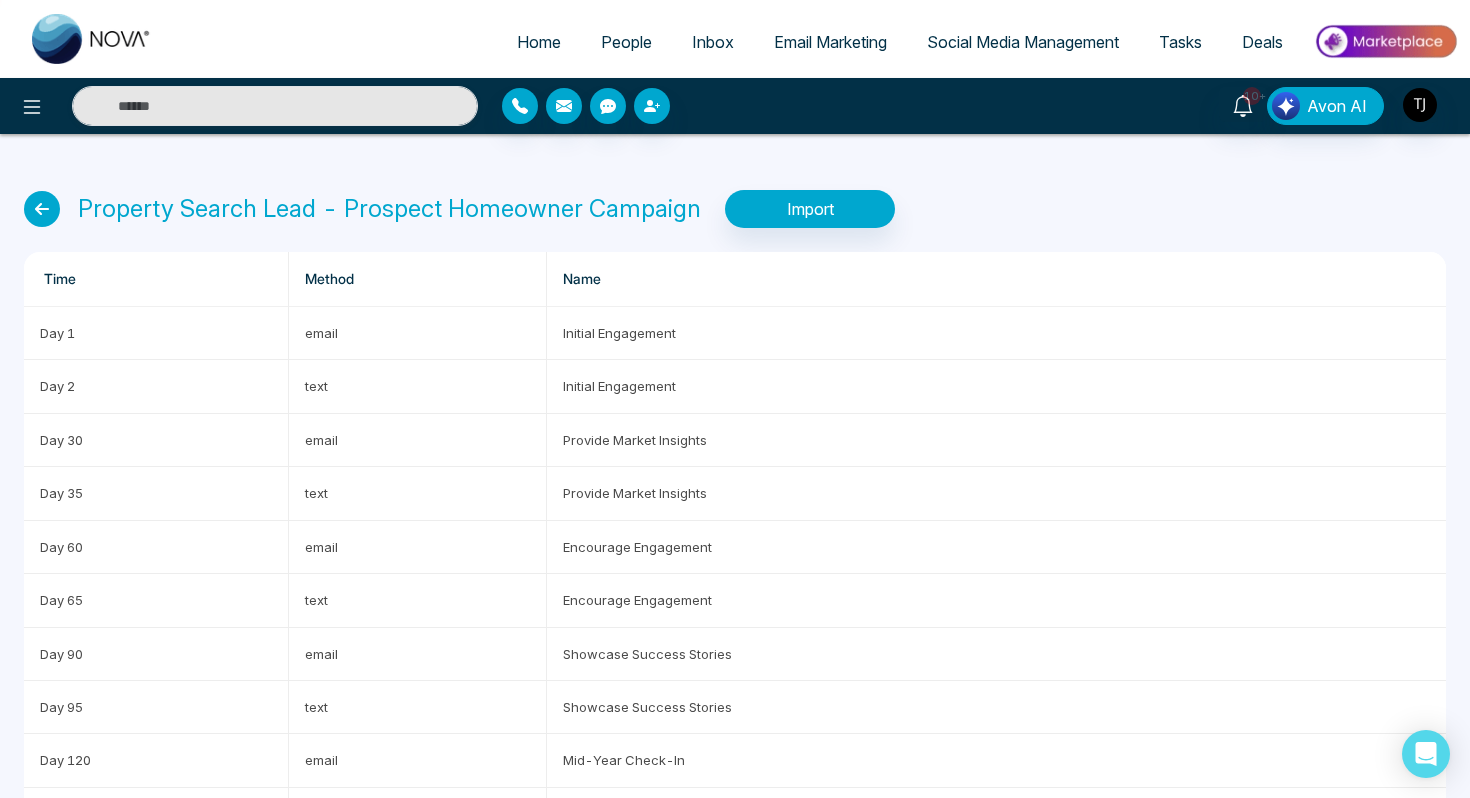 select on "*" 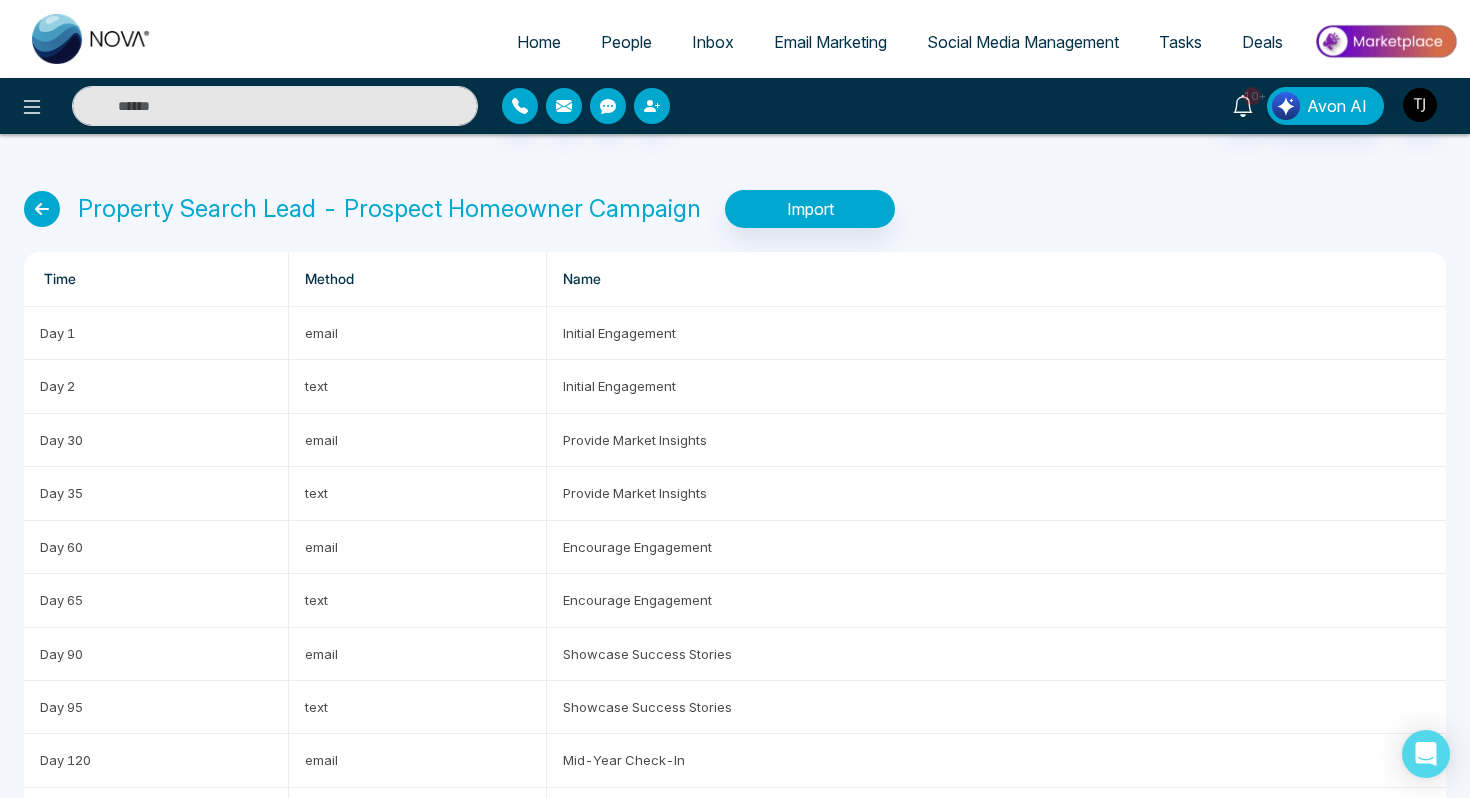 select on "*" 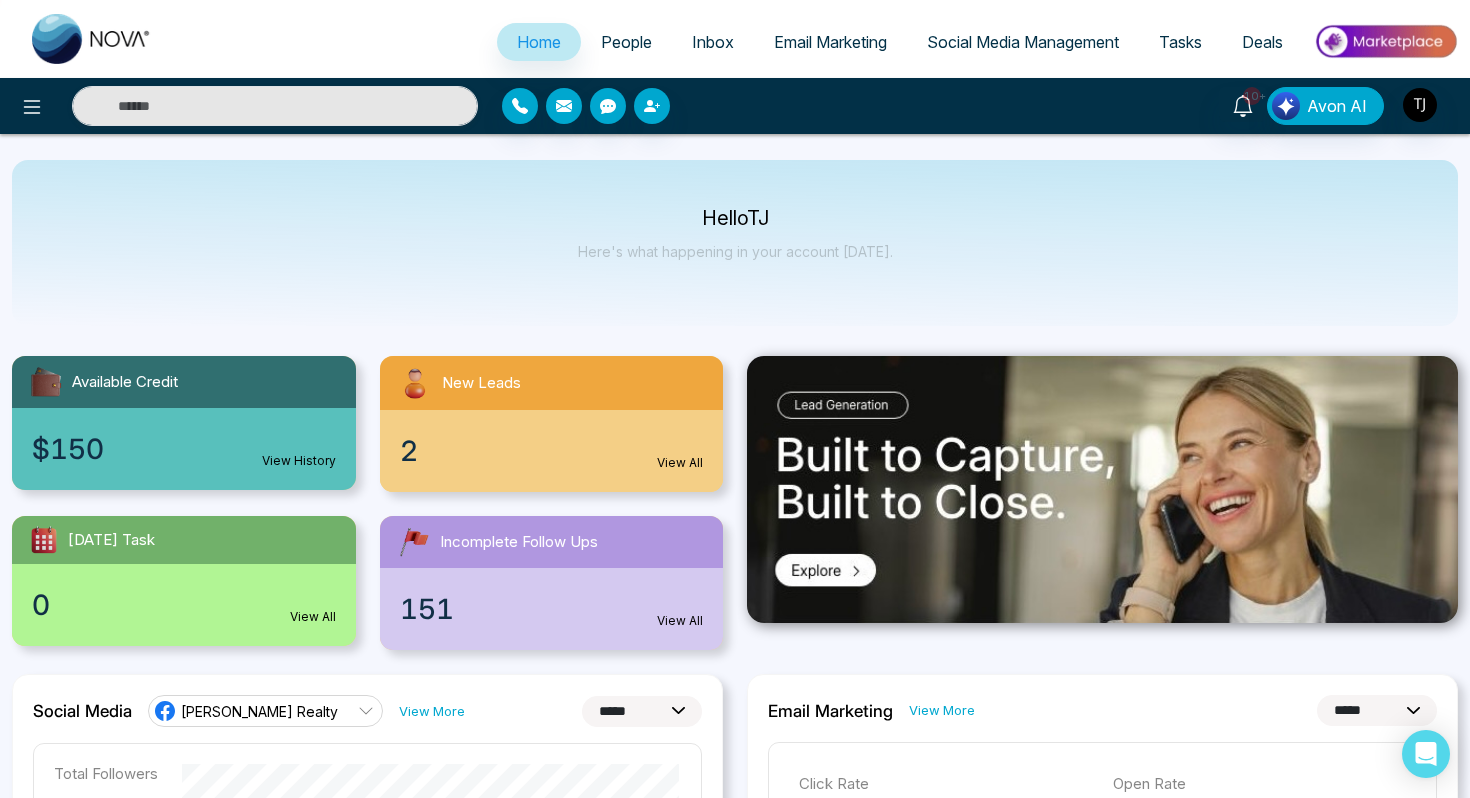 click at bounding box center (1385, 41) 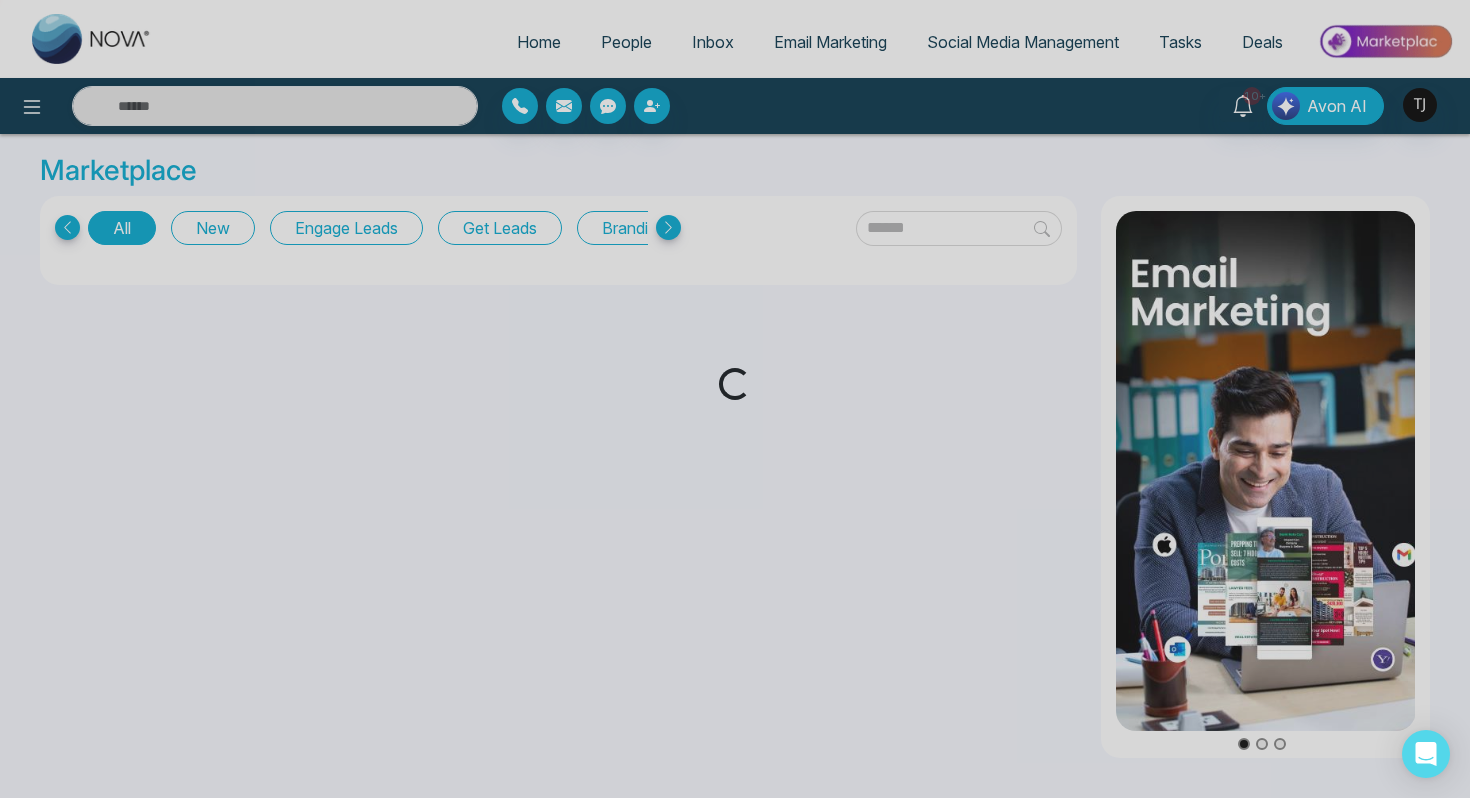 click on "Loading..." at bounding box center (735, 399) 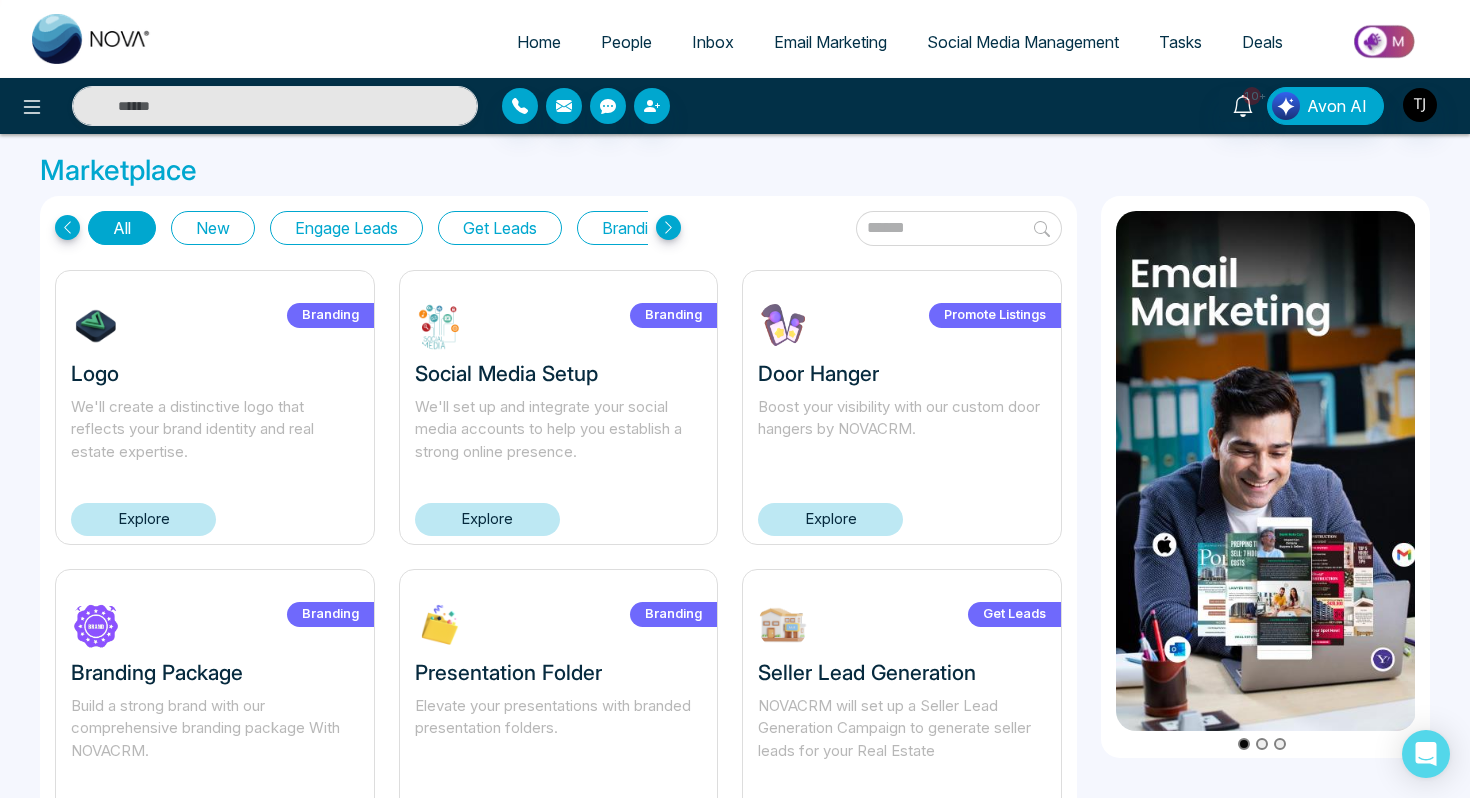 click on "Get Leads" at bounding box center [500, 228] 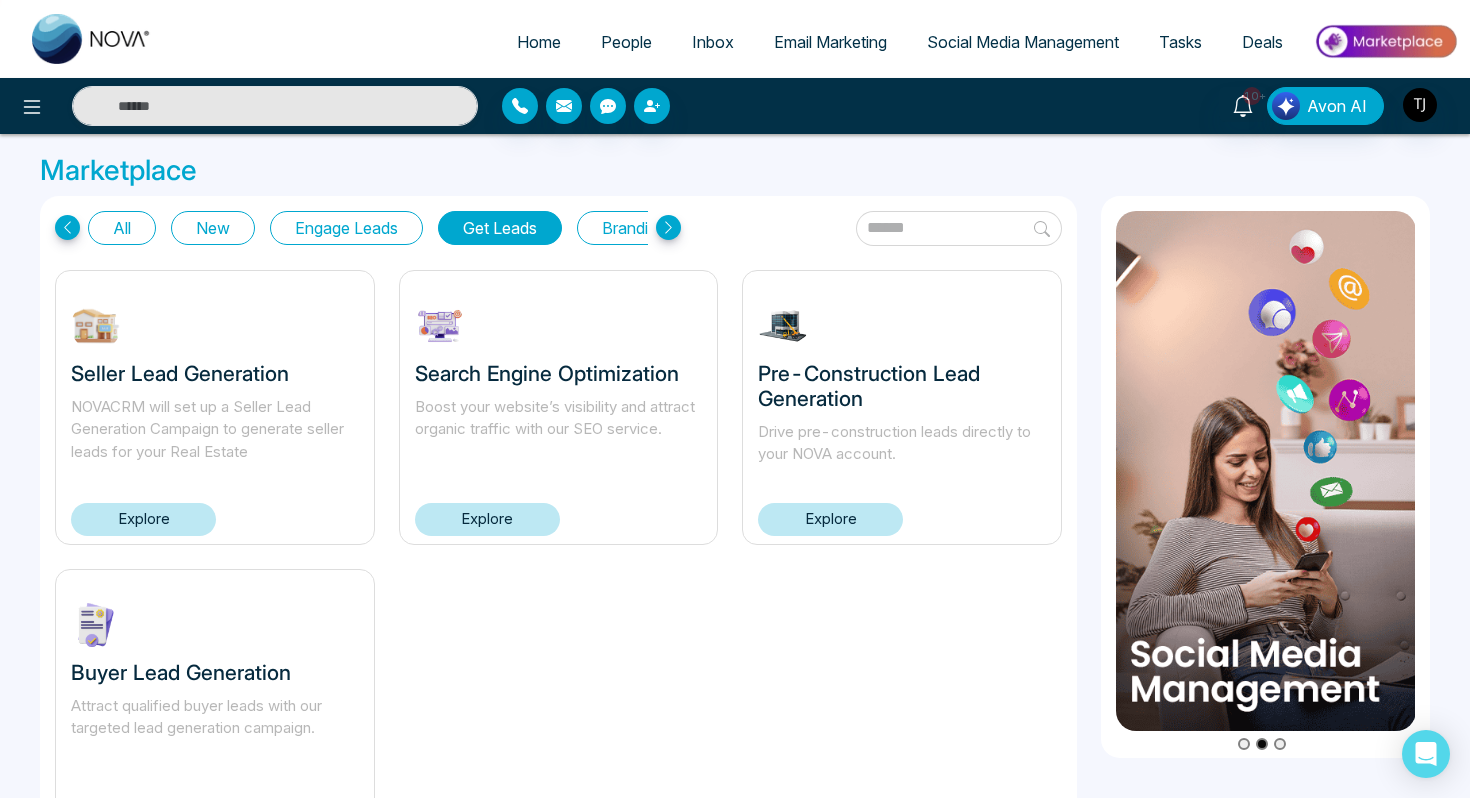 scroll, scrollTop: 104, scrollLeft: 0, axis: vertical 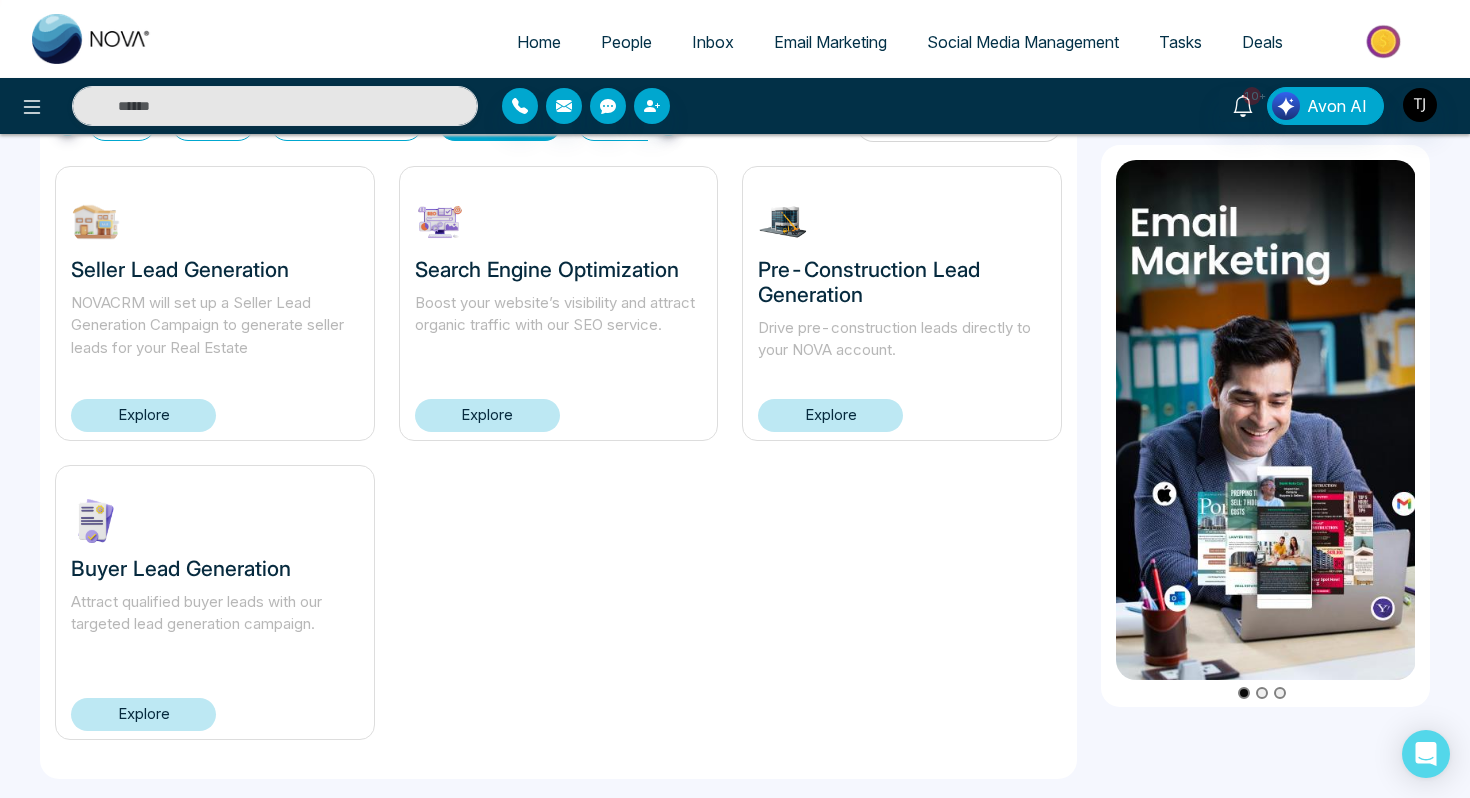 click on "Email Marketing" at bounding box center (830, 42) 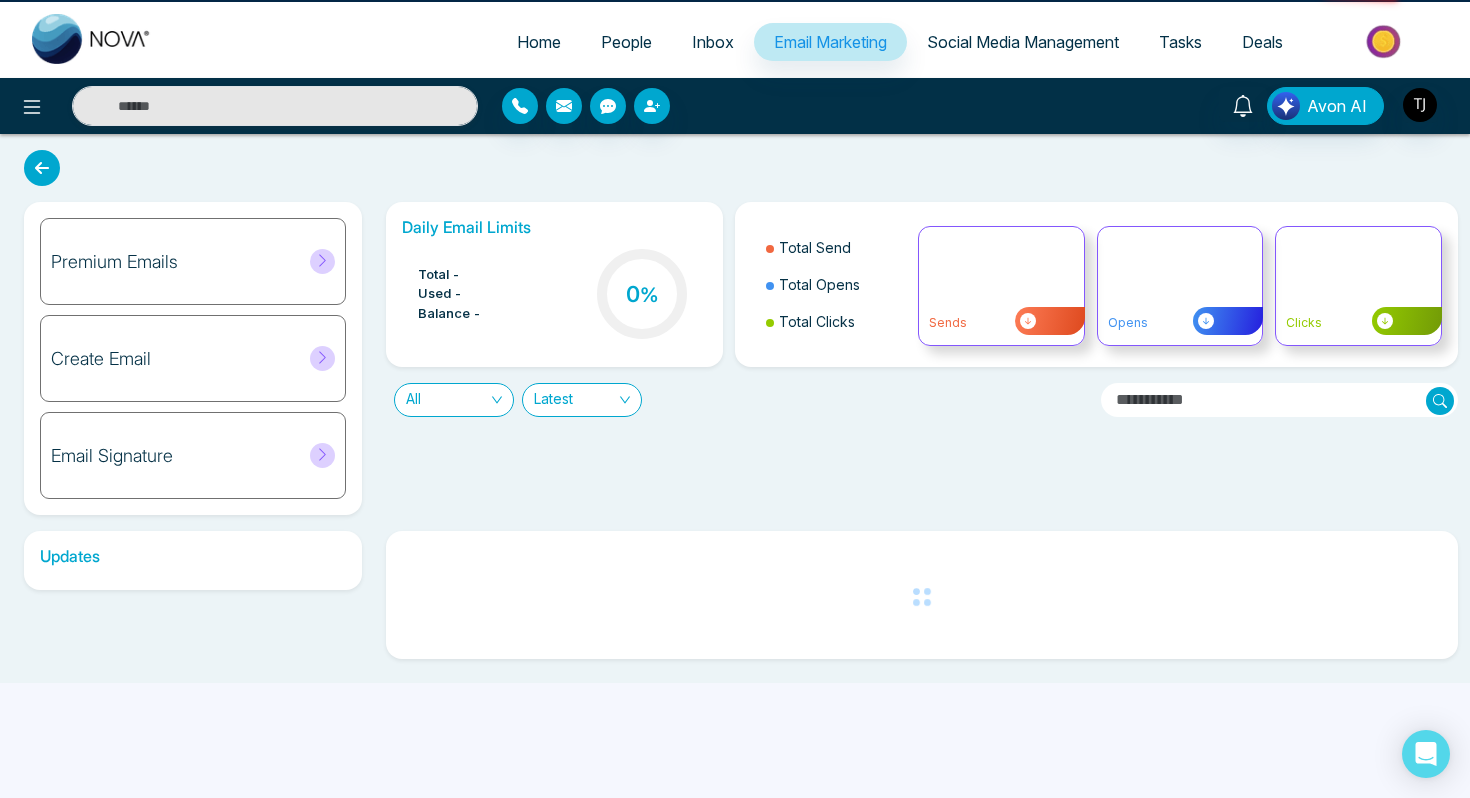 scroll, scrollTop: 0, scrollLeft: 0, axis: both 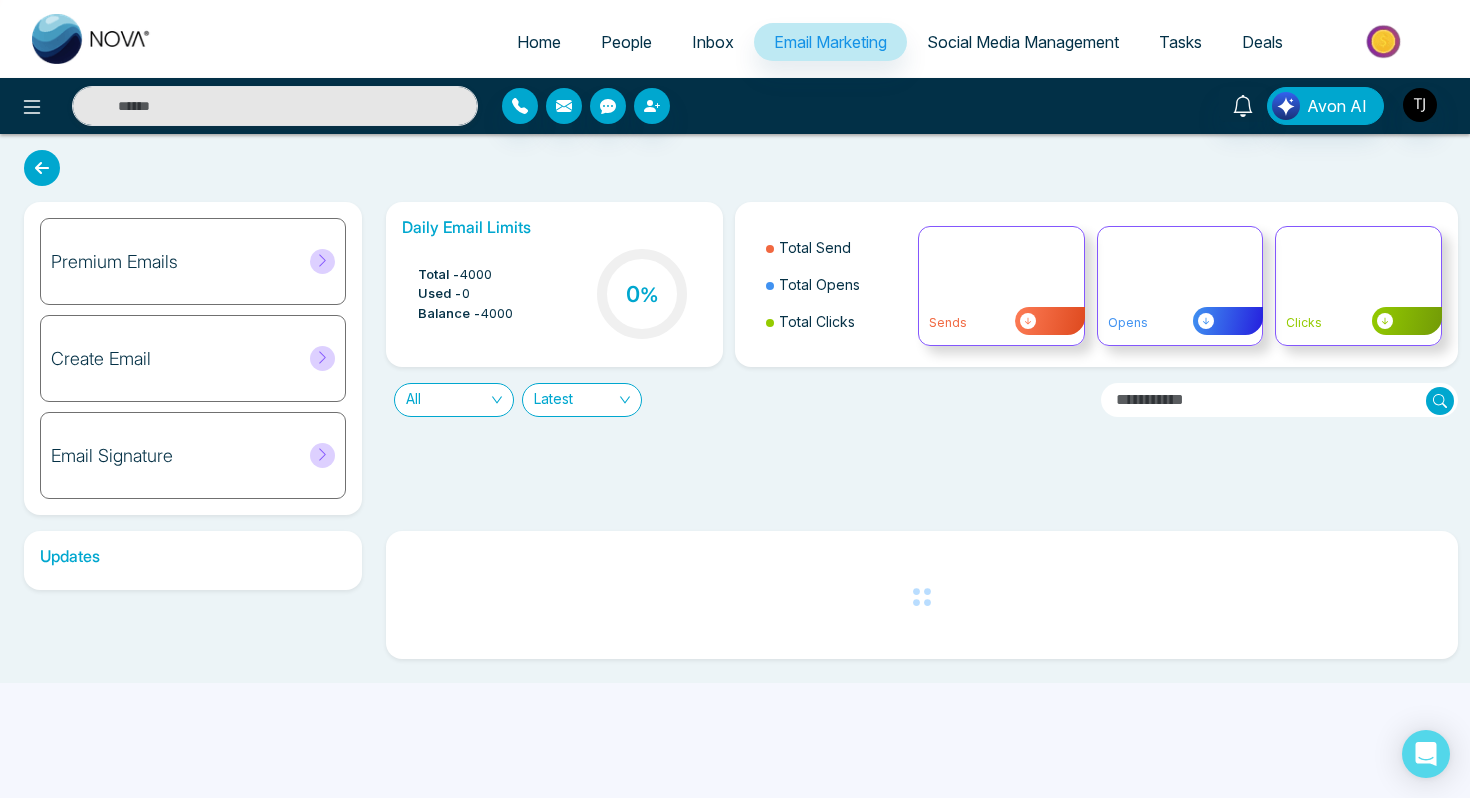 click on "Premium Emails" at bounding box center [114, 262] 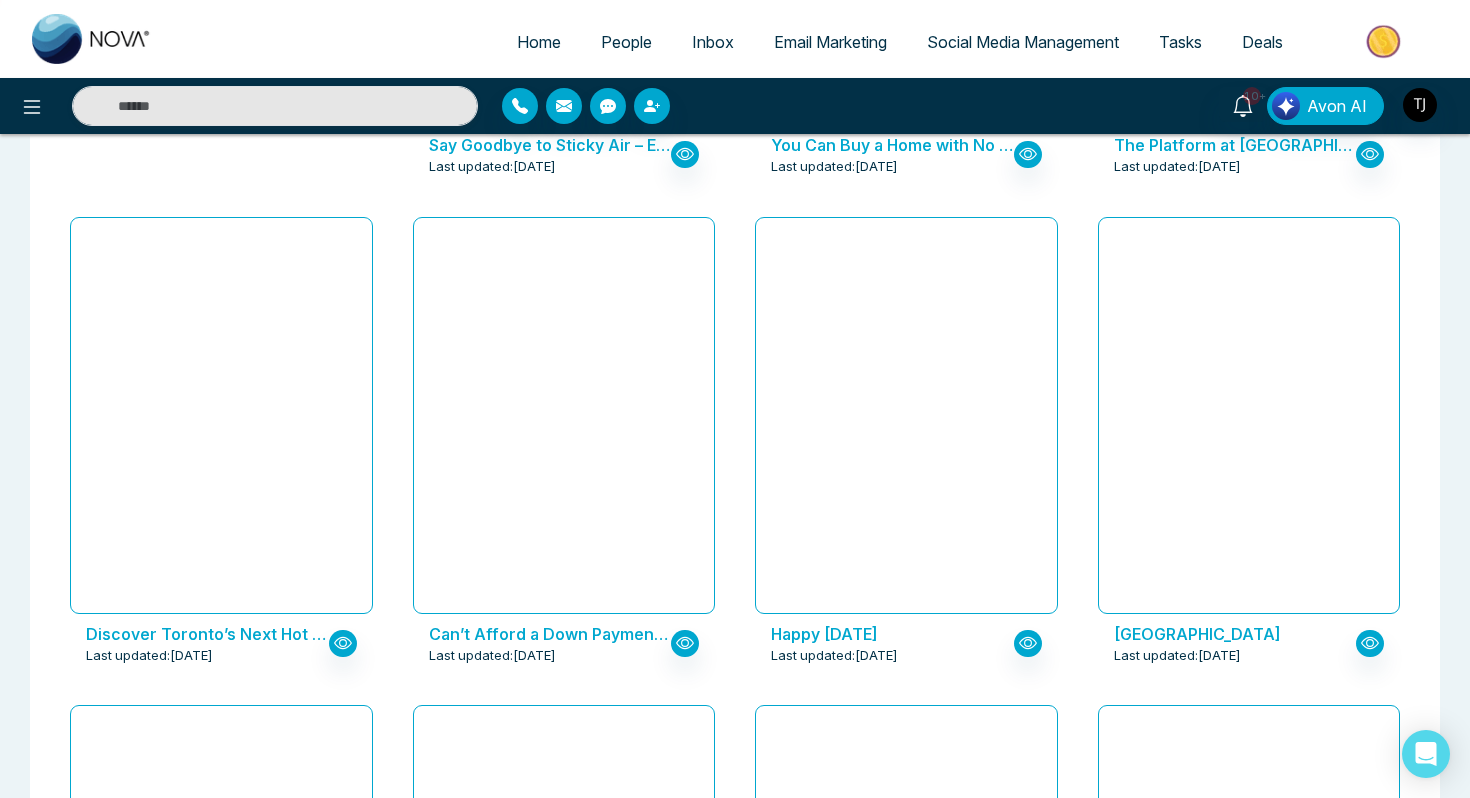 scroll, scrollTop: 0, scrollLeft: 0, axis: both 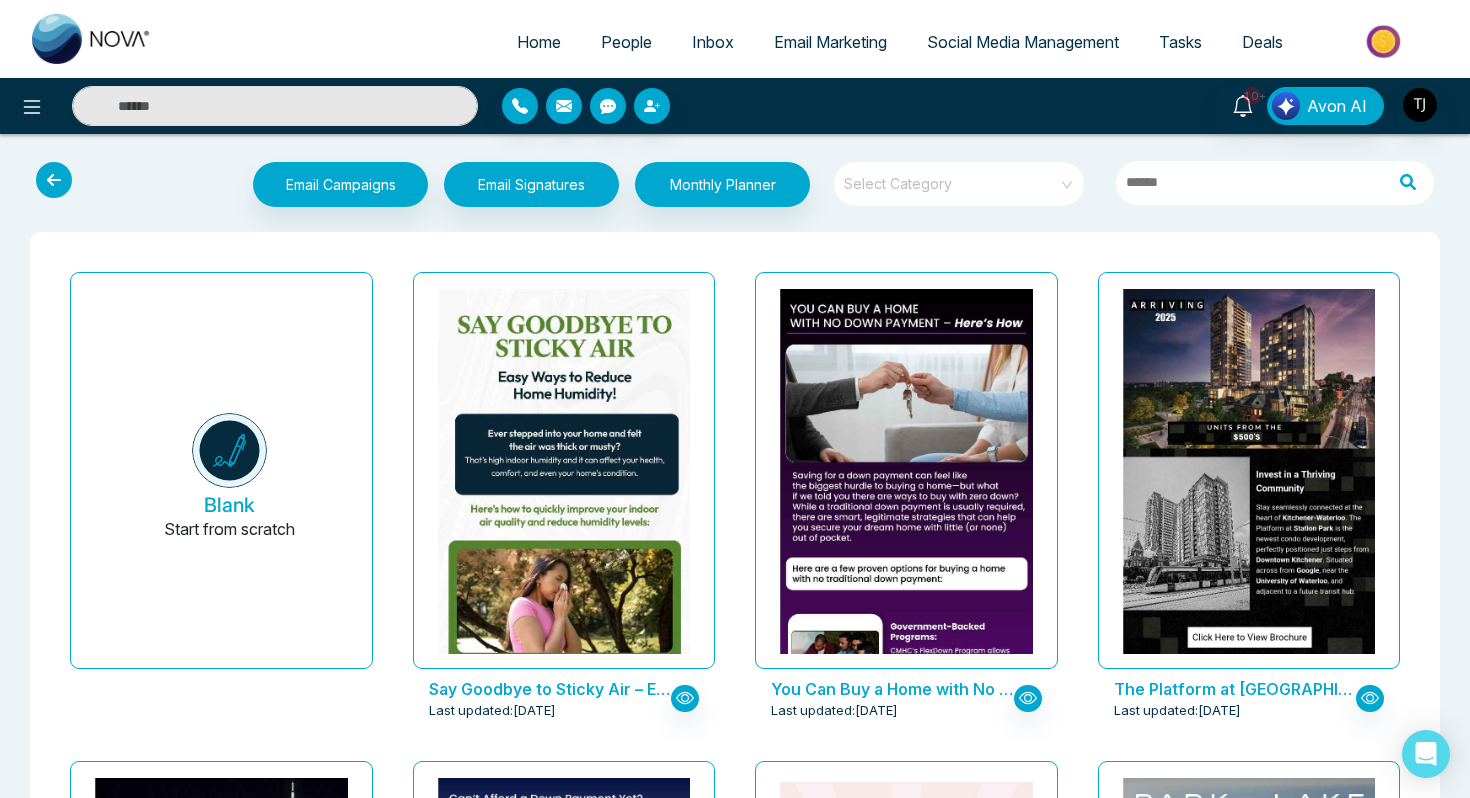 click on "Social Media Management" at bounding box center (1023, 42) 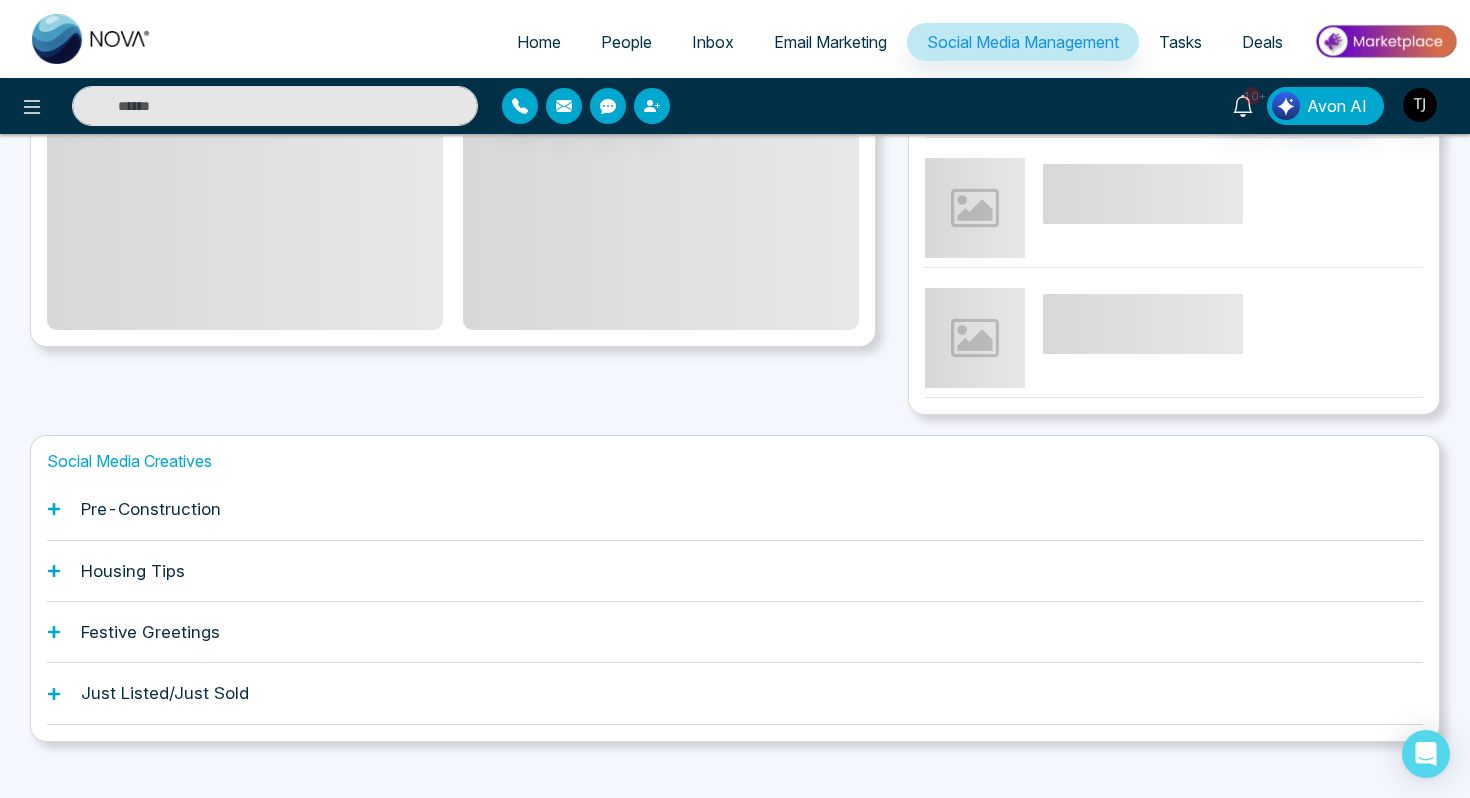 scroll, scrollTop: 494, scrollLeft: 0, axis: vertical 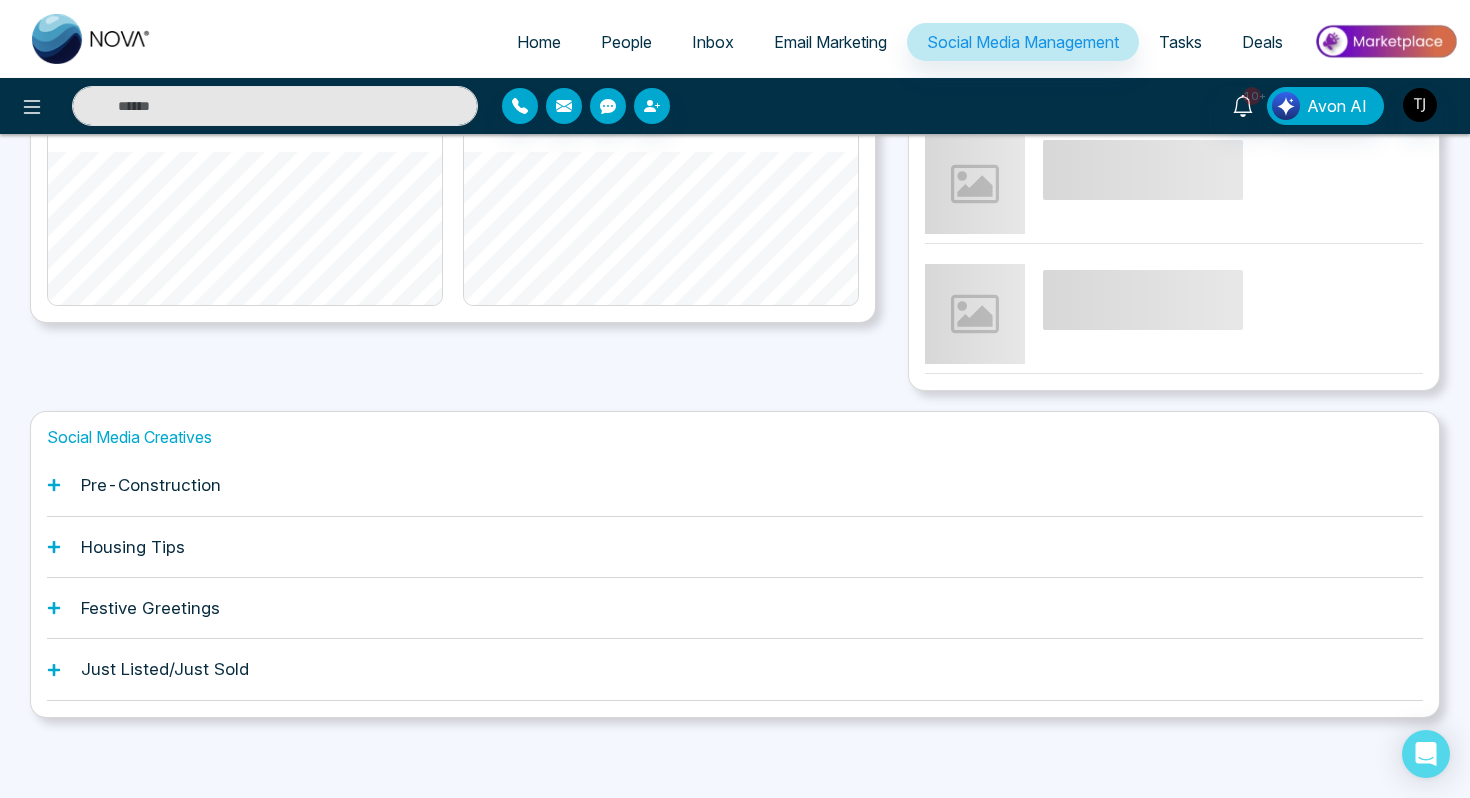 click on "Festive Greetings" at bounding box center [735, 608] 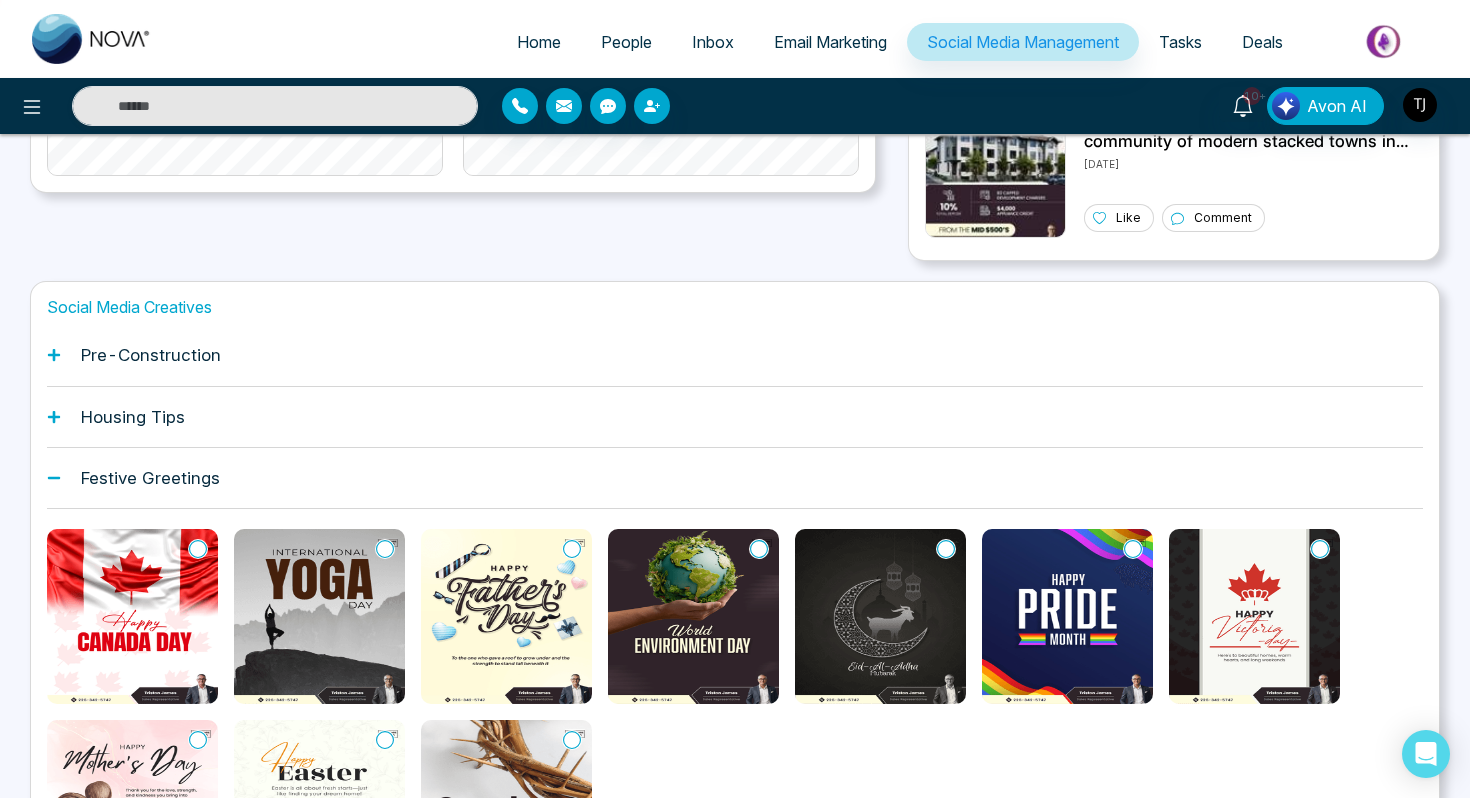scroll, scrollTop: 627, scrollLeft: 0, axis: vertical 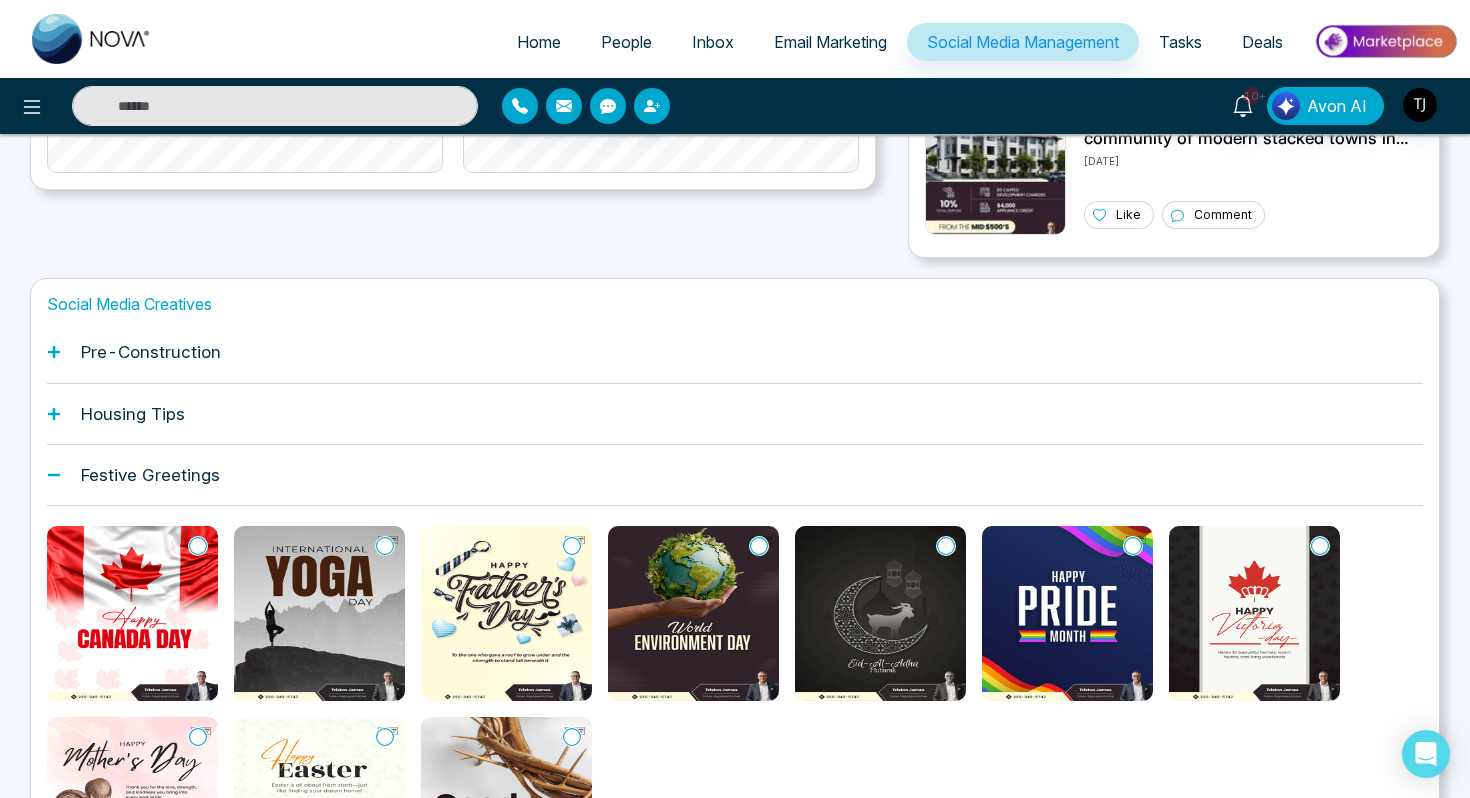click on "Housing Tips" at bounding box center (735, 414) 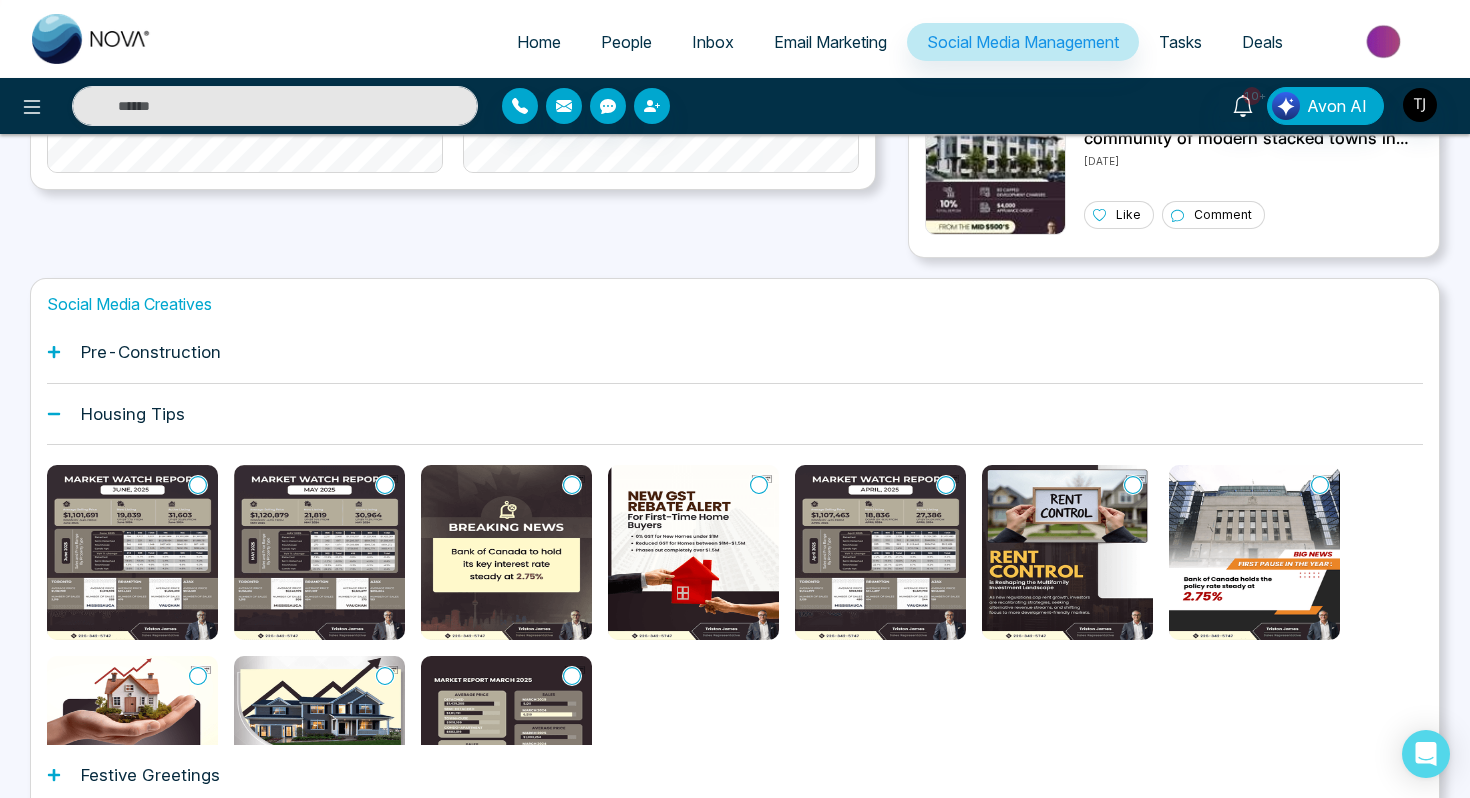click on "Pre-Construction" at bounding box center (735, 352) 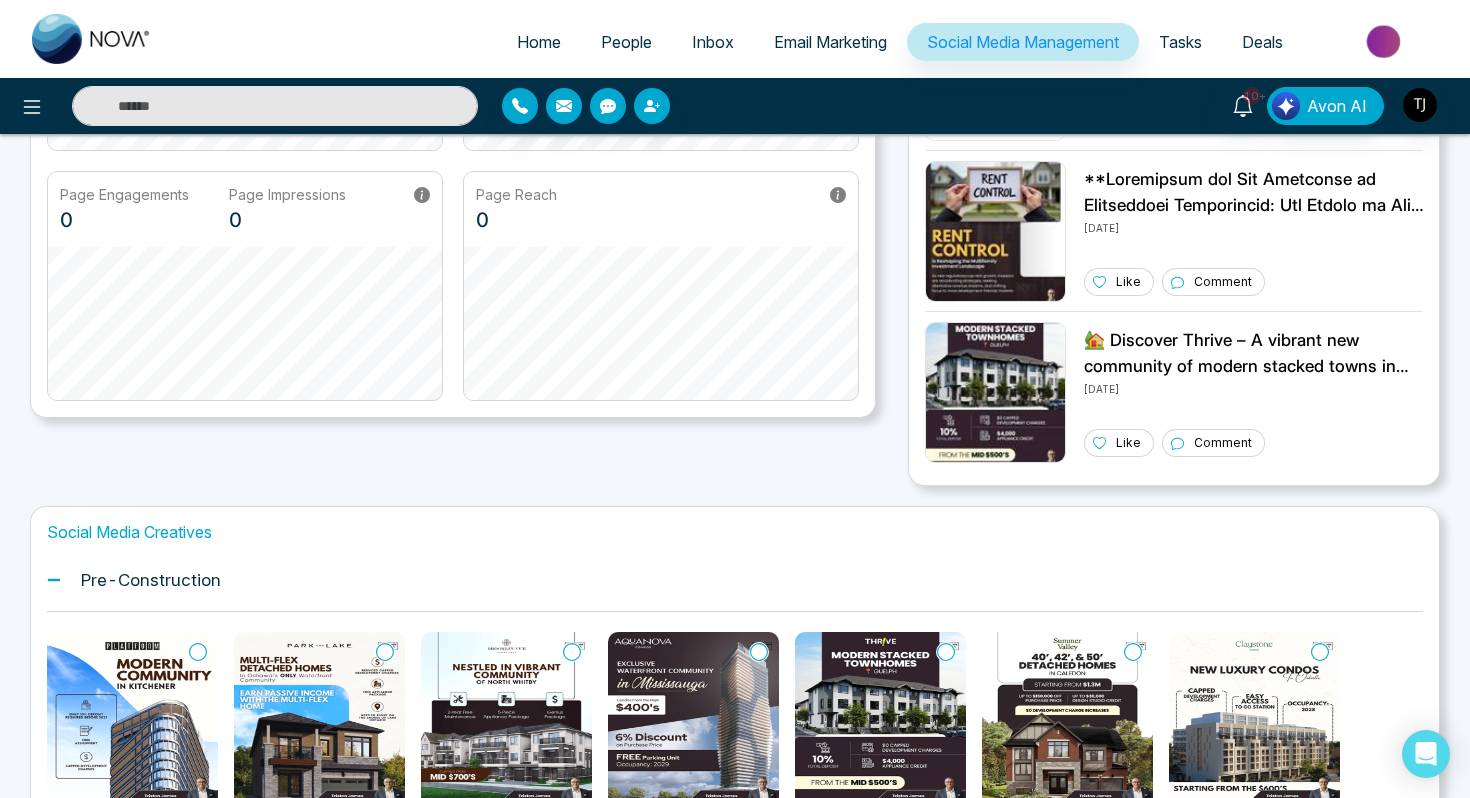 scroll, scrollTop: 513, scrollLeft: 0, axis: vertical 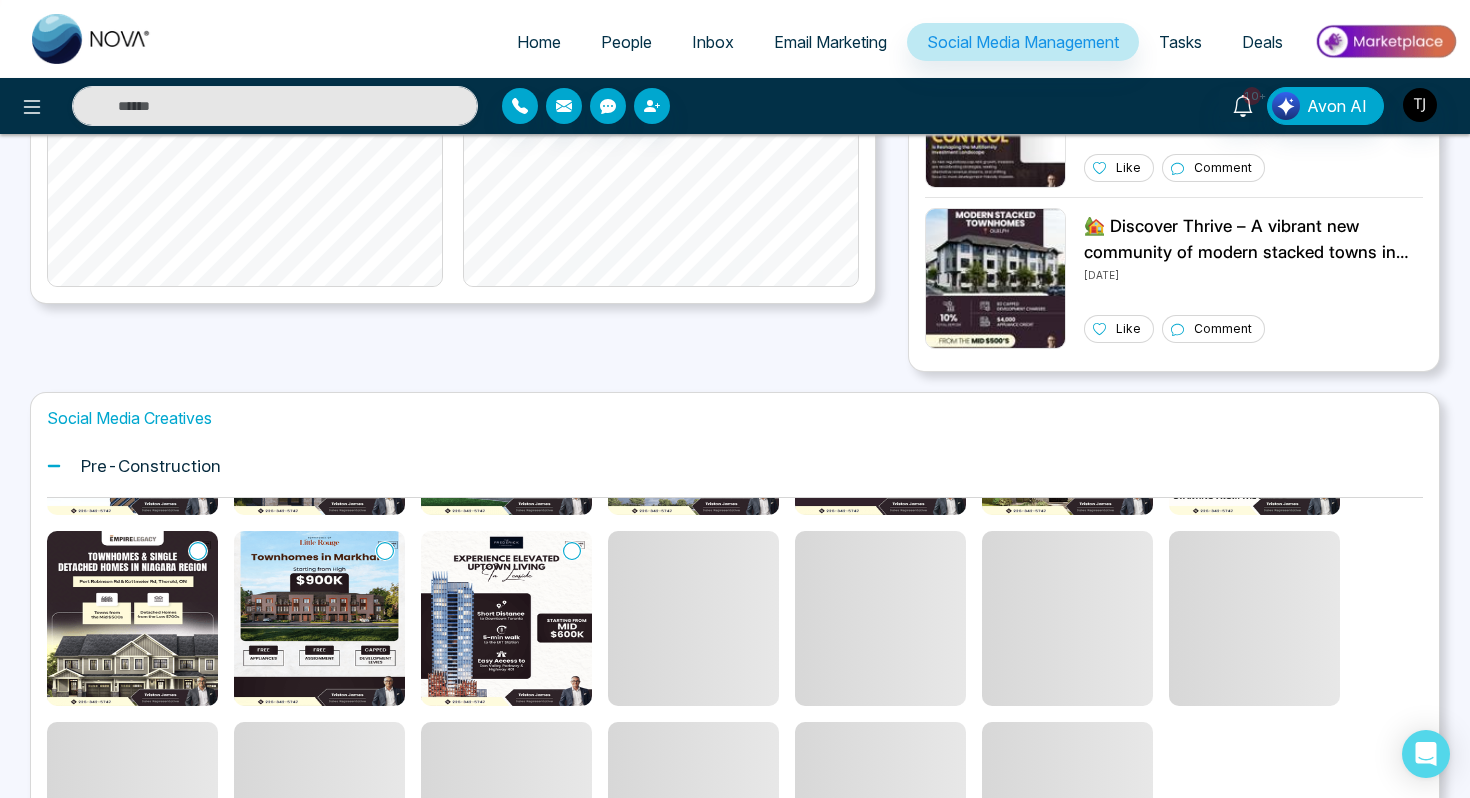 click on "Email Marketing" at bounding box center (830, 42) 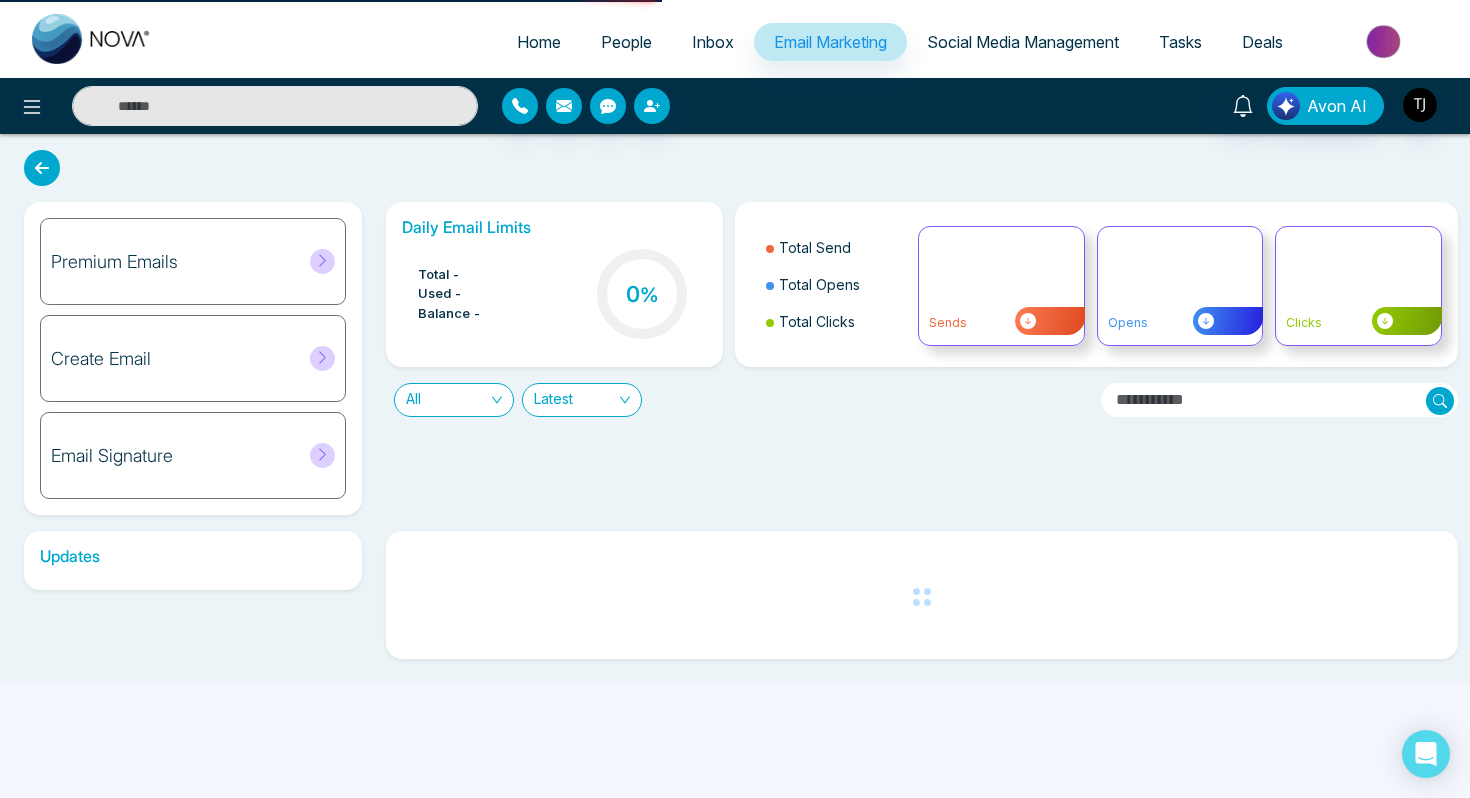 scroll, scrollTop: 0, scrollLeft: 0, axis: both 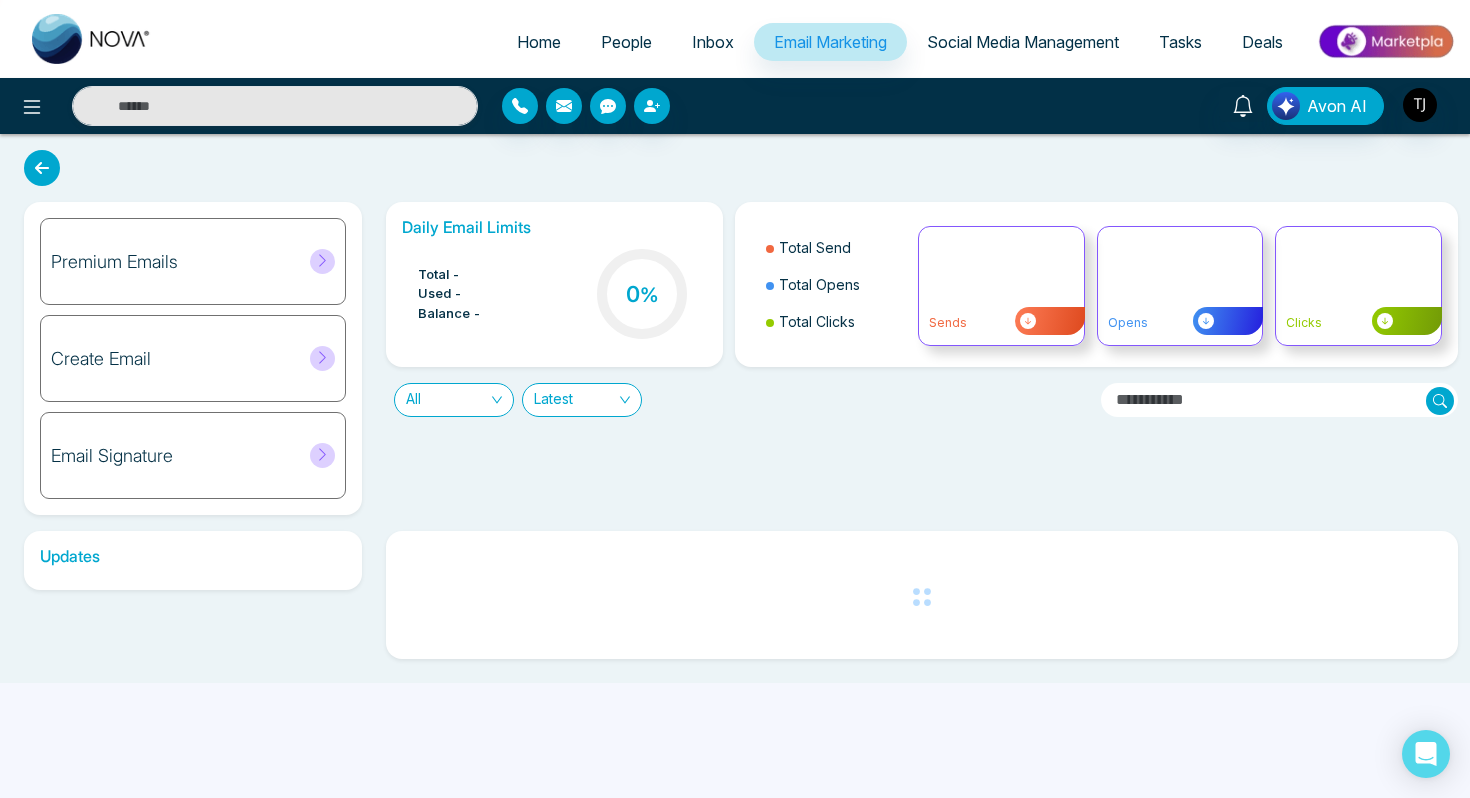 click on "Premium Emails" at bounding box center [193, 261] 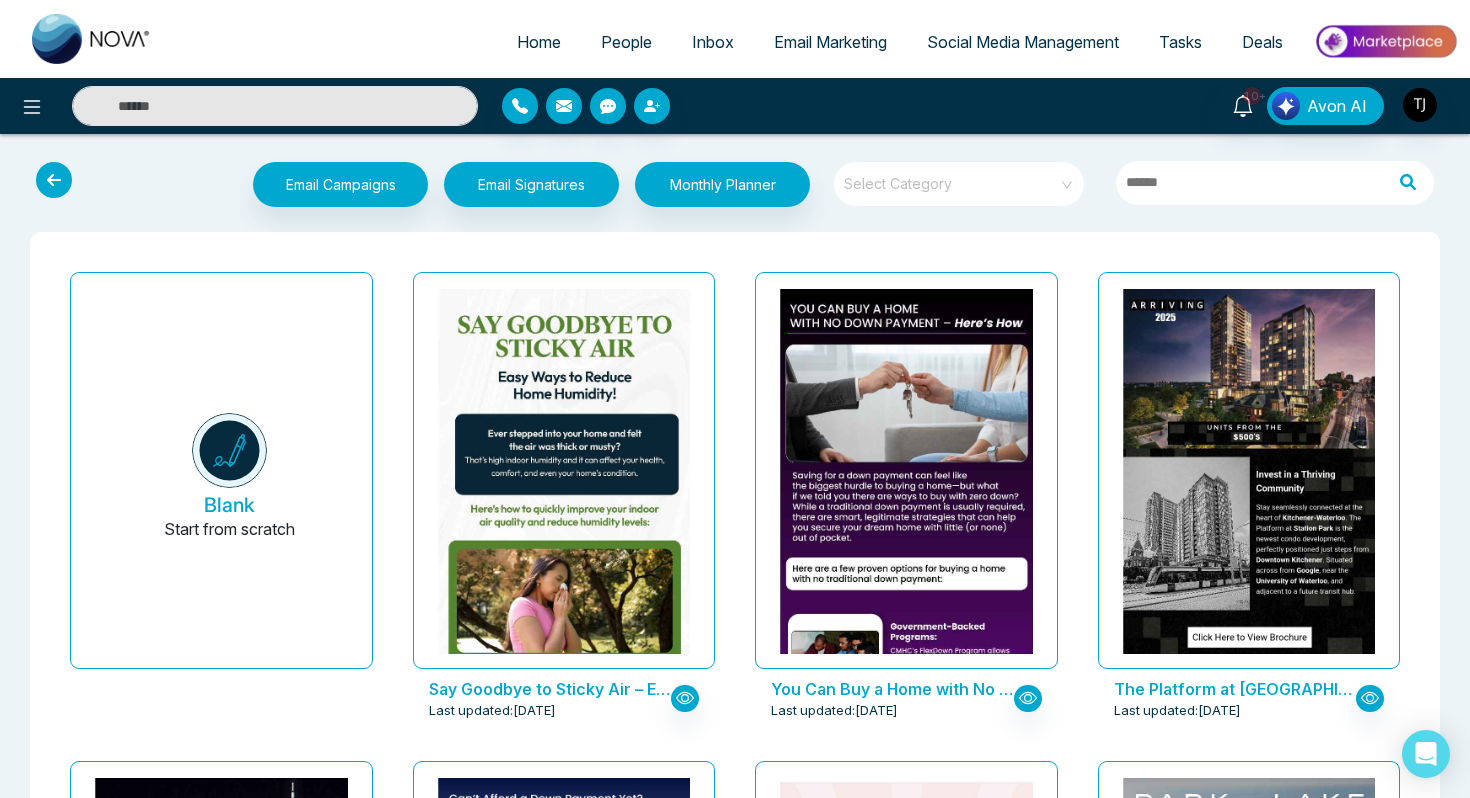click on "Social Media Management" at bounding box center (1023, 42) 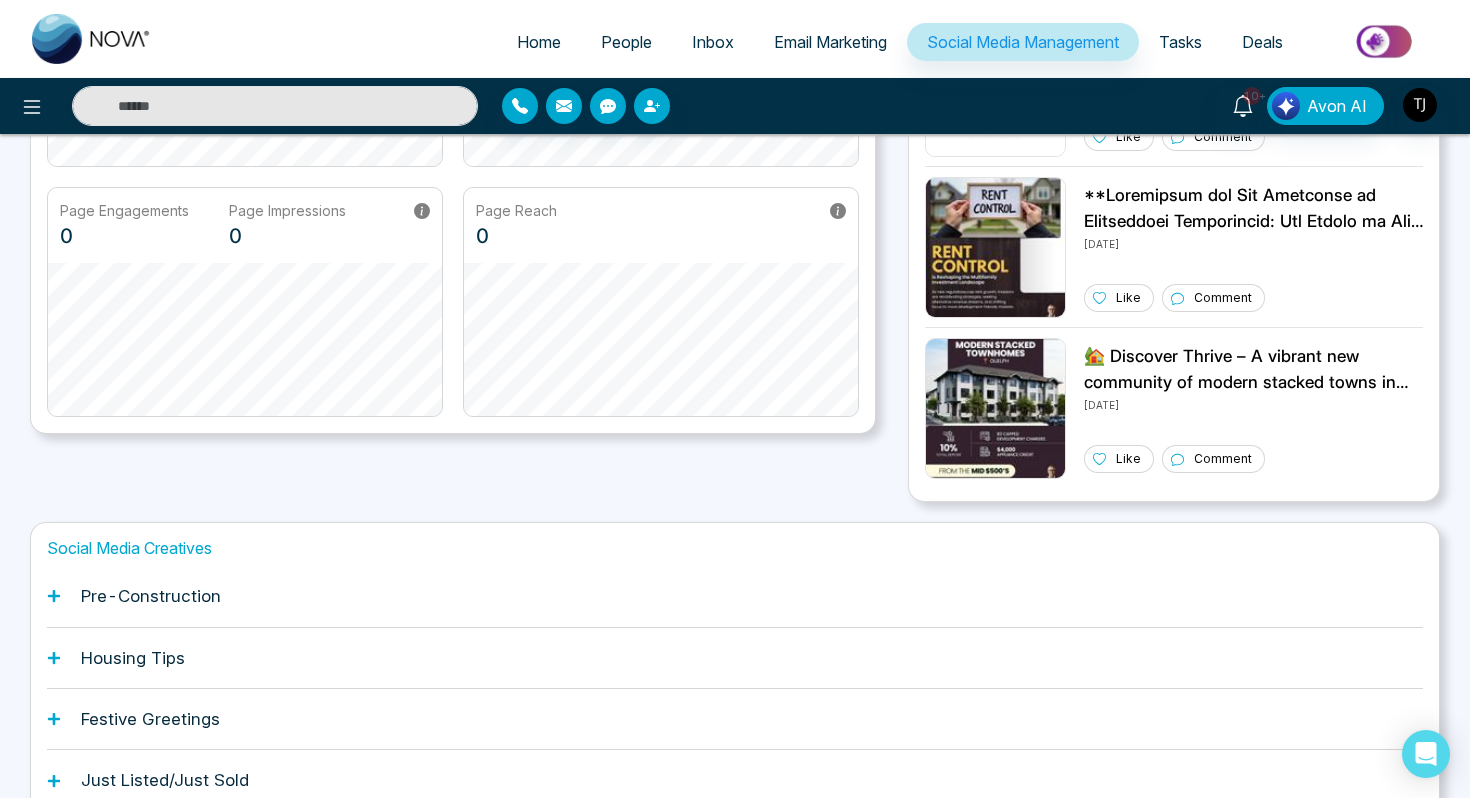 scroll, scrollTop: 494, scrollLeft: 0, axis: vertical 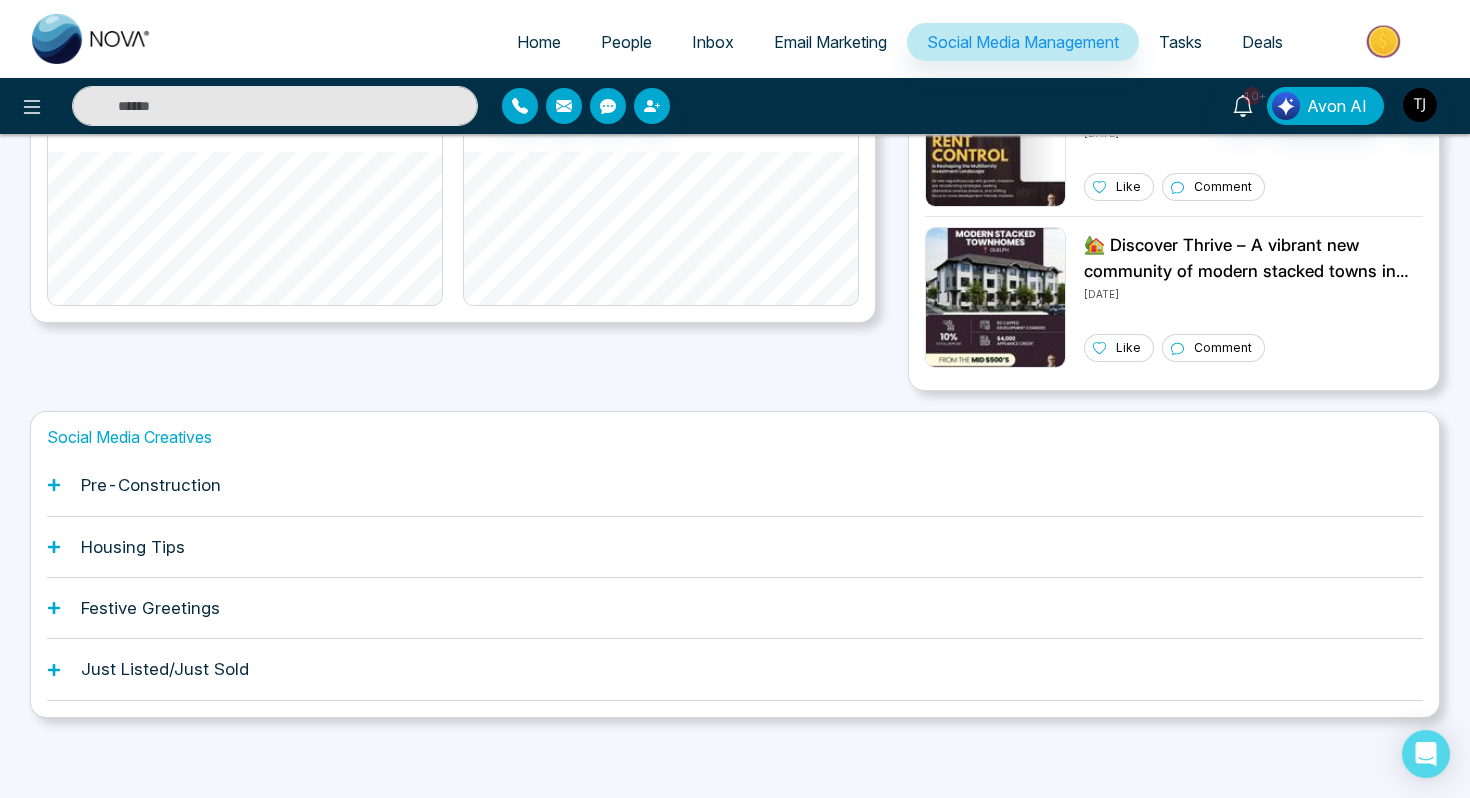 click on "Pre-Construction" at bounding box center (151, 485) 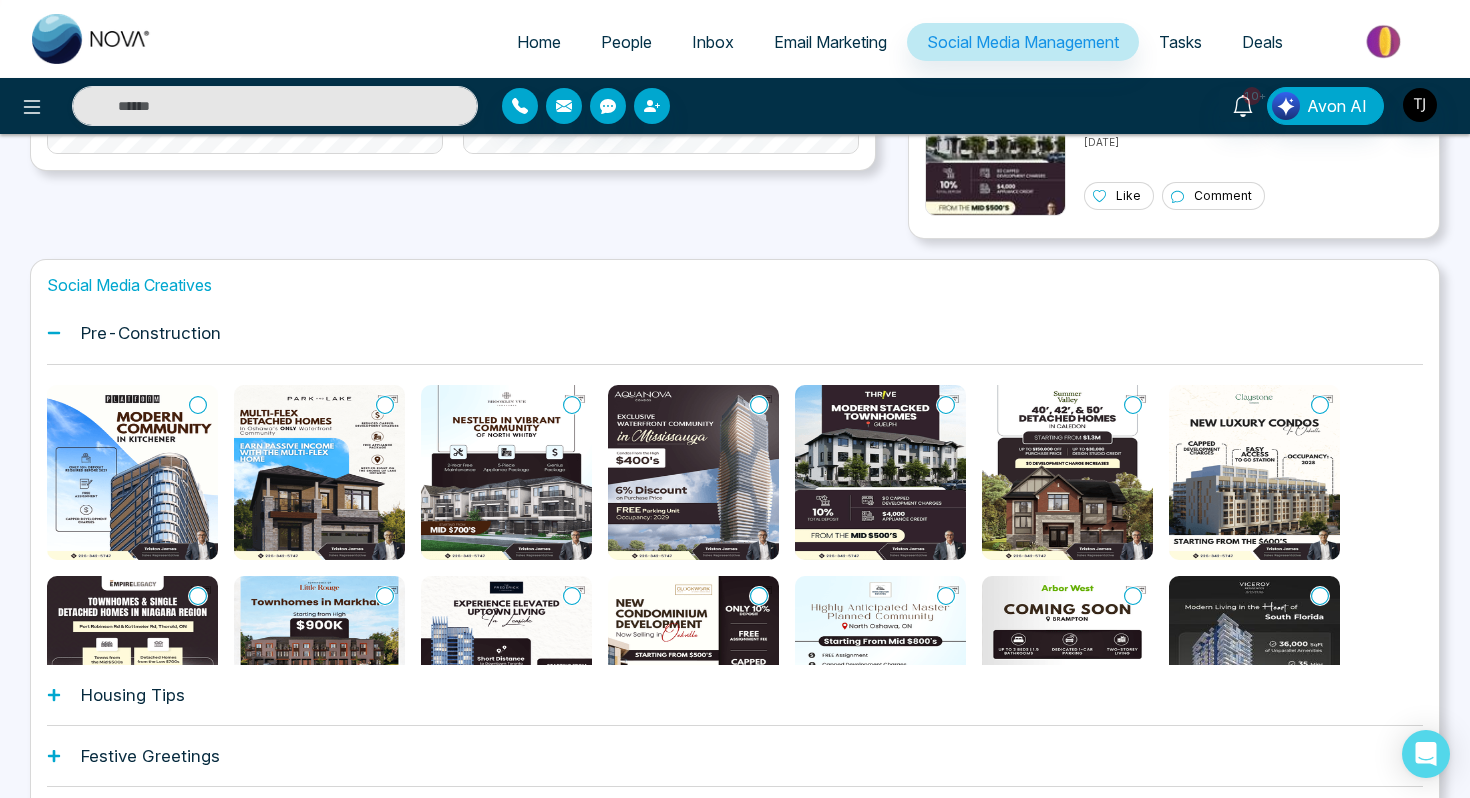 scroll, scrollTop: 631, scrollLeft: 0, axis: vertical 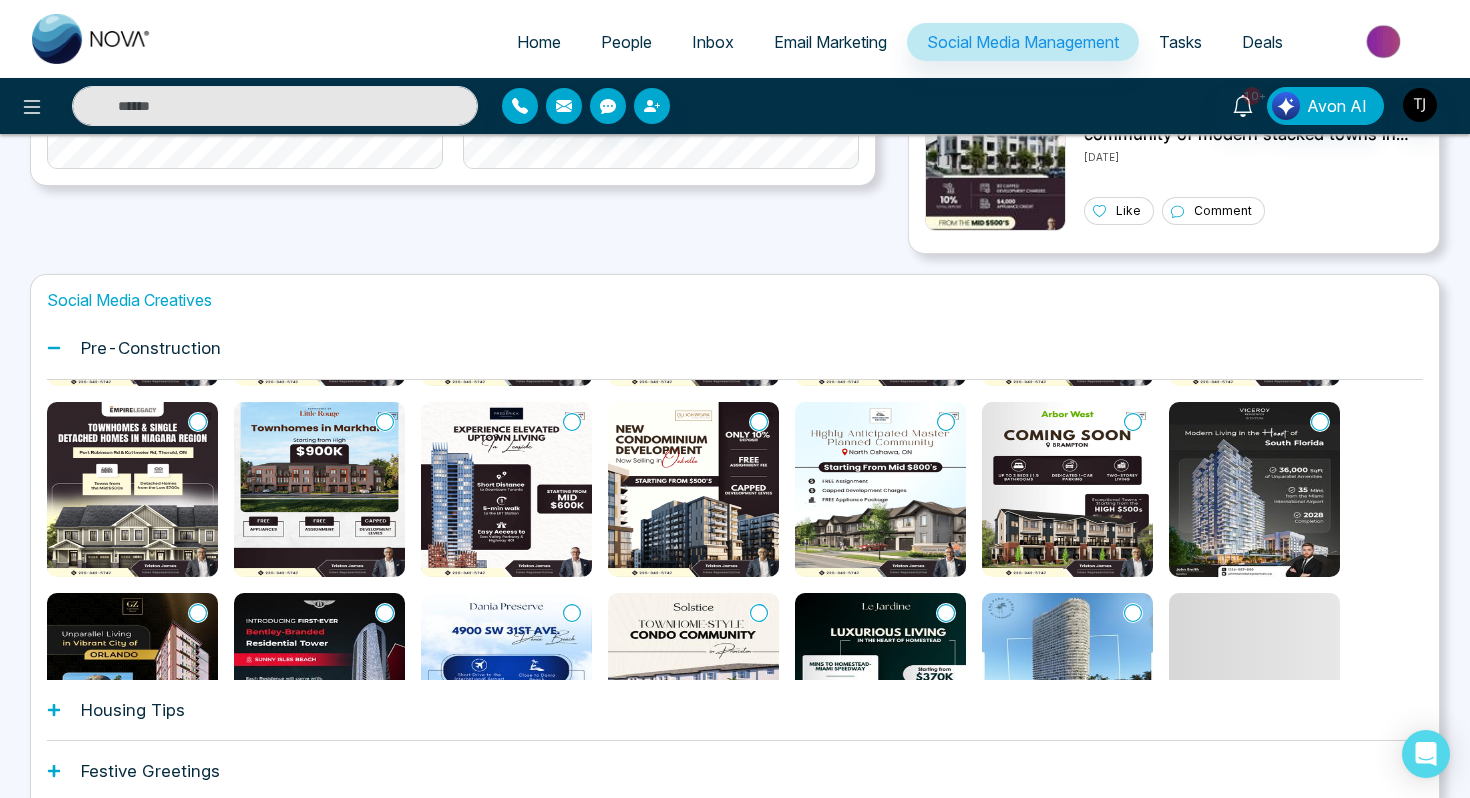 click on "Housing Tips" at bounding box center [735, 710] 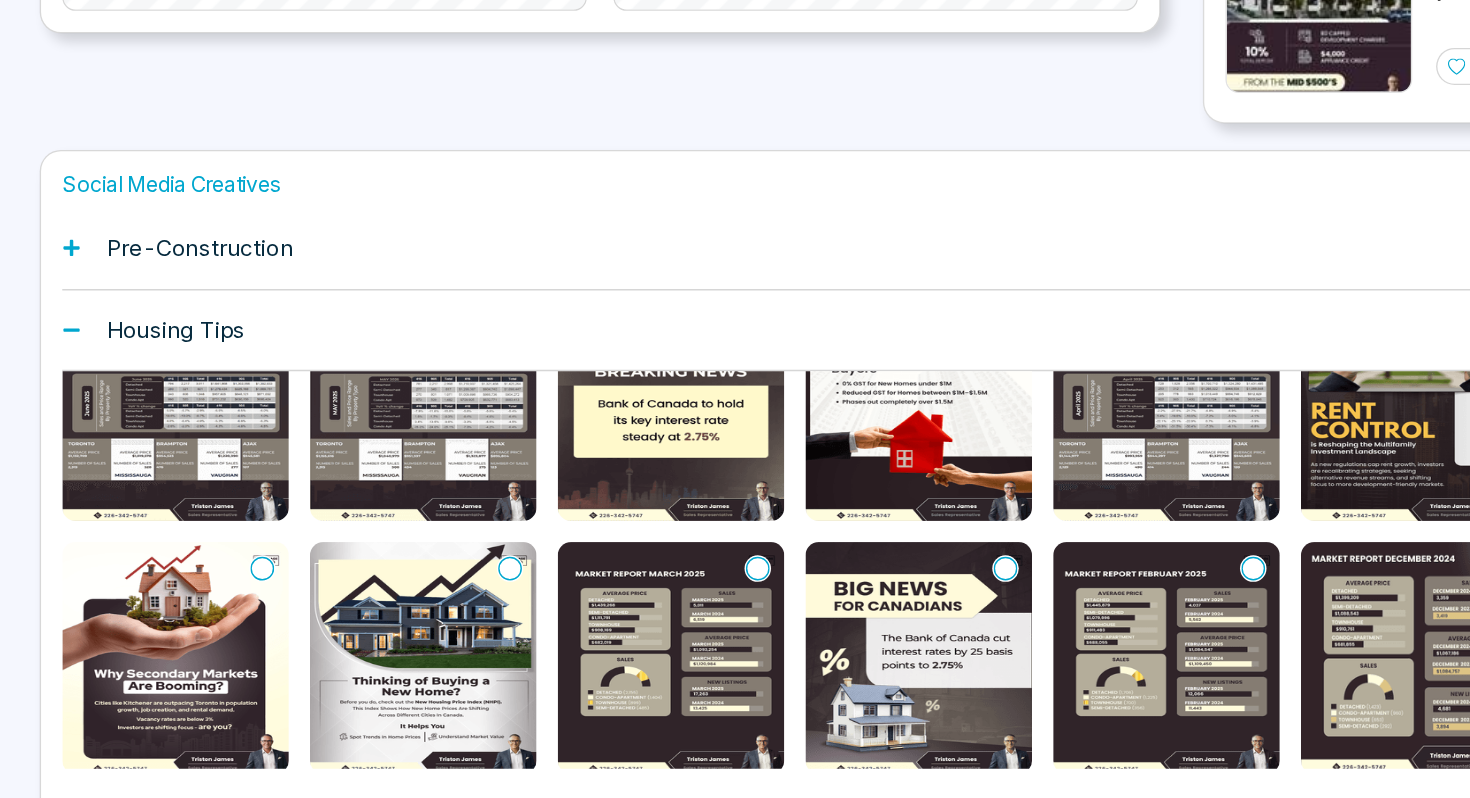 scroll, scrollTop: 0, scrollLeft: 0, axis: both 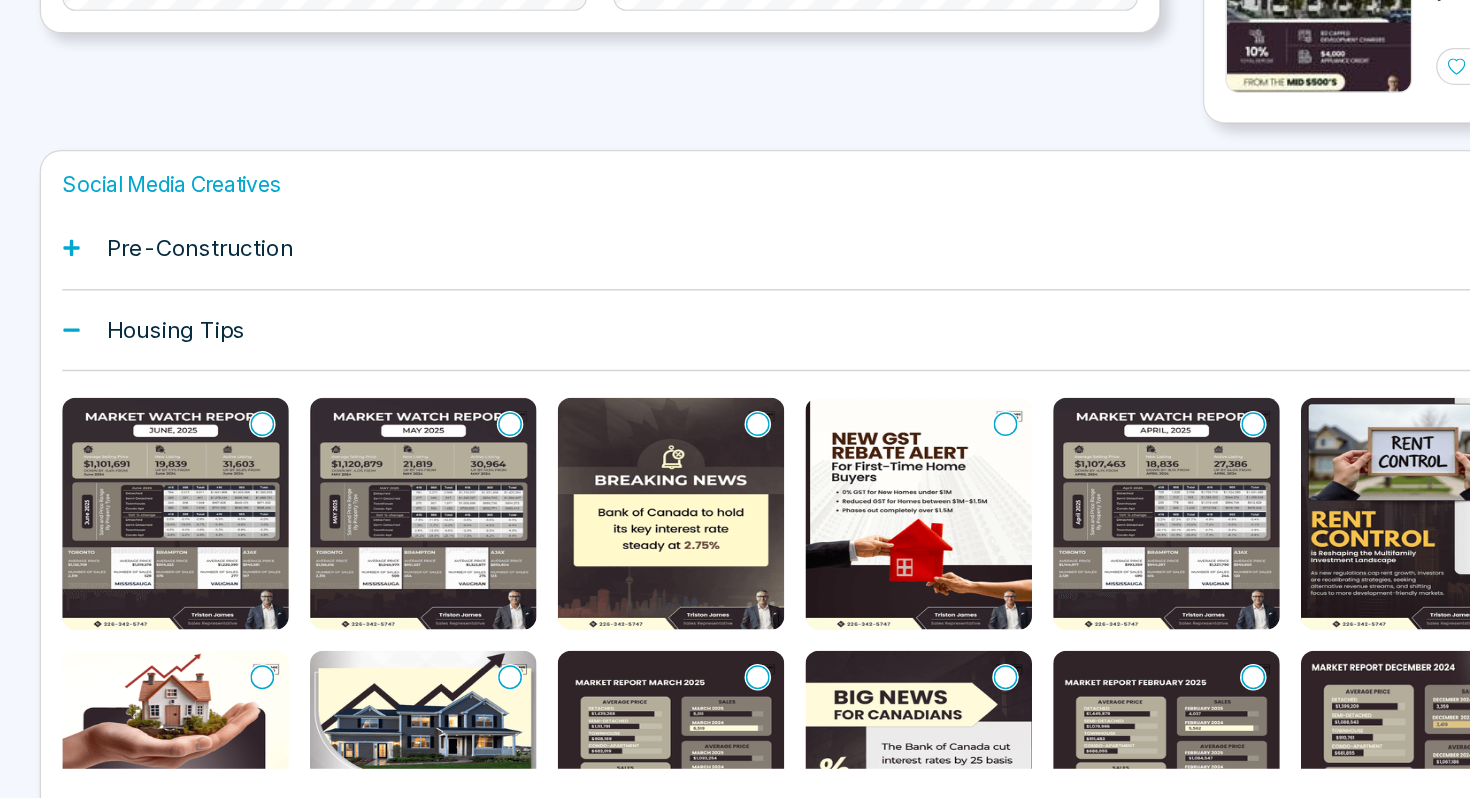 click 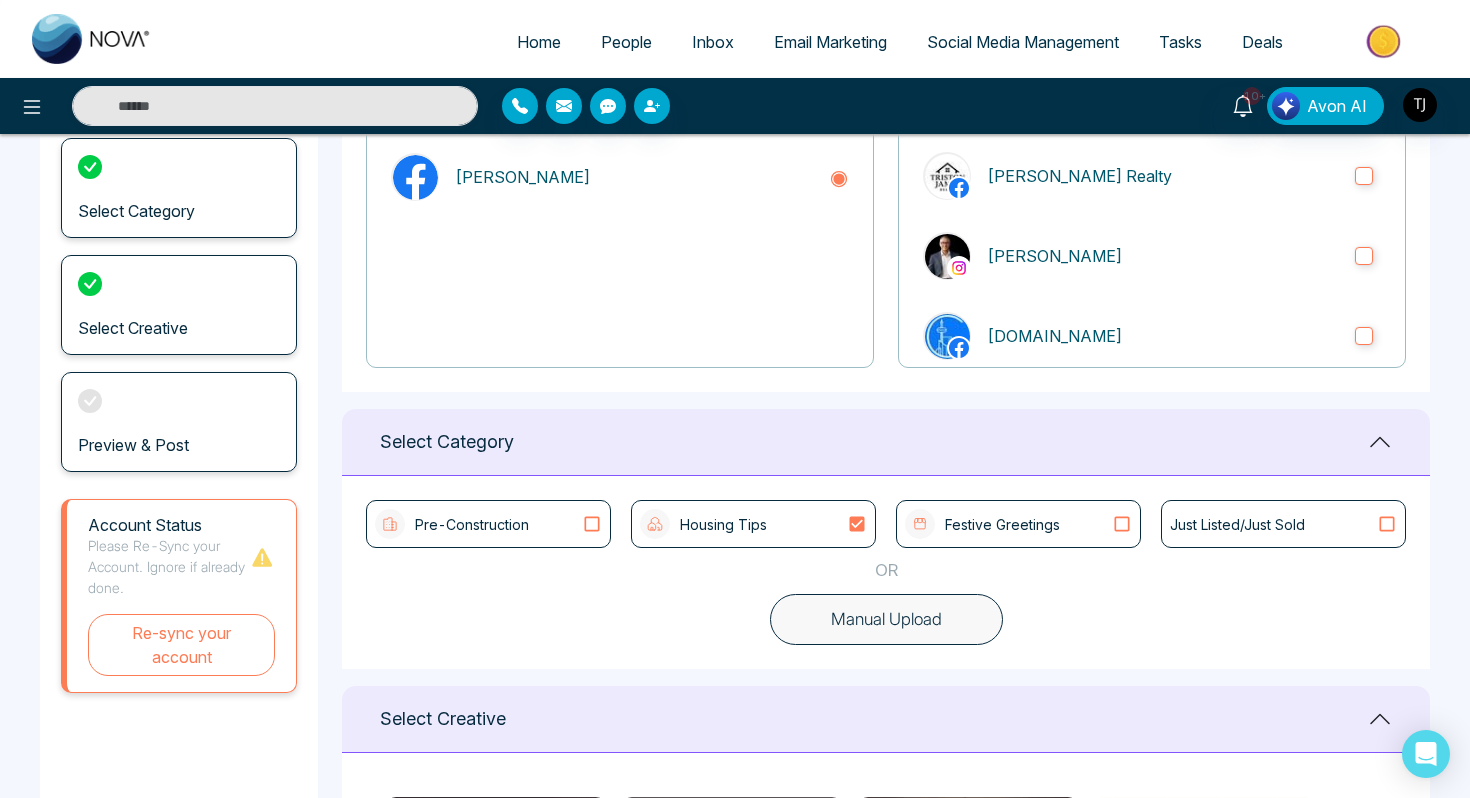 scroll, scrollTop: 0, scrollLeft: 0, axis: both 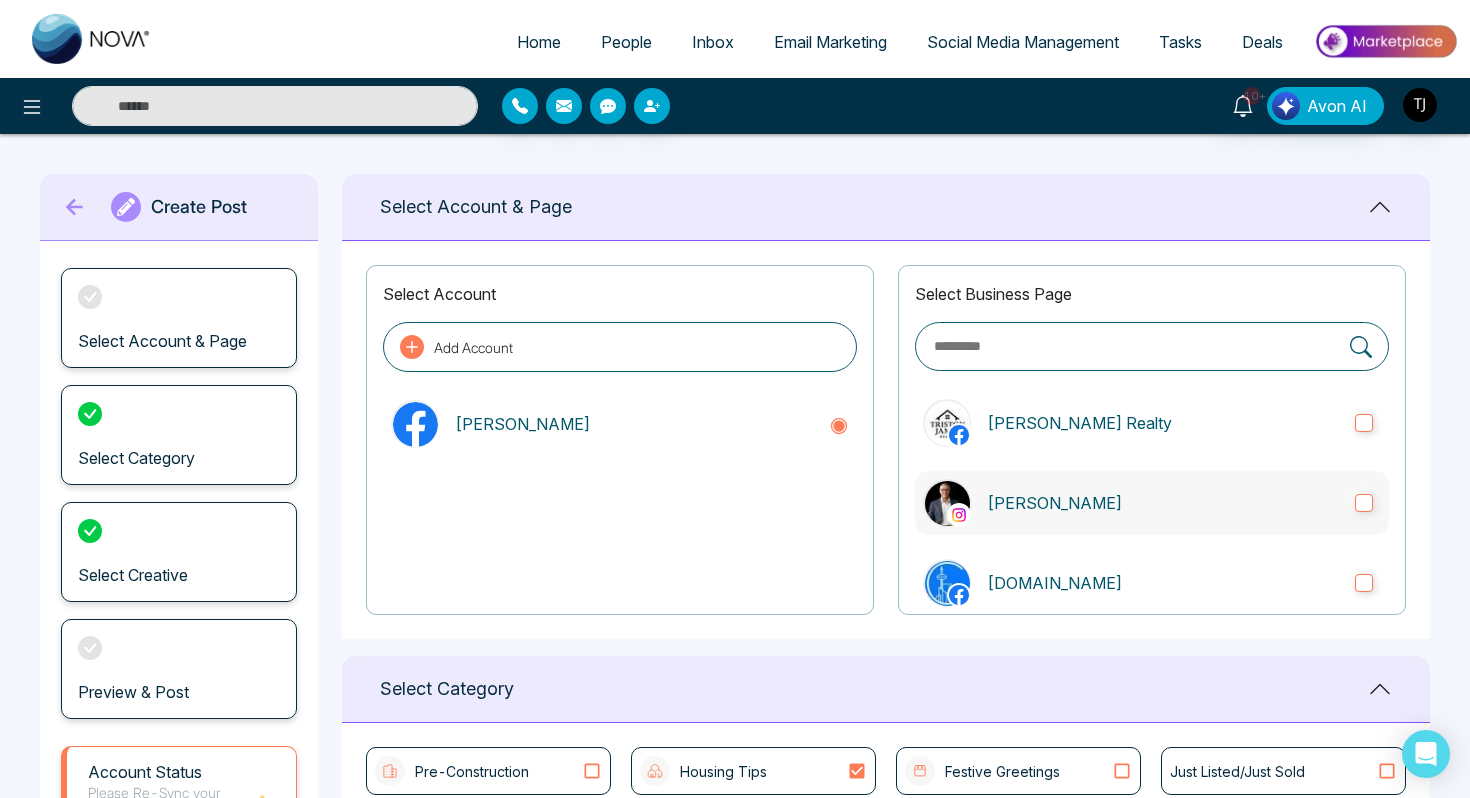 click on "Triston James" at bounding box center [1163, 503] 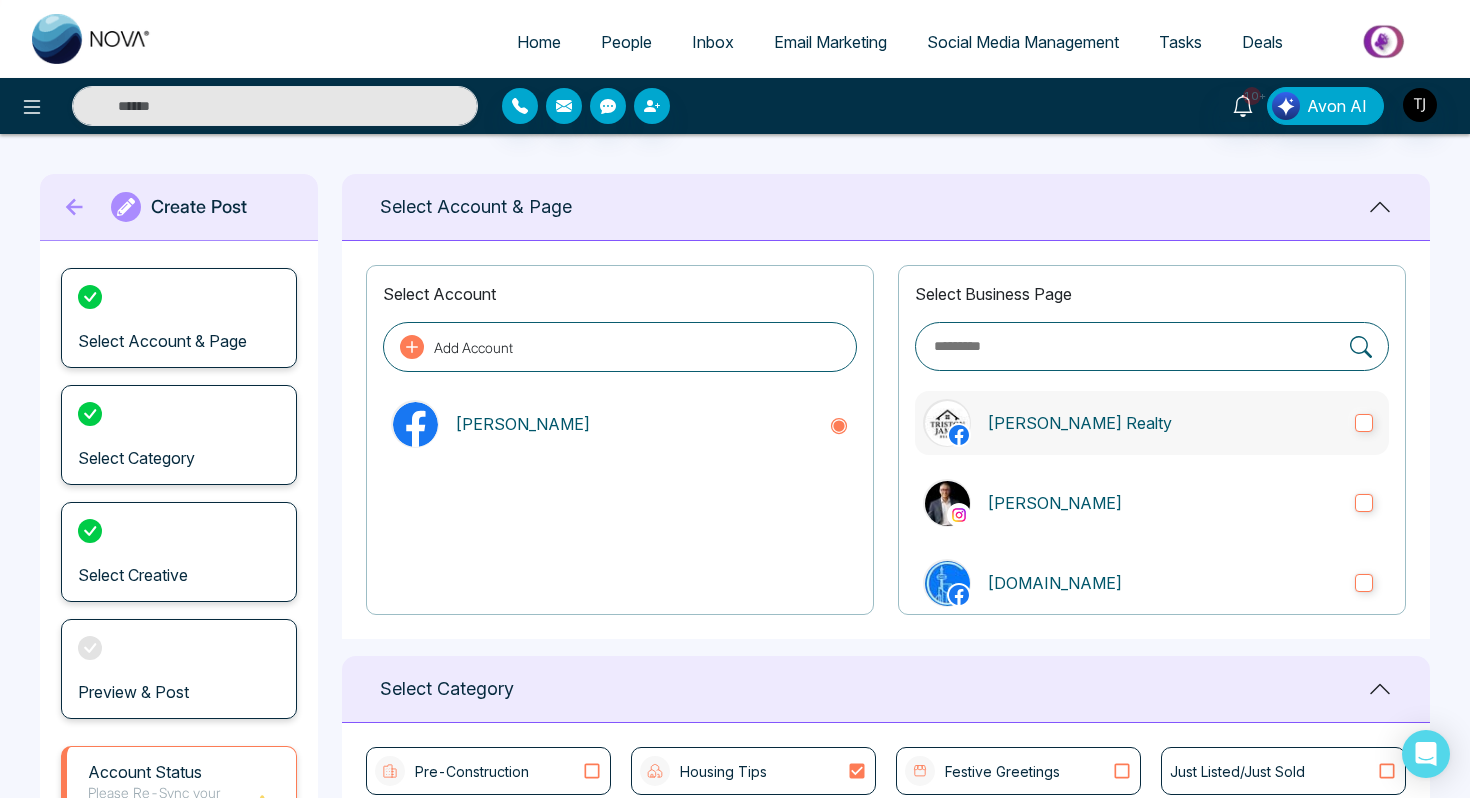 click on "[PERSON_NAME] Realty" at bounding box center (1163, 423) 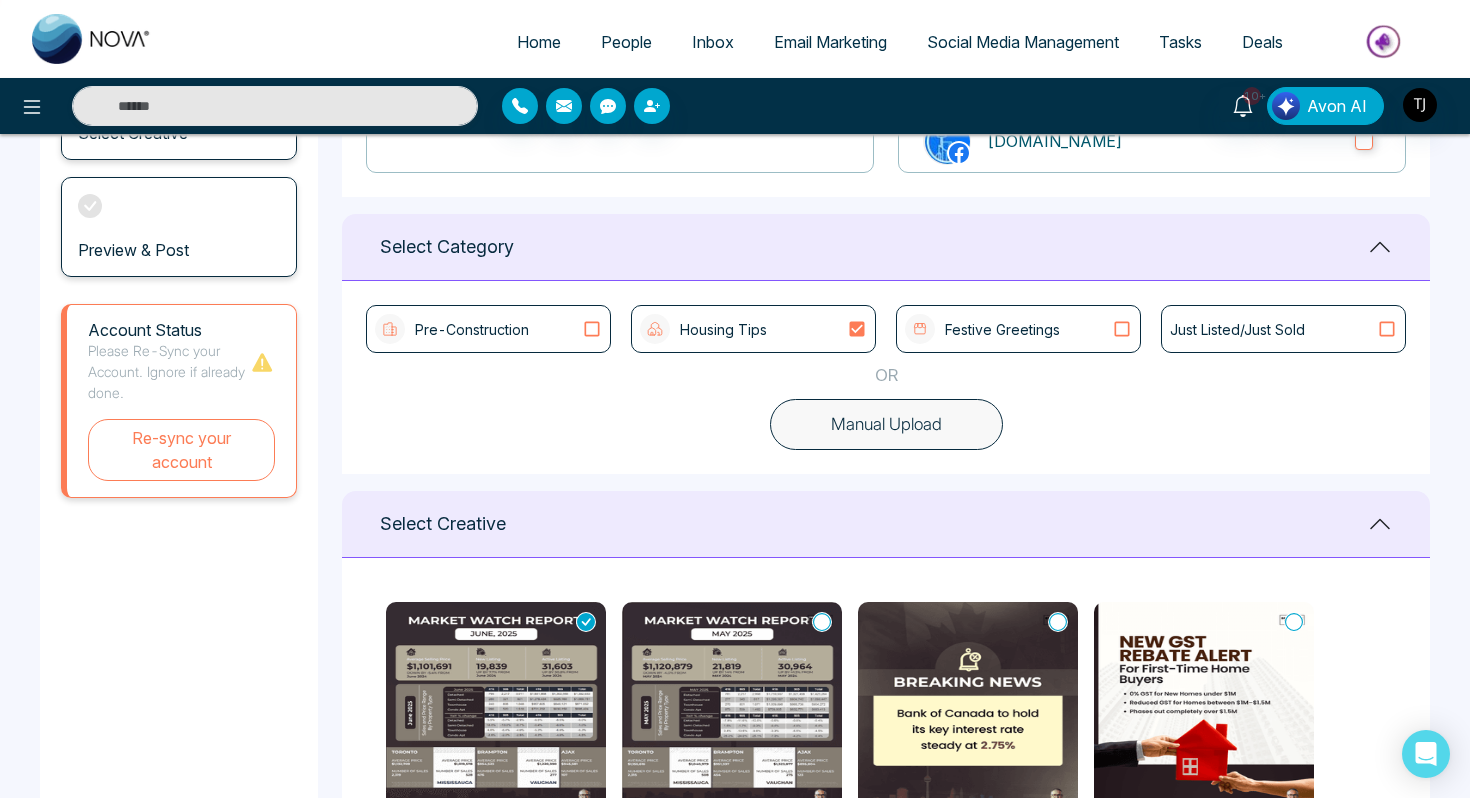scroll, scrollTop: 480, scrollLeft: 0, axis: vertical 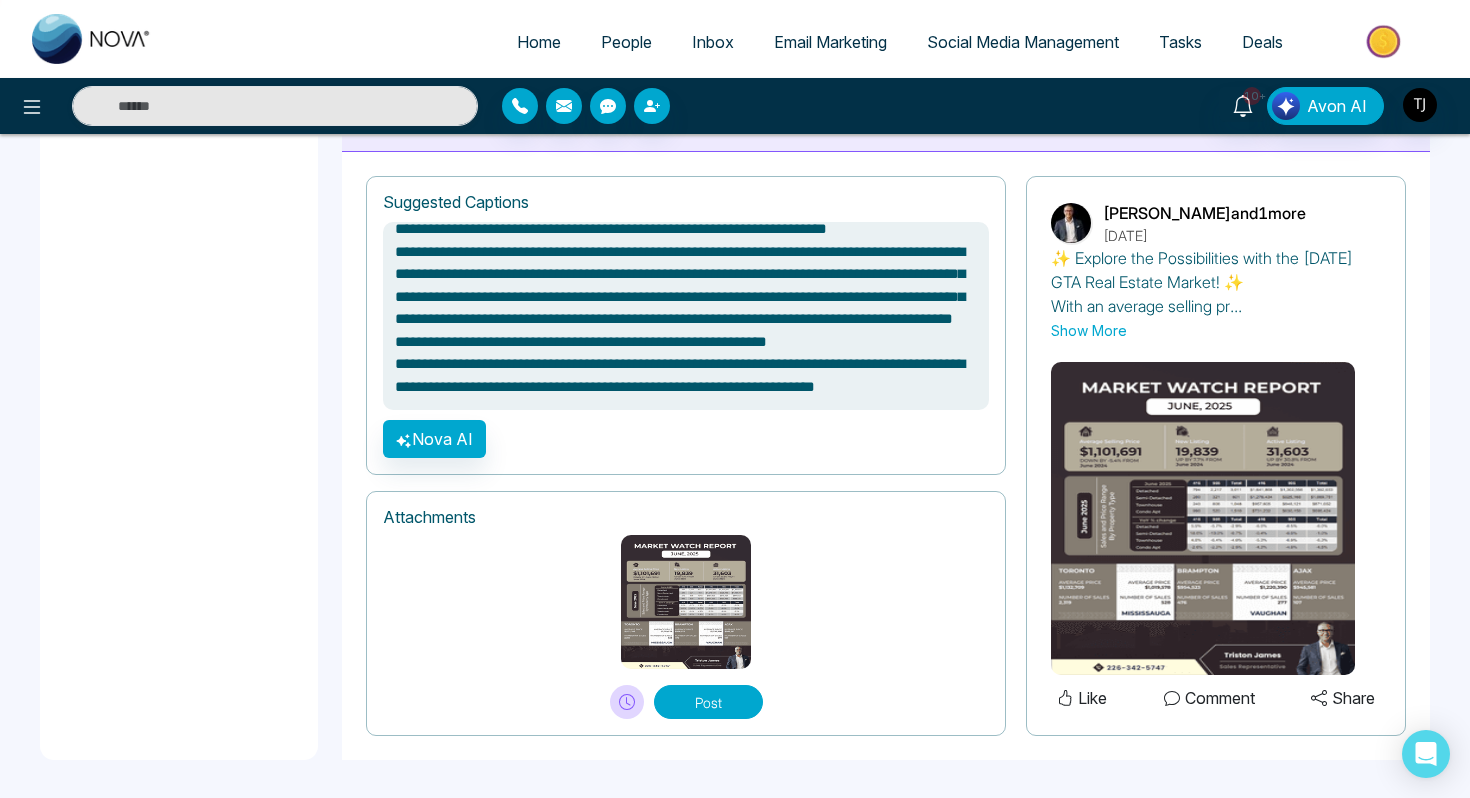 click 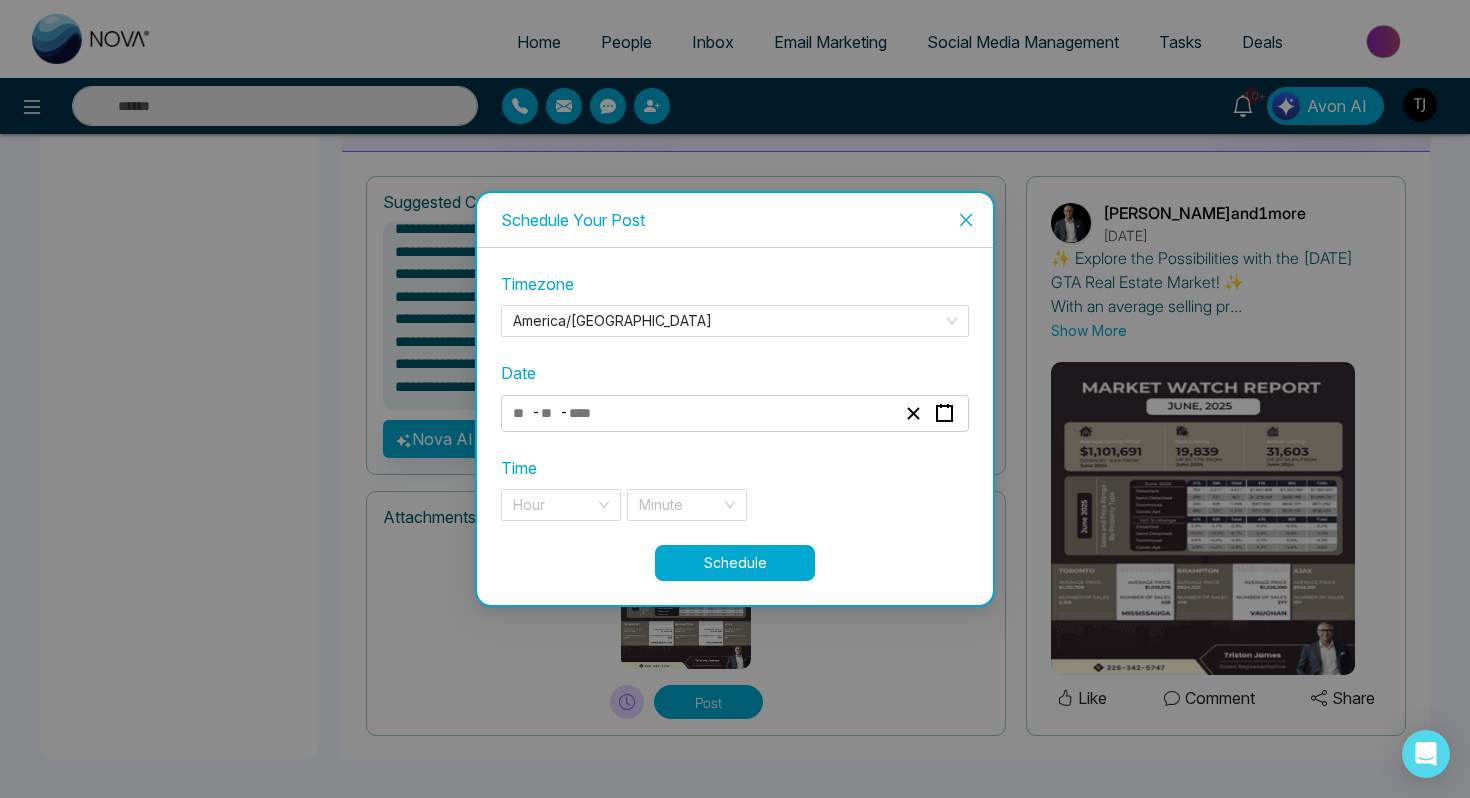 click 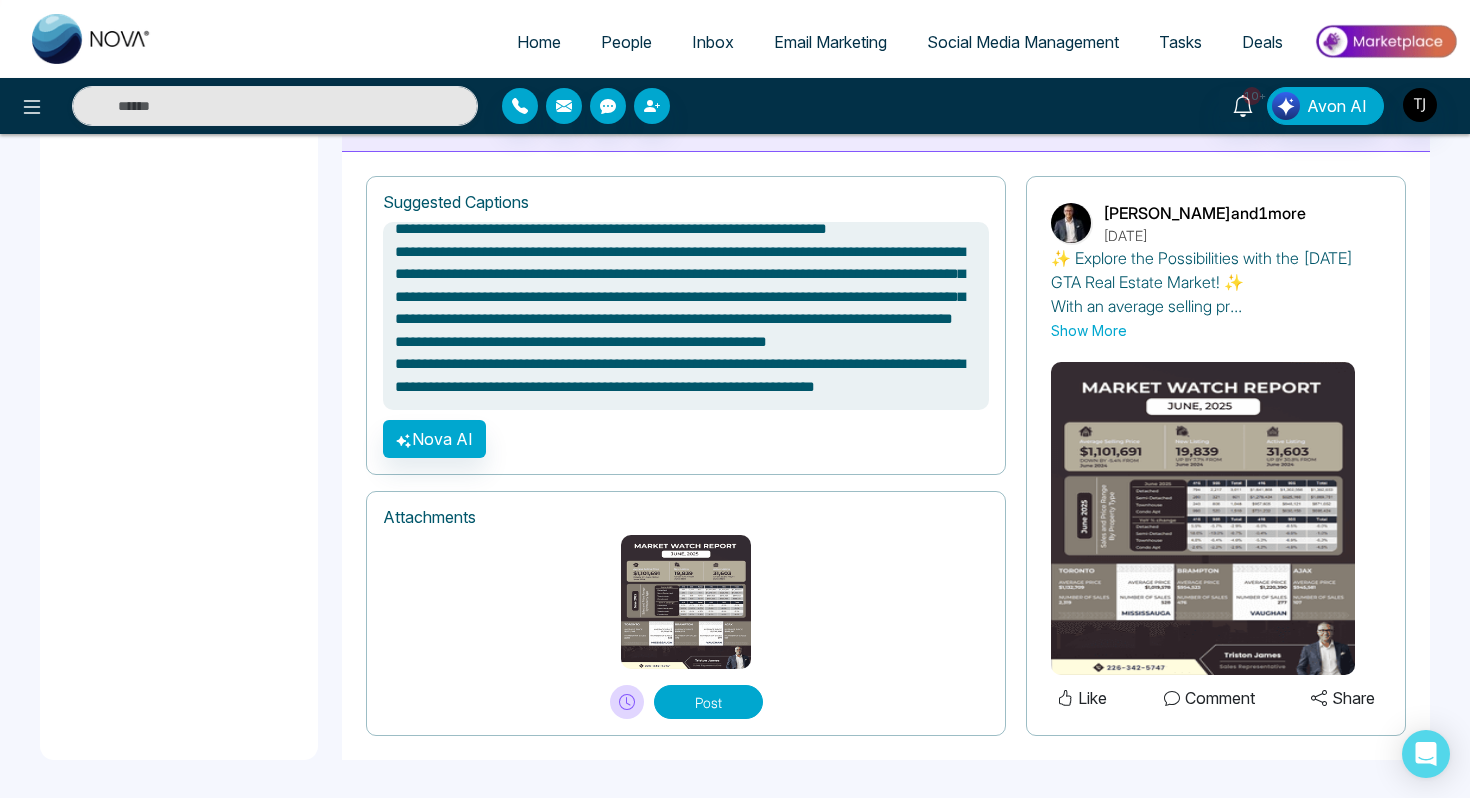 type on "**********" 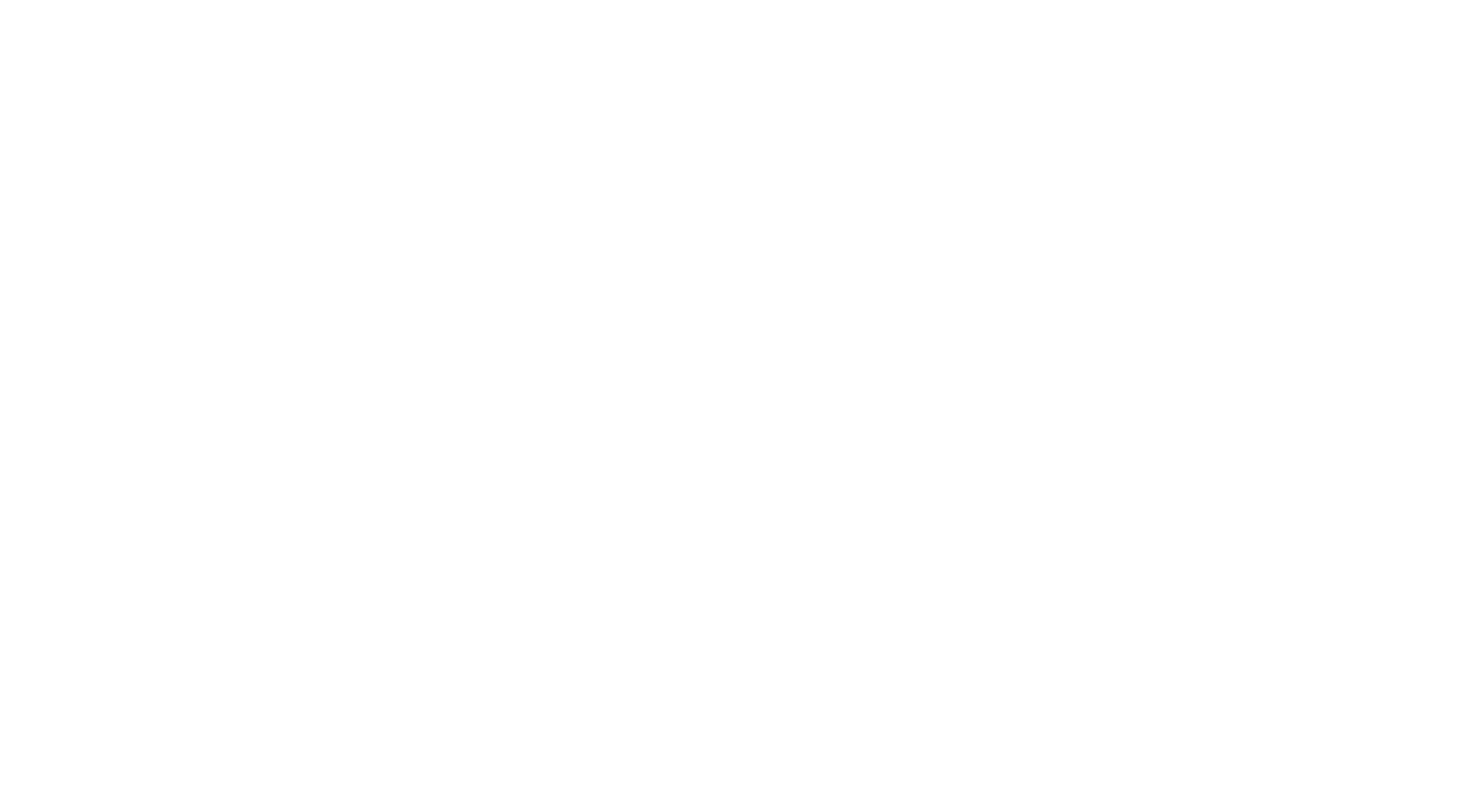 scroll, scrollTop: 0, scrollLeft: 0, axis: both 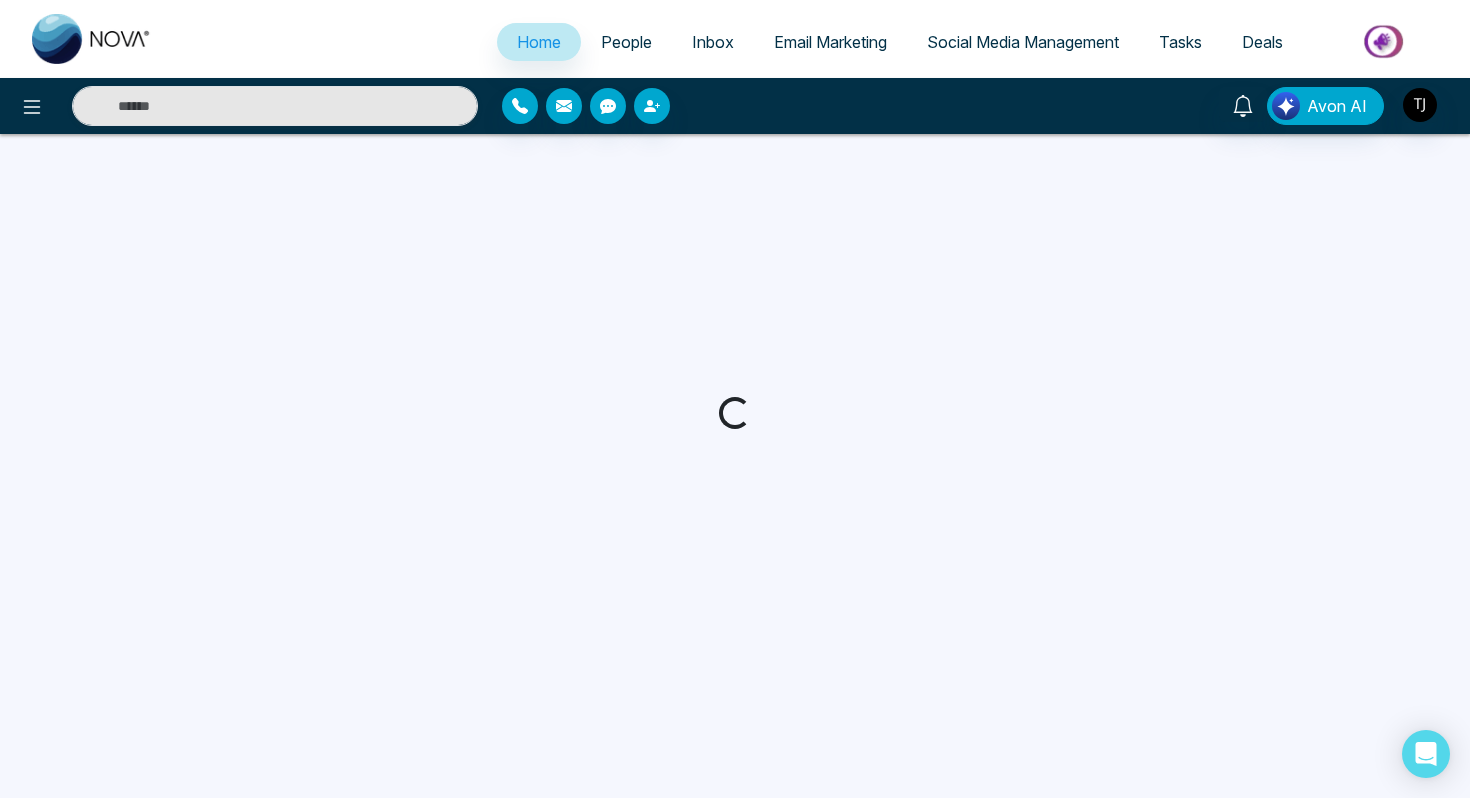 select on "*" 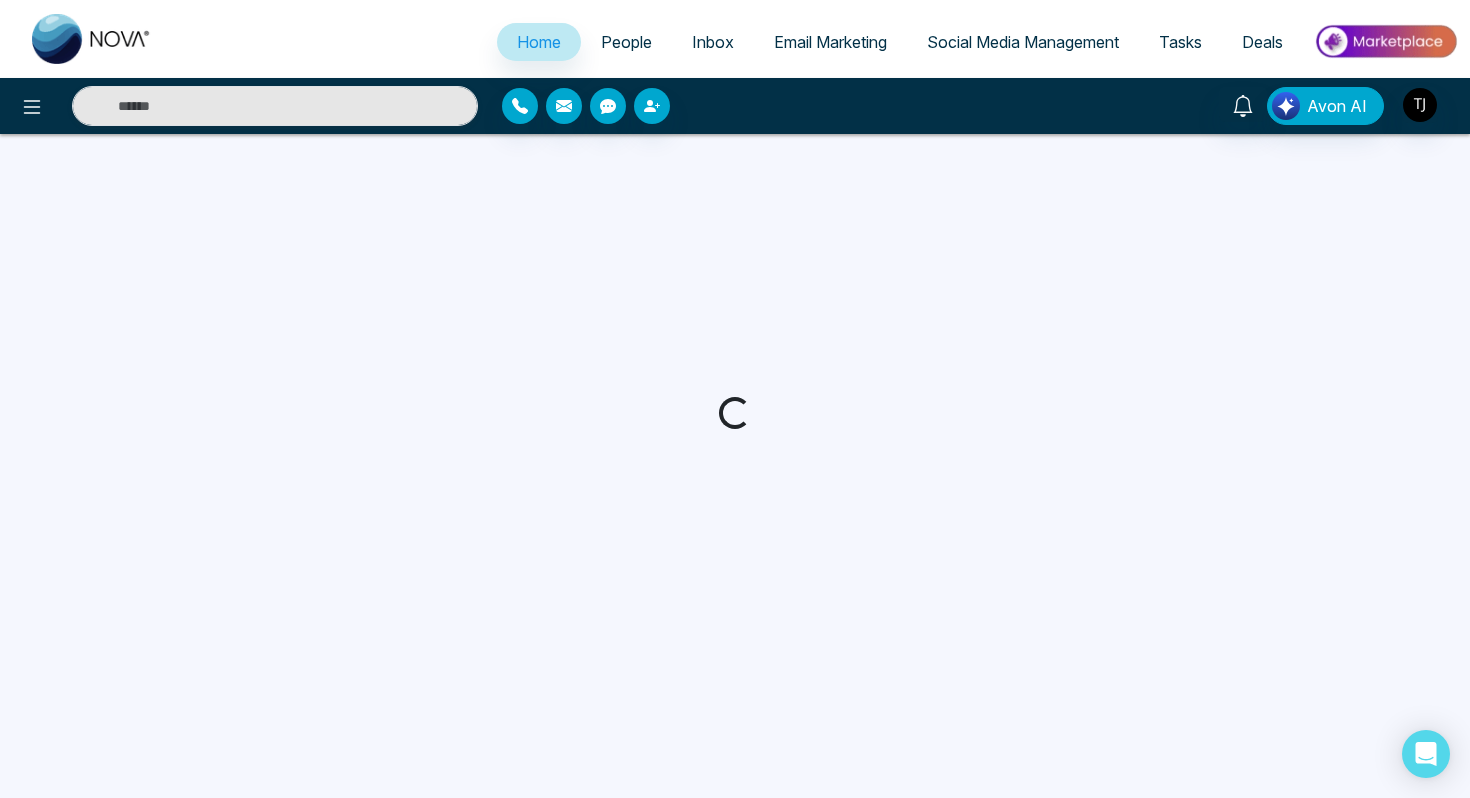 select on "*" 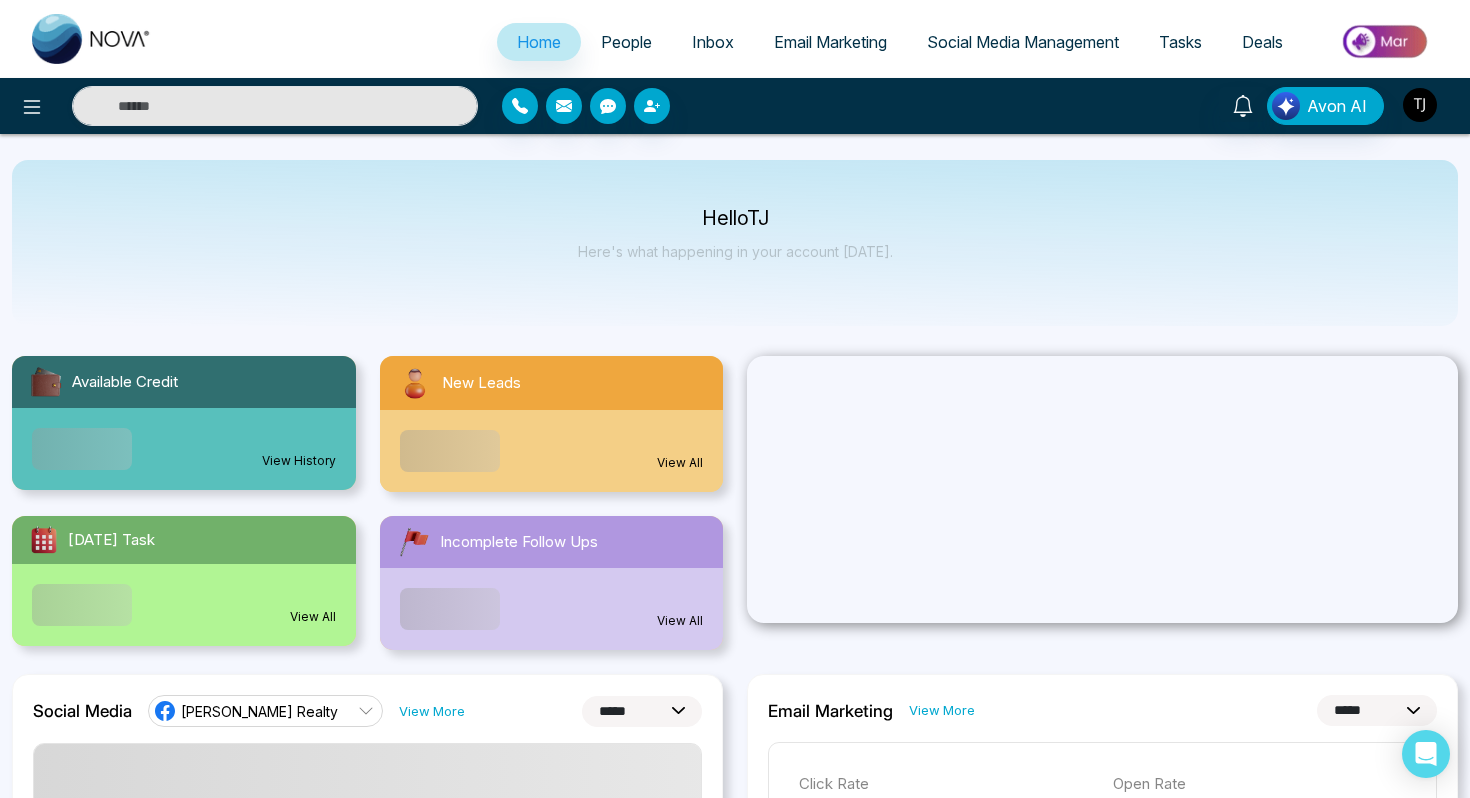 click at bounding box center [1420, 105] 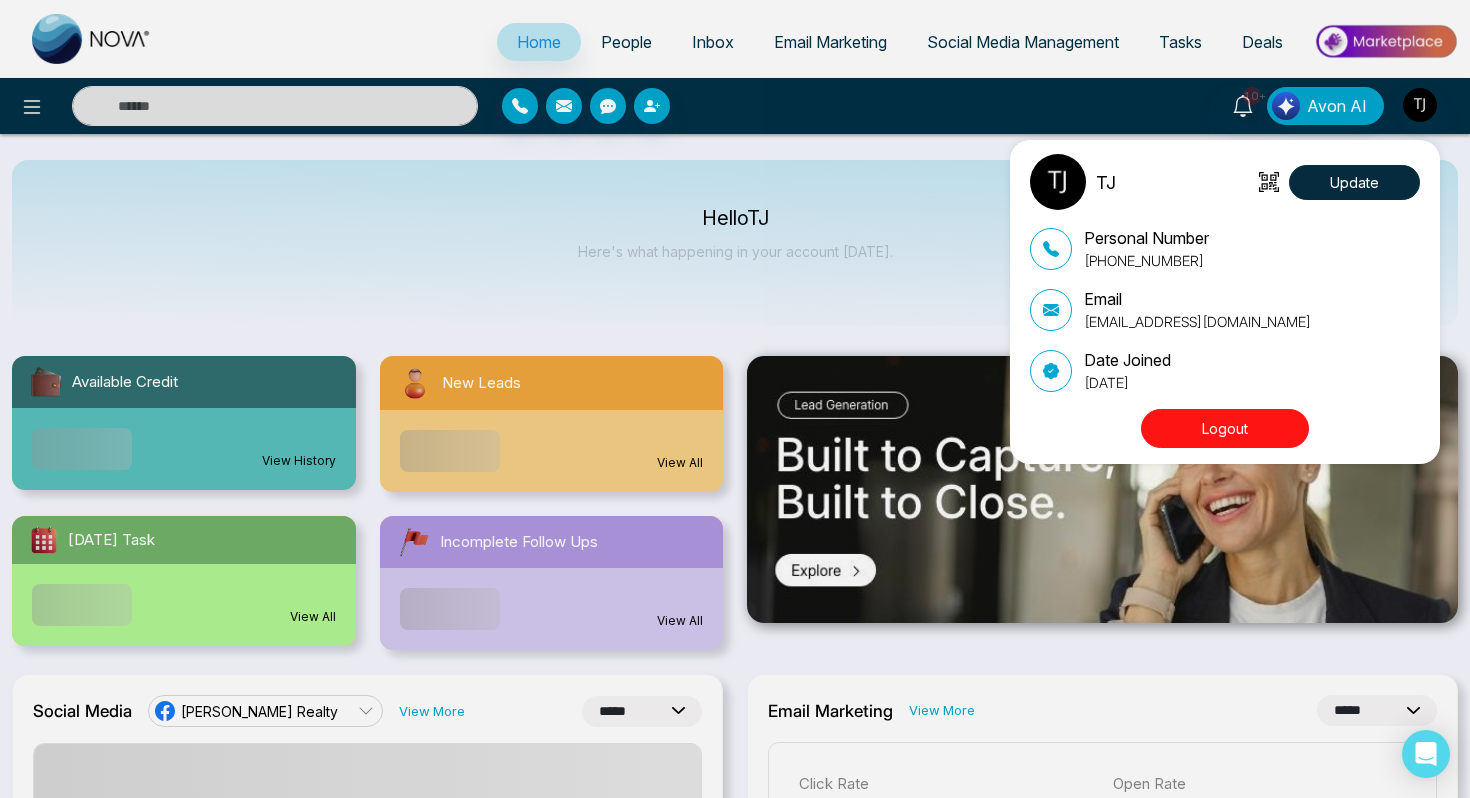 click on "TJ Update Personal Number [PHONE_NUMBER] Email [EMAIL_ADDRESS][DOMAIN_NAME] Date Joined [DATE] Logout" at bounding box center (1225, 302) 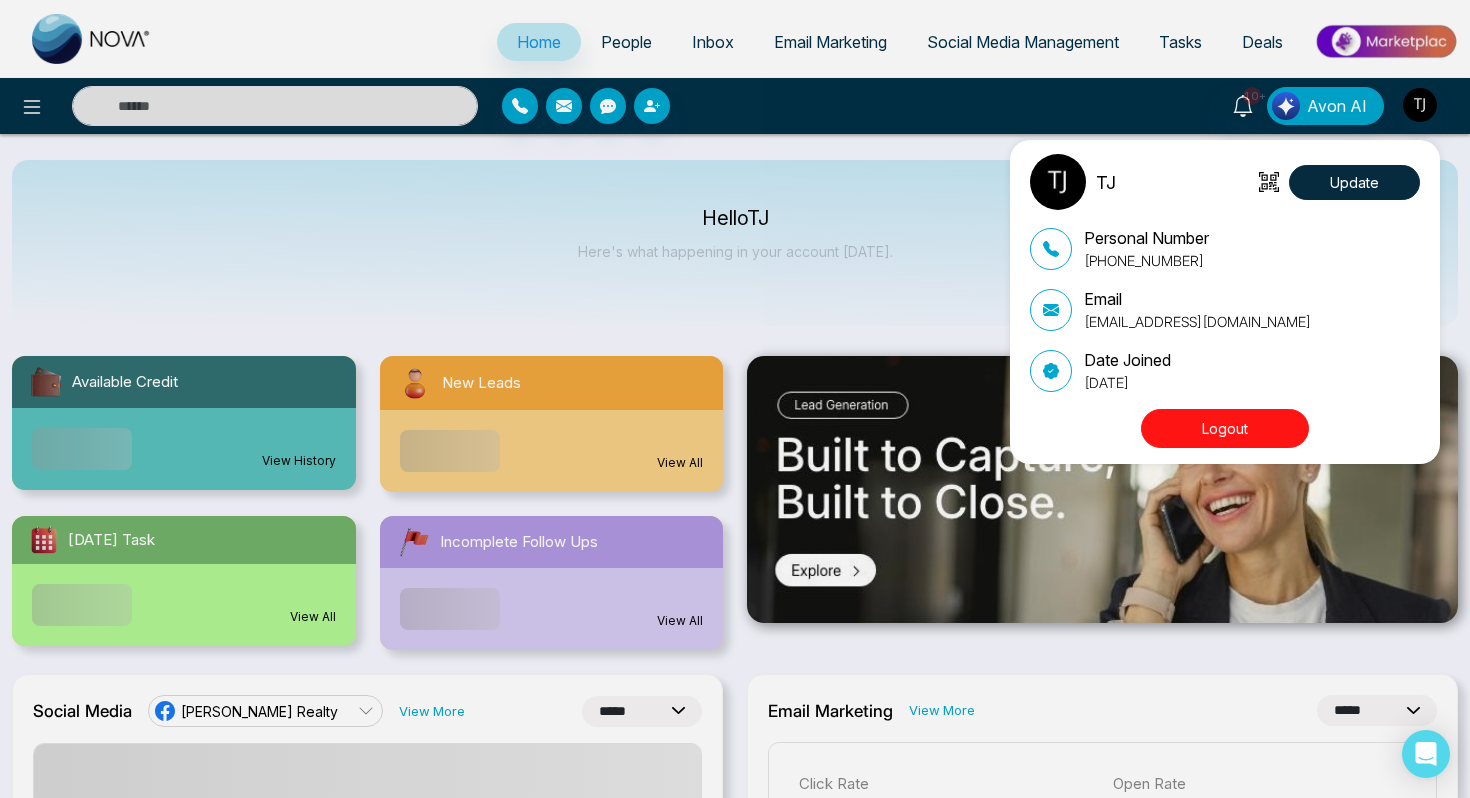 click on "Logout" at bounding box center [1225, 428] 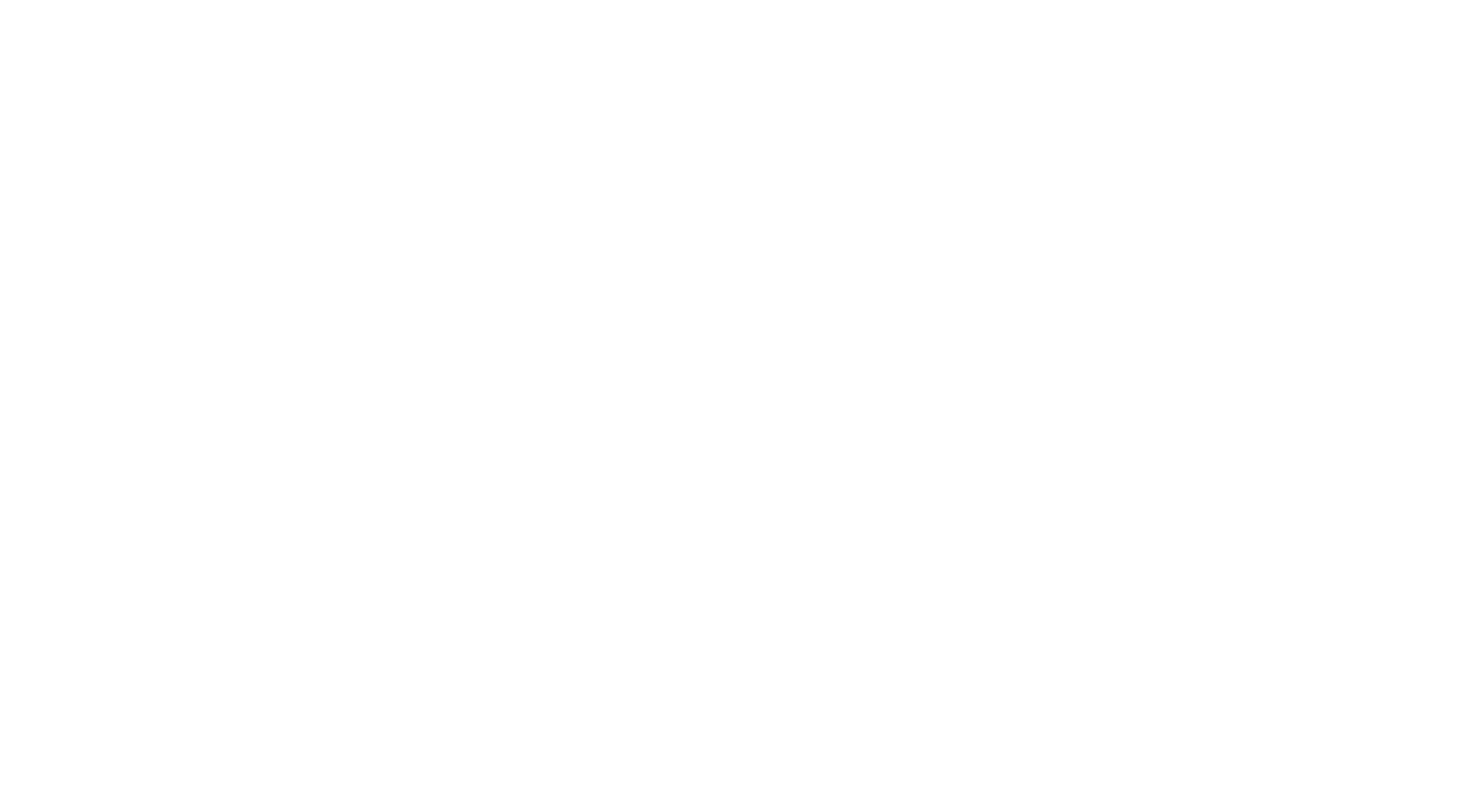 scroll, scrollTop: 0, scrollLeft: 0, axis: both 